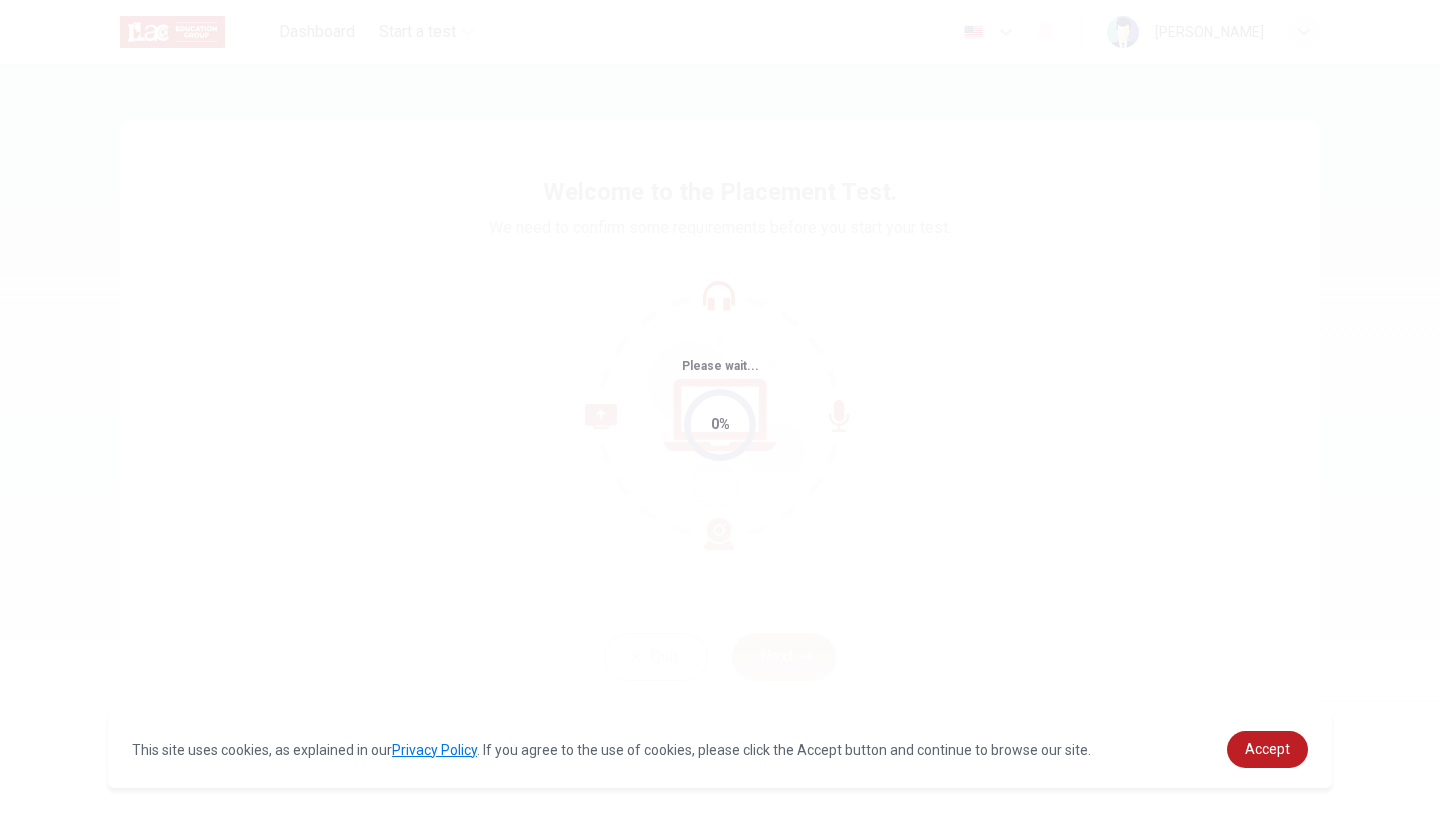 scroll, scrollTop: 0, scrollLeft: 0, axis: both 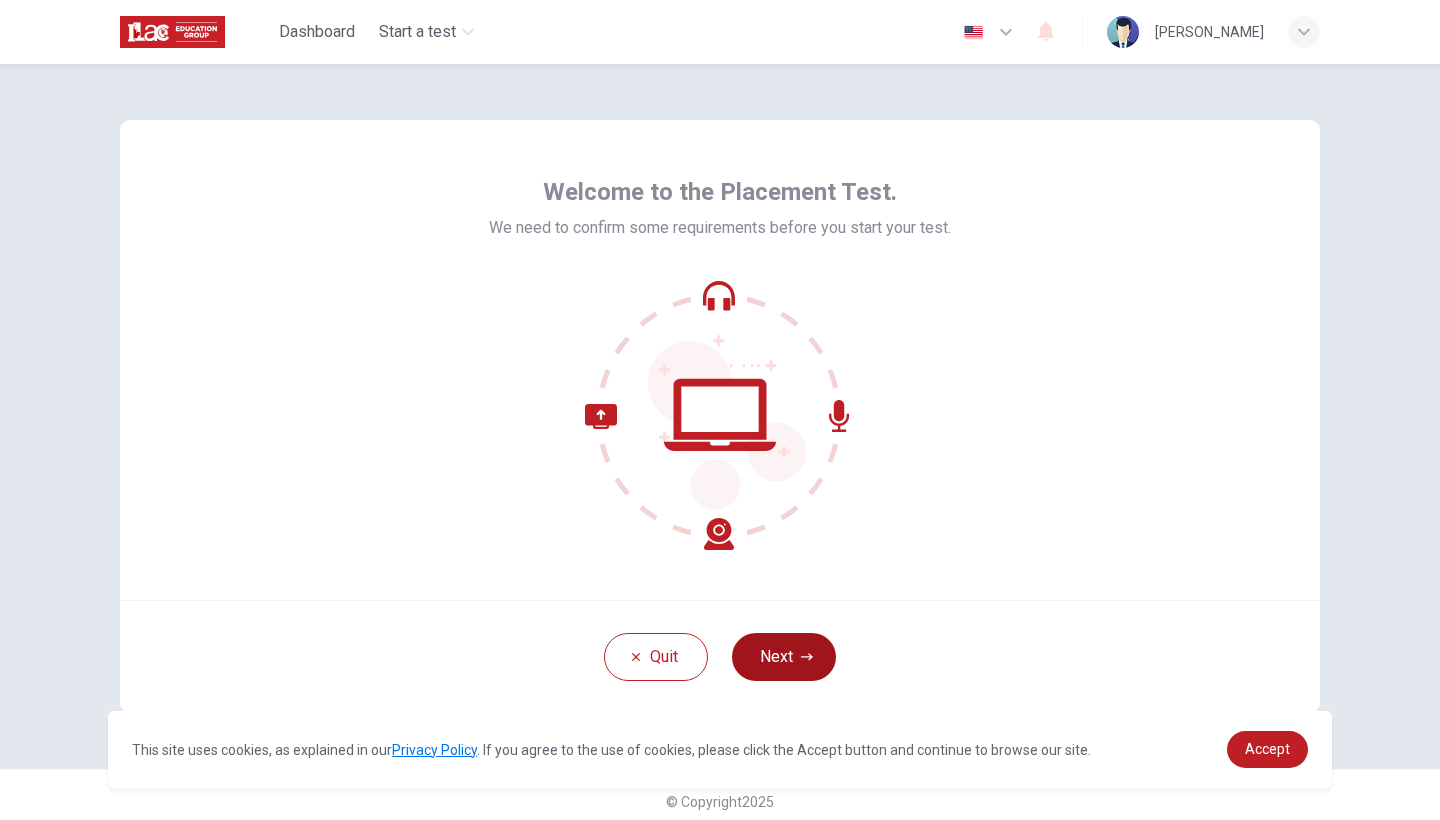 click on "Next" at bounding box center [784, 657] 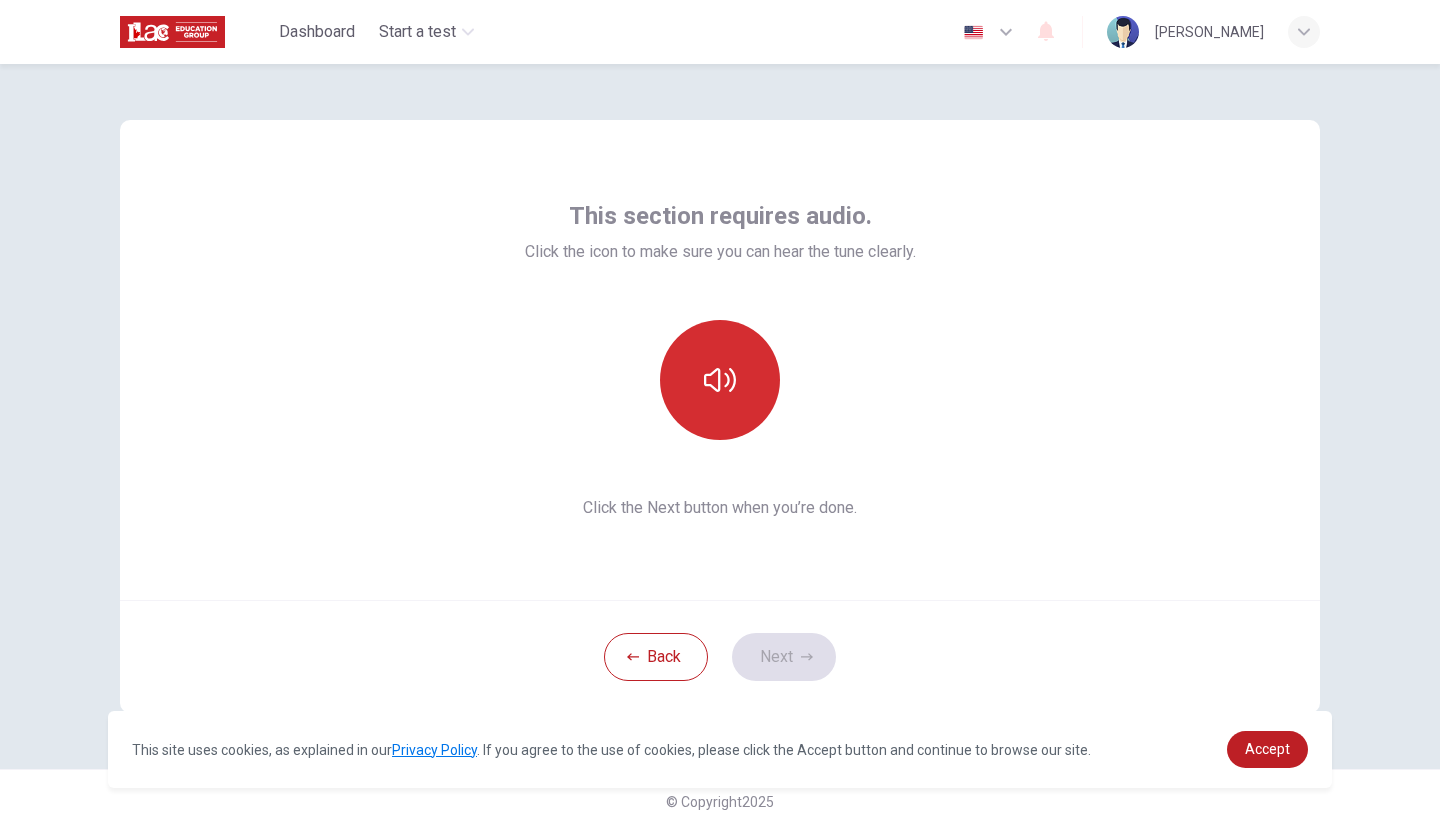 click at bounding box center [720, 380] 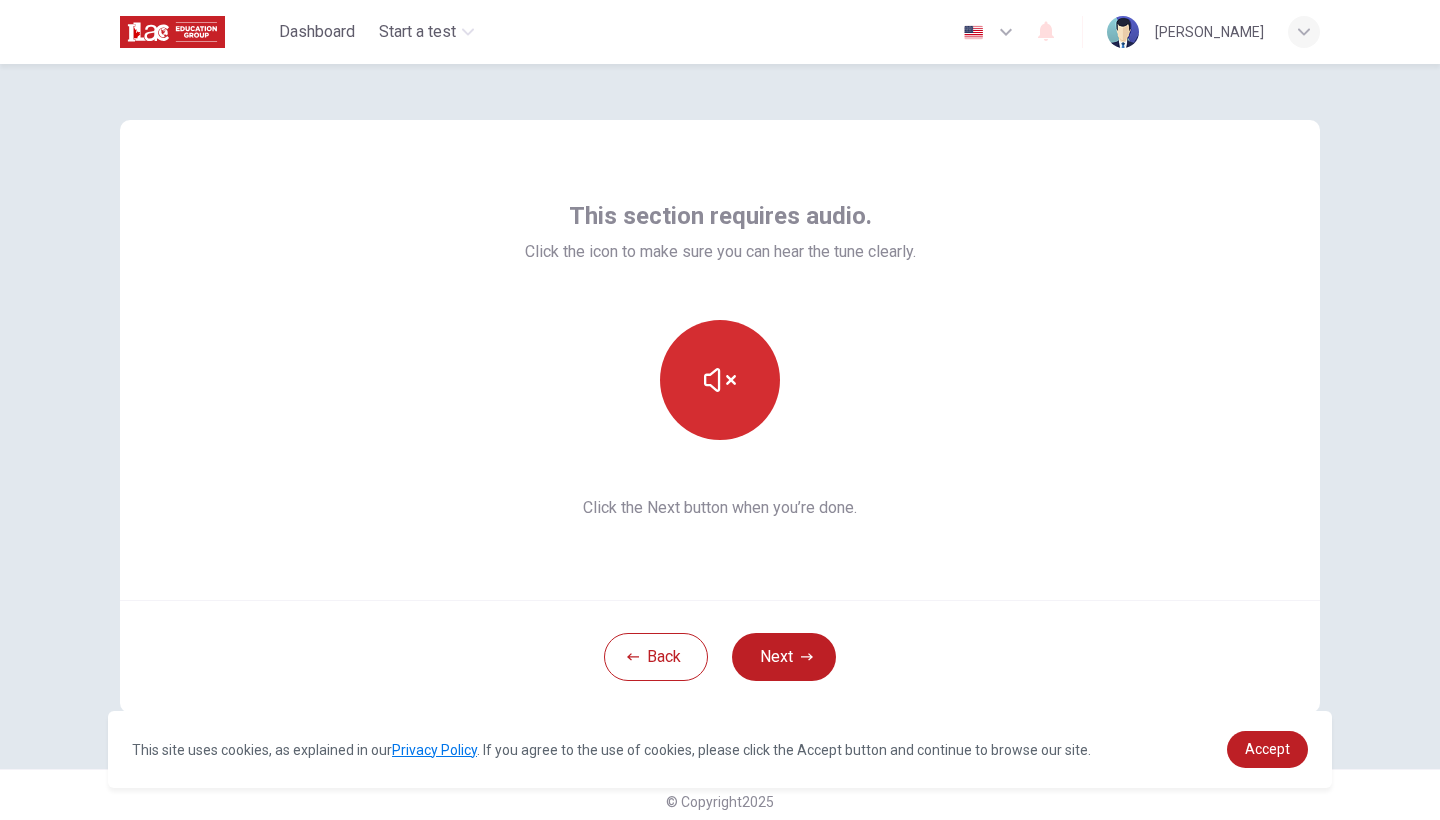 click at bounding box center [720, 380] 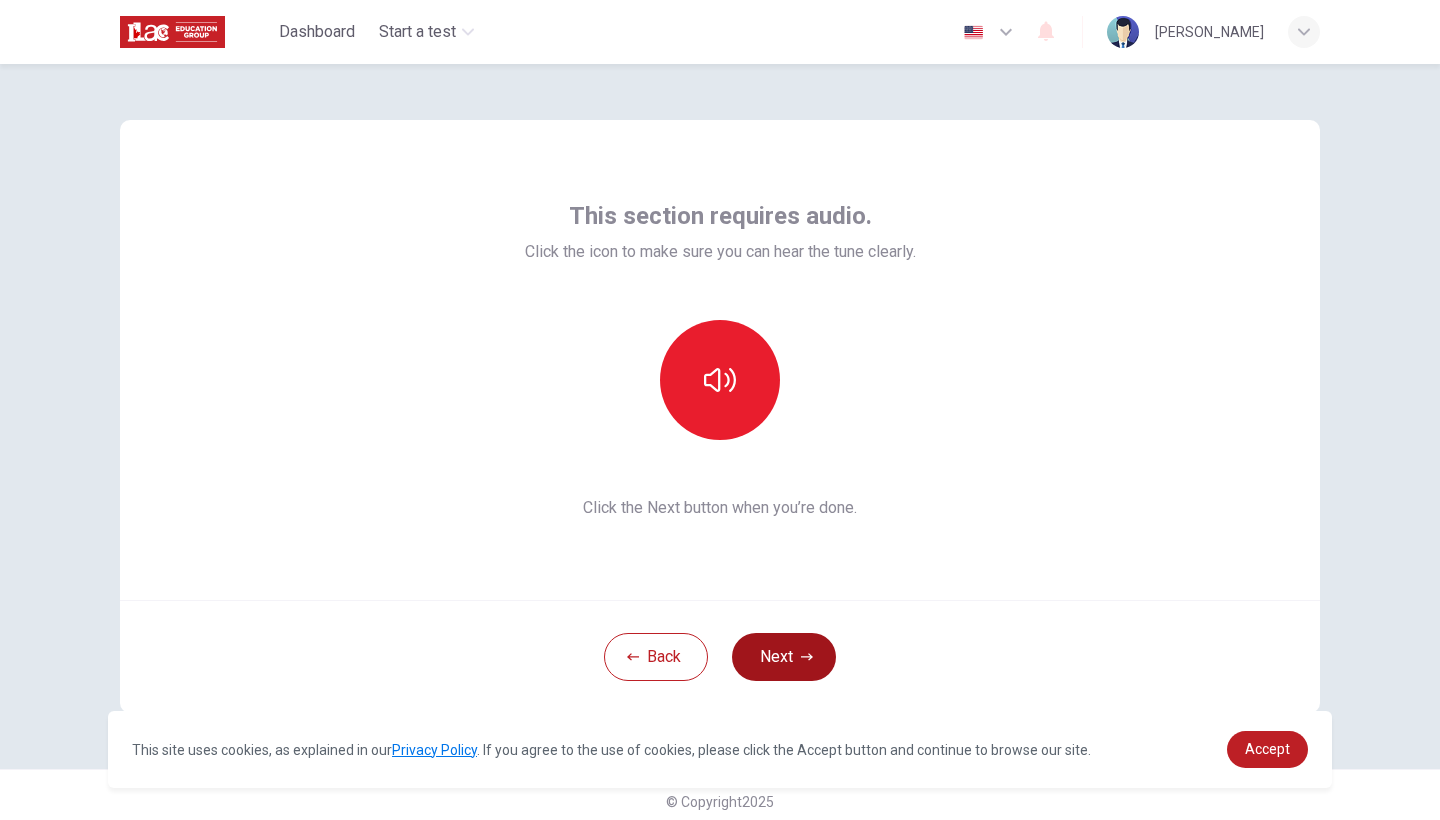 click 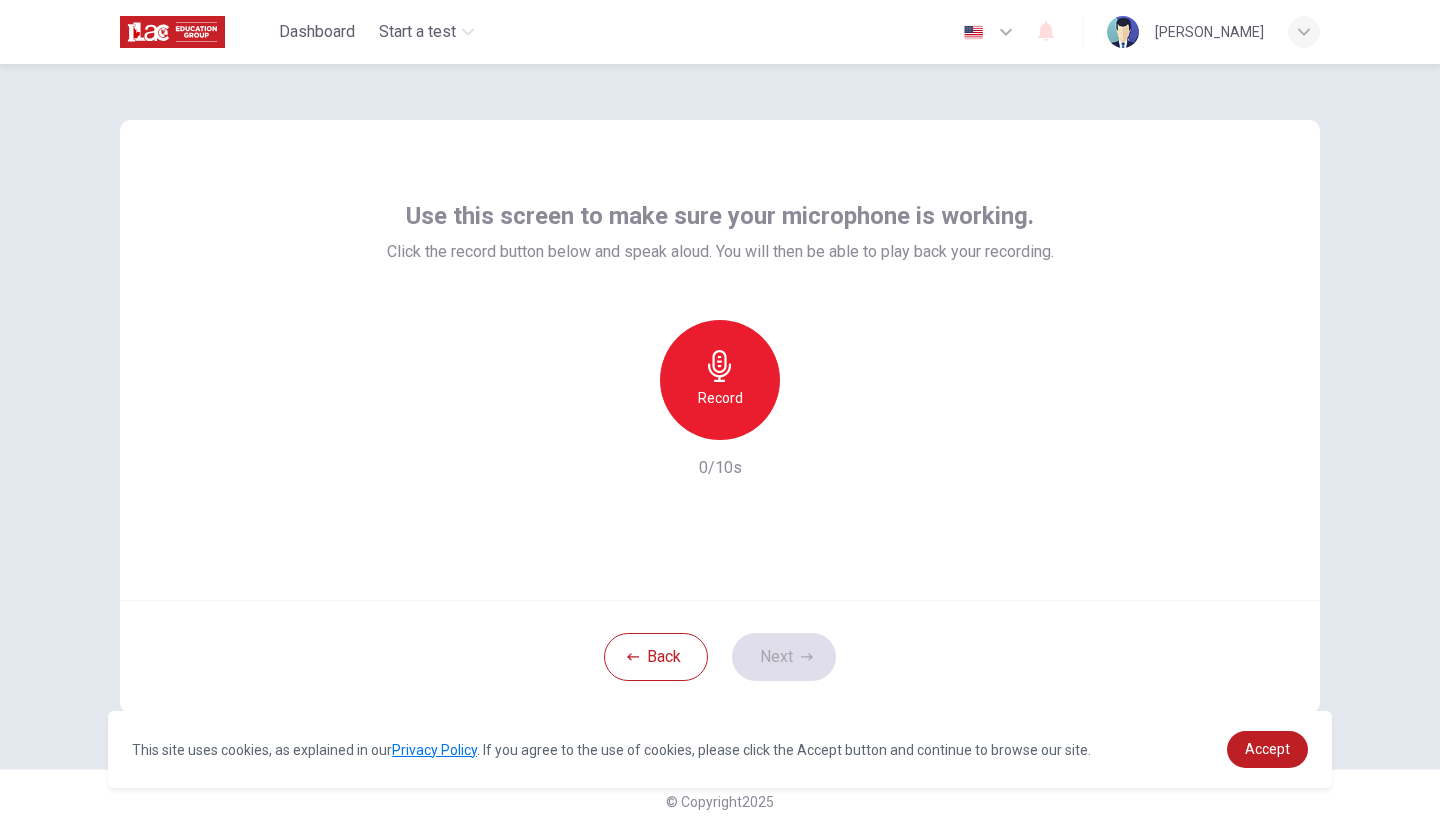 click on "Record" at bounding box center [720, 398] 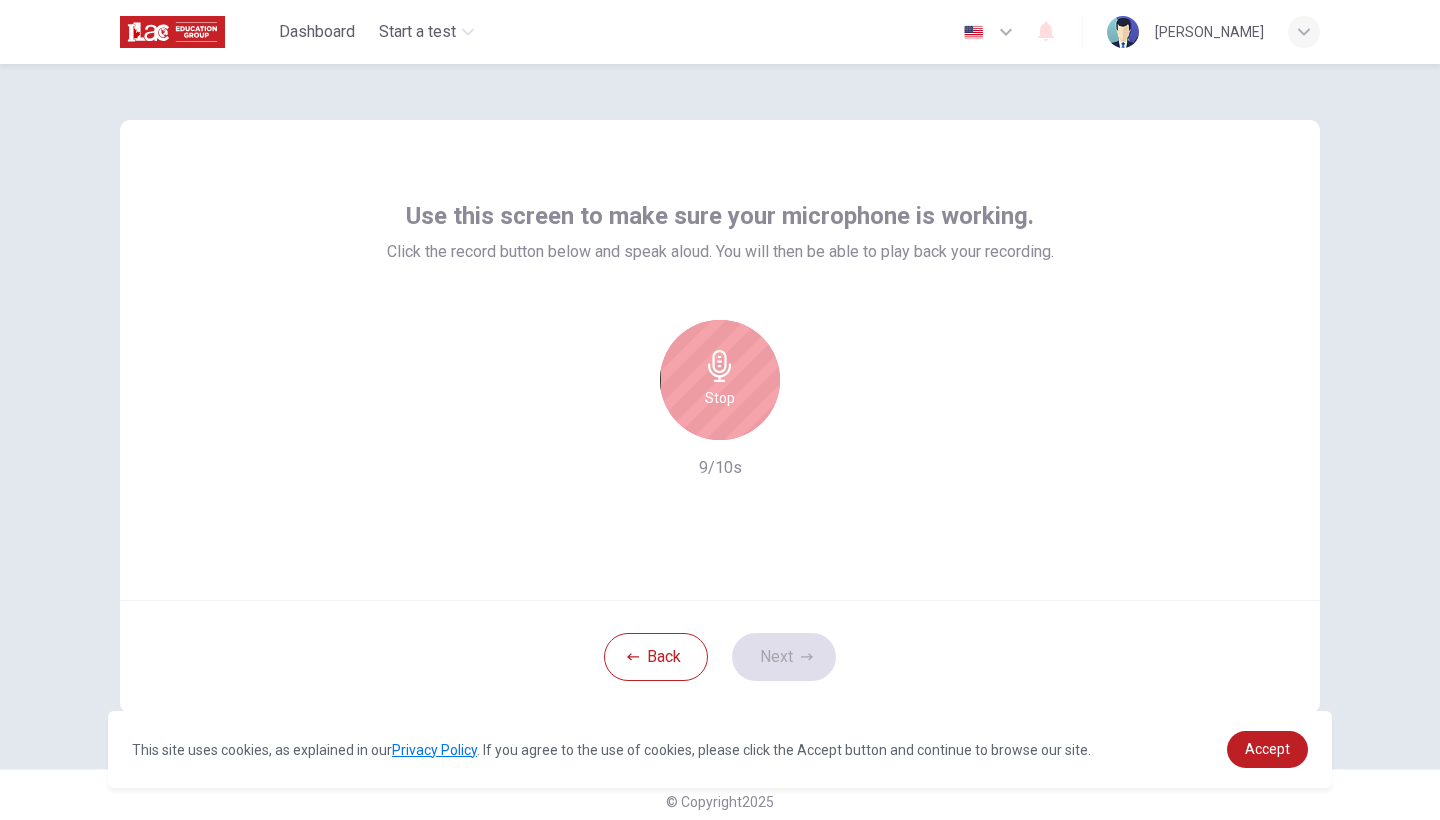 click on "Stop" at bounding box center (720, 398) 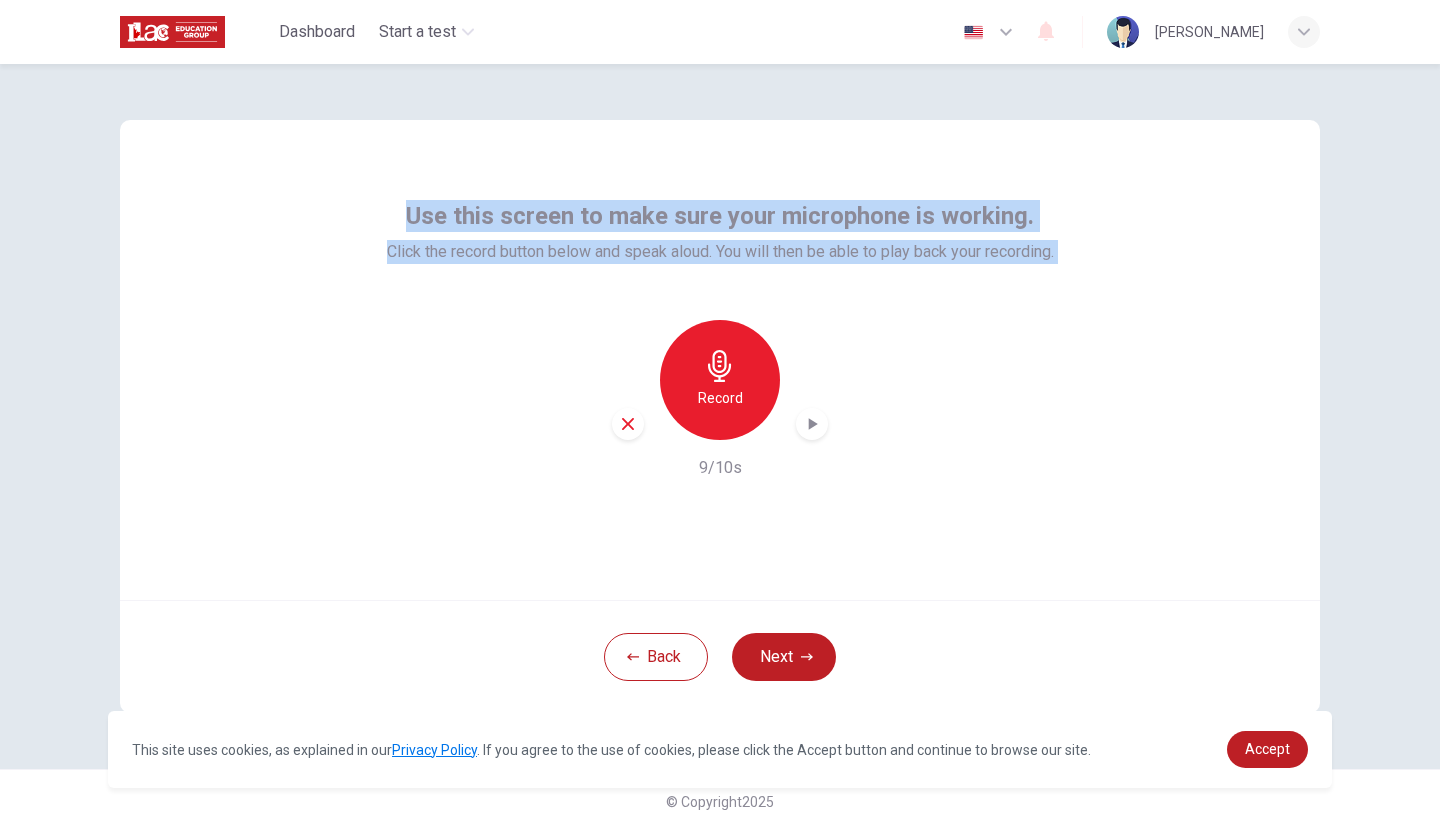 drag, startPoint x: 391, startPoint y: 207, endPoint x: 1057, endPoint y: 304, distance: 673.02673 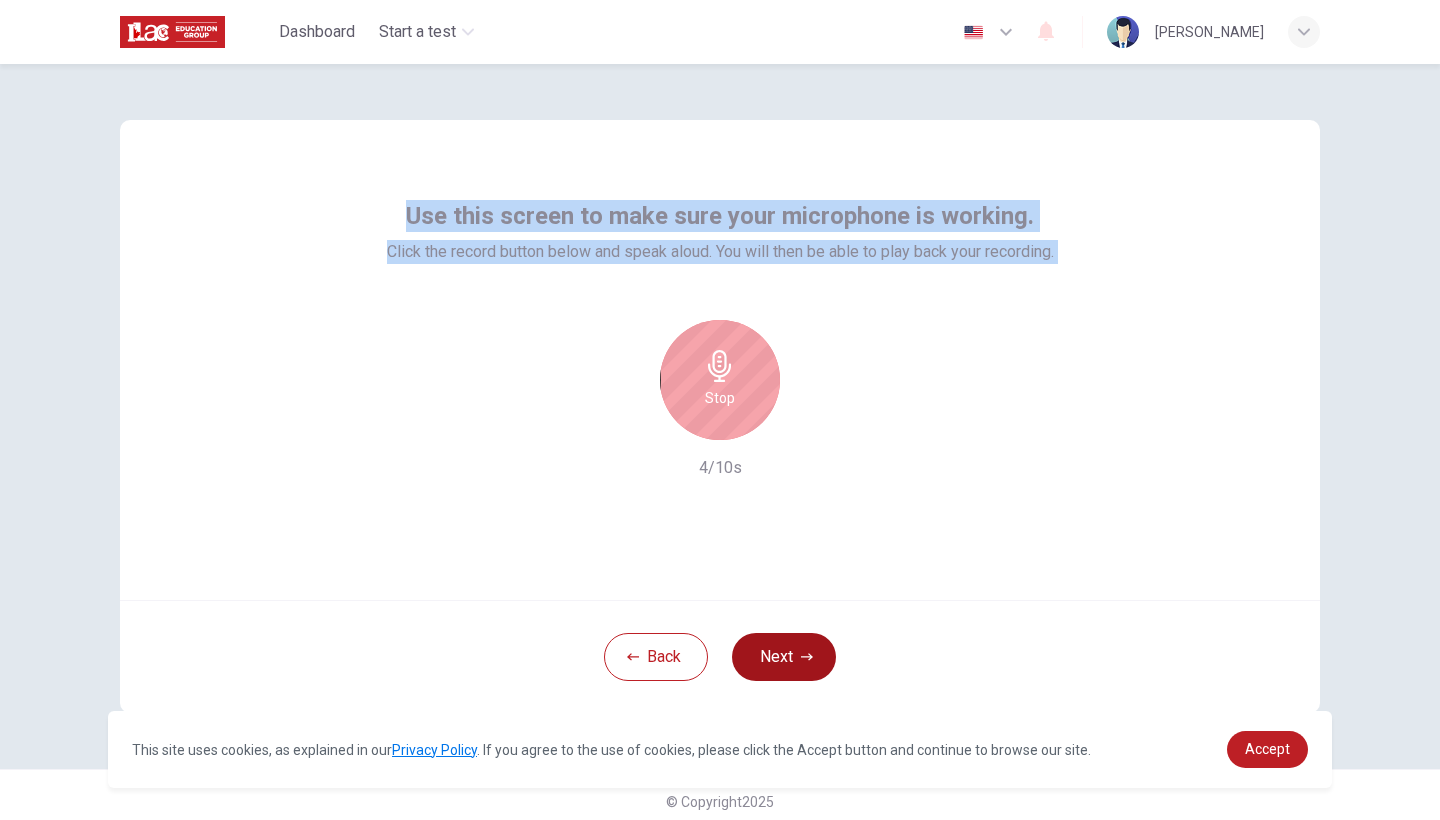click on "Next" at bounding box center (784, 657) 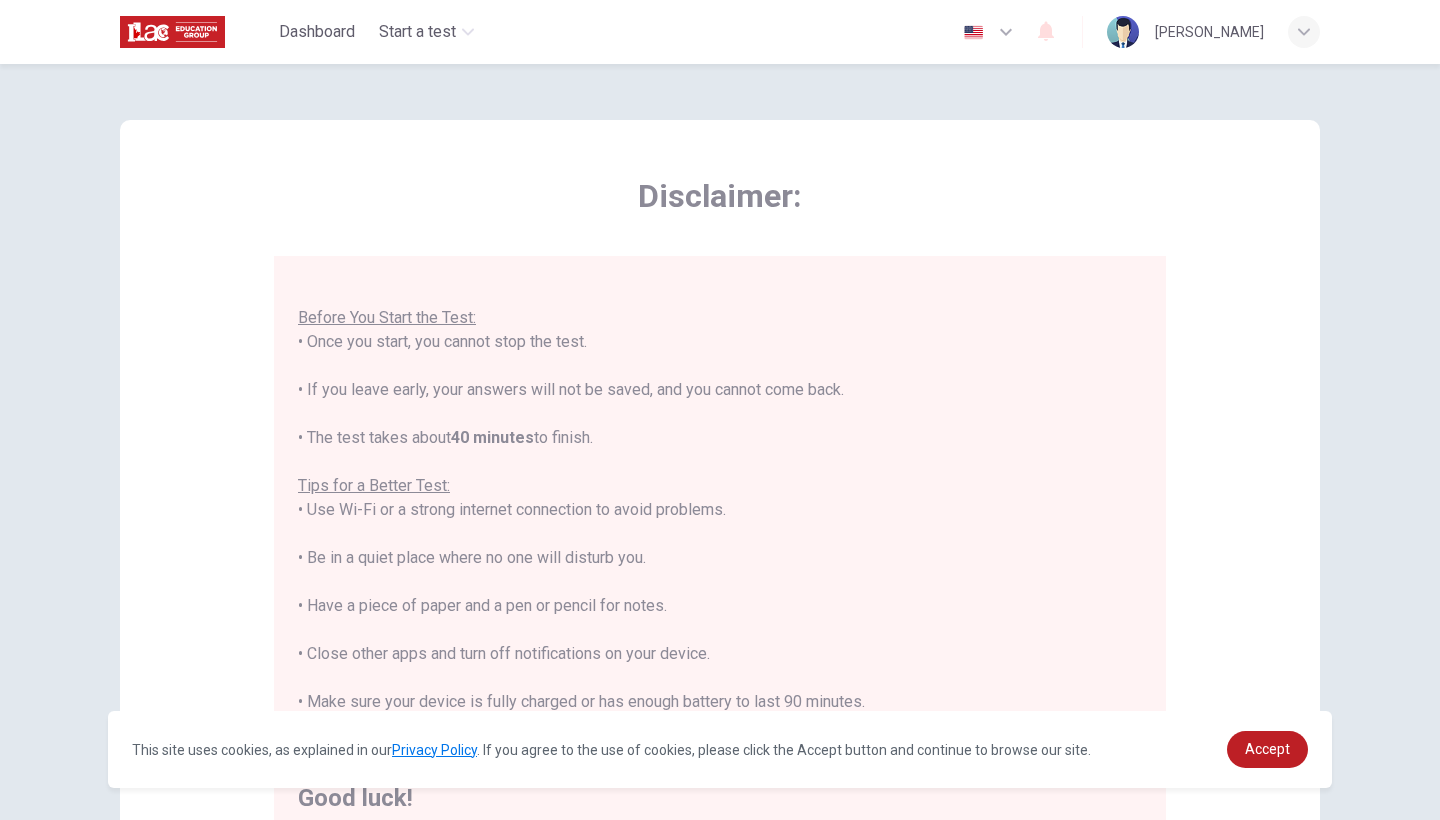 scroll, scrollTop: 21, scrollLeft: 0, axis: vertical 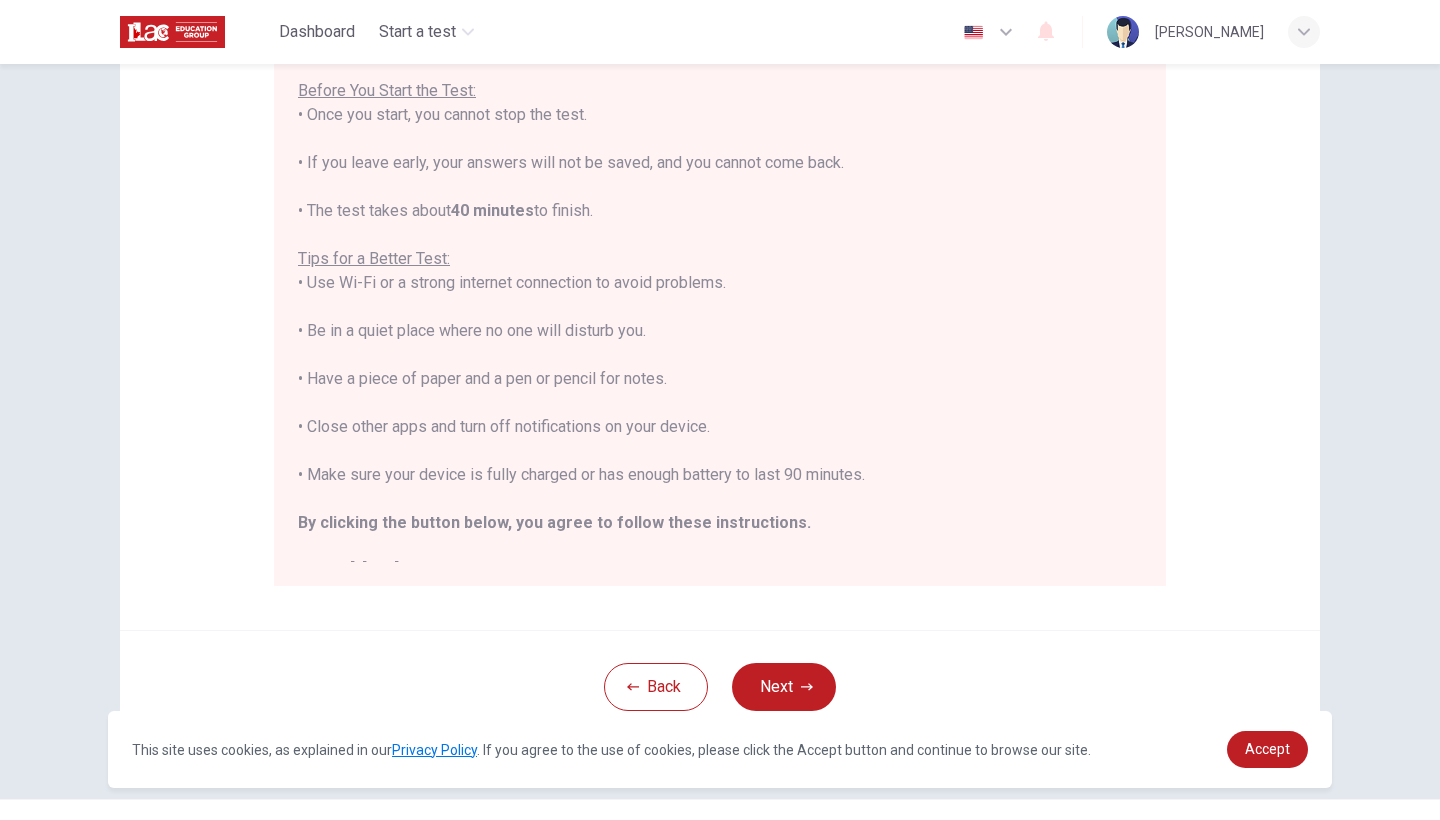 click on "This site uses cookies, as explained in our  Privacy Policy . If you agree to the use of cookies, please click the Accept button and continue to browse our site.   Privacy Policy Accept" at bounding box center [720, 749] 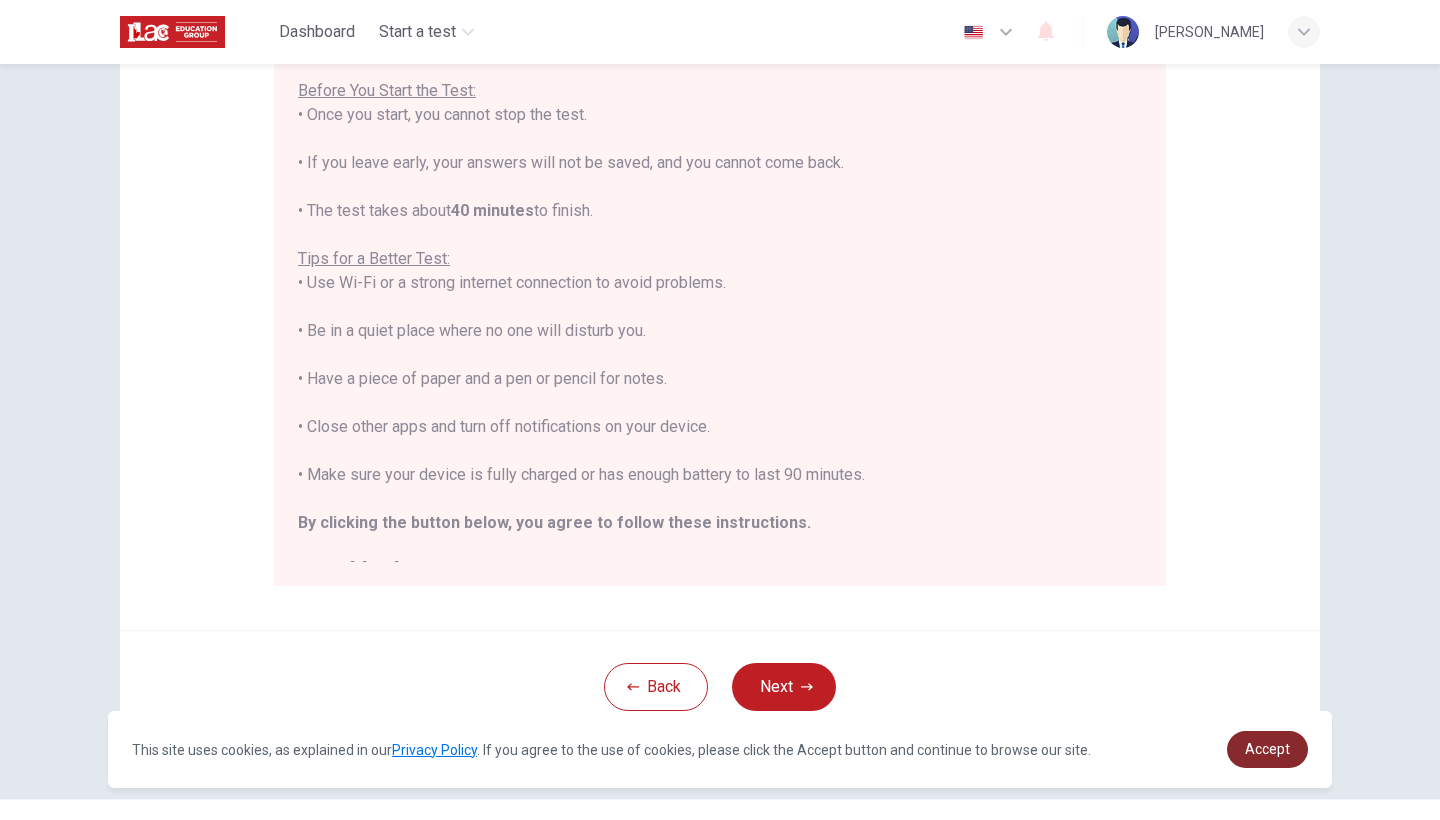 click on "Accept" at bounding box center (1267, 749) 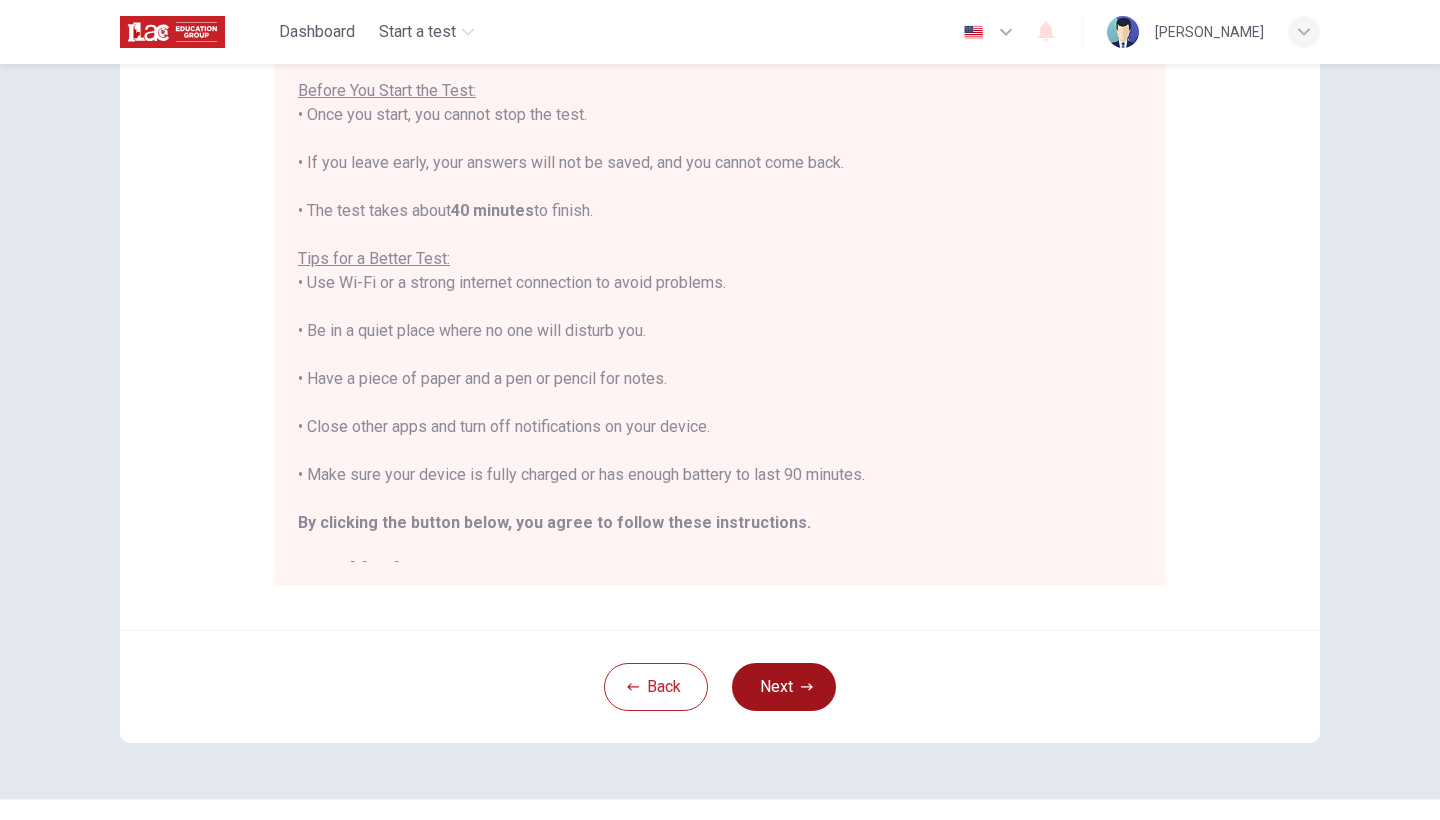 click on "Next" at bounding box center (784, 687) 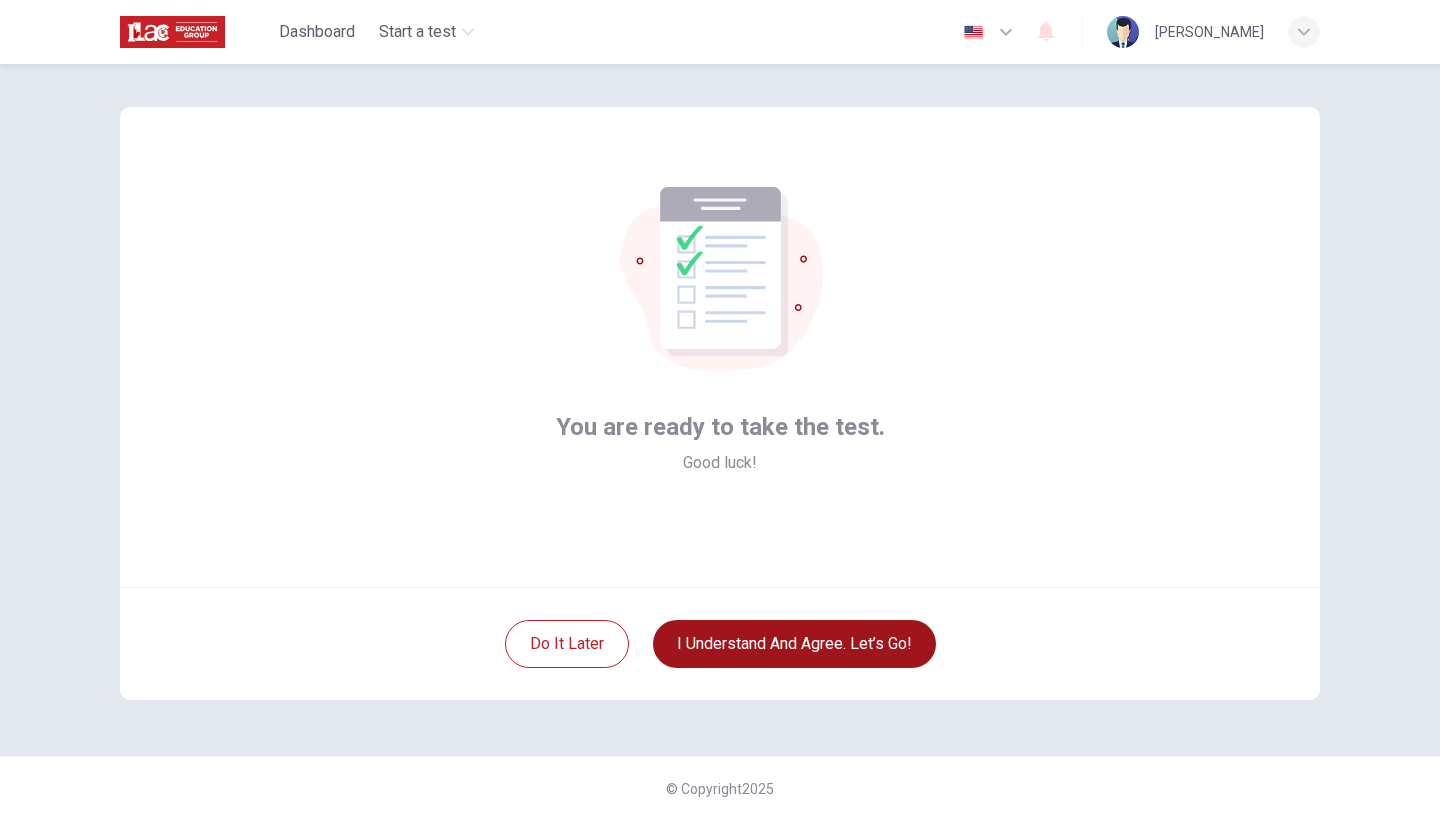scroll, scrollTop: 13, scrollLeft: 0, axis: vertical 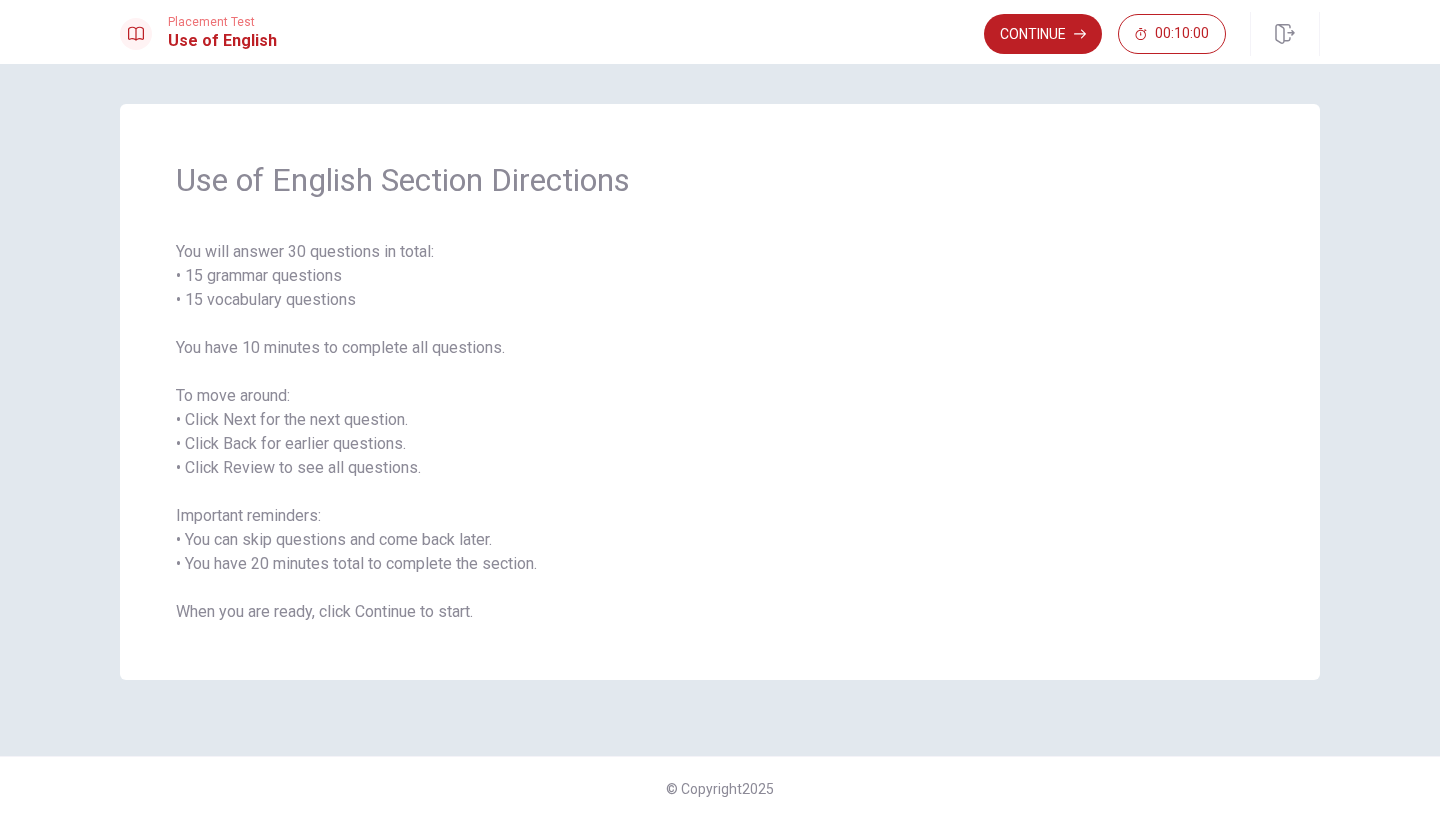 drag, startPoint x: 421, startPoint y: 419, endPoint x: 362, endPoint y: 418, distance: 59.008472 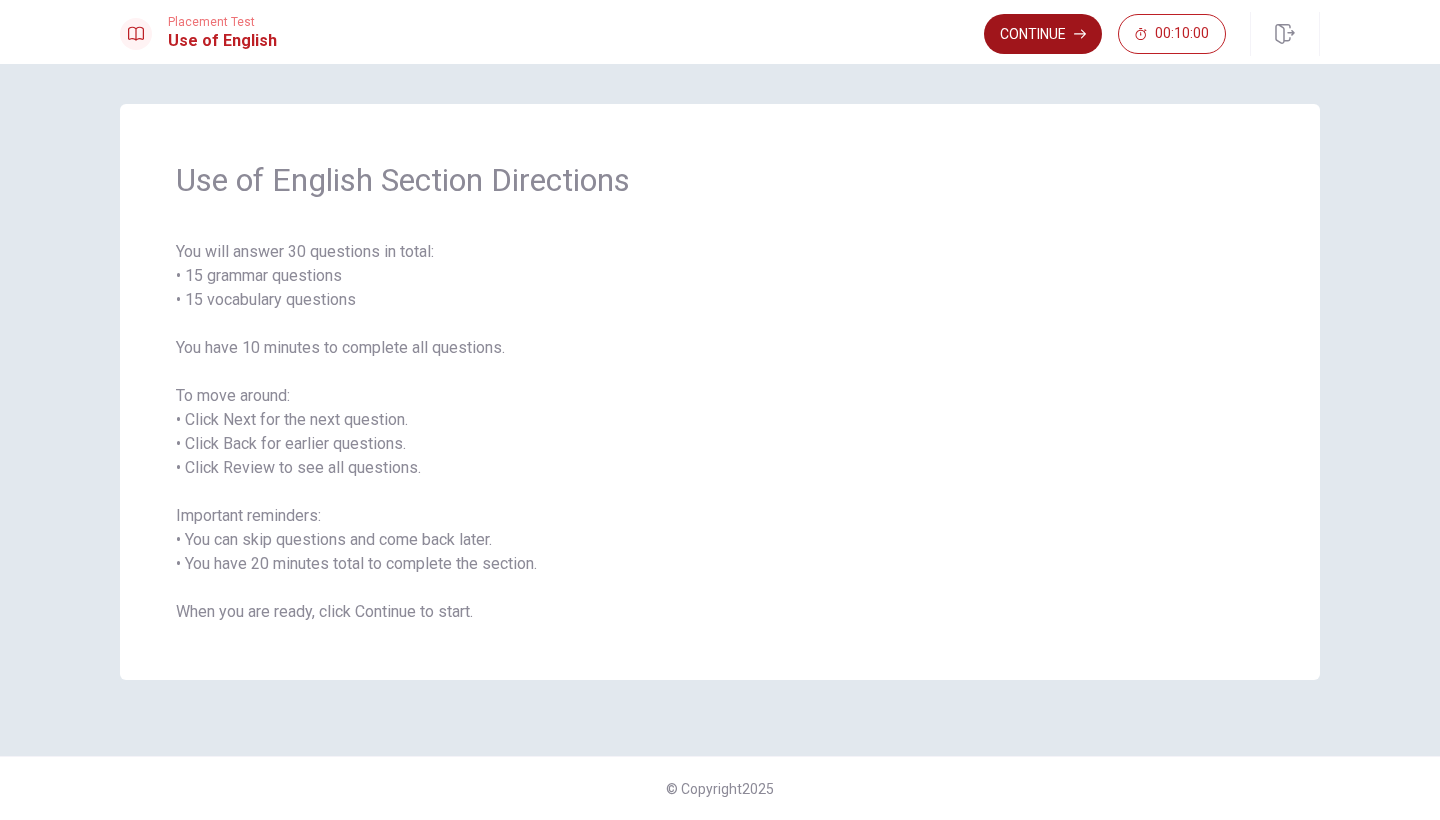click on "Continue" at bounding box center [1043, 34] 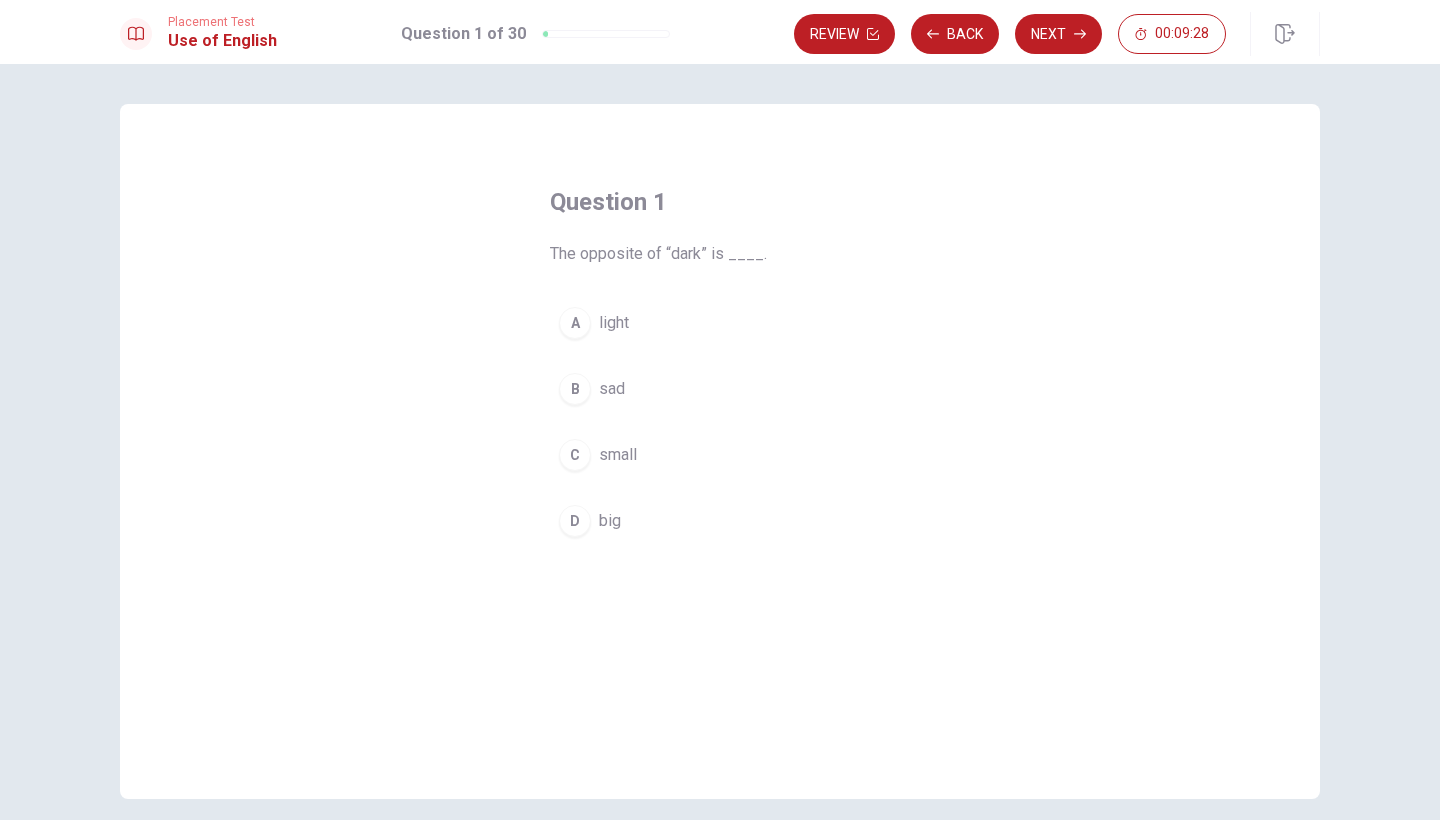 click on "A" at bounding box center (575, 323) 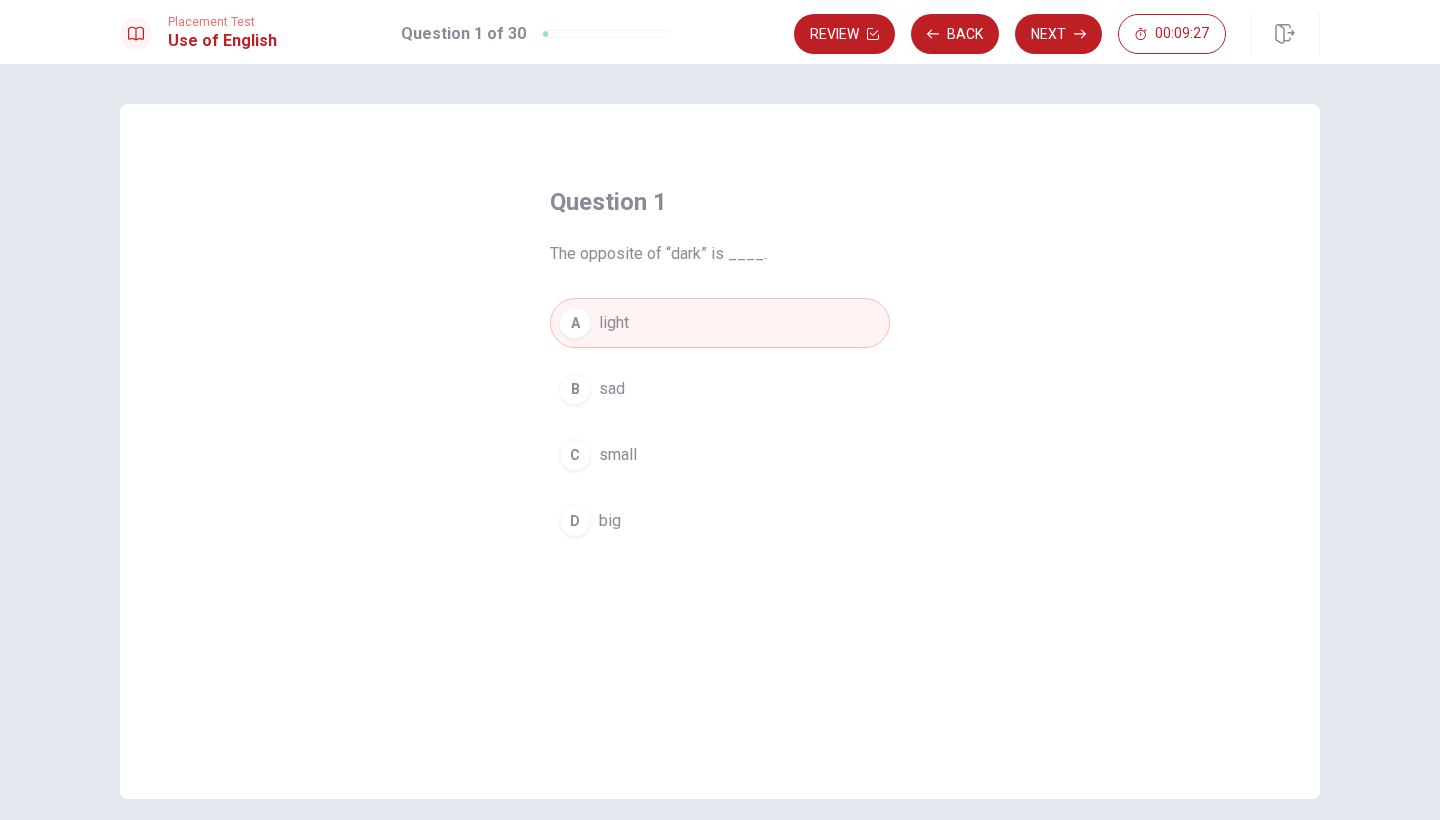 click on "B sad" at bounding box center (720, 389) 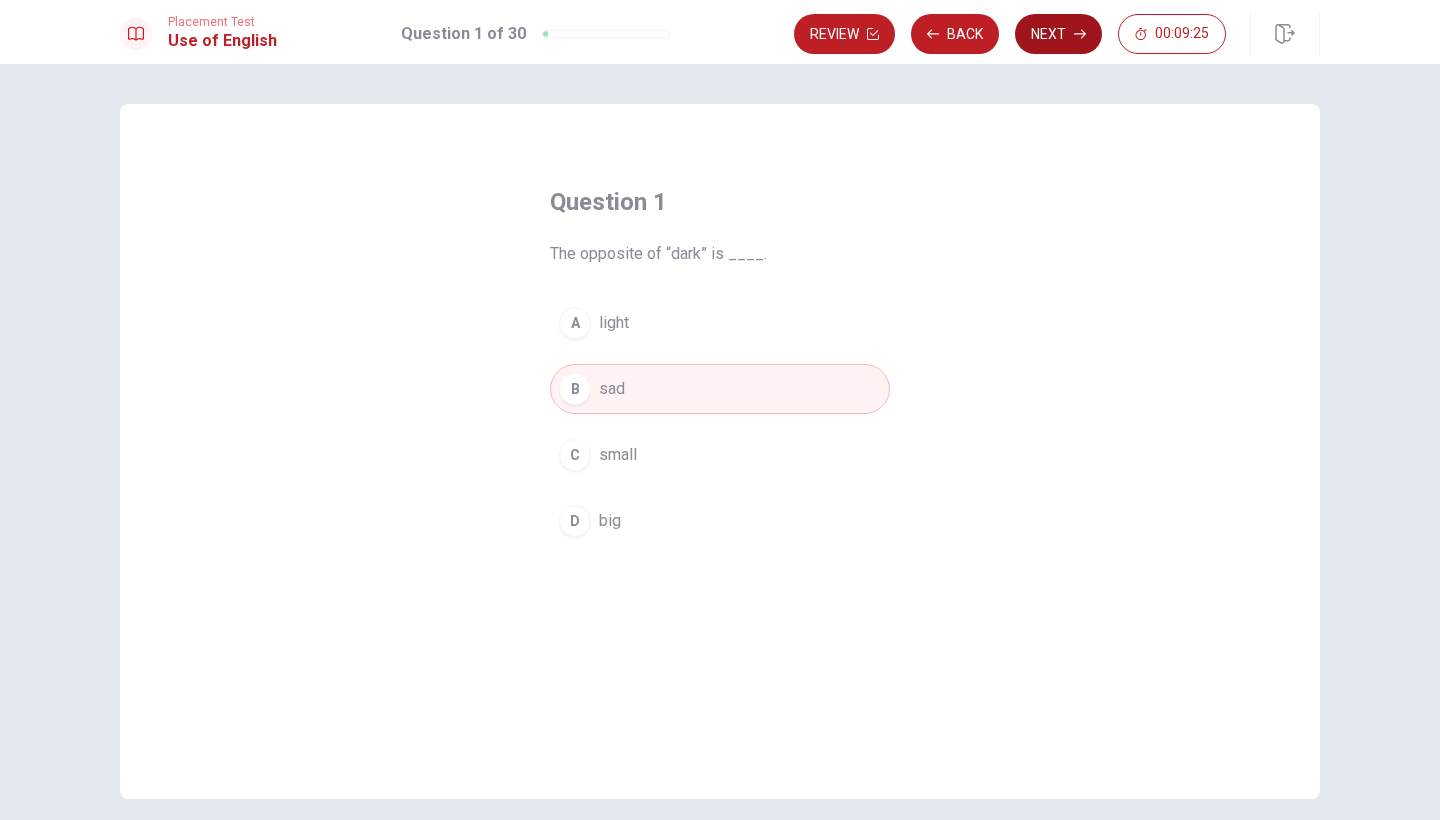 click on "Next" at bounding box center [1058, 34] 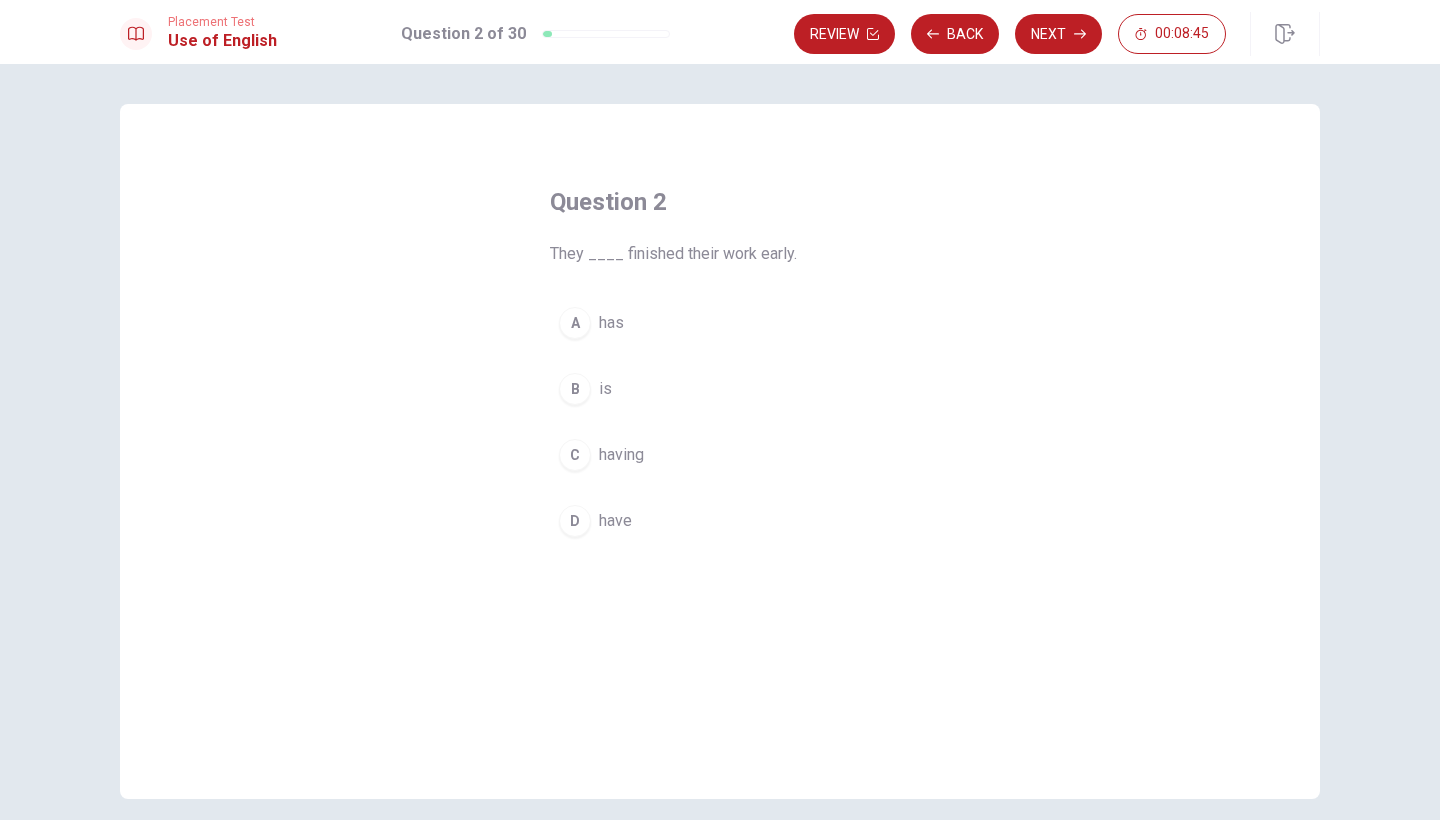 click on "D" at bounding box center (575, 521) 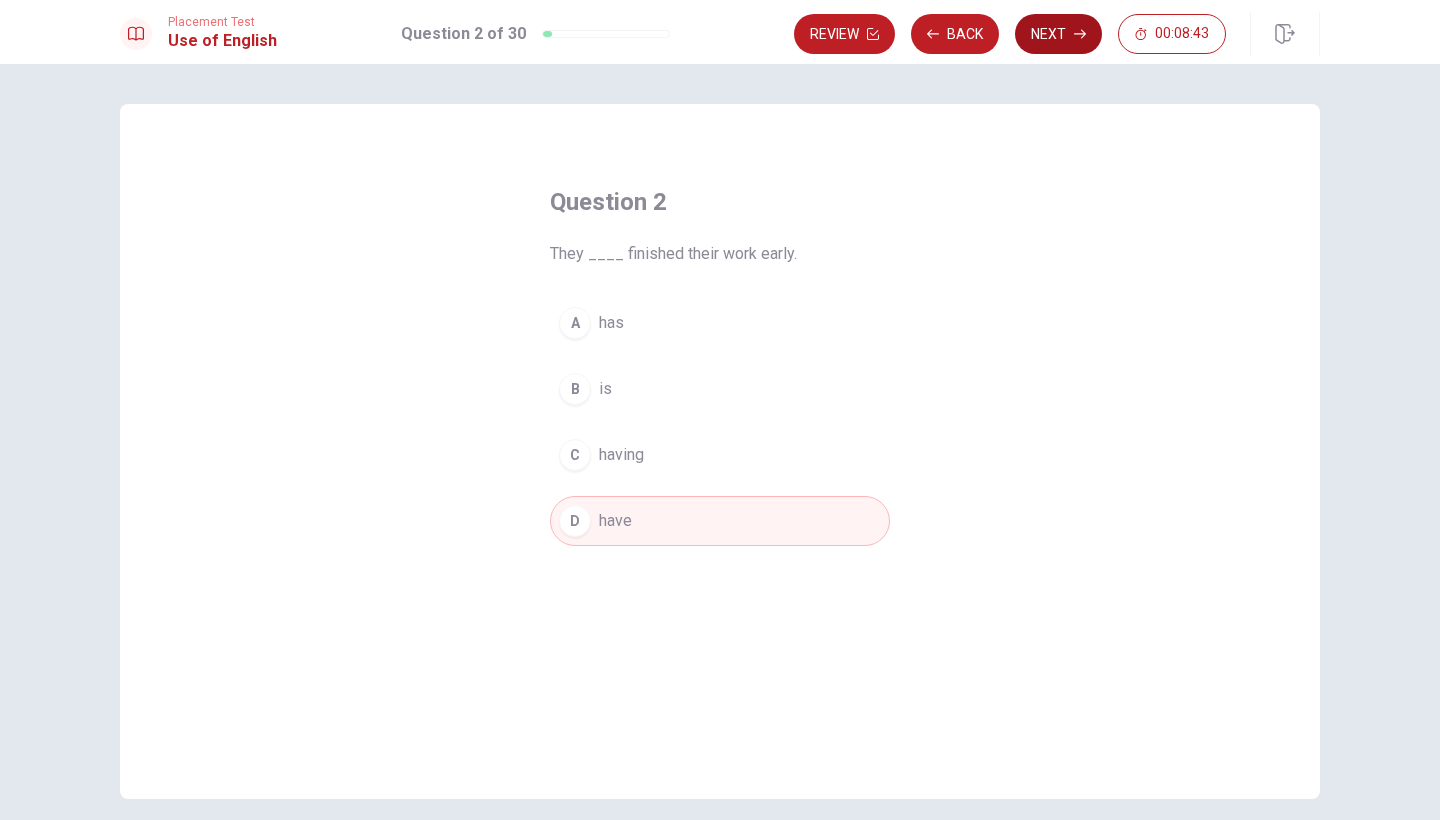 click on "Next" at bounding box center [1058, 34] 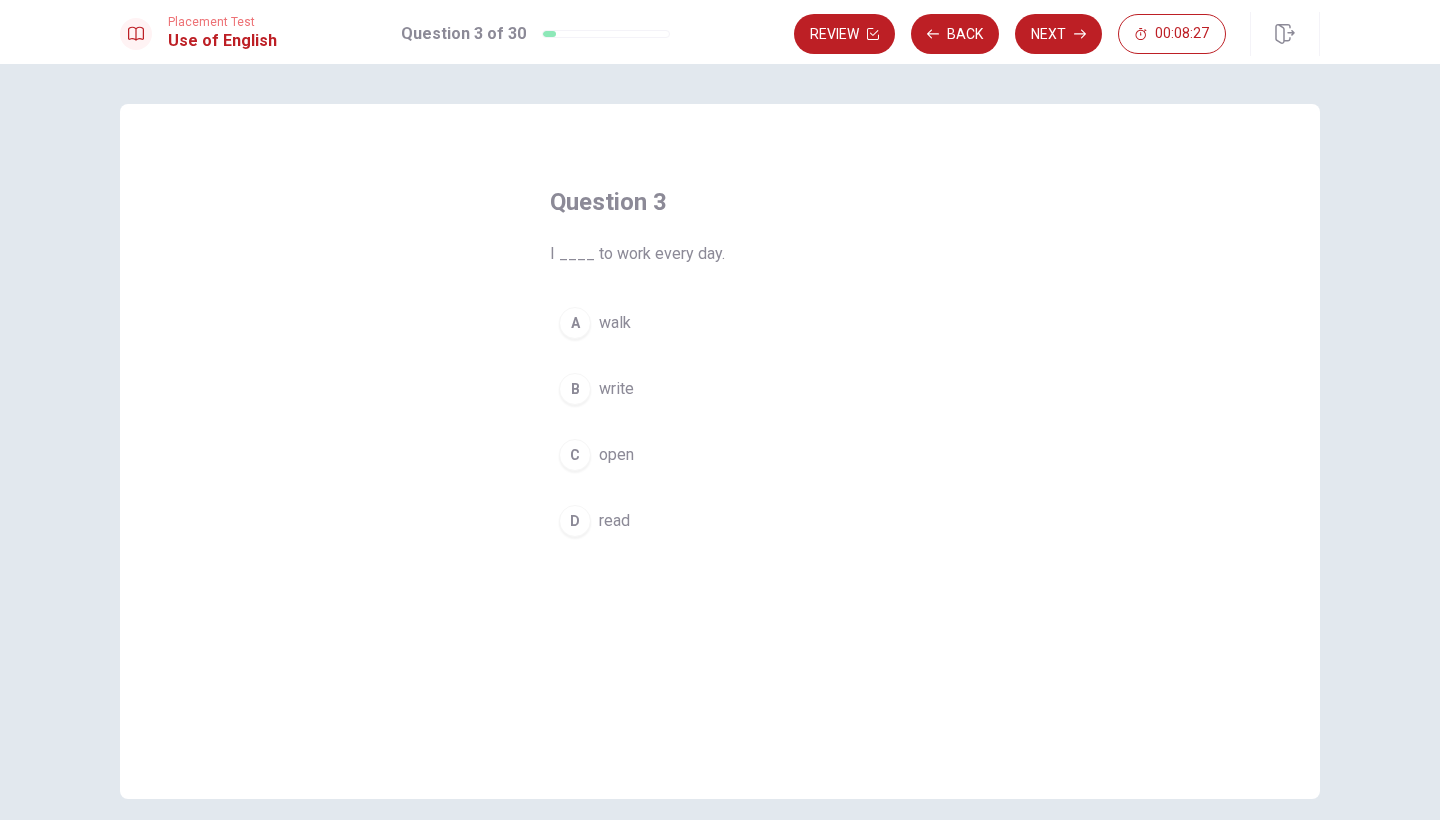 click on "A" at bounding box center [575, 323] 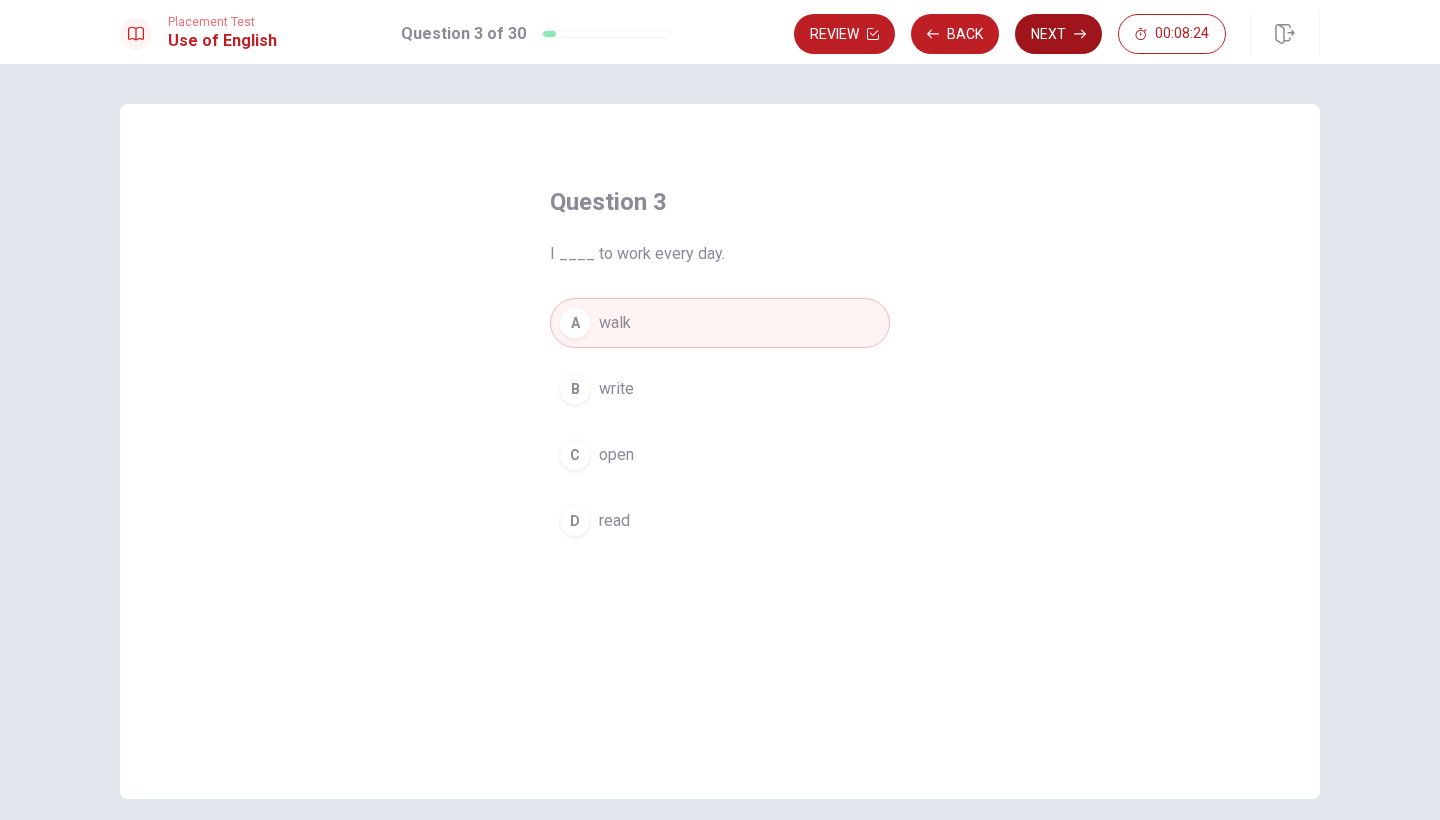 click on "Next" at bounding box center [1058, 34] 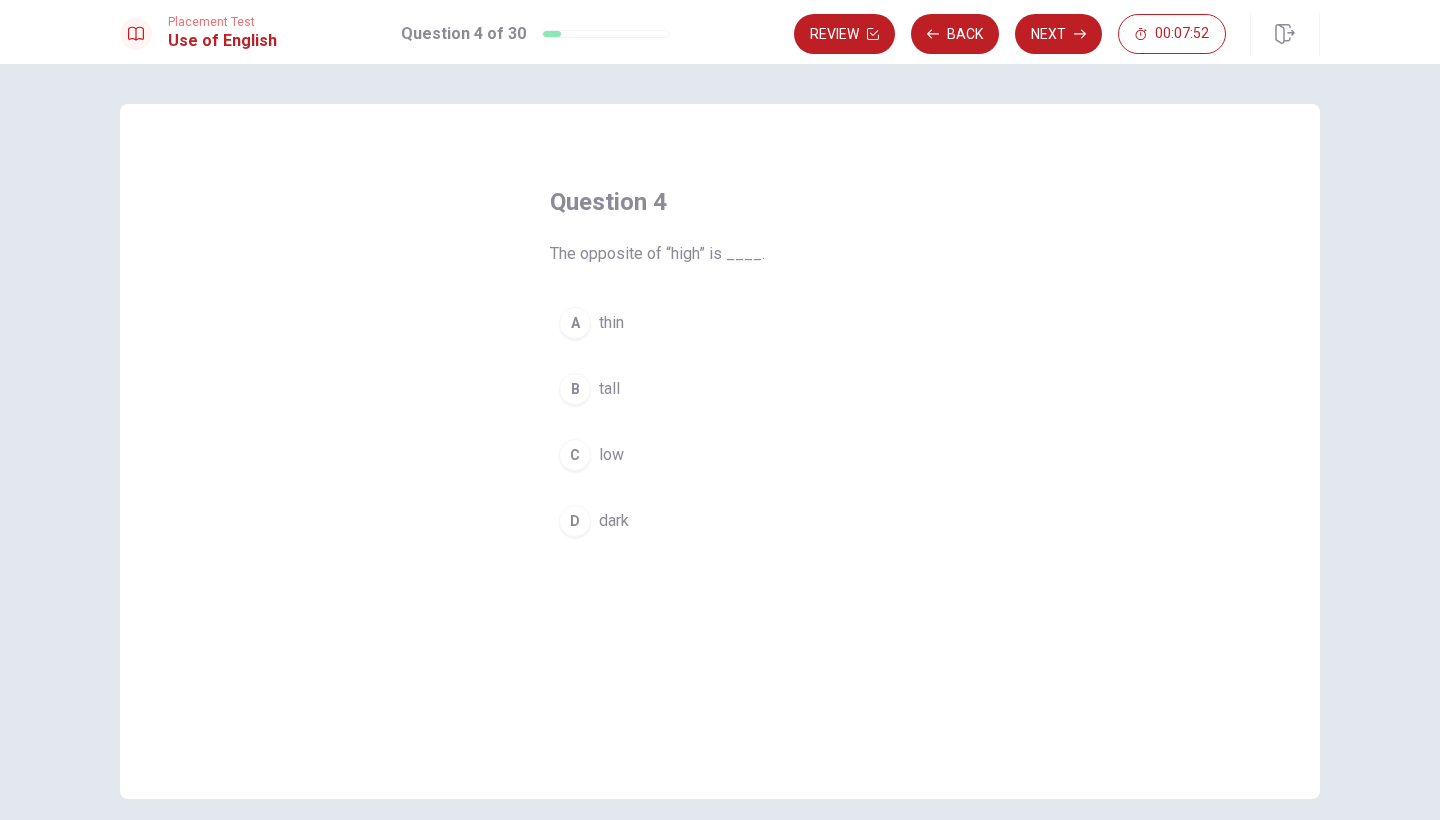click on "B" at bounding box center [575, 389] 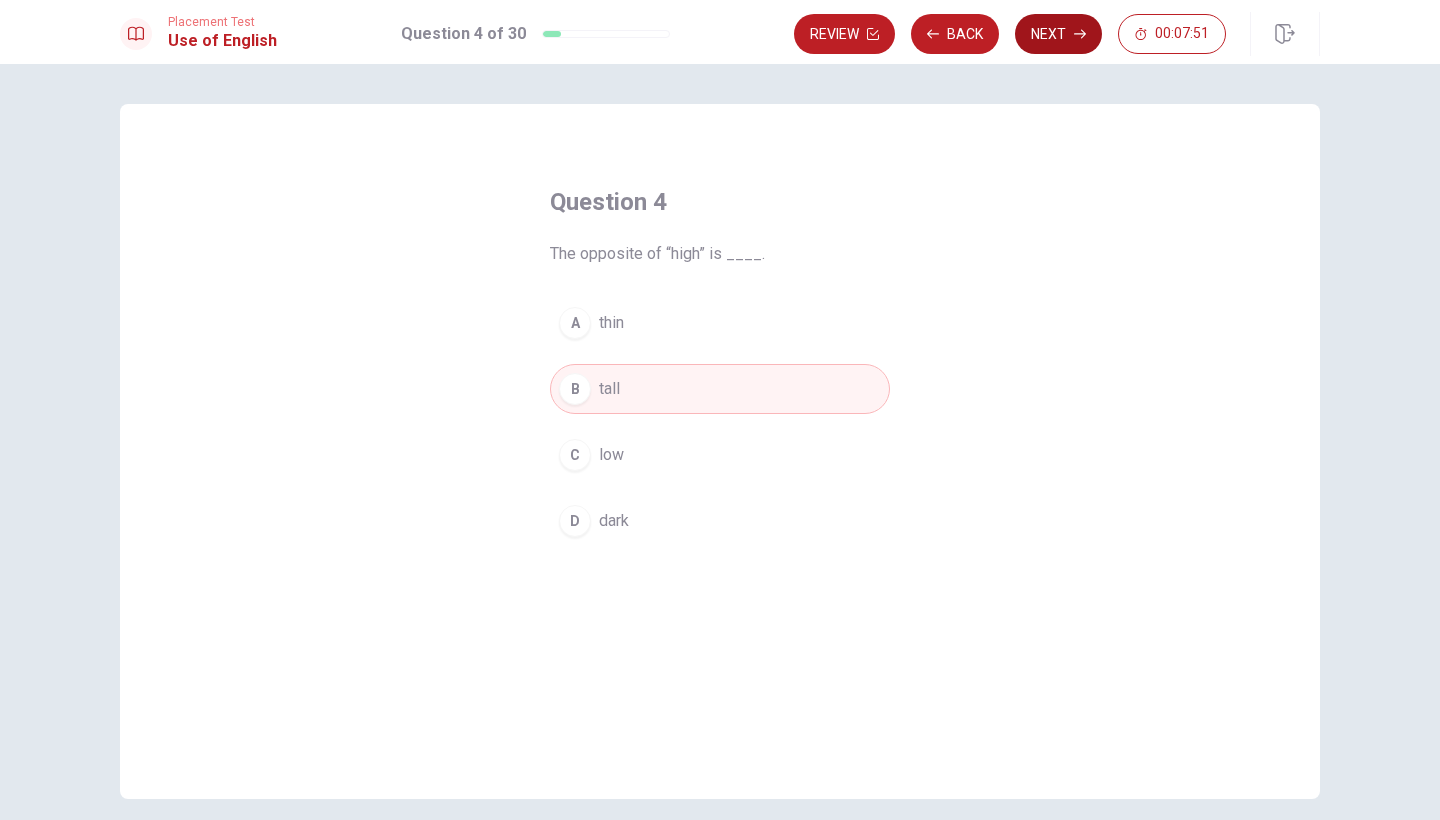 click on "Next" at bounding box center (1058, 34) 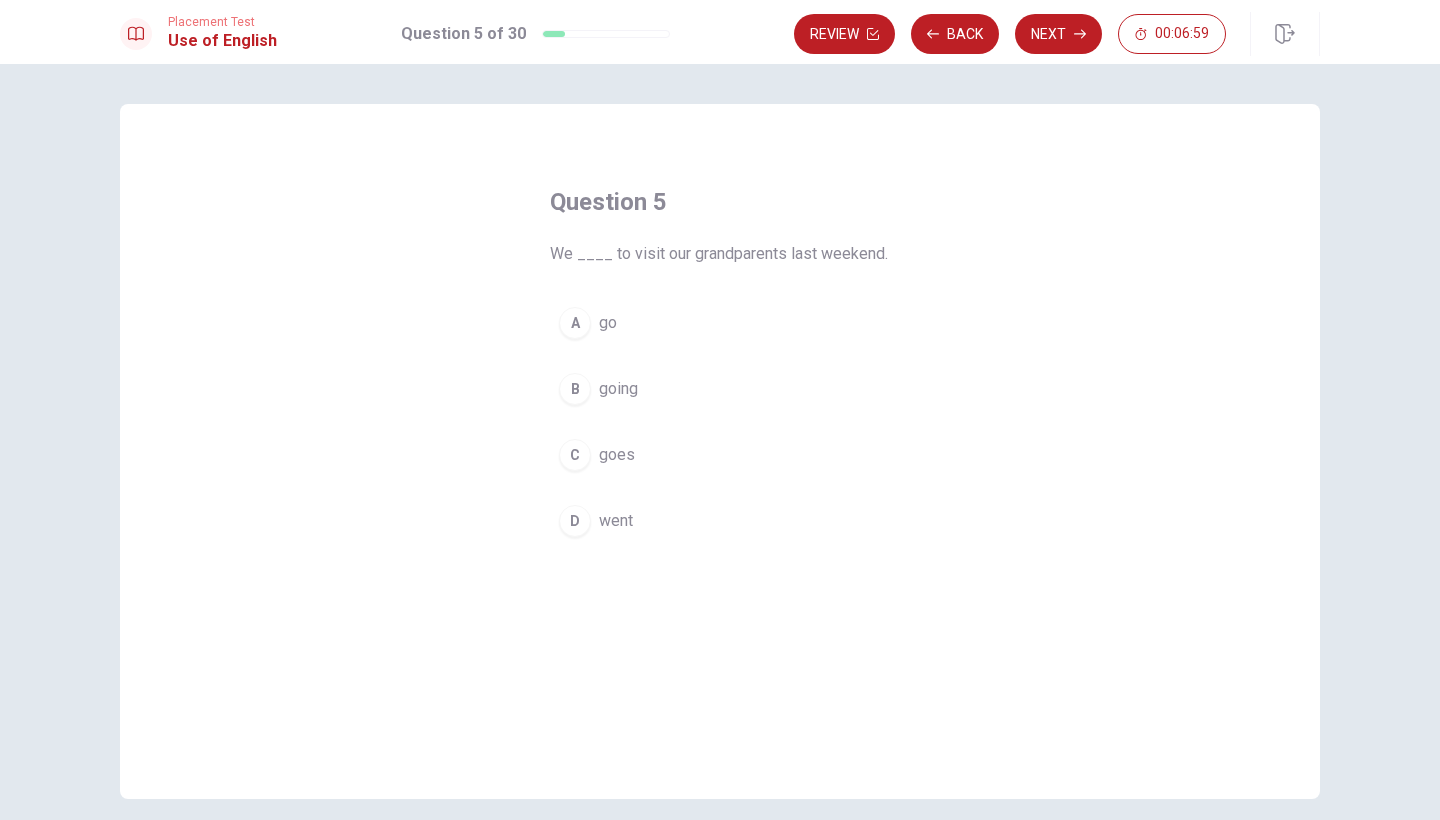 click on "D" at bounding box center [575, 521] 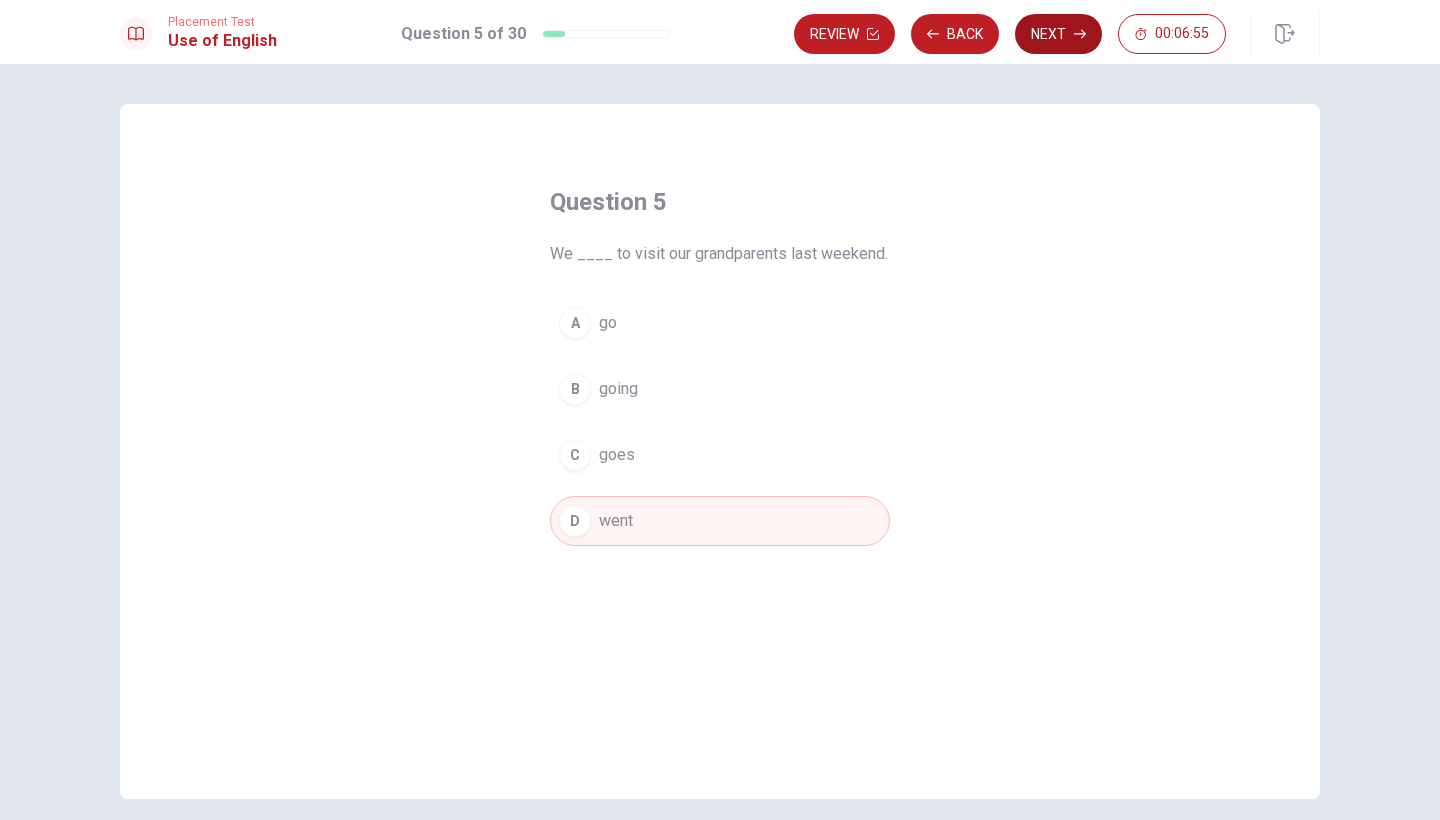 click on "Next" at bounding box center [1058, 34] 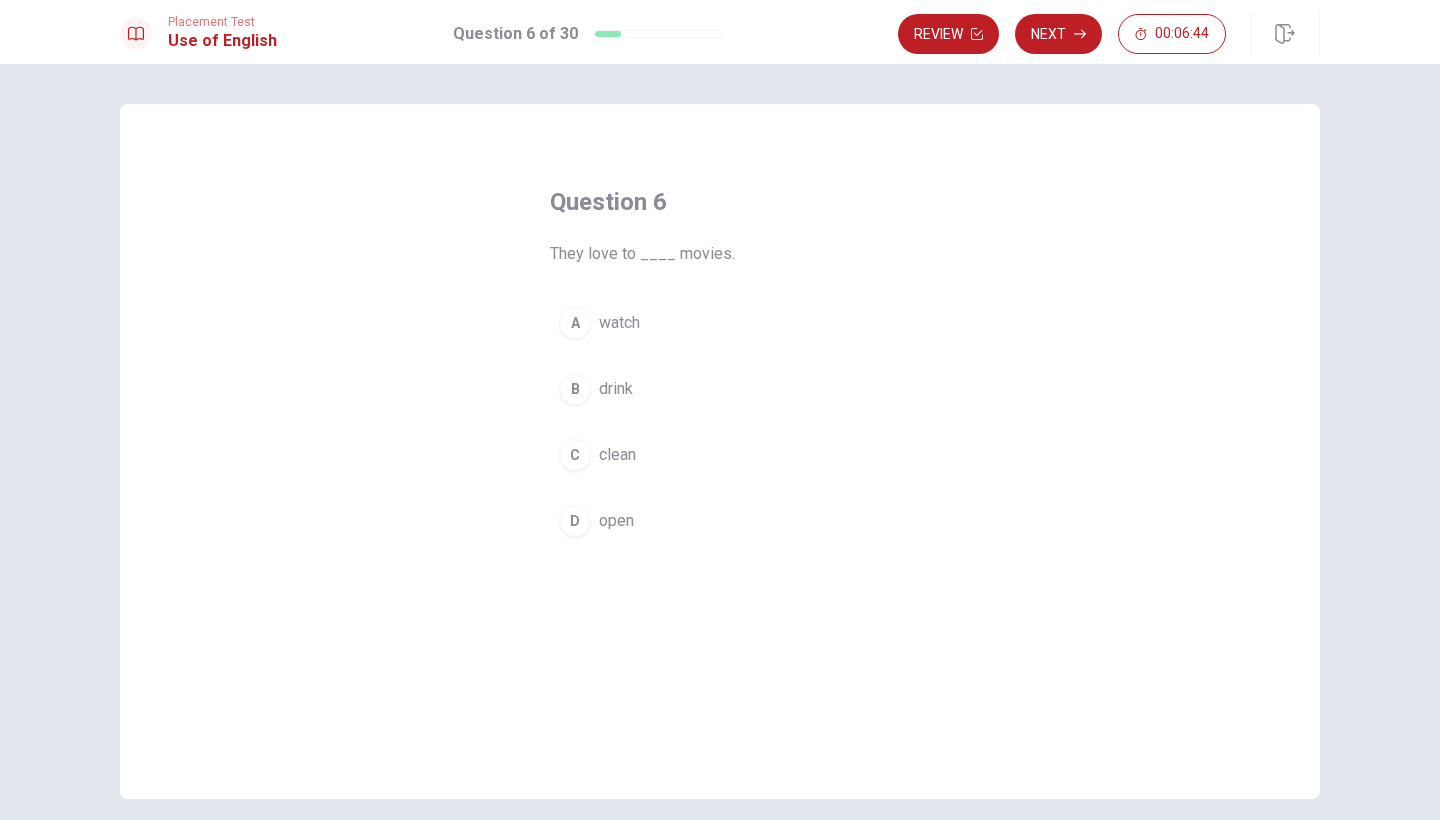 click on "A" at bounding box center (575, 323) 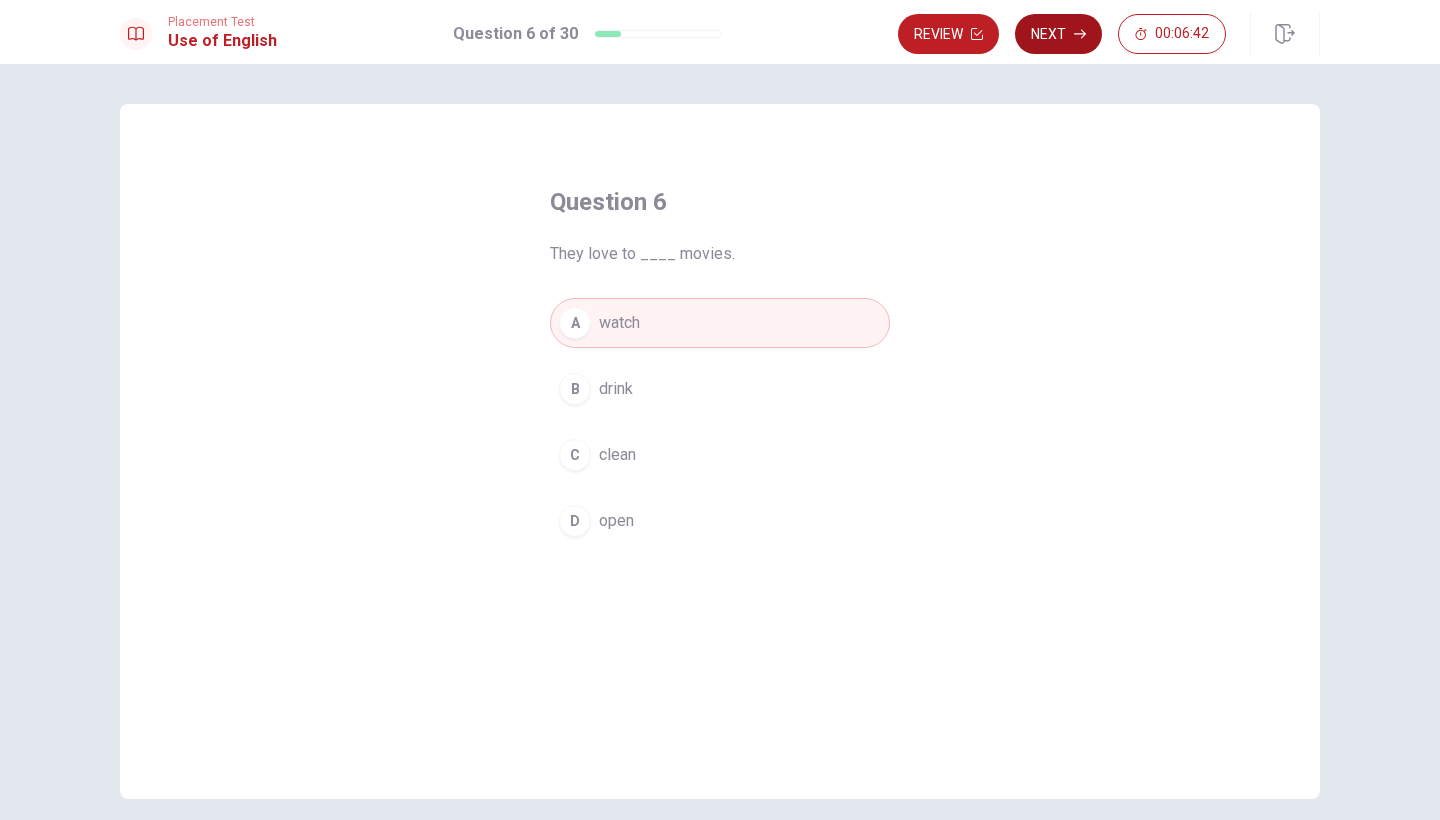 click on "Next" at bounding box center [1058, 34] 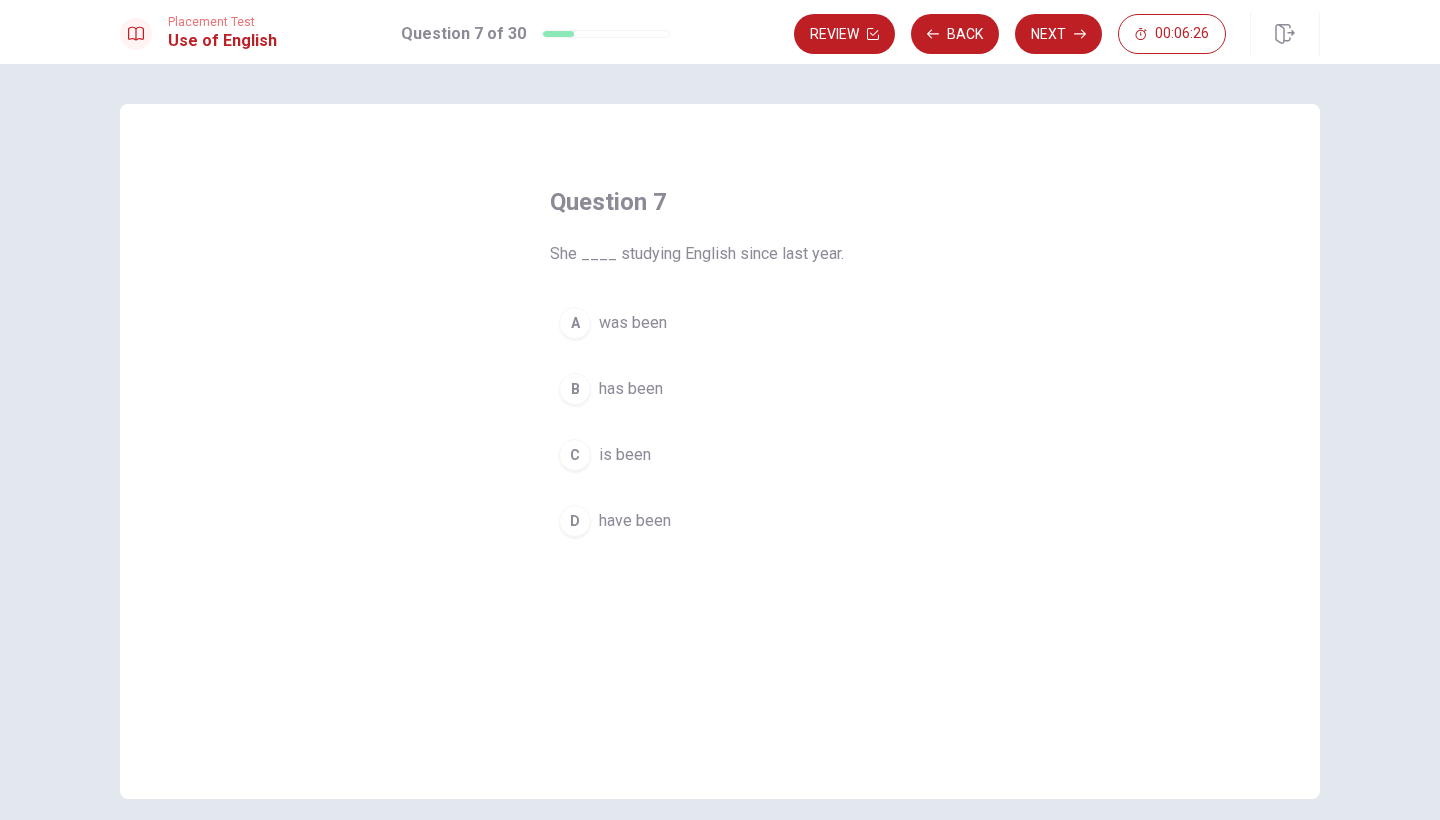 click on "B" at bounding box center [575, 389] 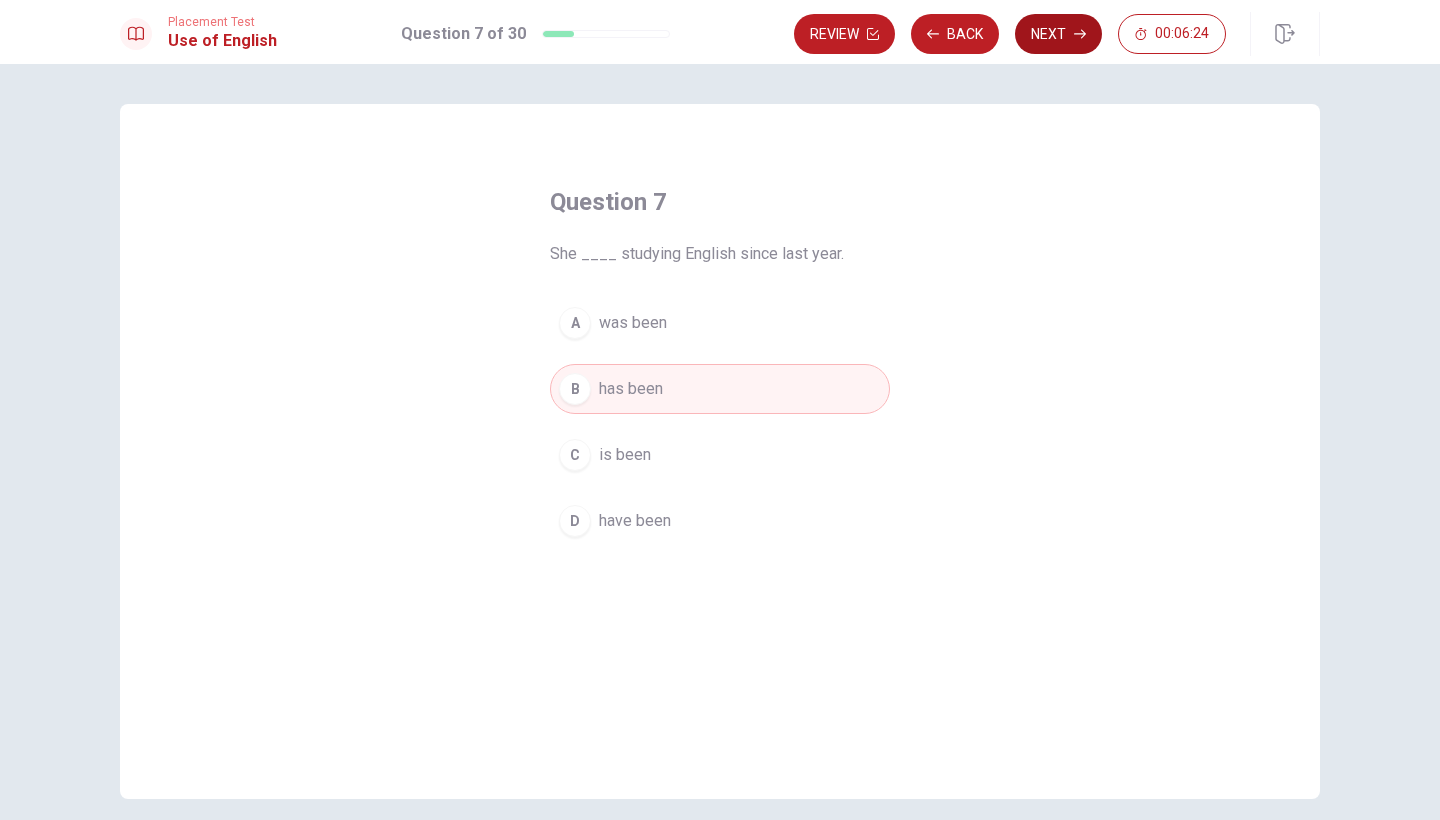 click on "Next" at bounding box center [1058, 34] 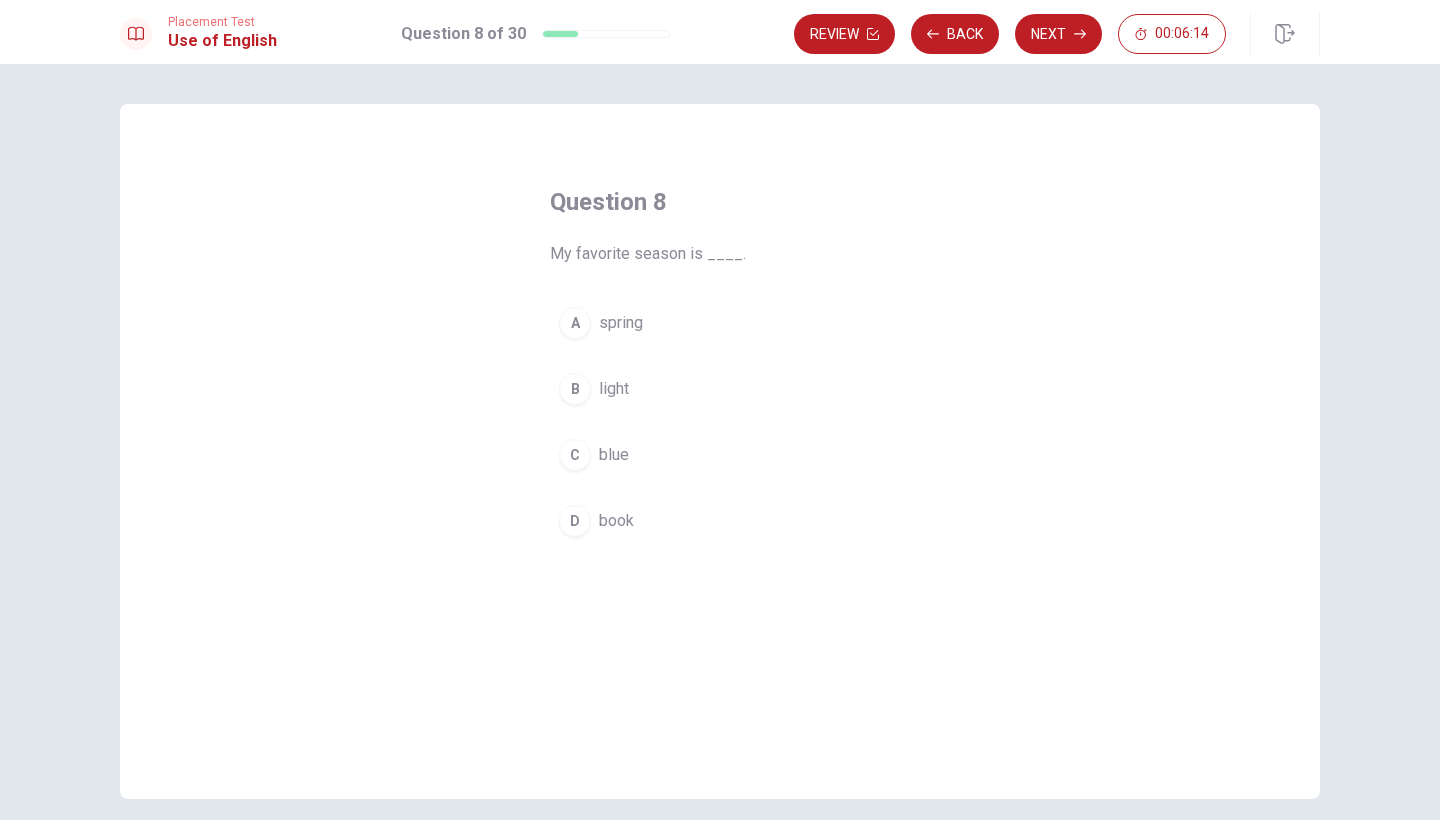 click on "A" at bounding box center [575, 323] 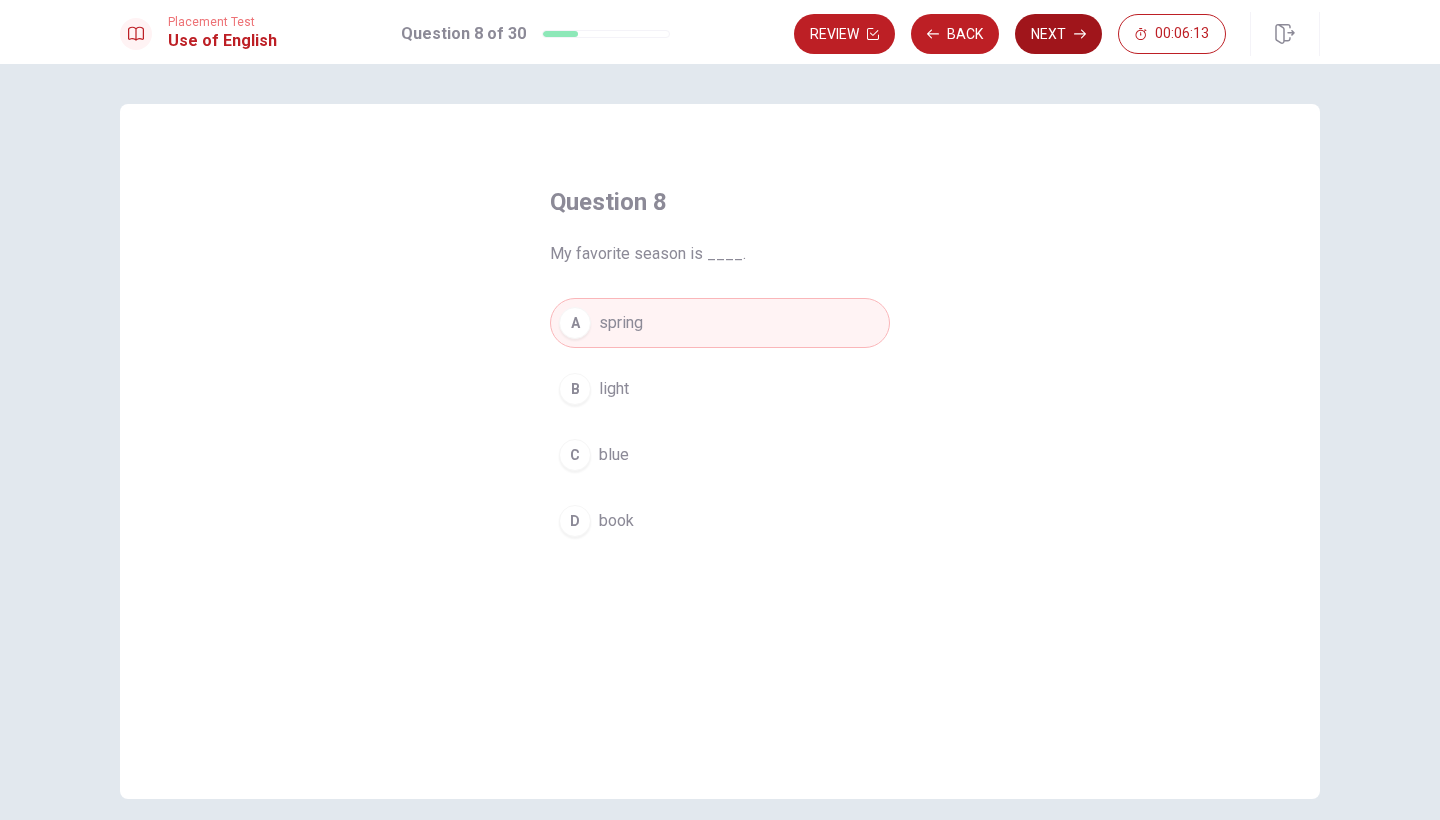 click on "Next" at bounding box center (1058, 34) 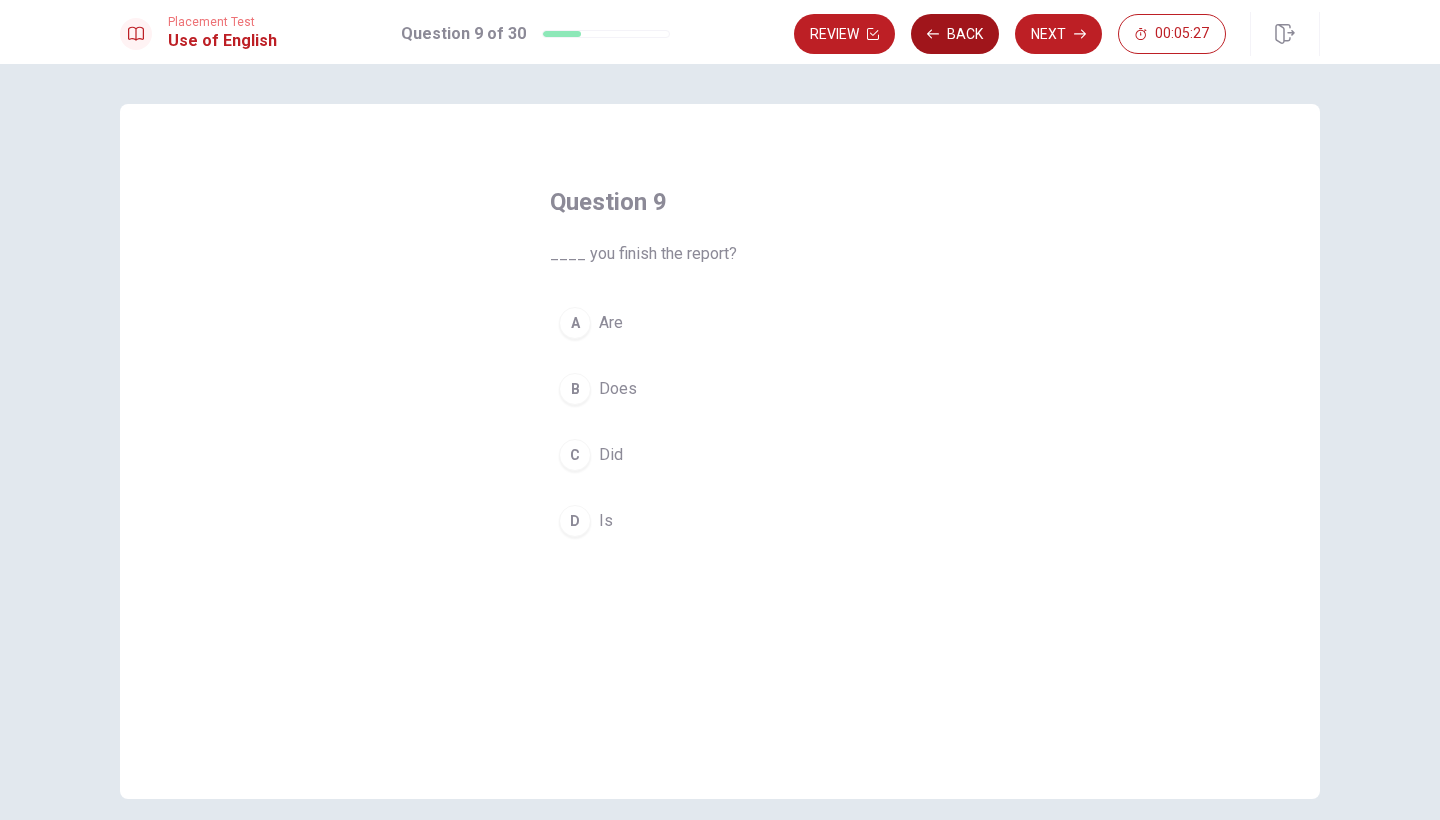 click on "Back" at bounding box center (955, 34) 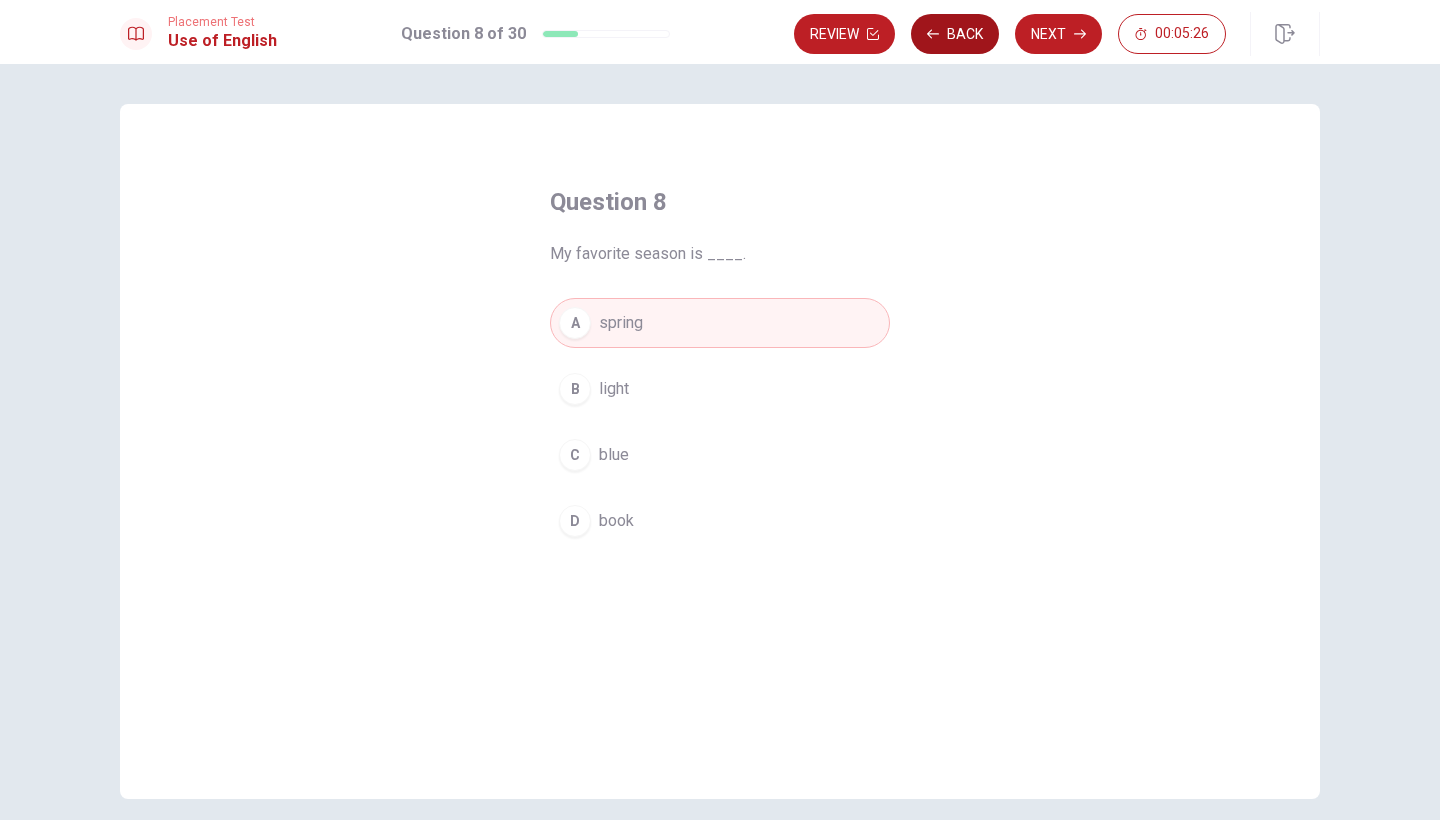 click on "Back" at bounding box center [955, 34] 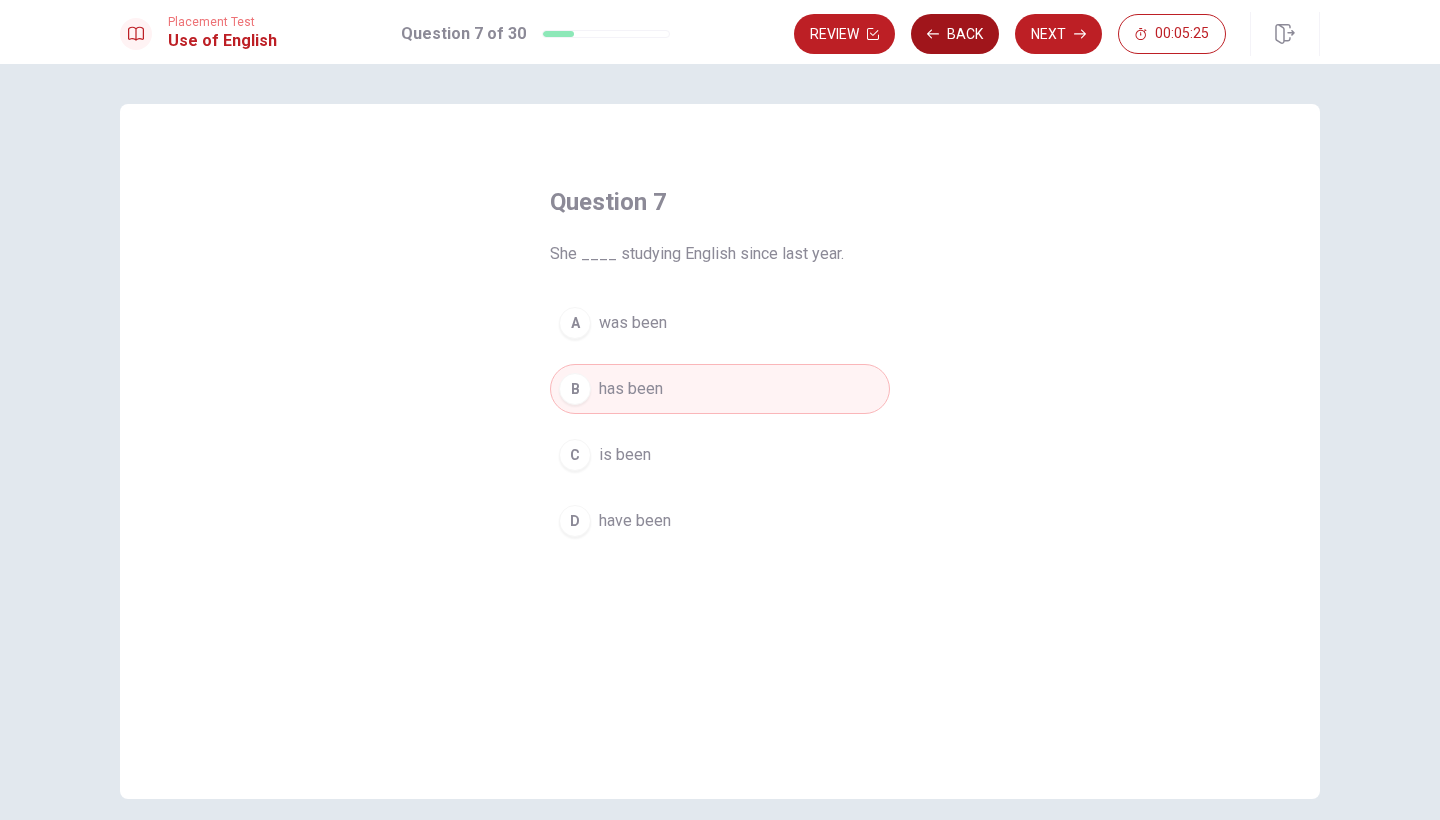 click on "Back" at bounding box center (955, 34) 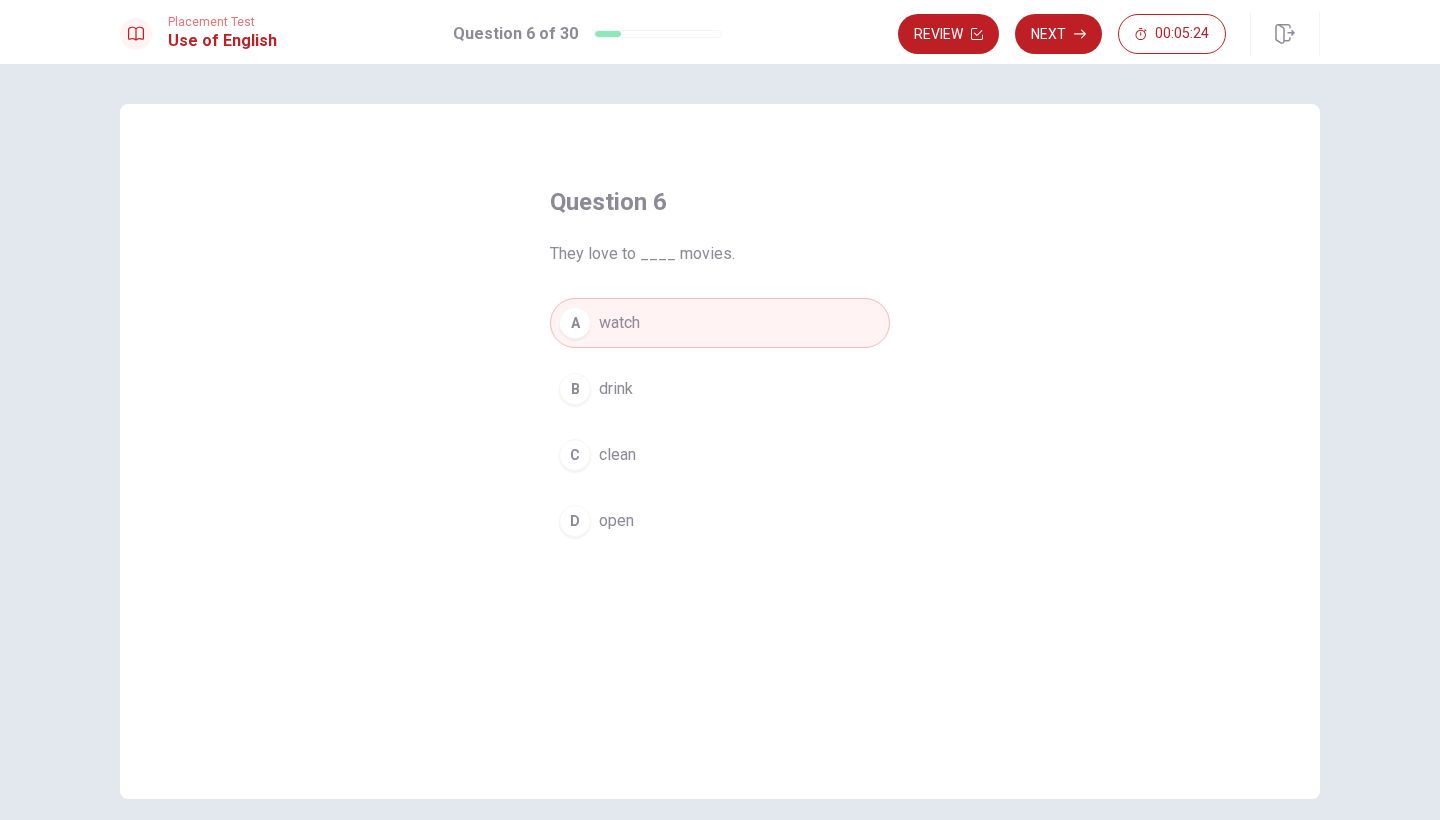 click on "Review" at bounding box center (948, 34) 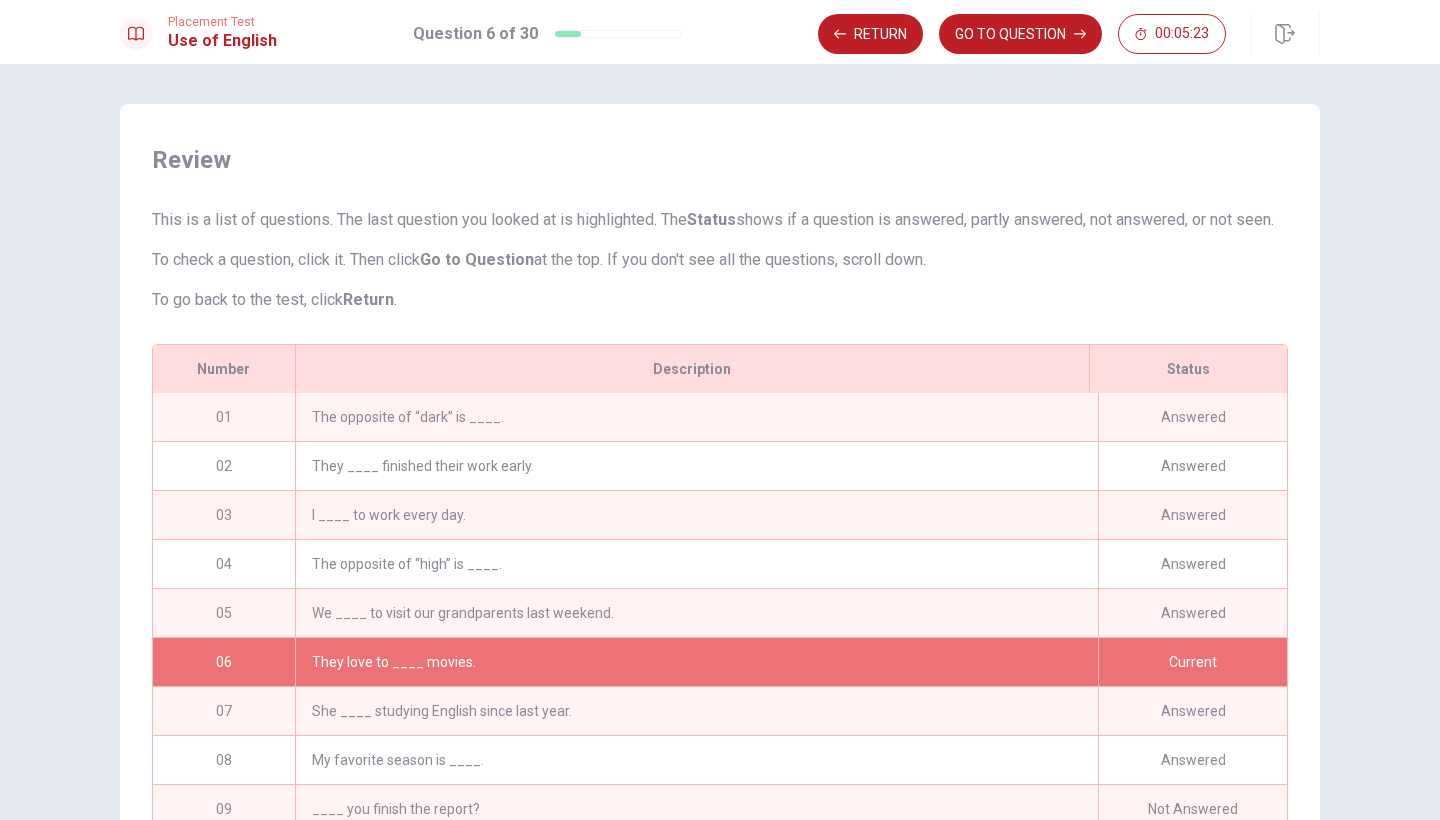 scroll, scrollTop: 46, scrollLeft: 0, axis: vertical 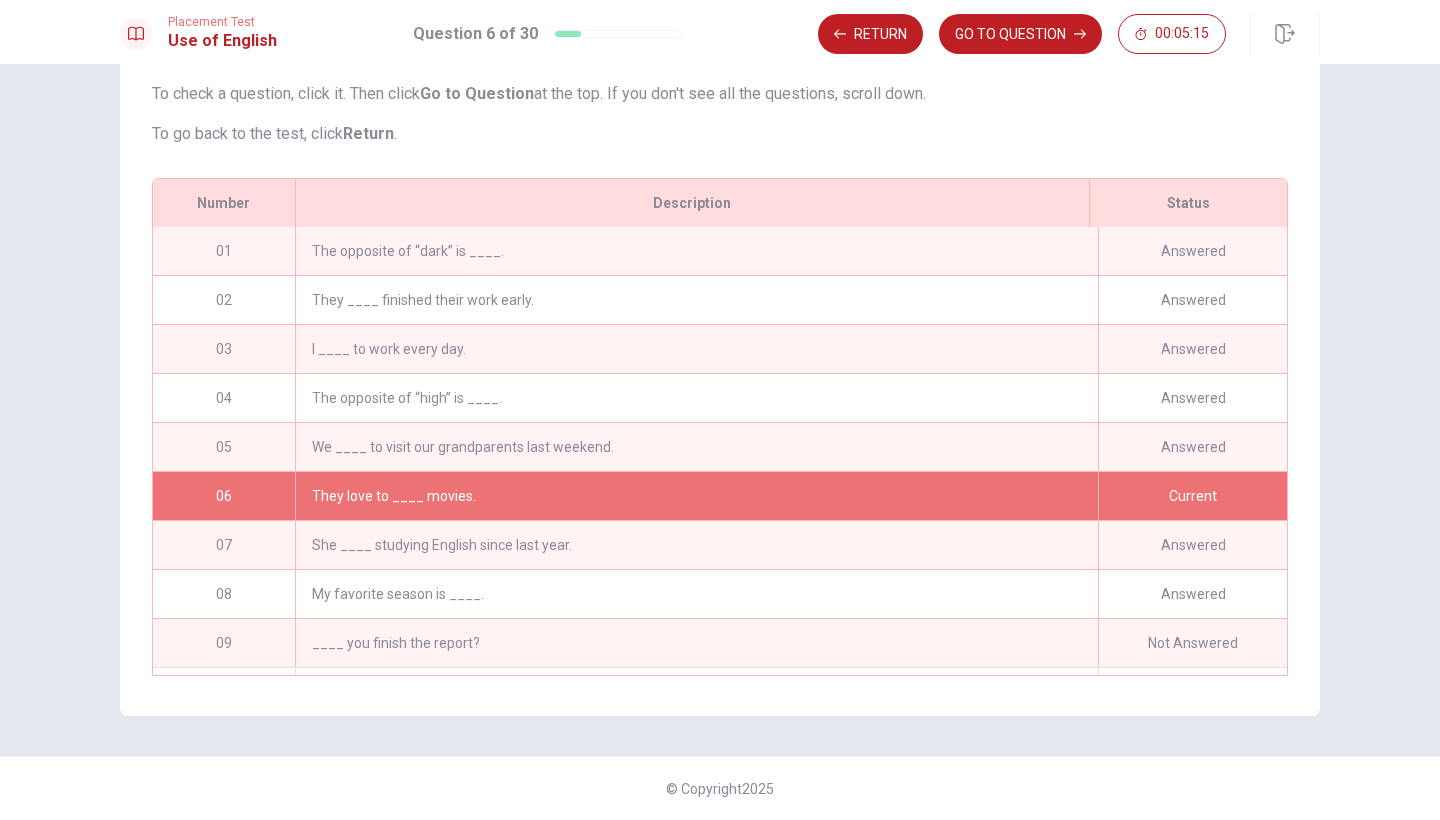 click on "The opposite of “dark” is ____." at bounding box center [696, 251] 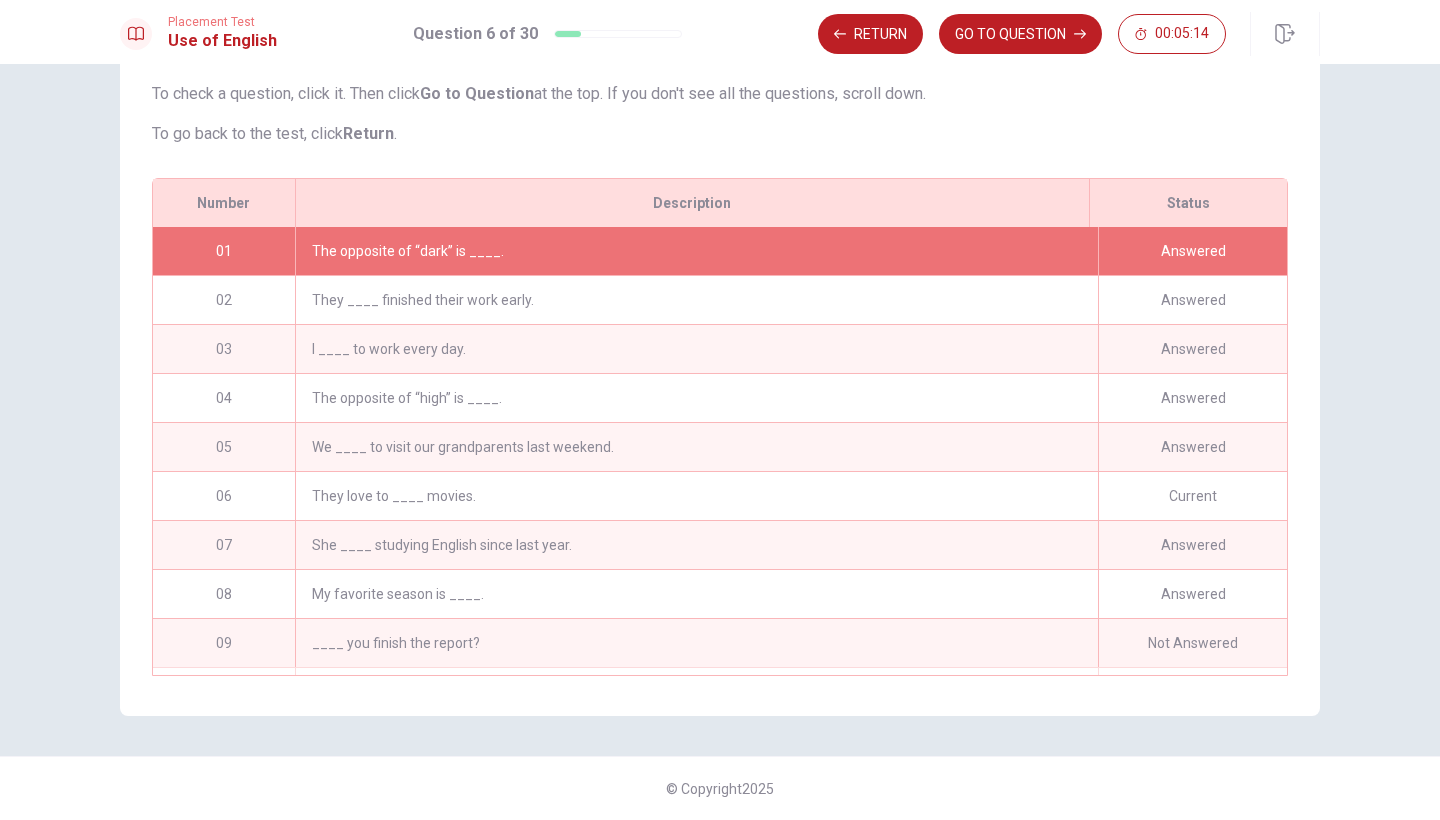 click on "The opposite of “dark” is ____." at bounding box center (696, 251) 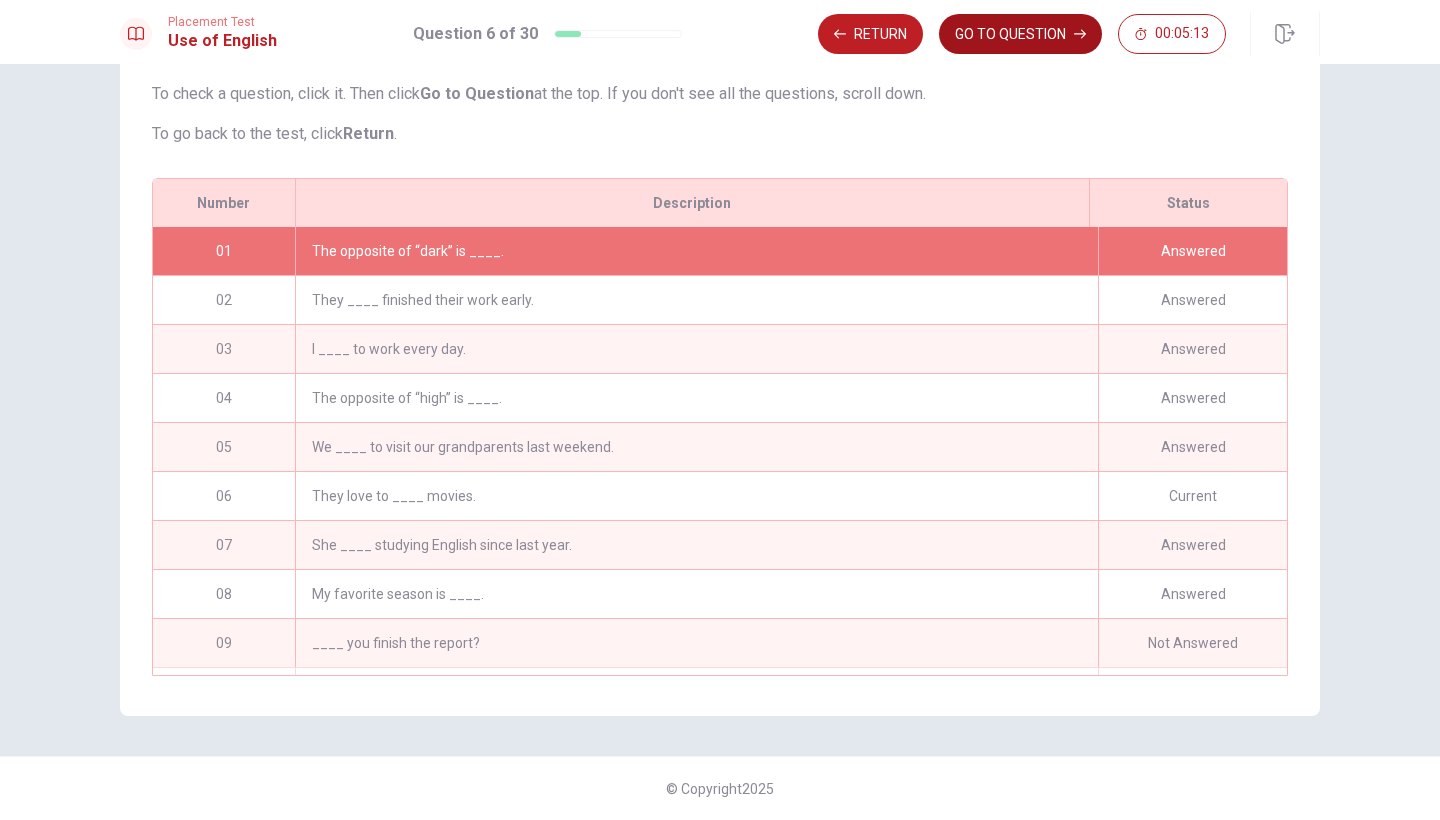 click on "GO TO QUESTION" at bounding box center (1020, 34) 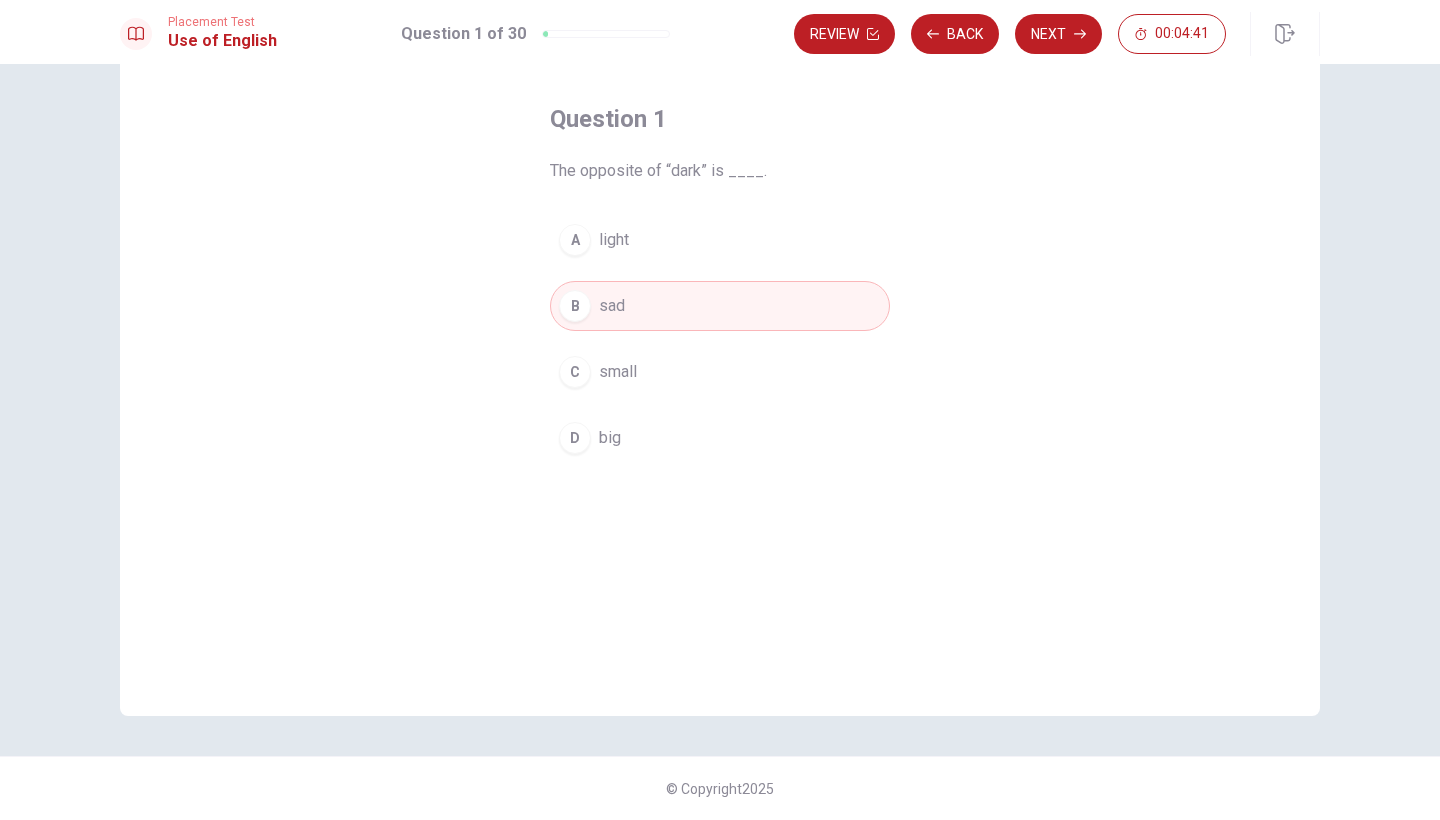click on "light" at bounding box center [614, 240] 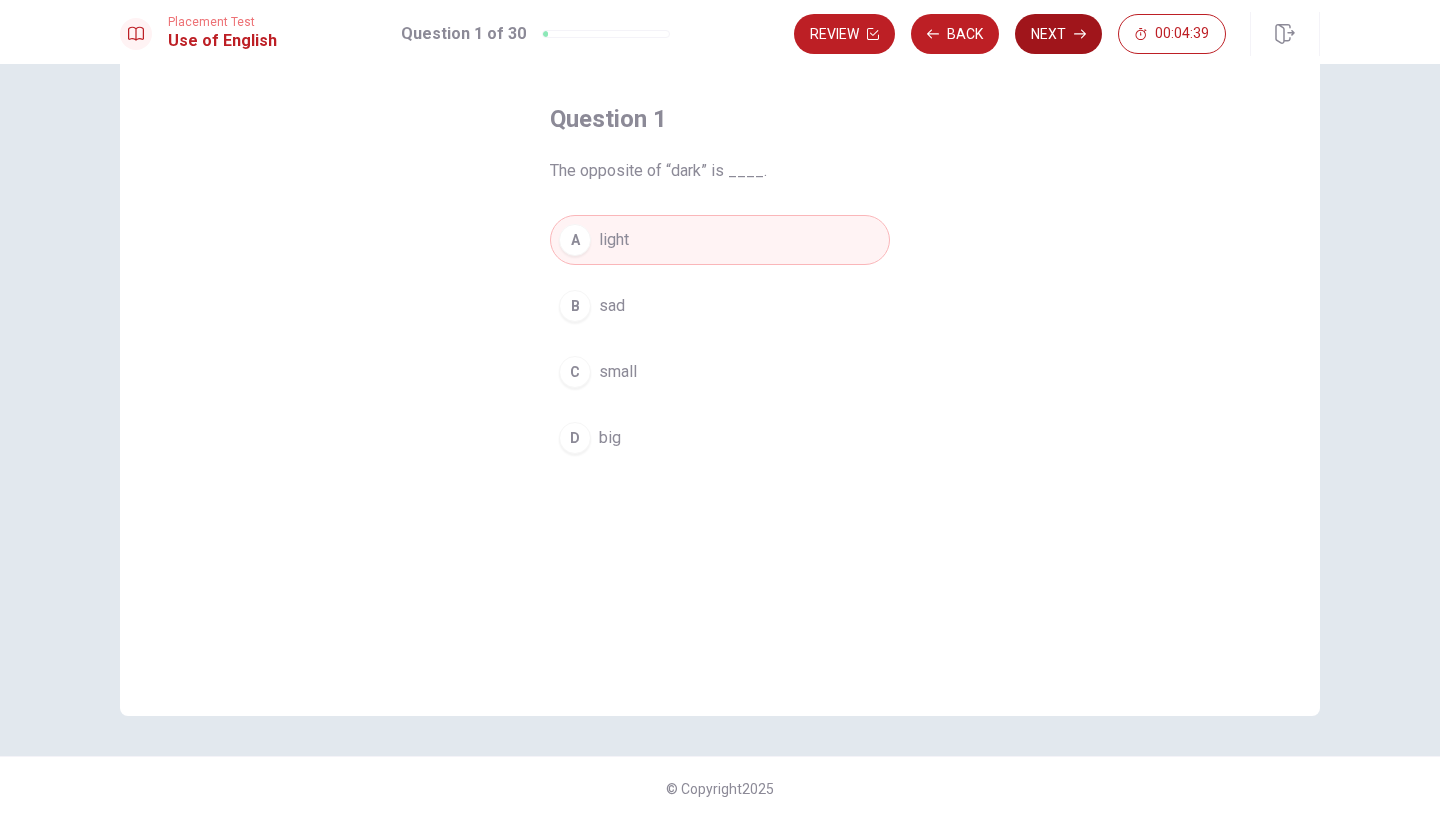 click on "Next" at bounding box center [1058, 34] 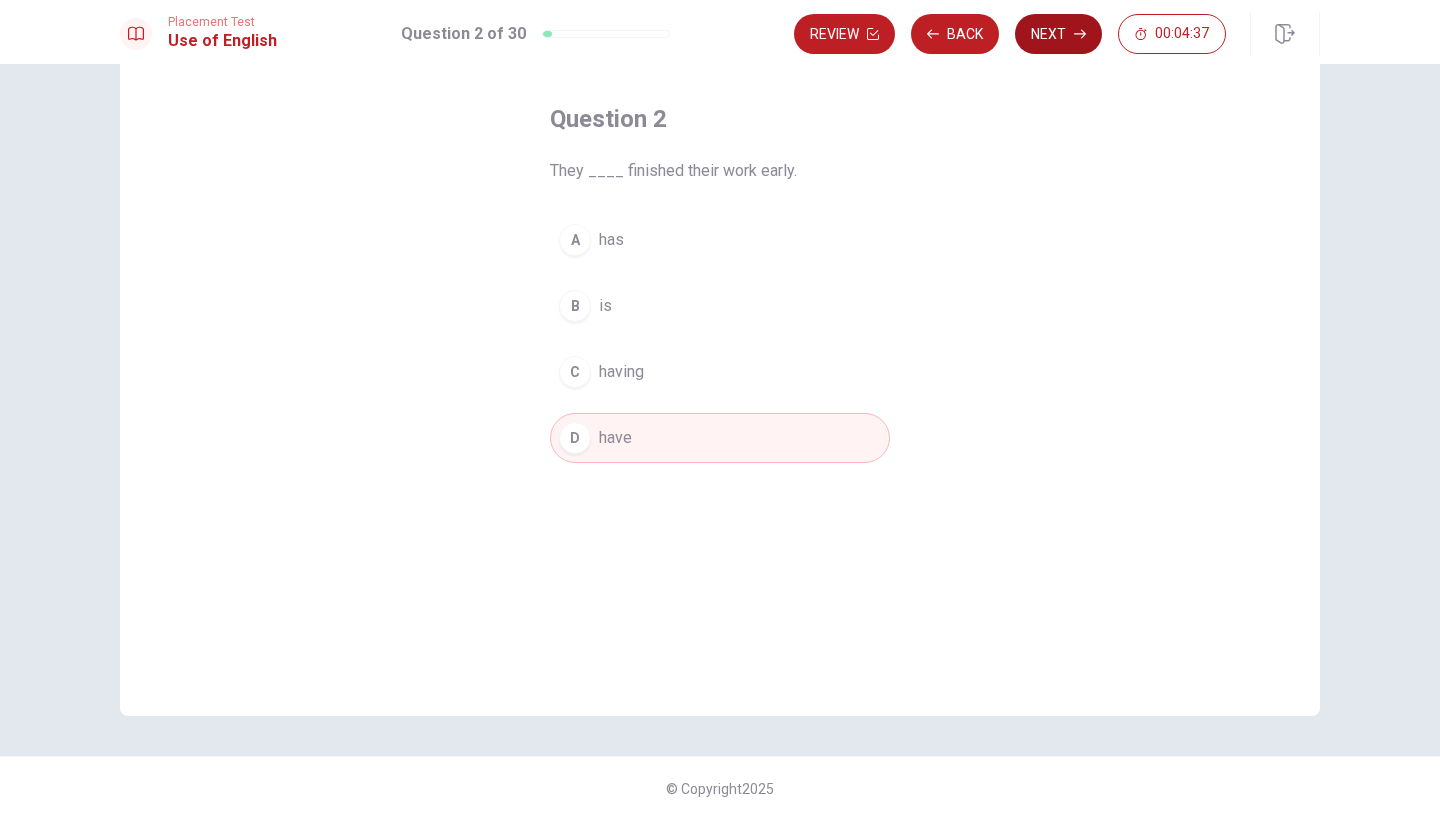 click on "Next" at bounding box center (1058, 34) 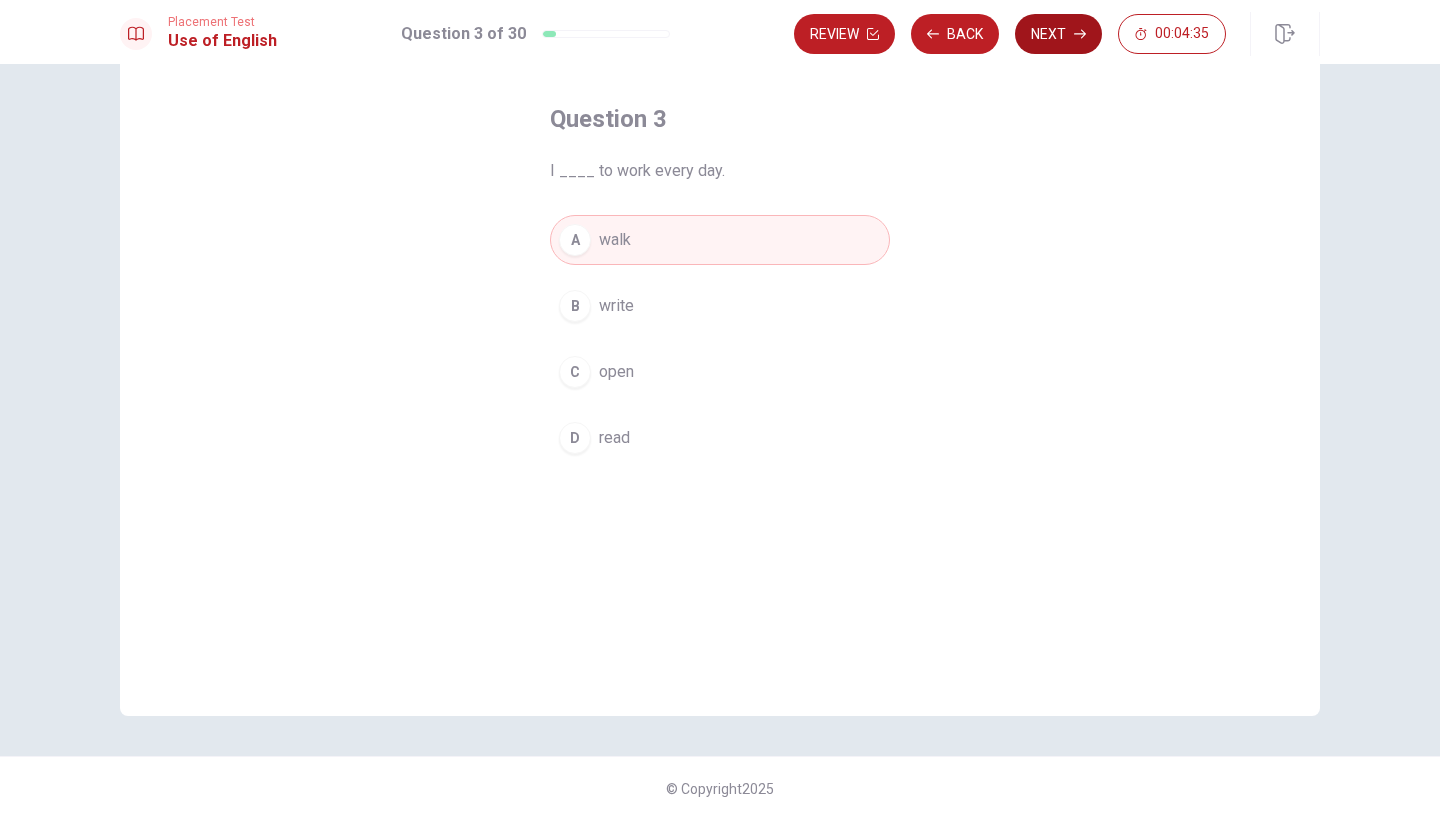 click on "Next" at bounding box center (1058, 34) 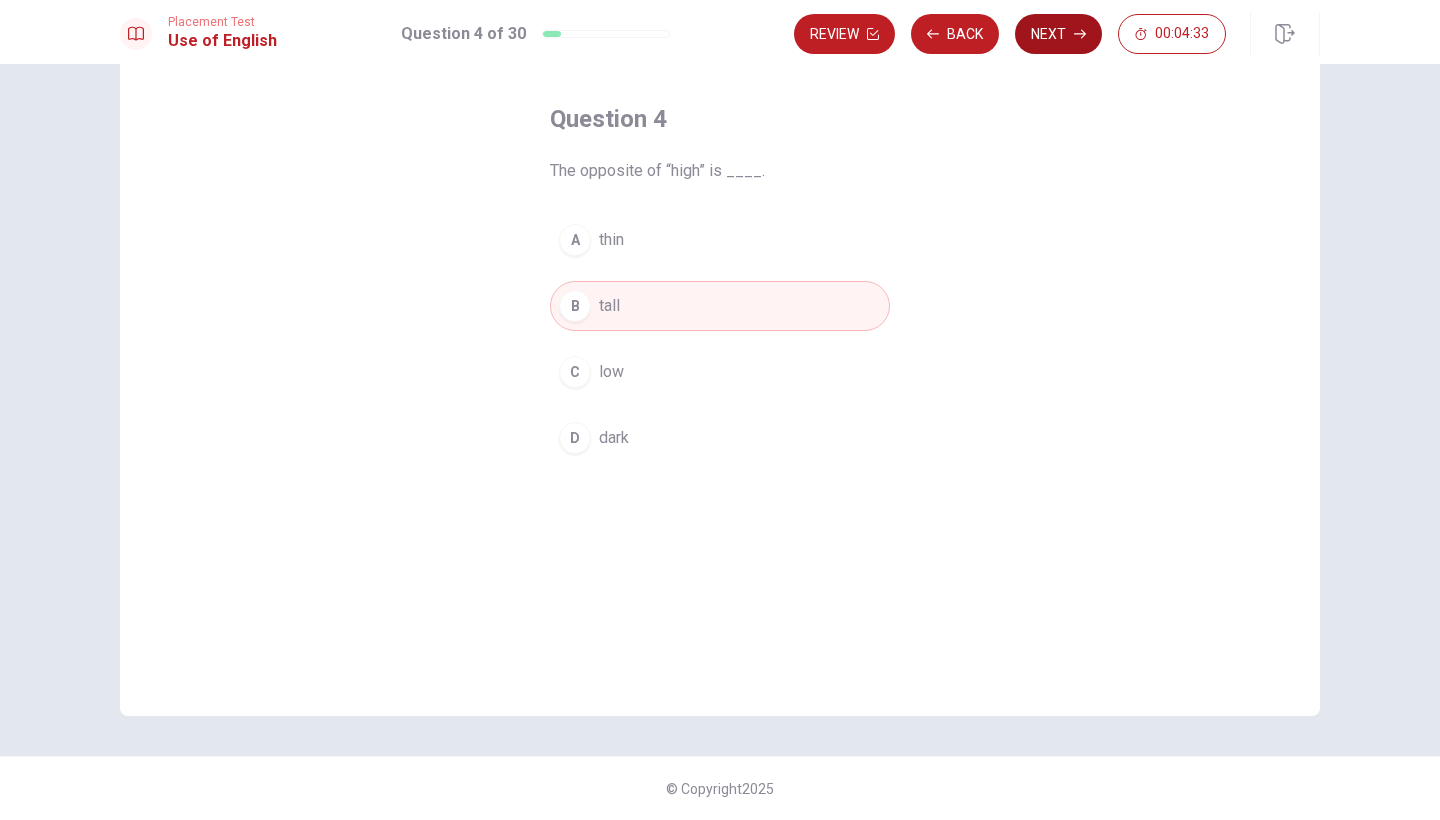 click on "Next" at bounding box center (1058, 34) 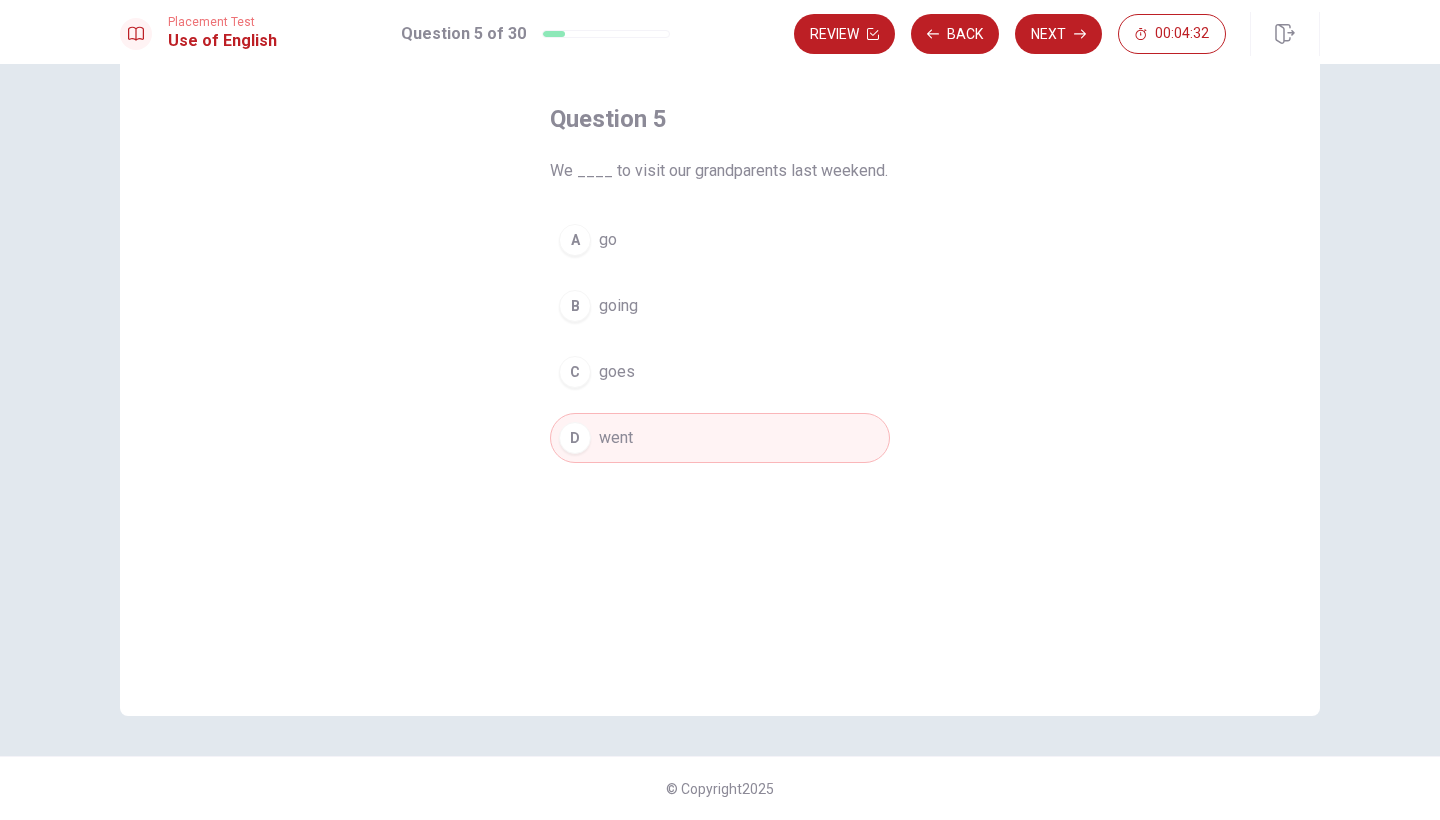 click on "Next" at bounding box center [1058, 34] 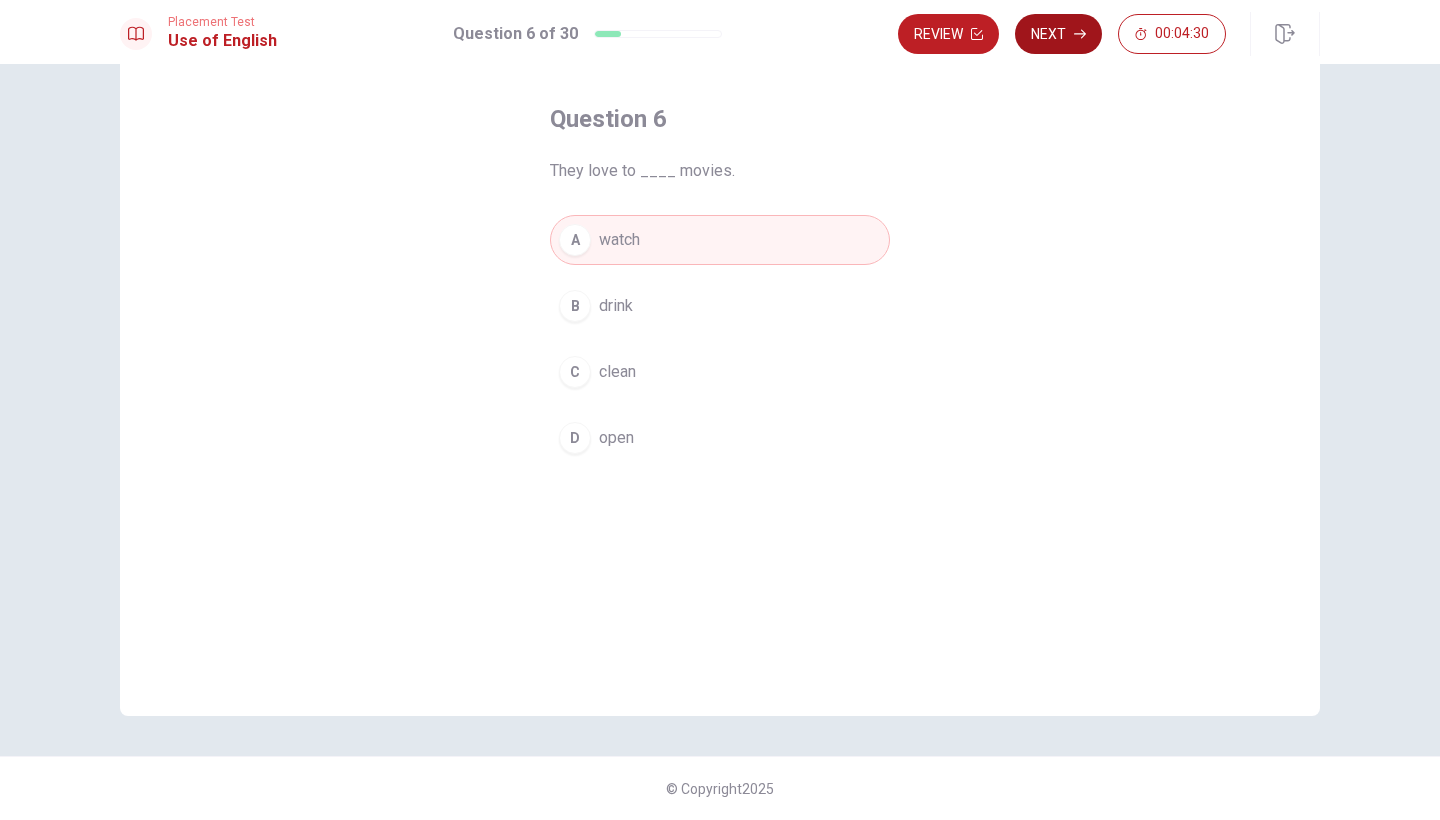 click on "Next" at bounding box center (1058, 34) 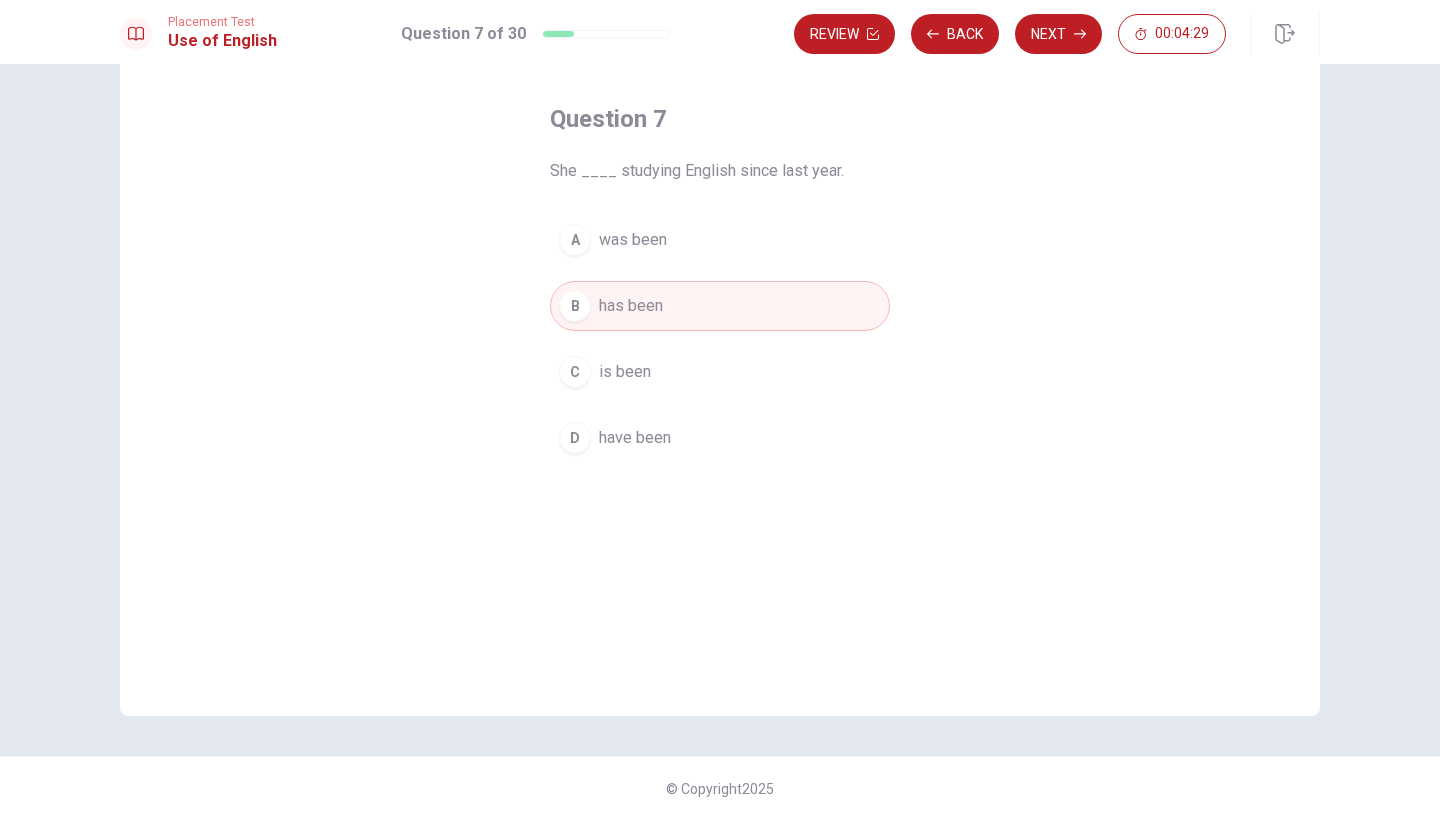 click on "Next" at bounding box center [1058, 34] 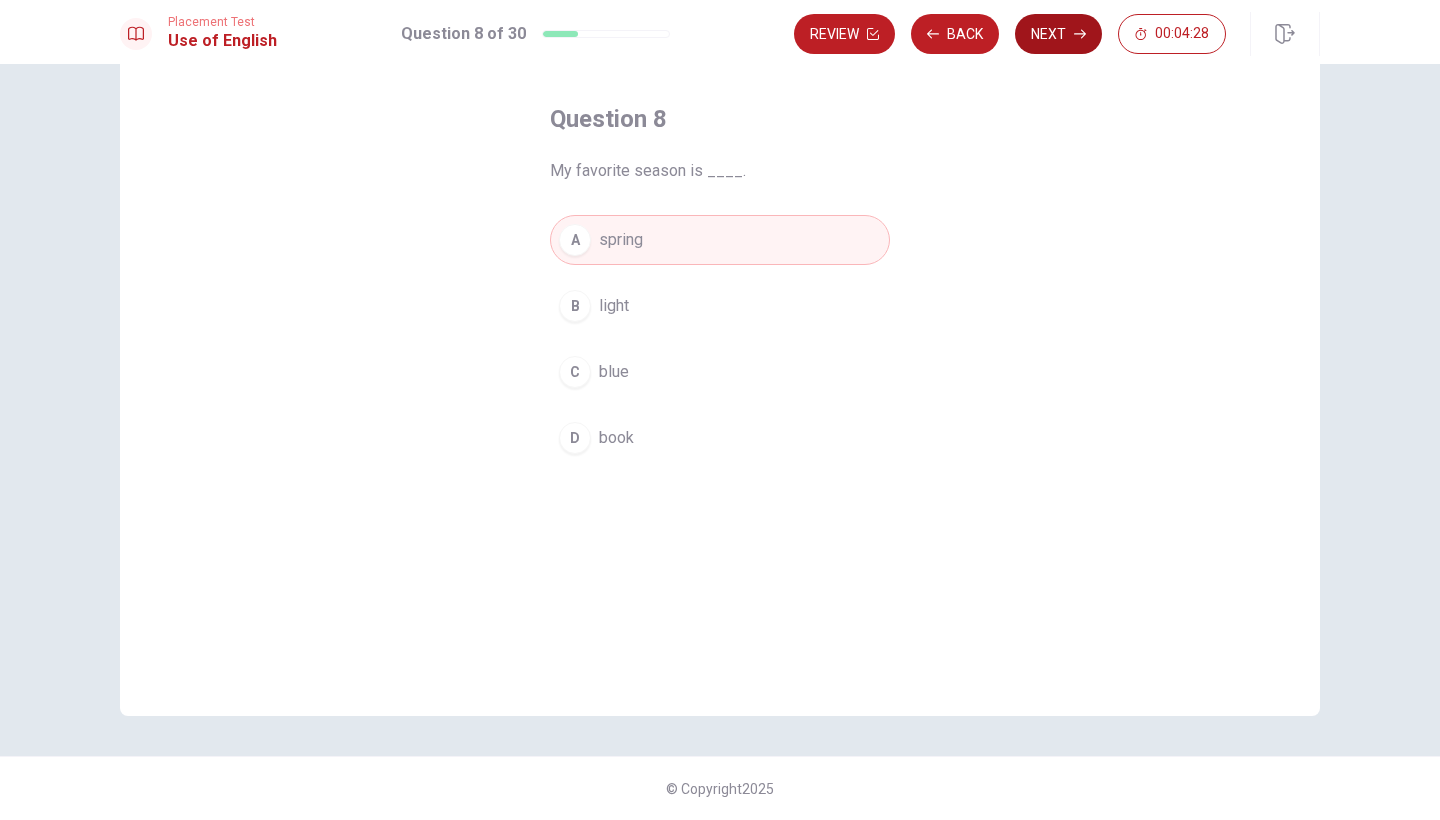 click on "Next" at bounding box center [1058, 34] 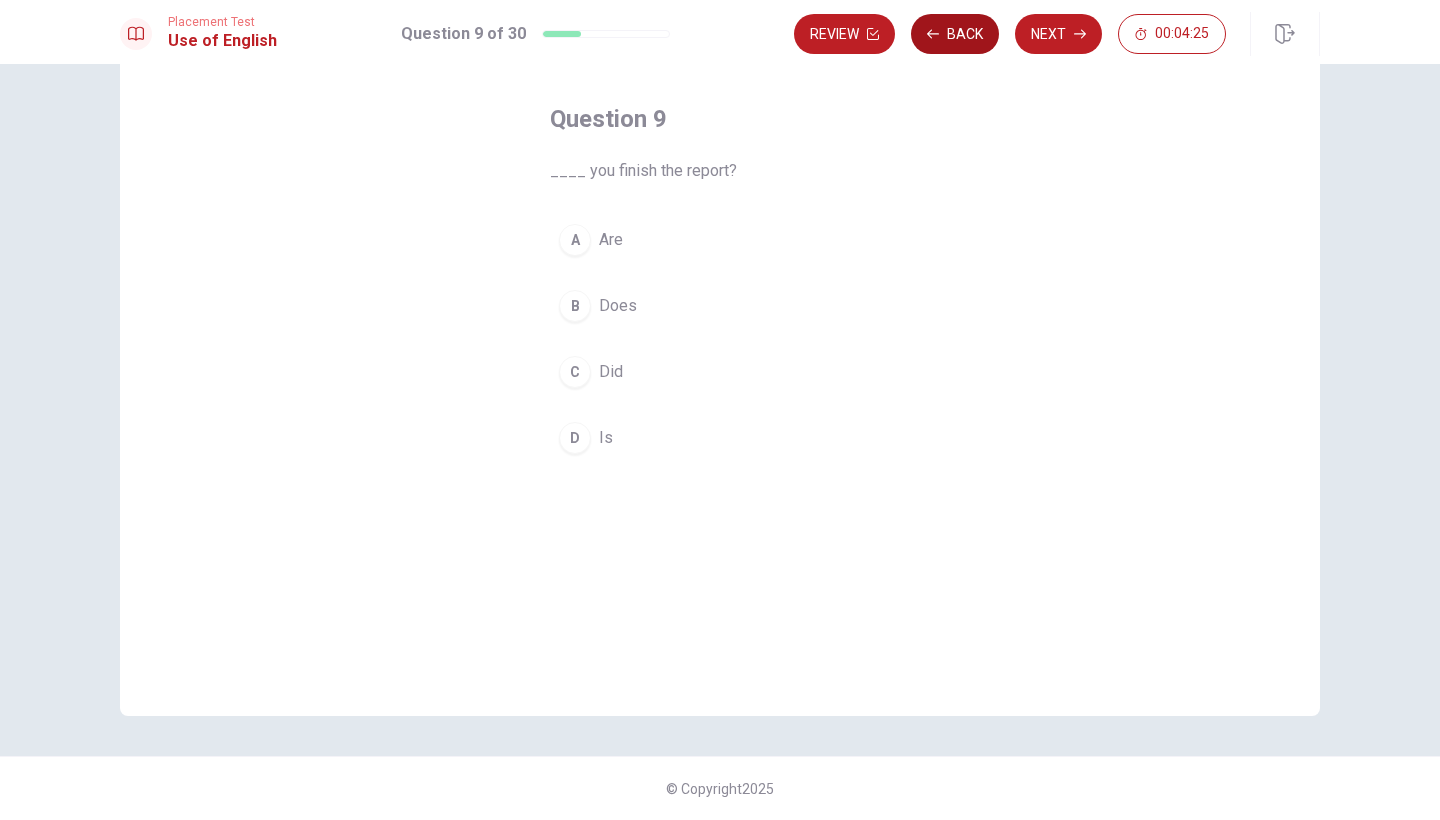 click on "Back" at bounding box center (955, 34) 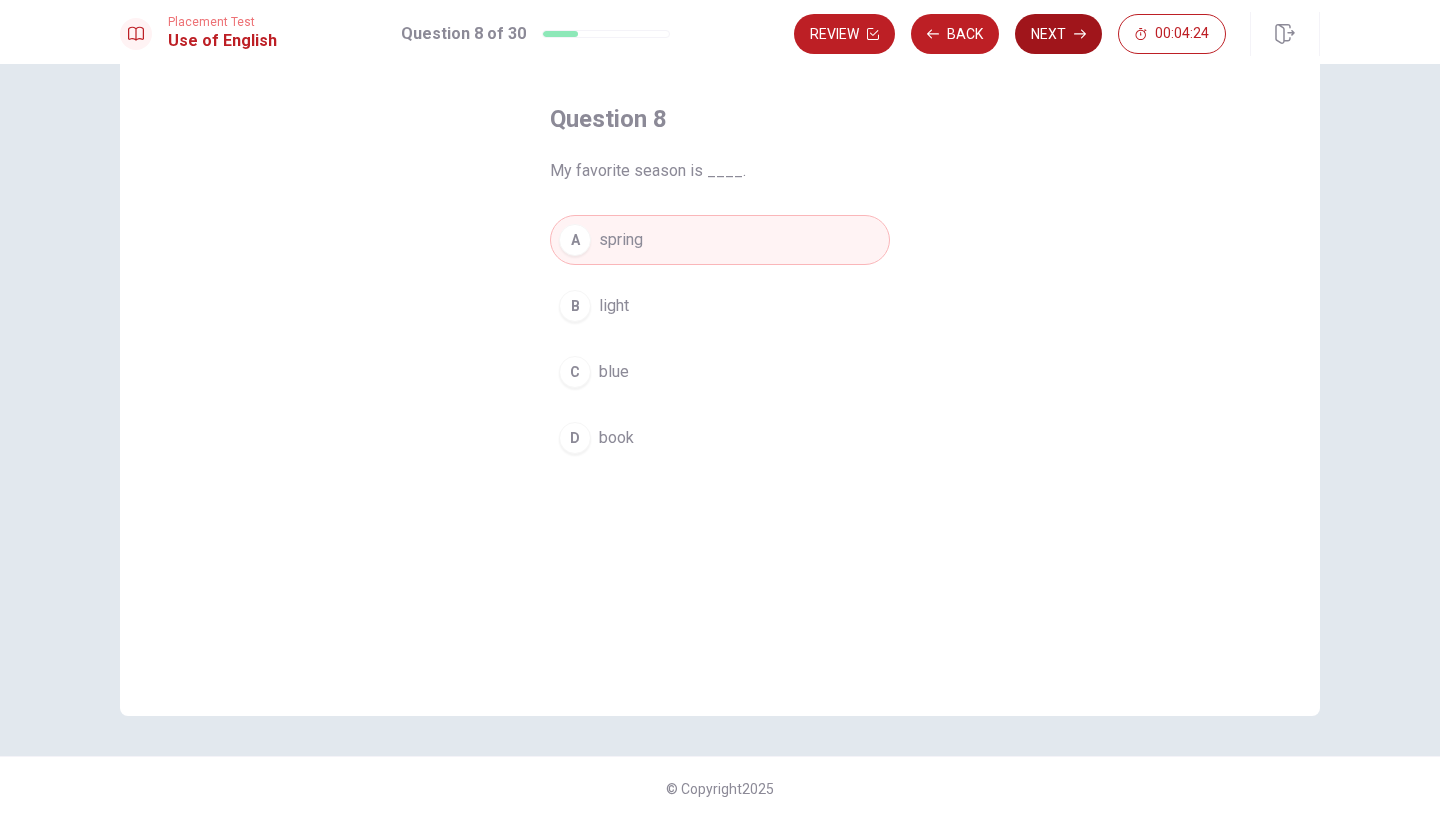 click on "Next" at bounding box center (1058, 34) 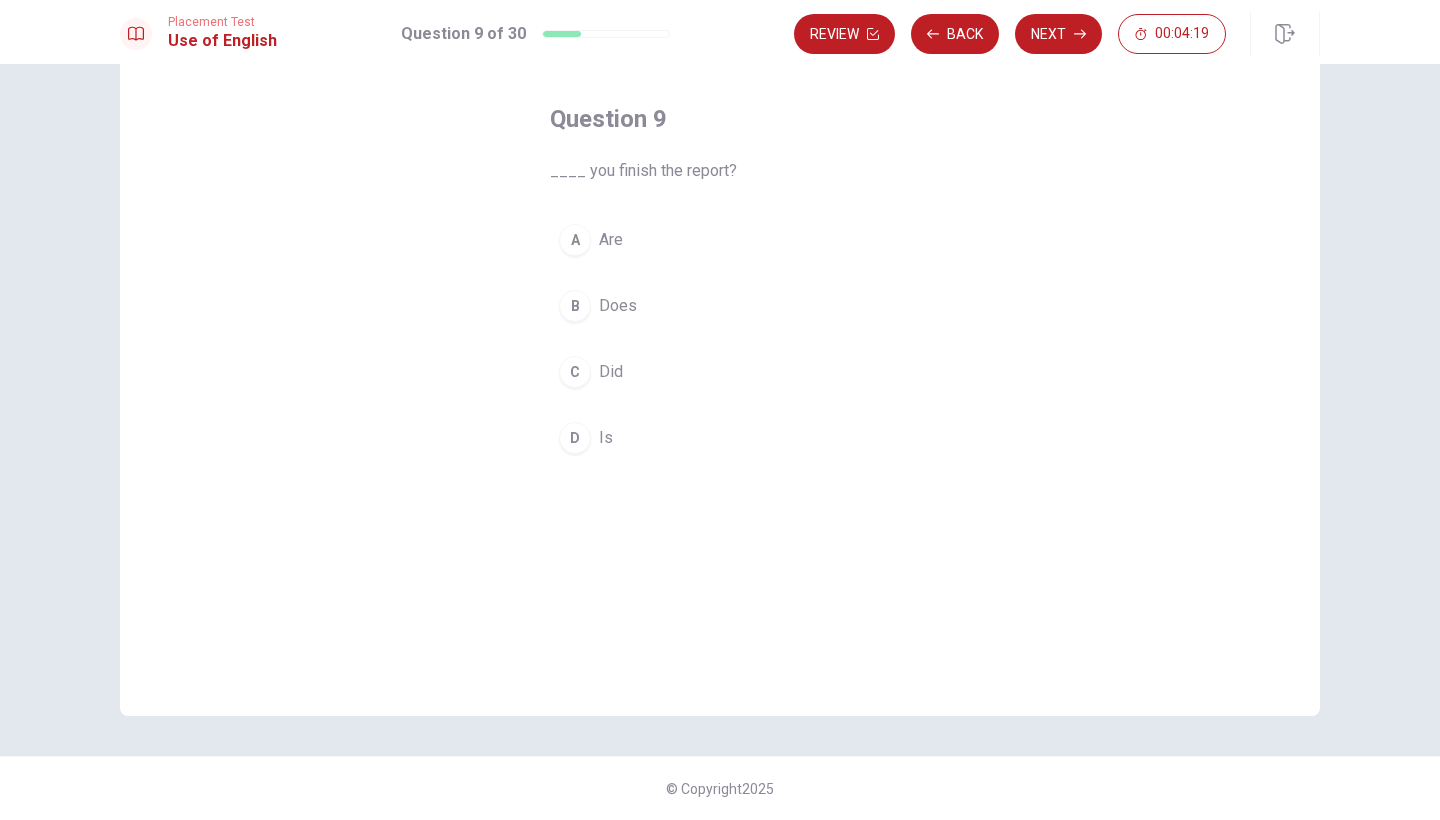 click on "Does" at bounding box center (618, 306) 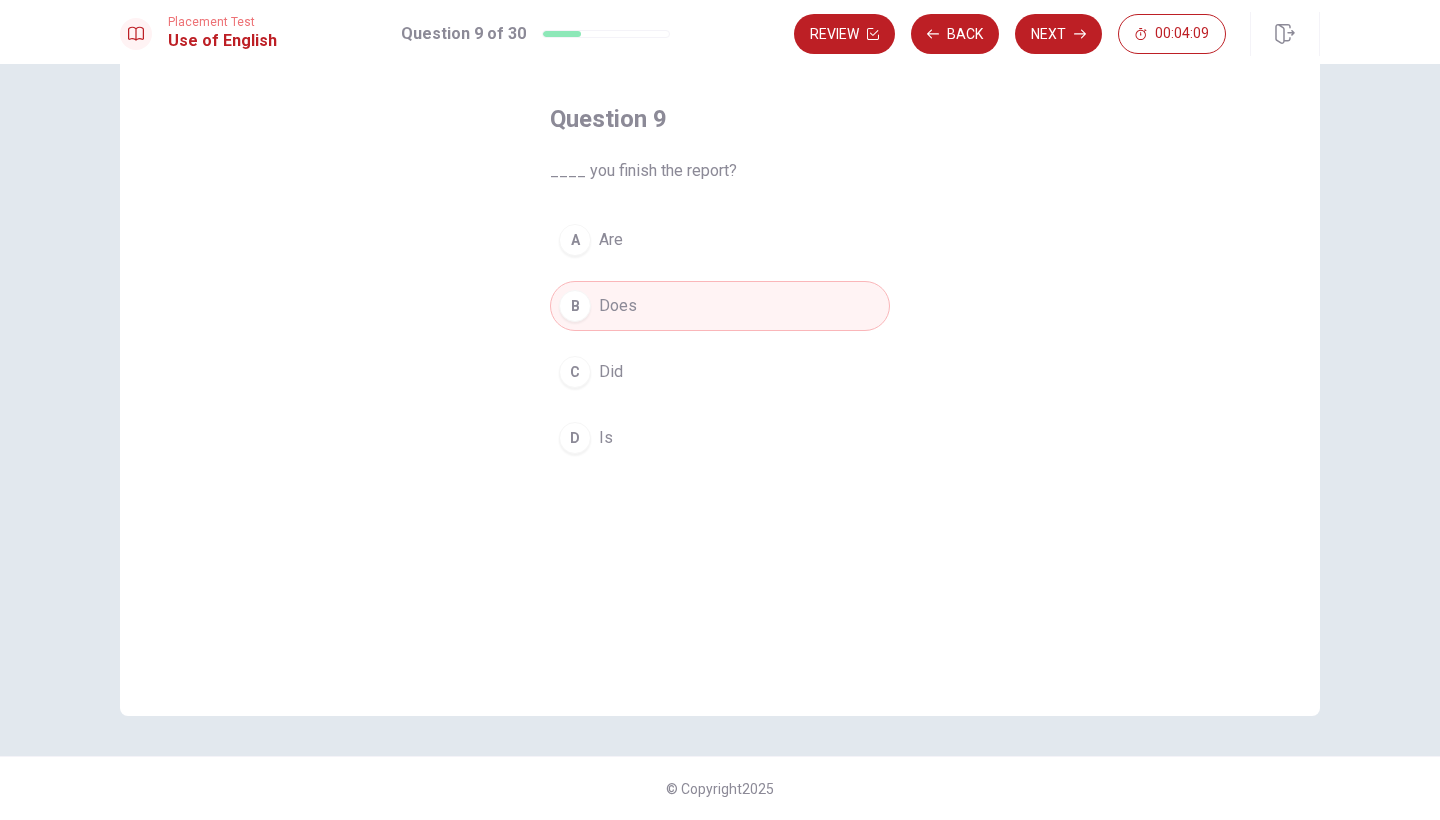 click on "Are" at bounding box center (611, 240) 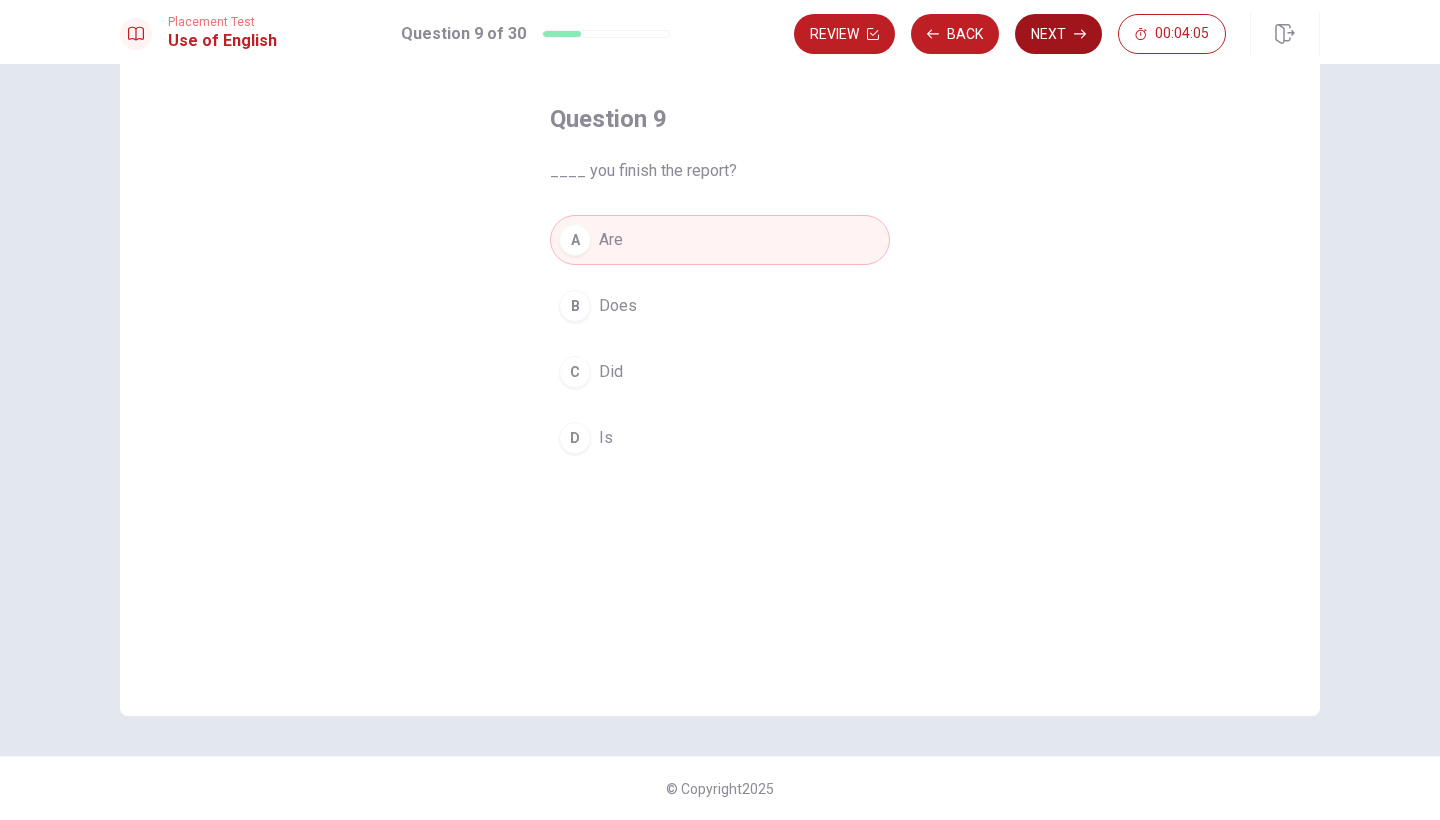 click on "Next" at bounding box center (1058, 34) 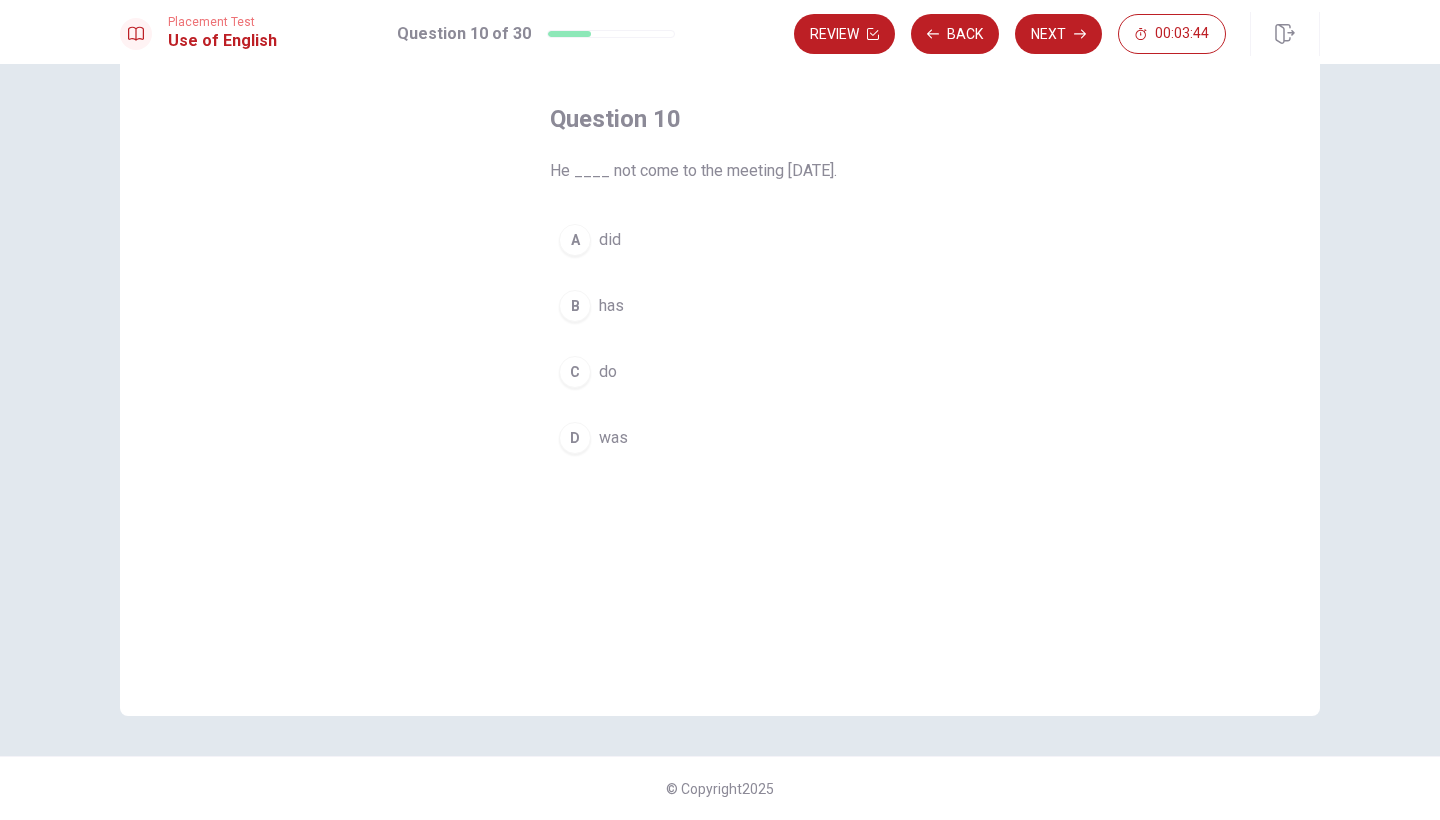 click on "D was" at bounding box center [720, 438] 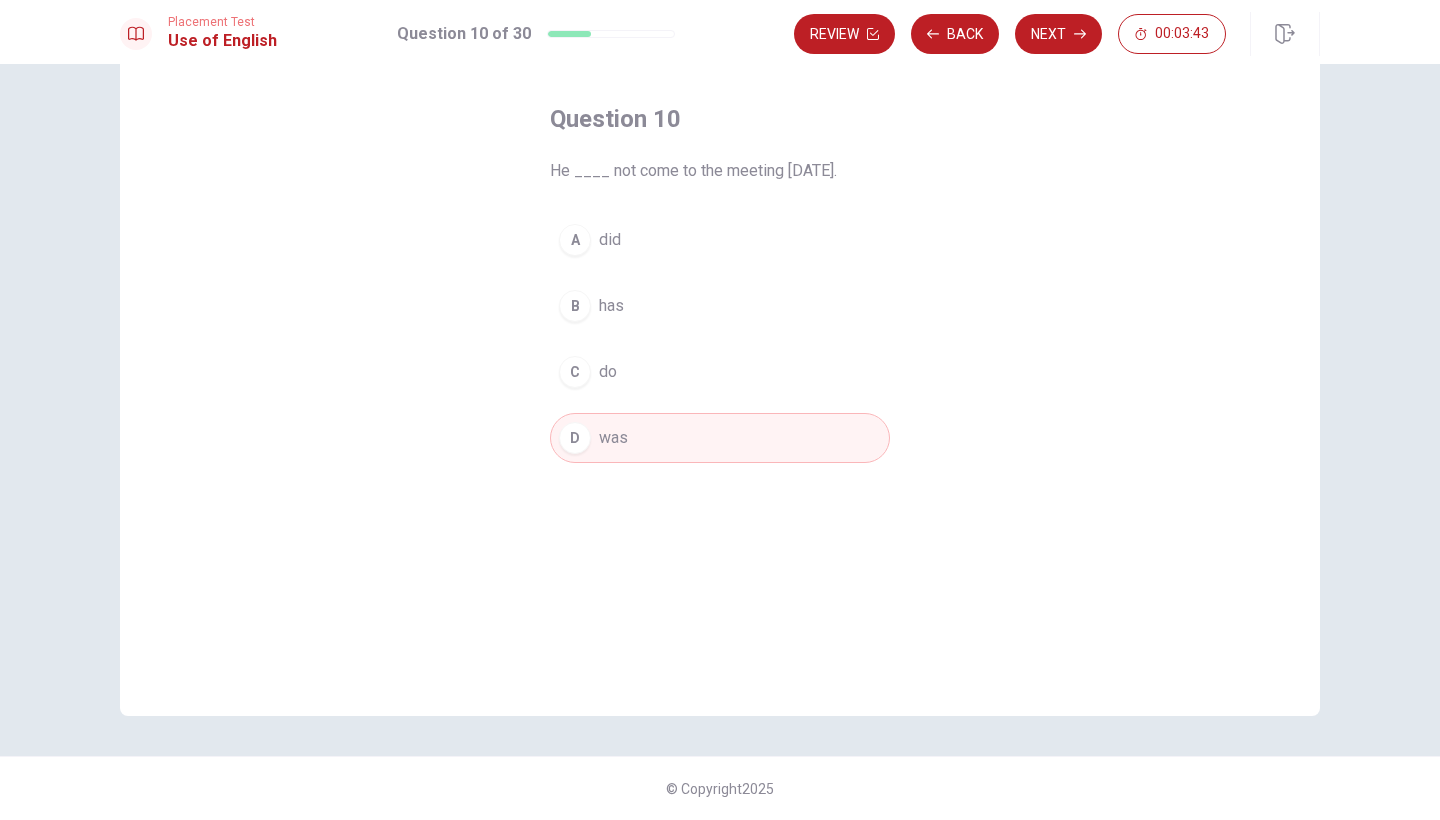 click on "has" at bounding box center [611, 306] 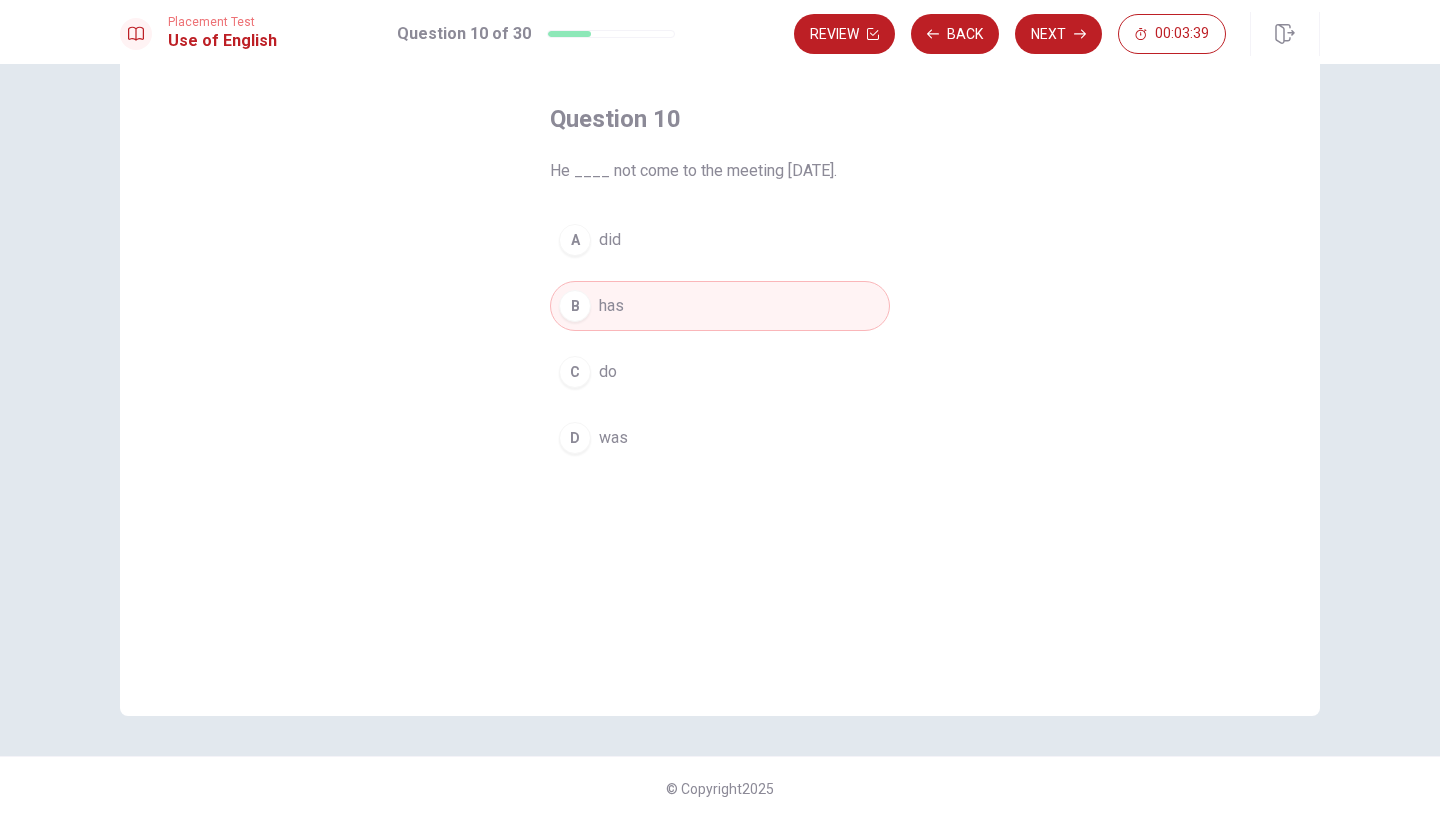 click on "did" at bounding box center (610, 240) 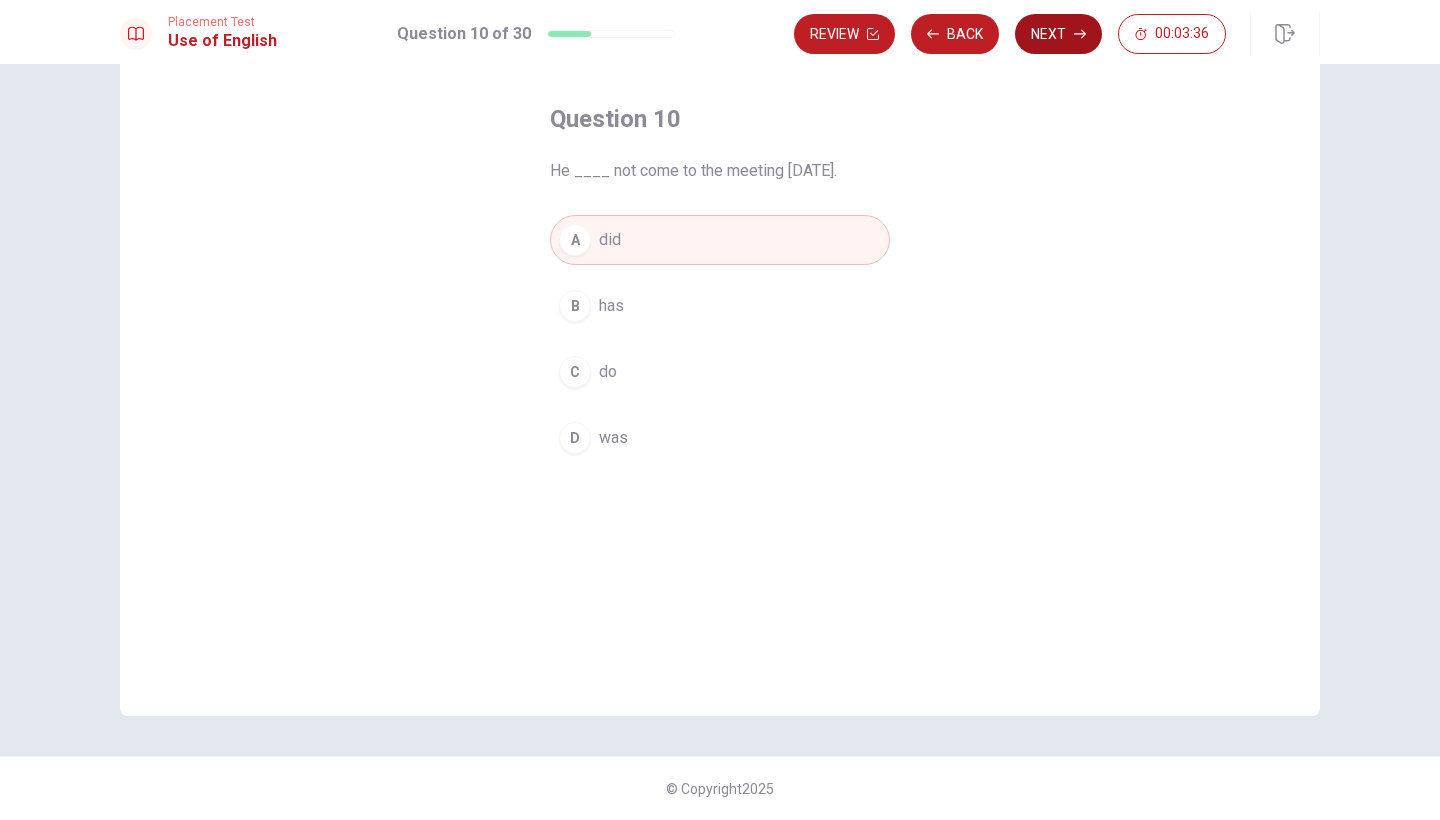 click on "Next" at bounding box center (1058, 34) 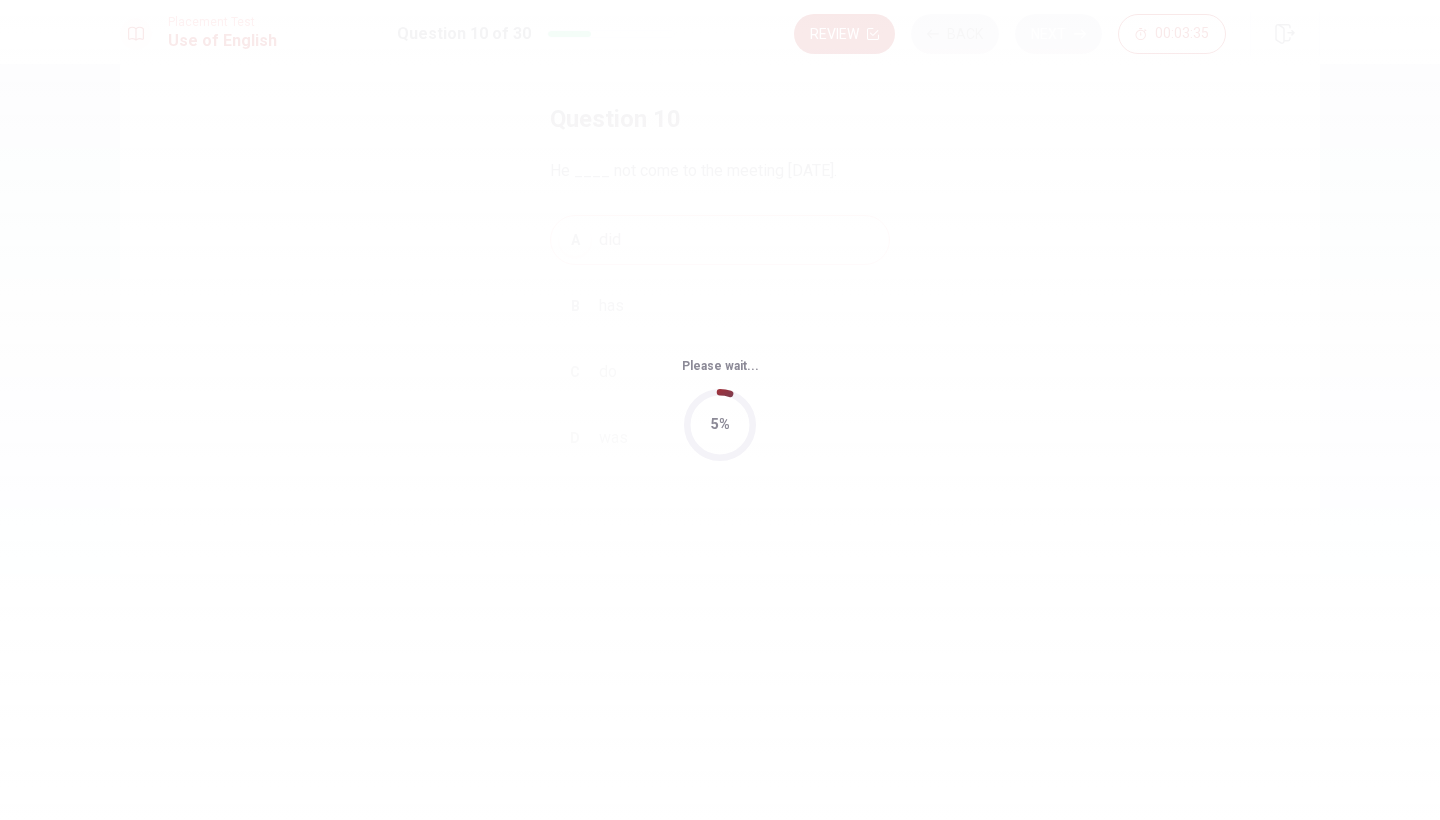 scroll, scrollTop: 0, scrollLeft: 0, axis: both 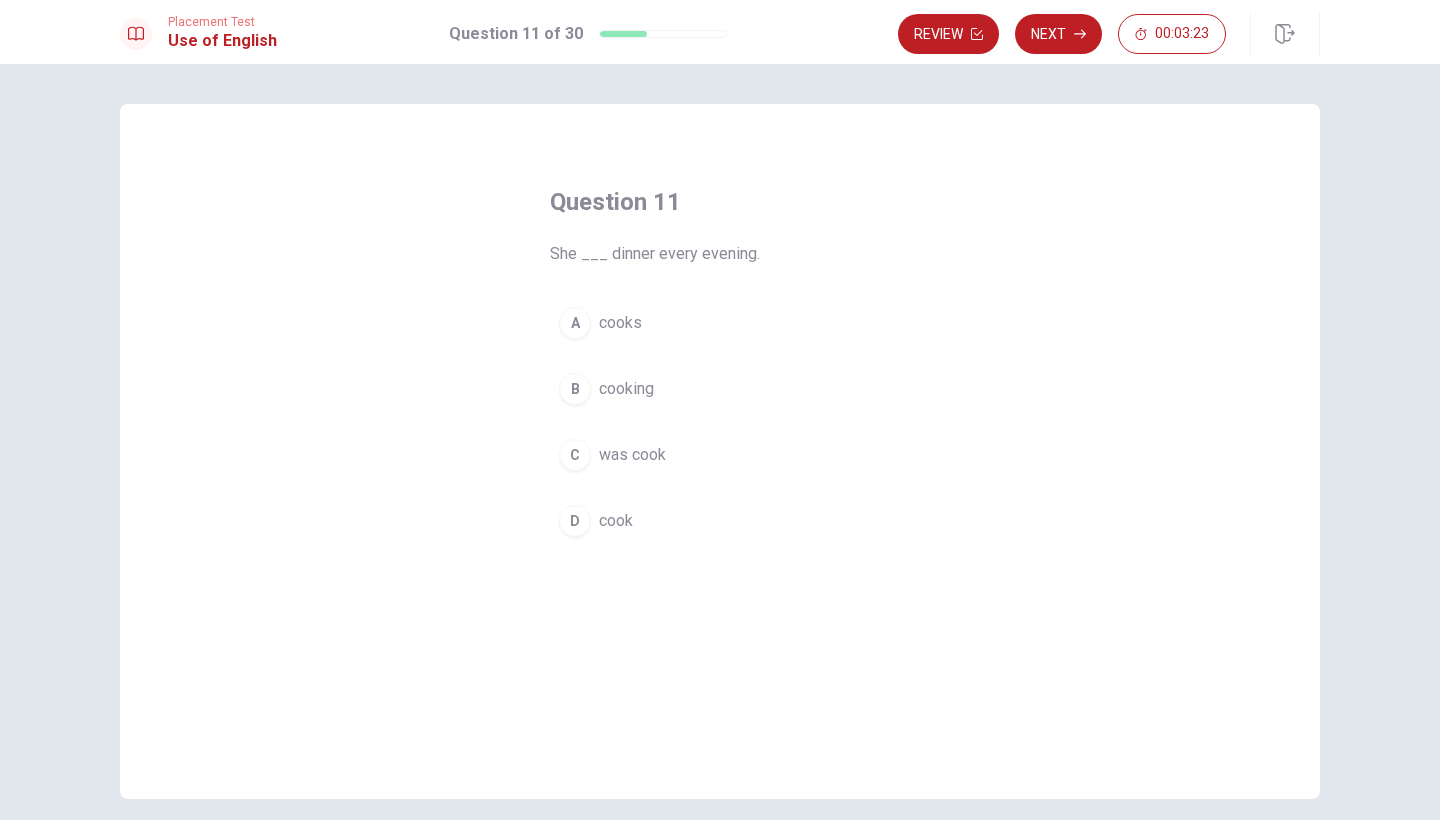 click on "cooking" at bounding box center [626, 389] 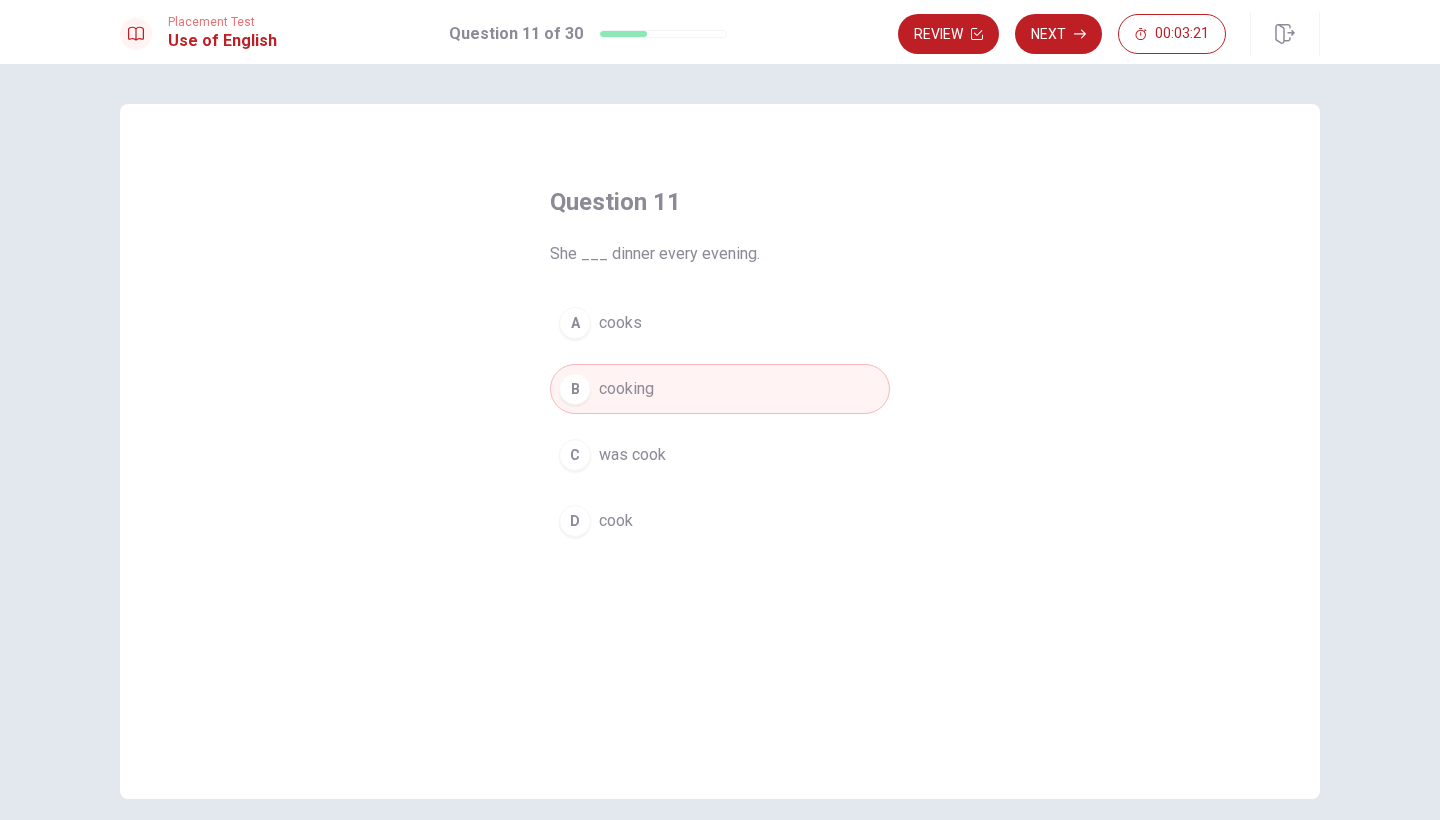 click on "cooks" at bounding box center [620, 323] 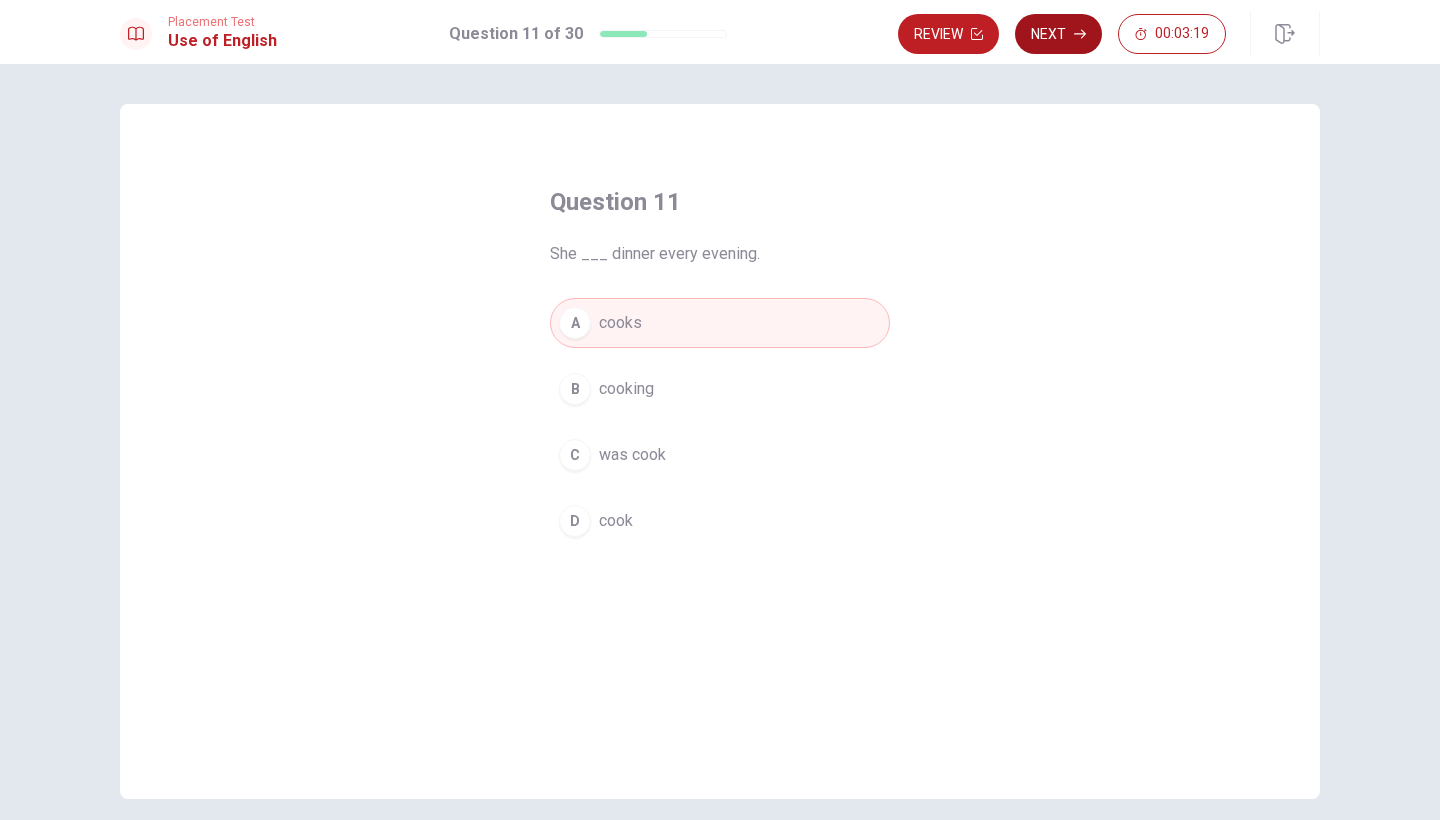 click on "Next" at bounding box center [1058, 34] 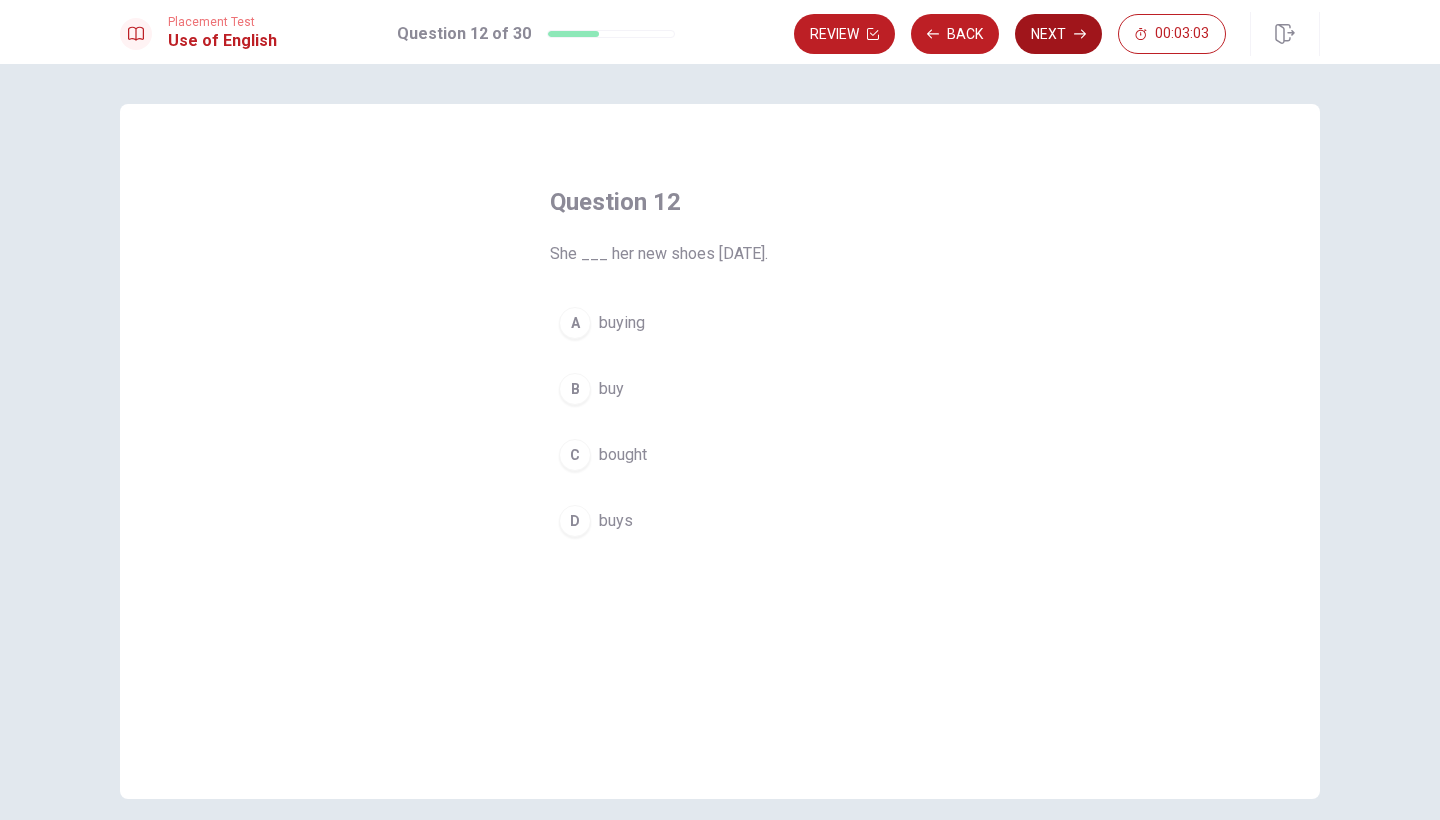click on "Next" at bounding box center [1058, 34] 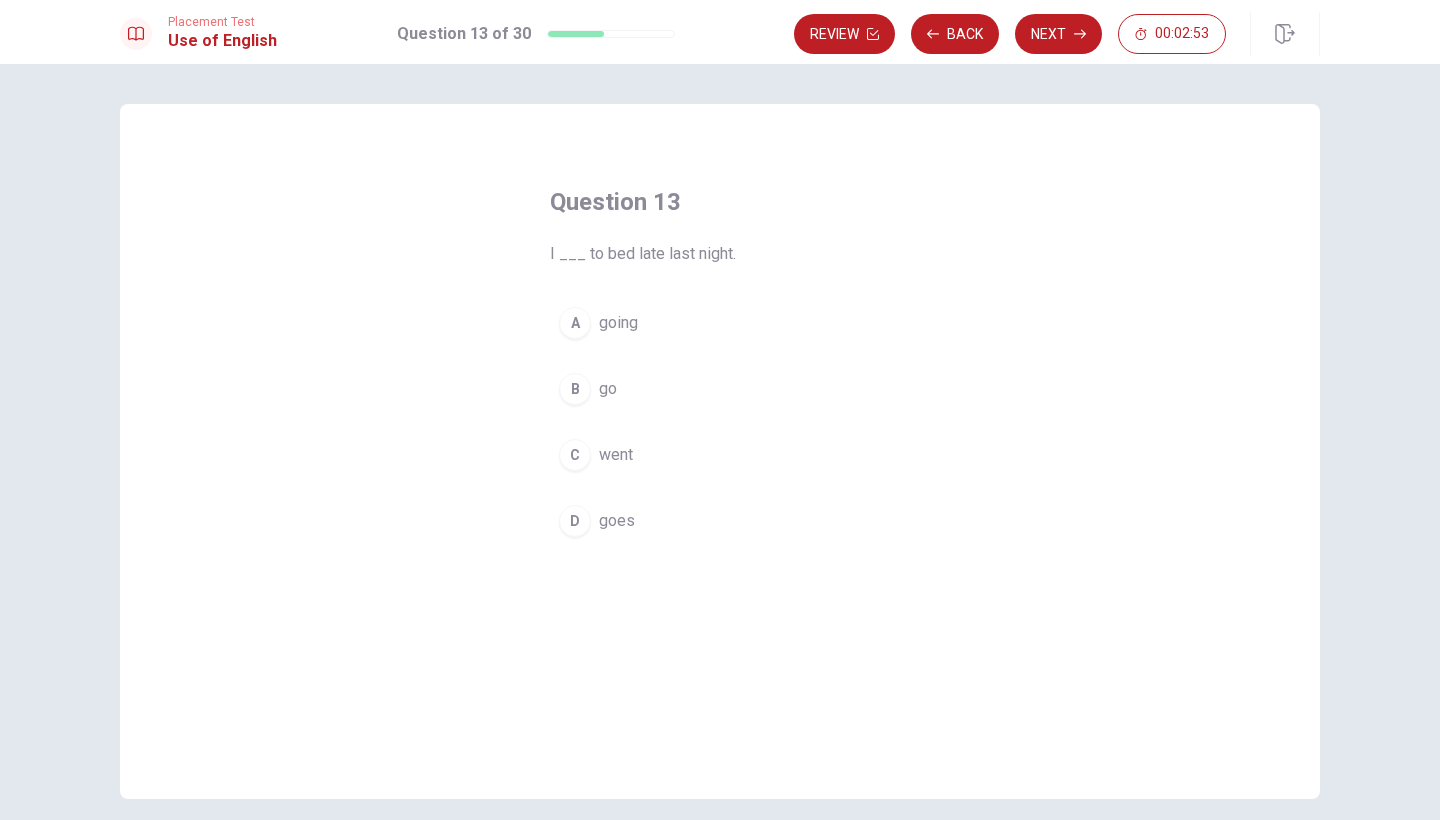 click on "went" at bounding box center [616, 455] 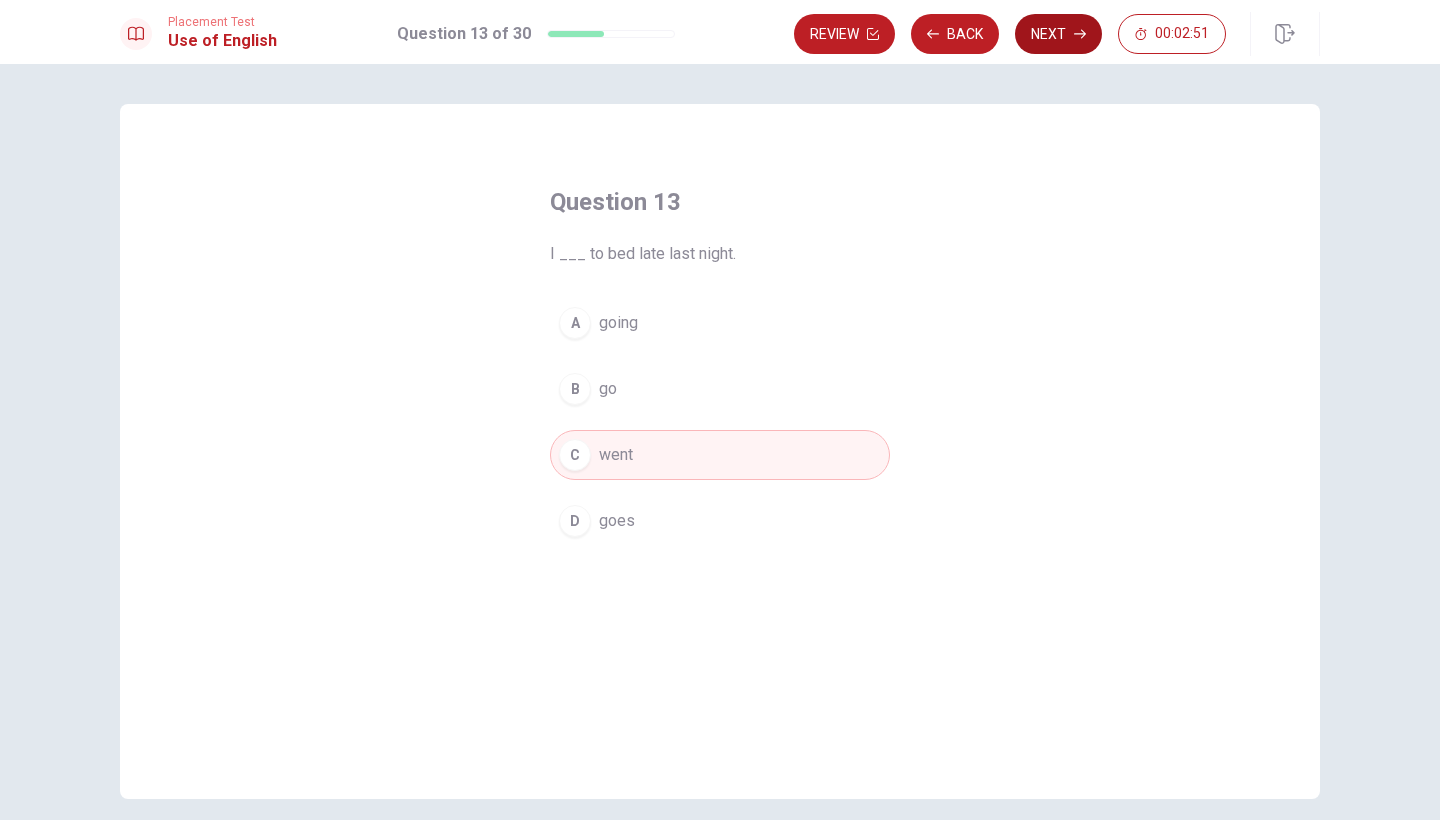 click on "Next" at bounding box center [1058, 34] 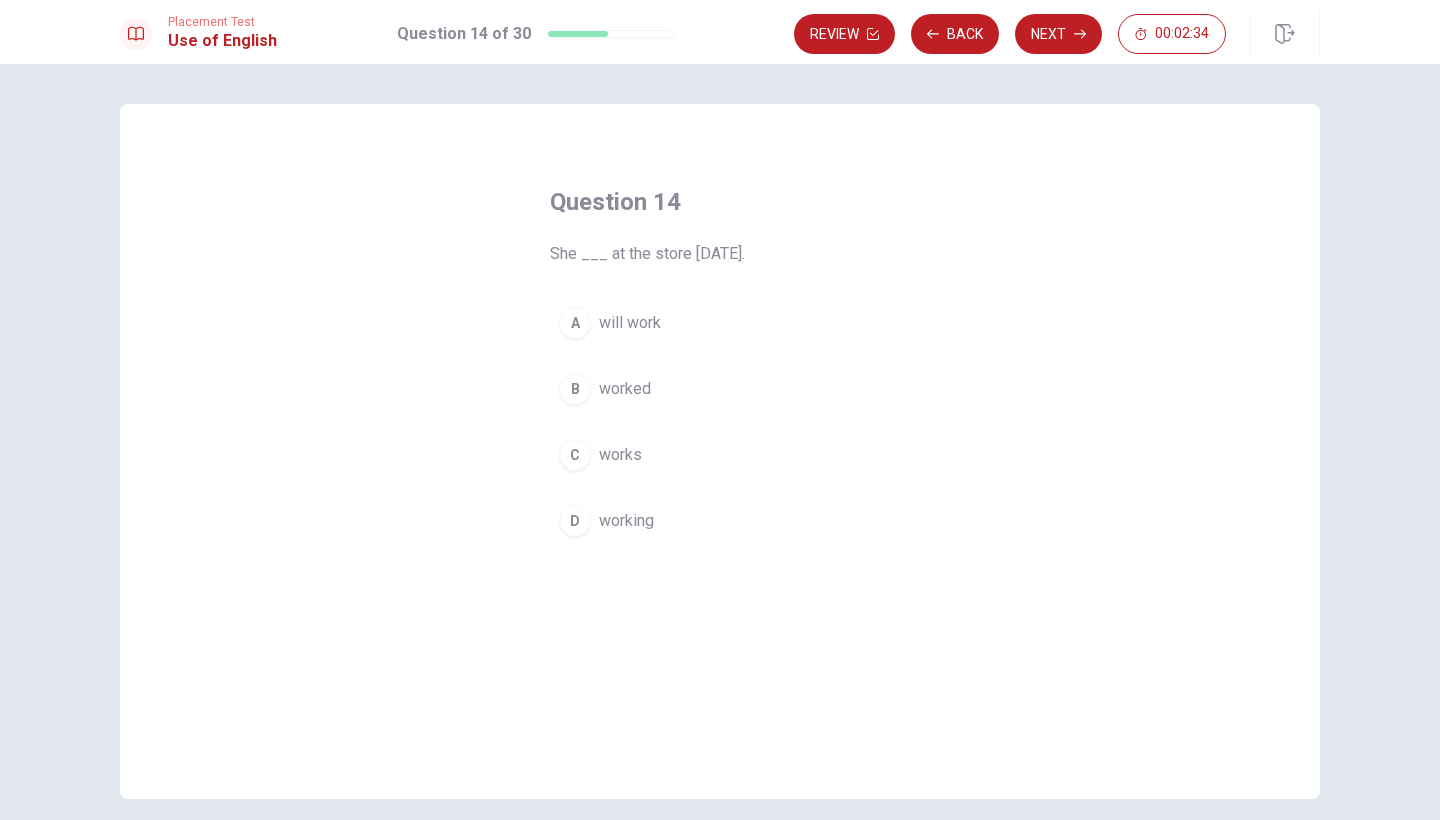 click on "B worked" at bounding box center (720, 389) 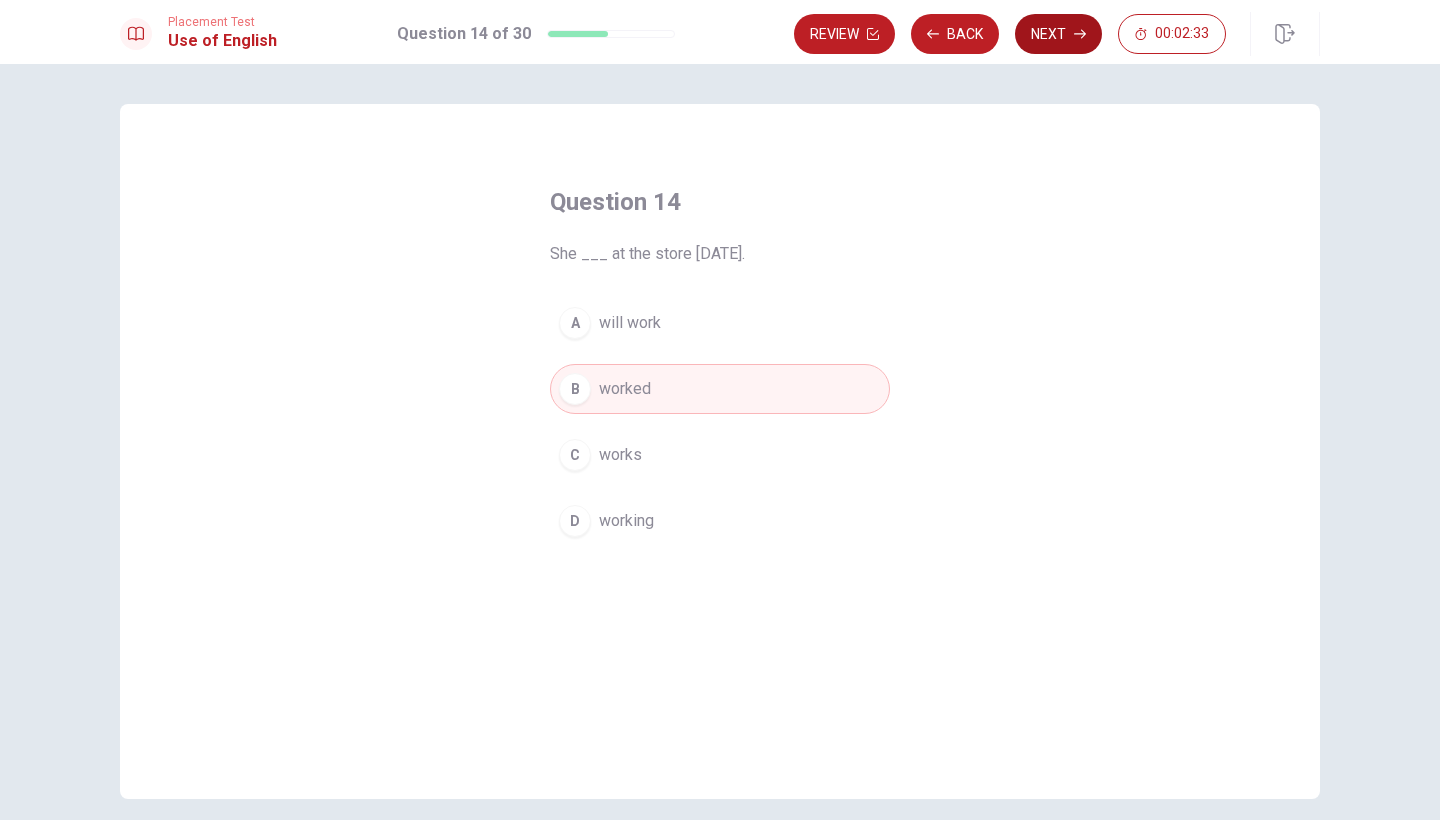 click on "Next" at bounding box center [1058, 34] 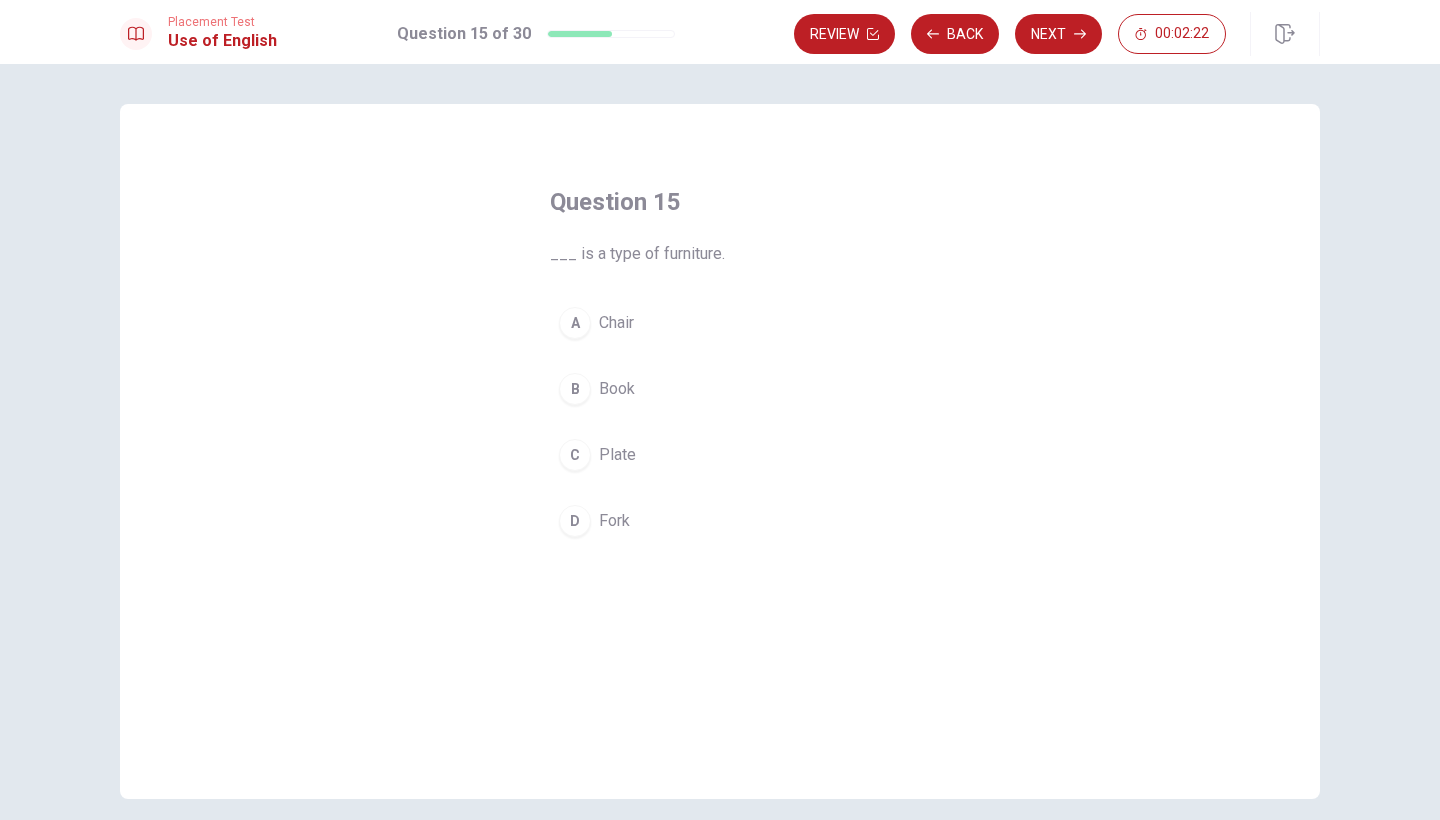 click on "Chair" at bounding box center [616, 323] 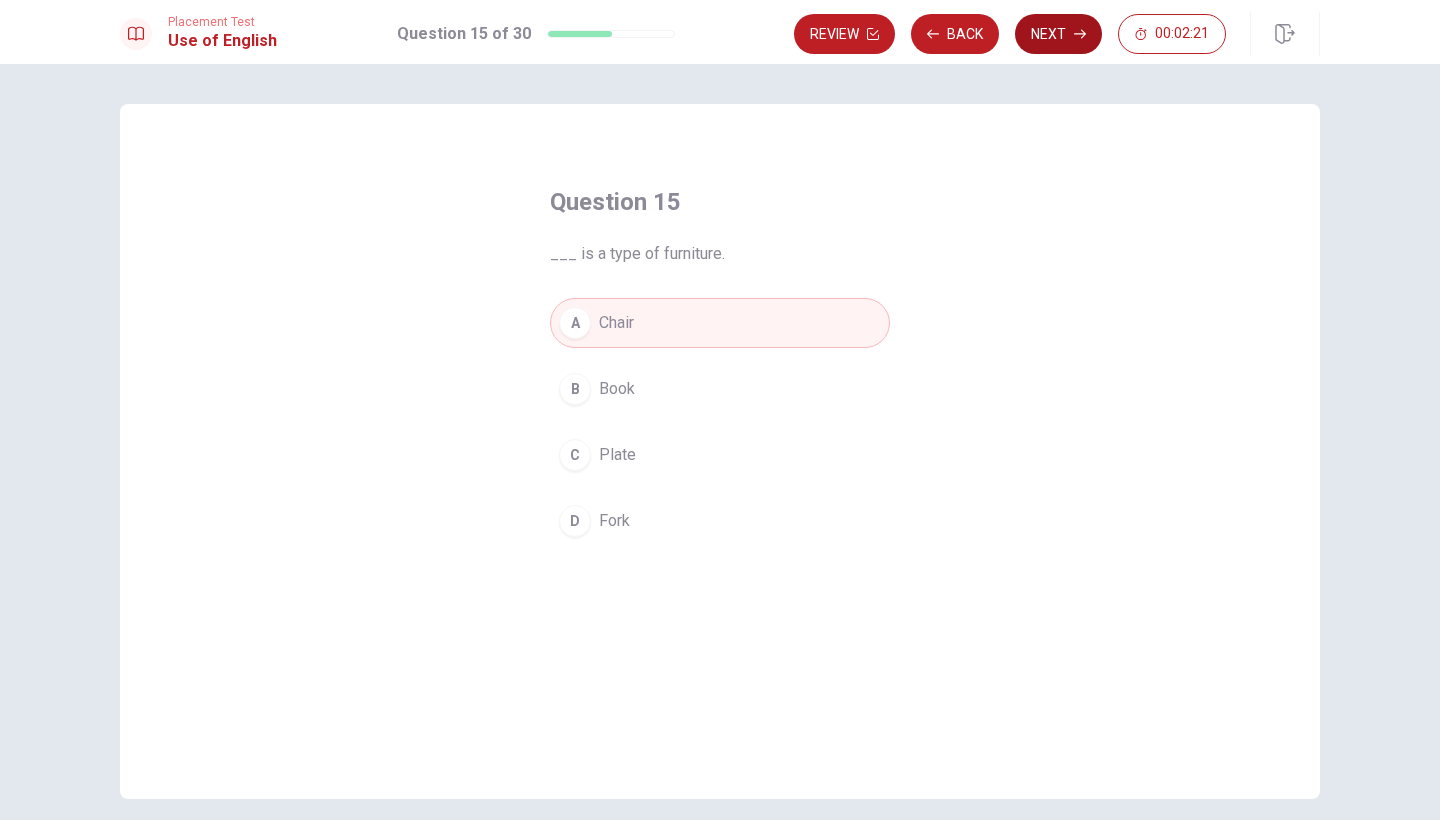 click on "Next" at bounding box center (1058, 34) 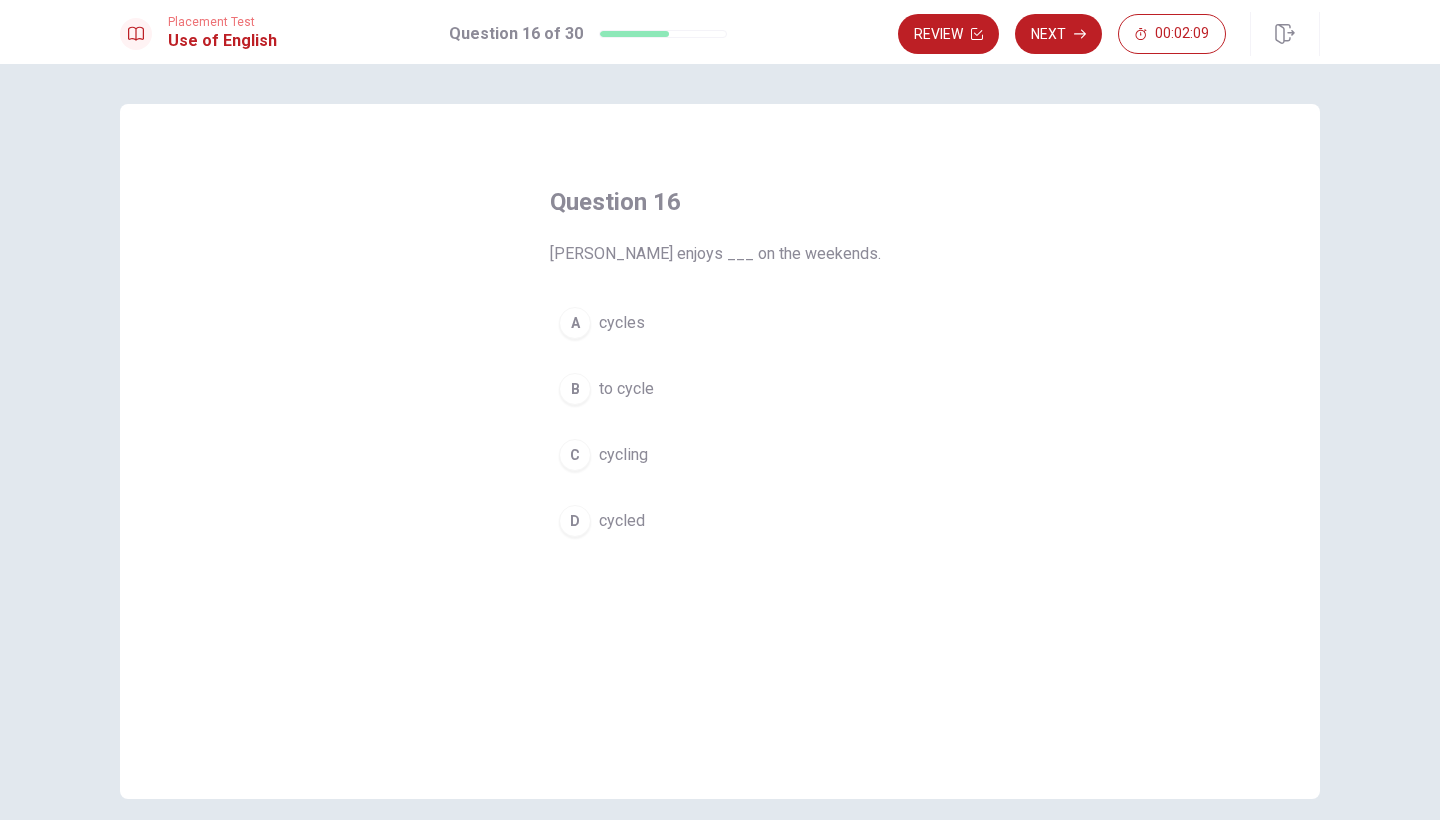 click on "to cycle" at bounding box center (626, 389) 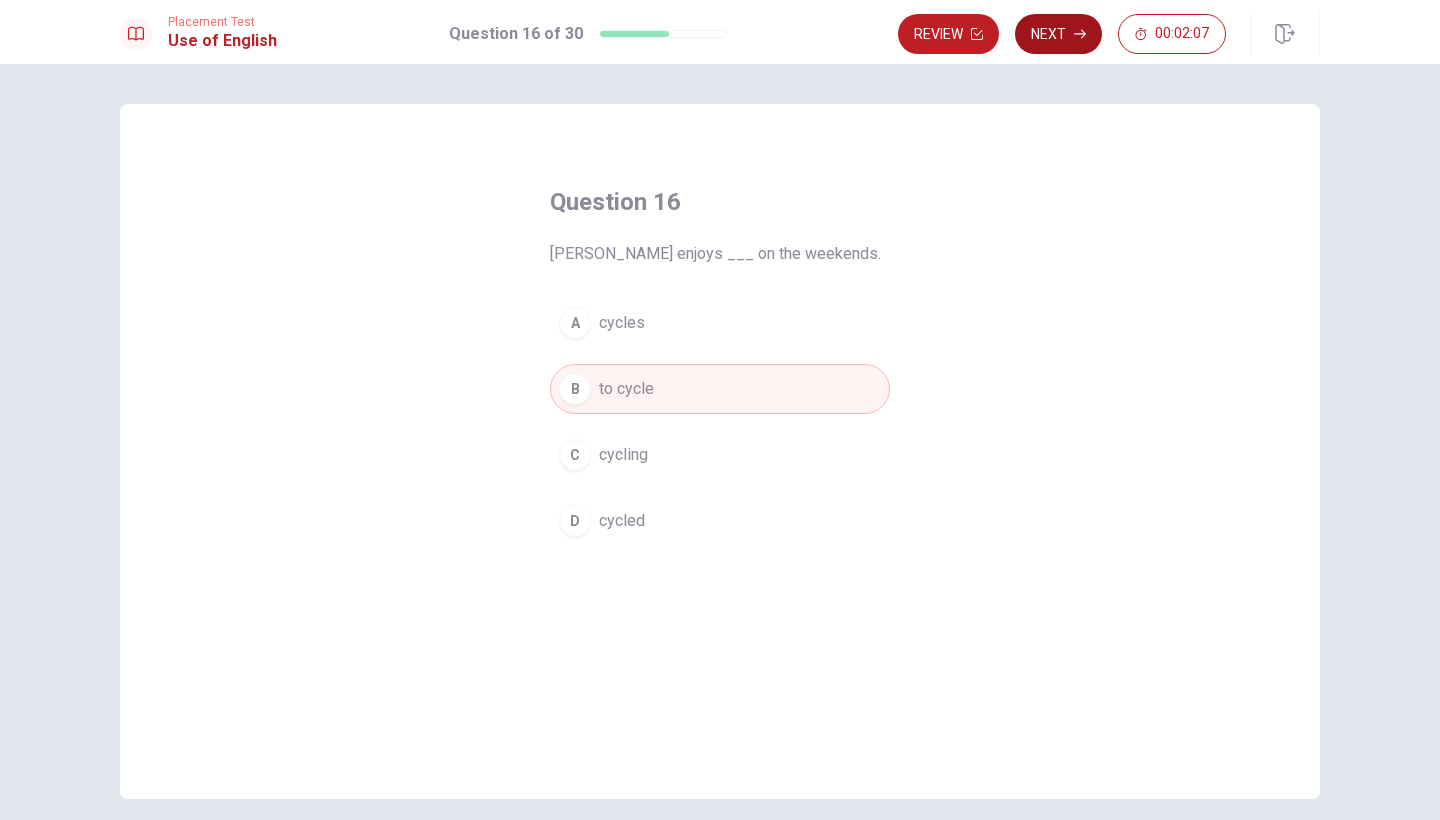 click on "Next" at bounding box center (1058, 34) 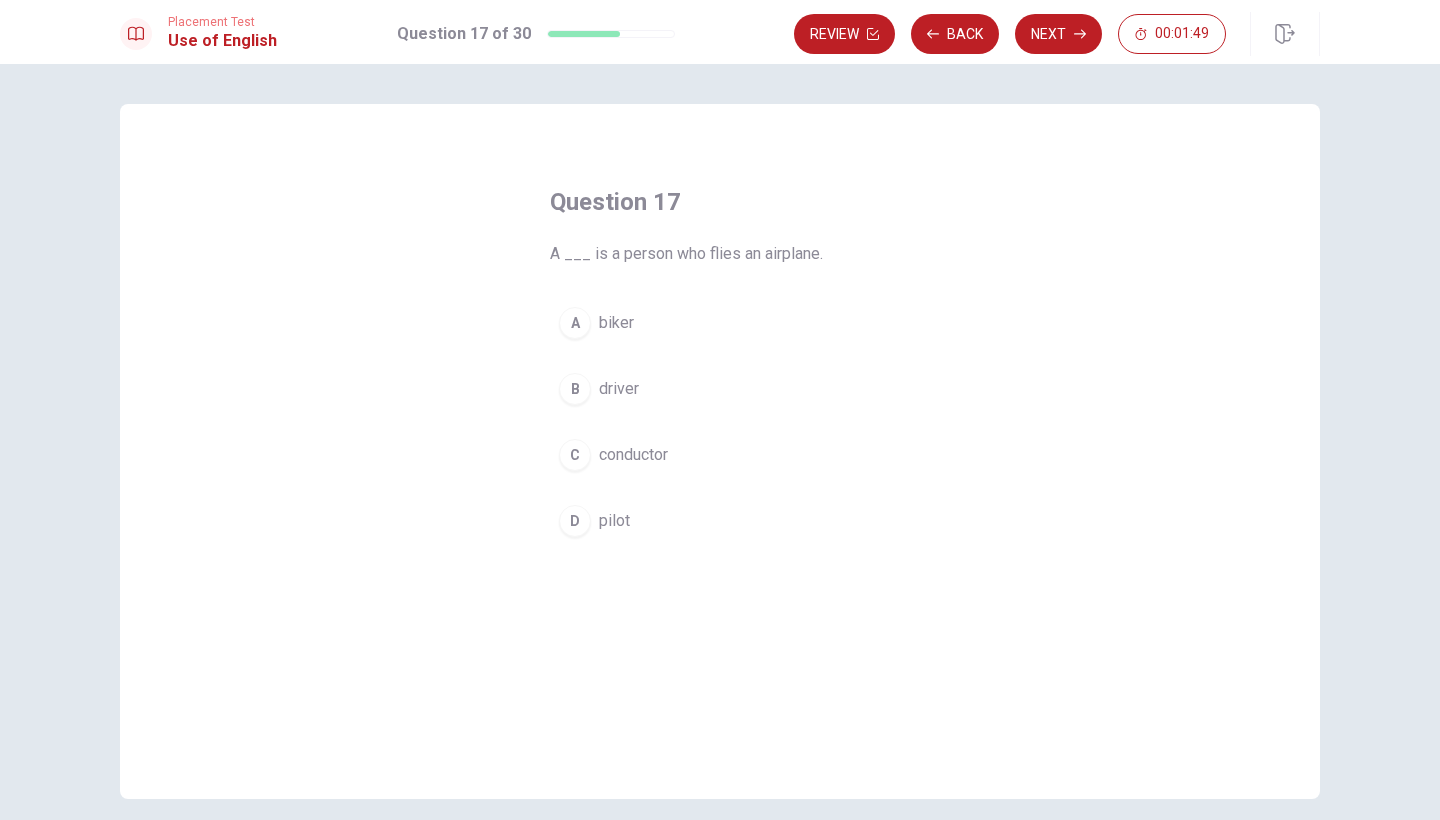 click on "pilot" at bounding box center [614, 521] 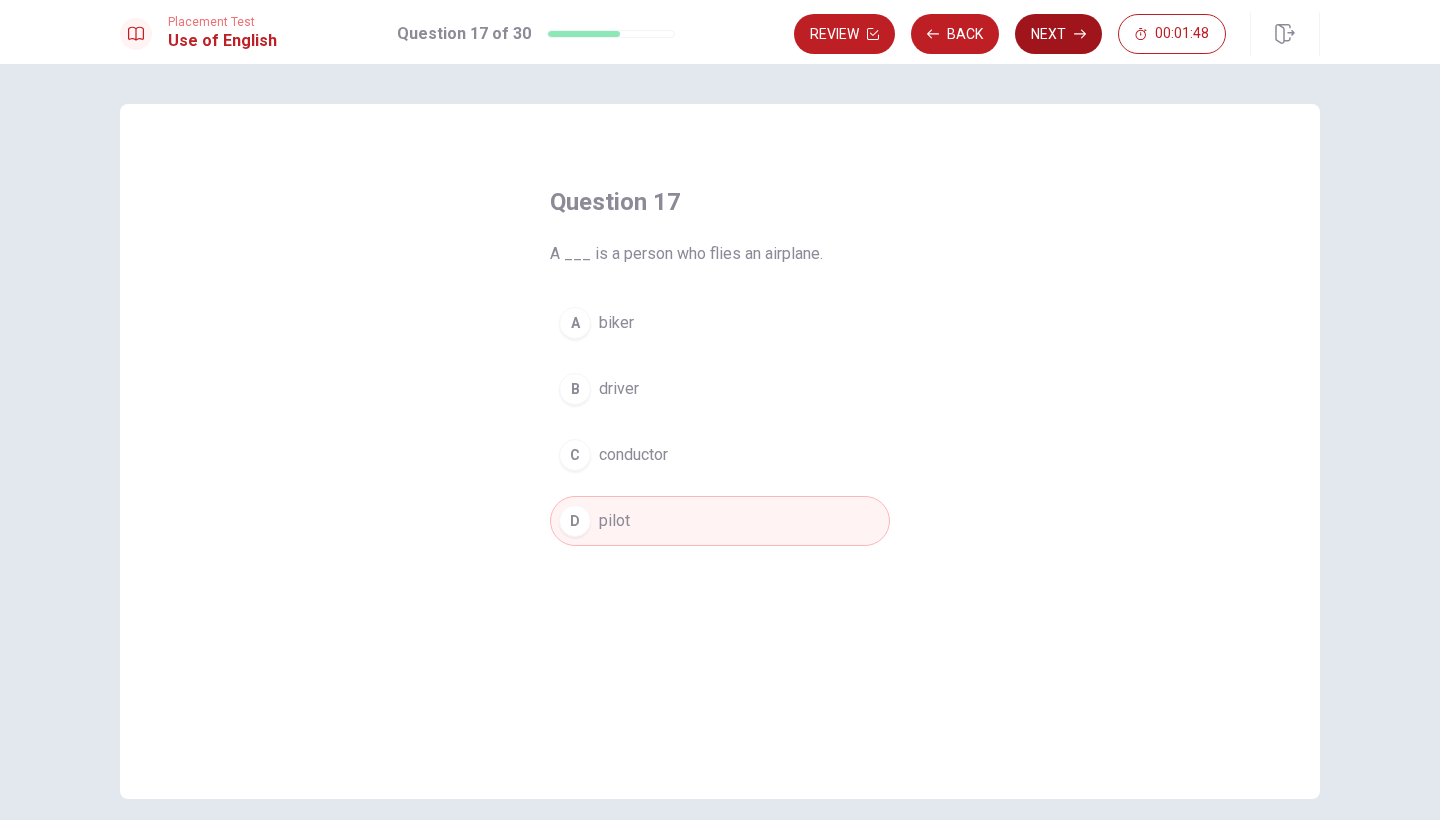 click on "Next" at bounding box center [1058, 34] 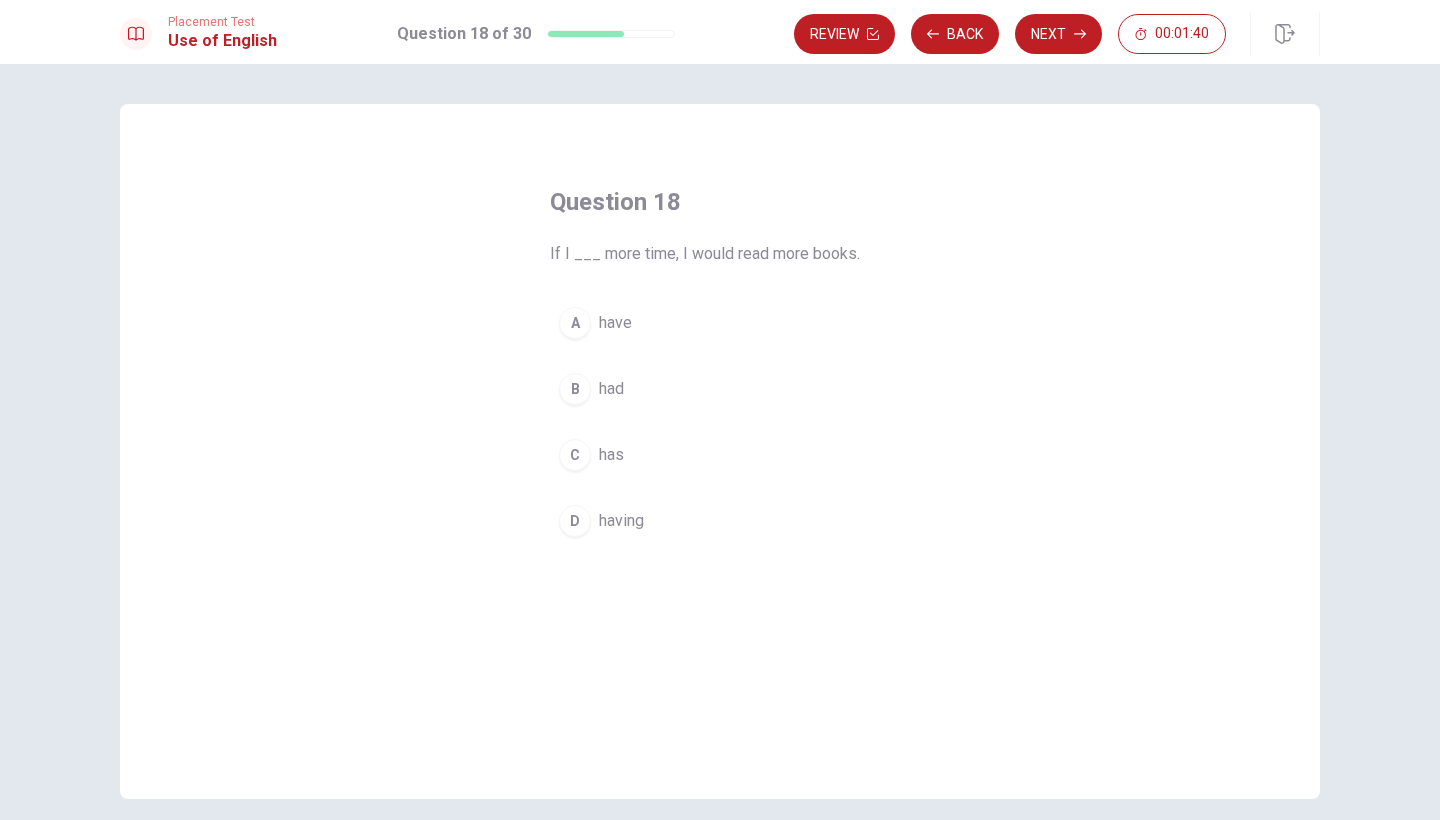 click on "have" at bounding box center (615, 323) 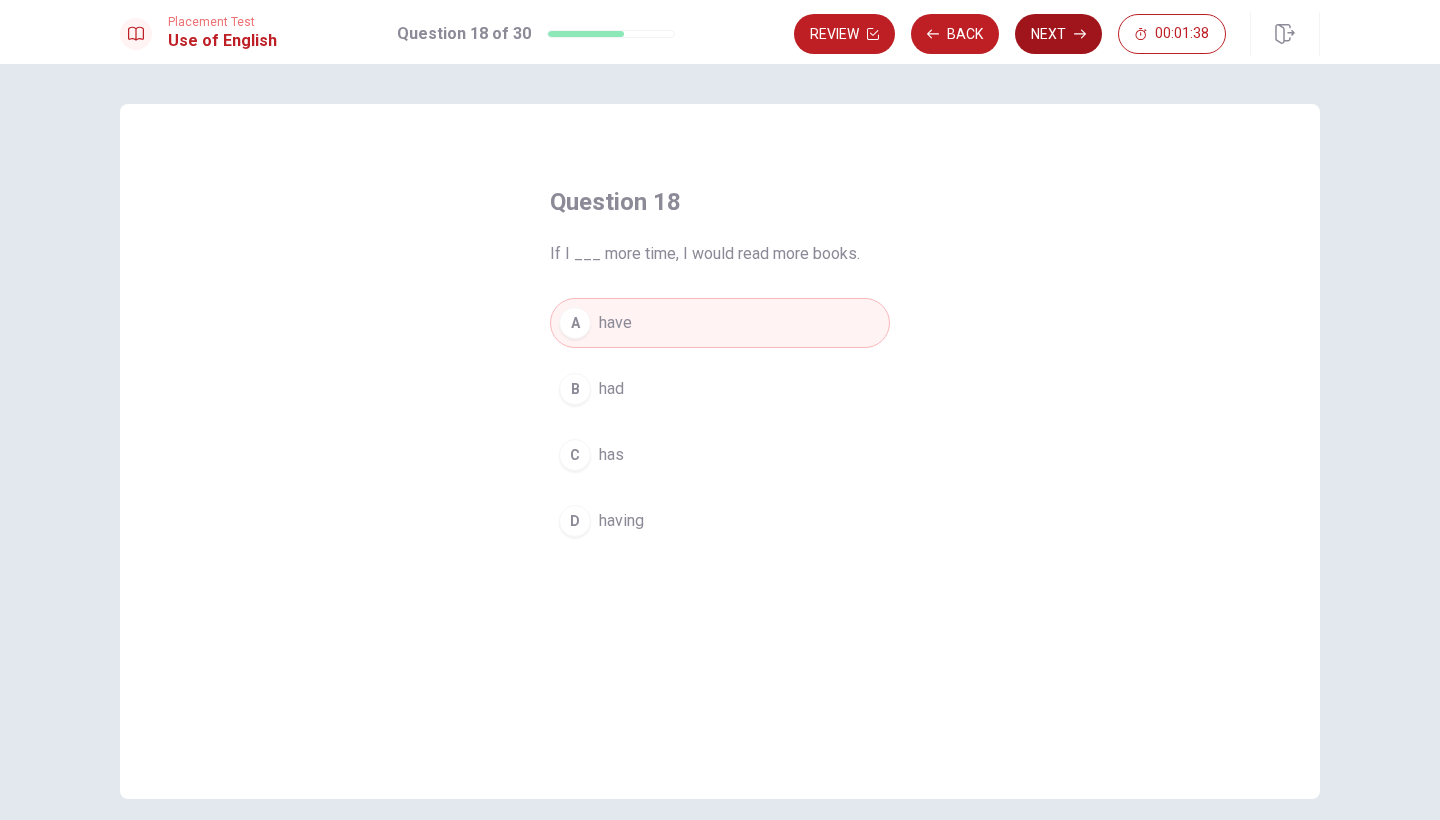 click on "Next" at bounding box center (1058, 34) 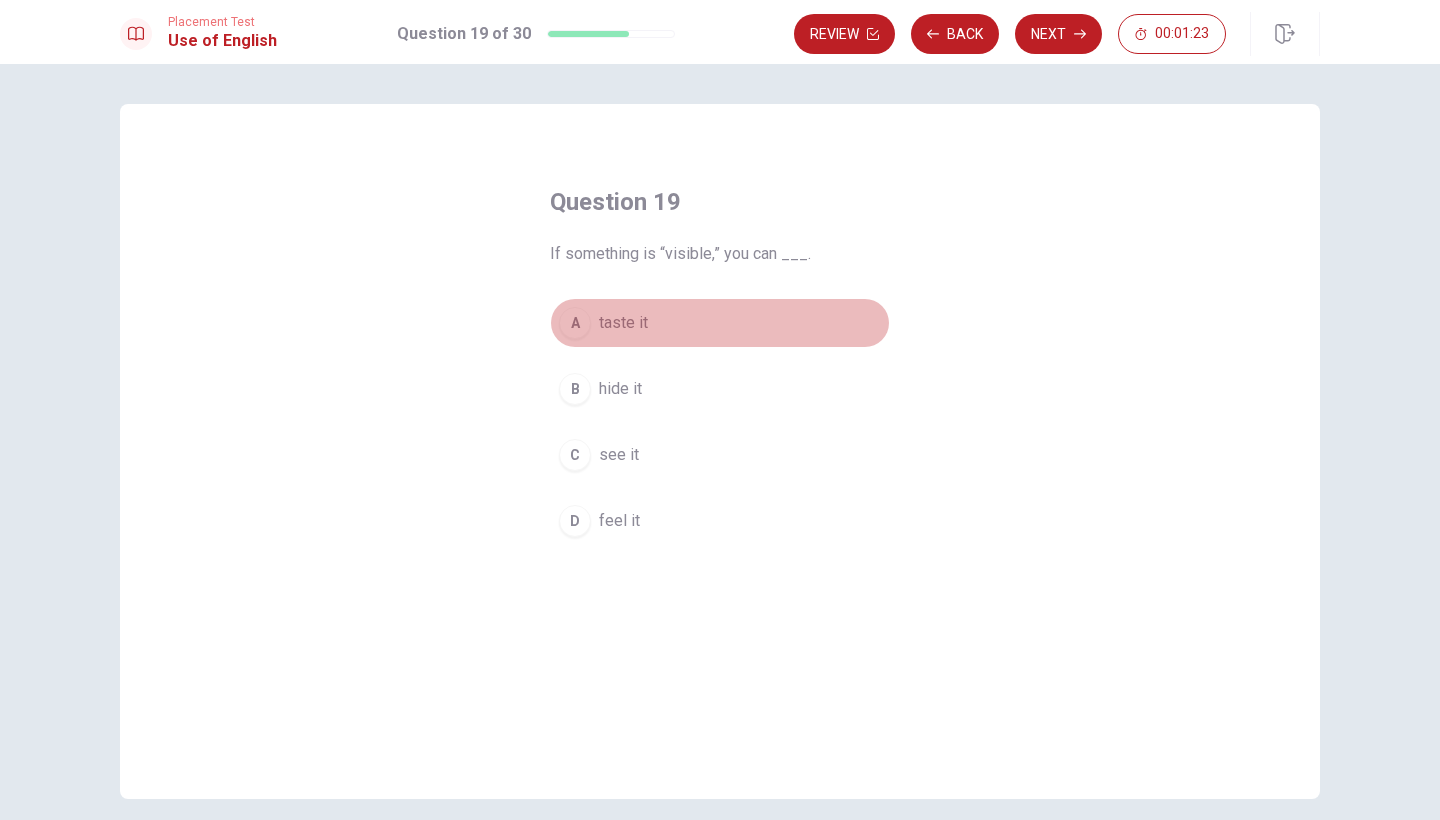 click on "taste it" at bounding box center (623, 323) 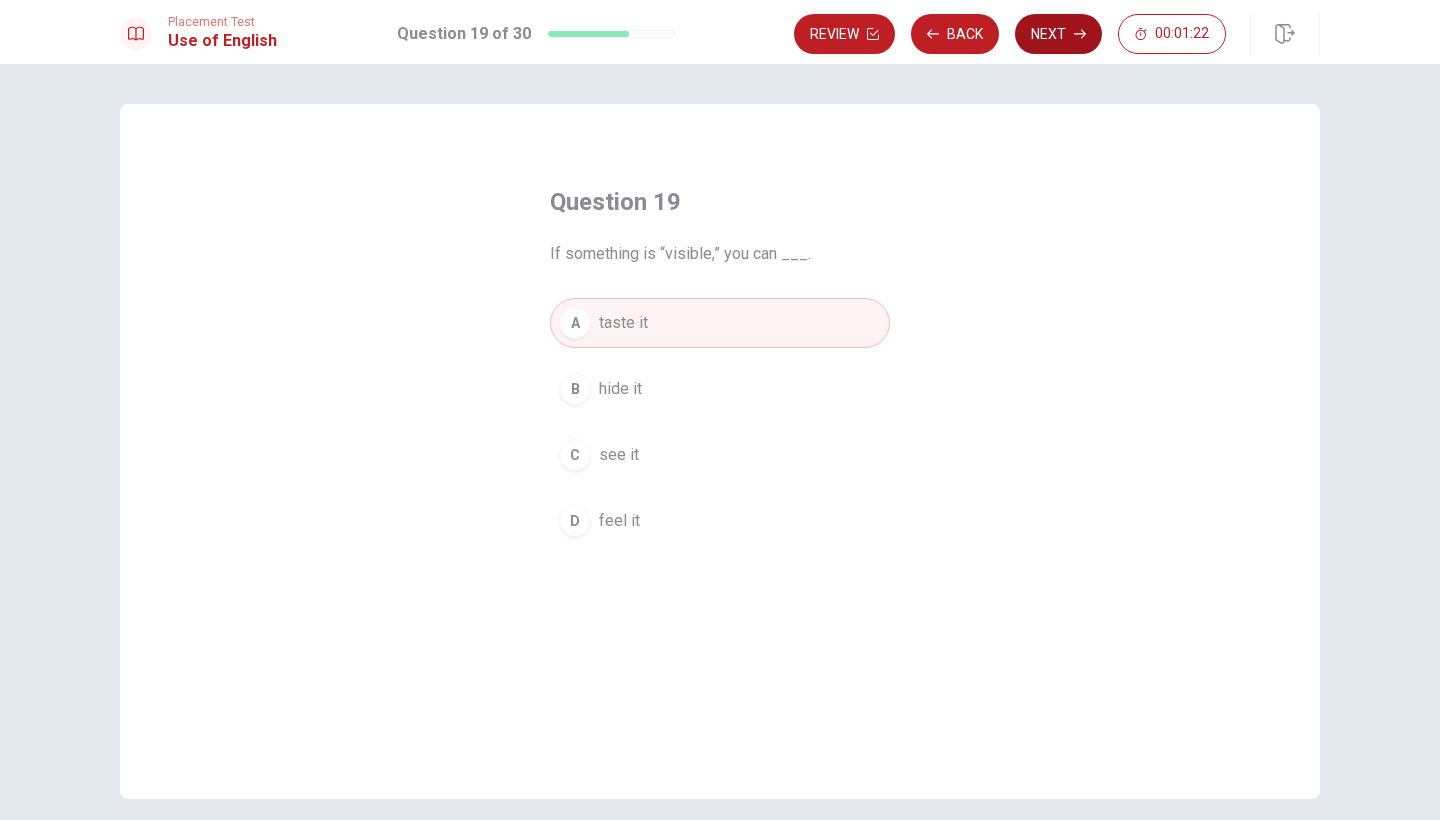 click on "Next" at bounding box center [1058, 34] 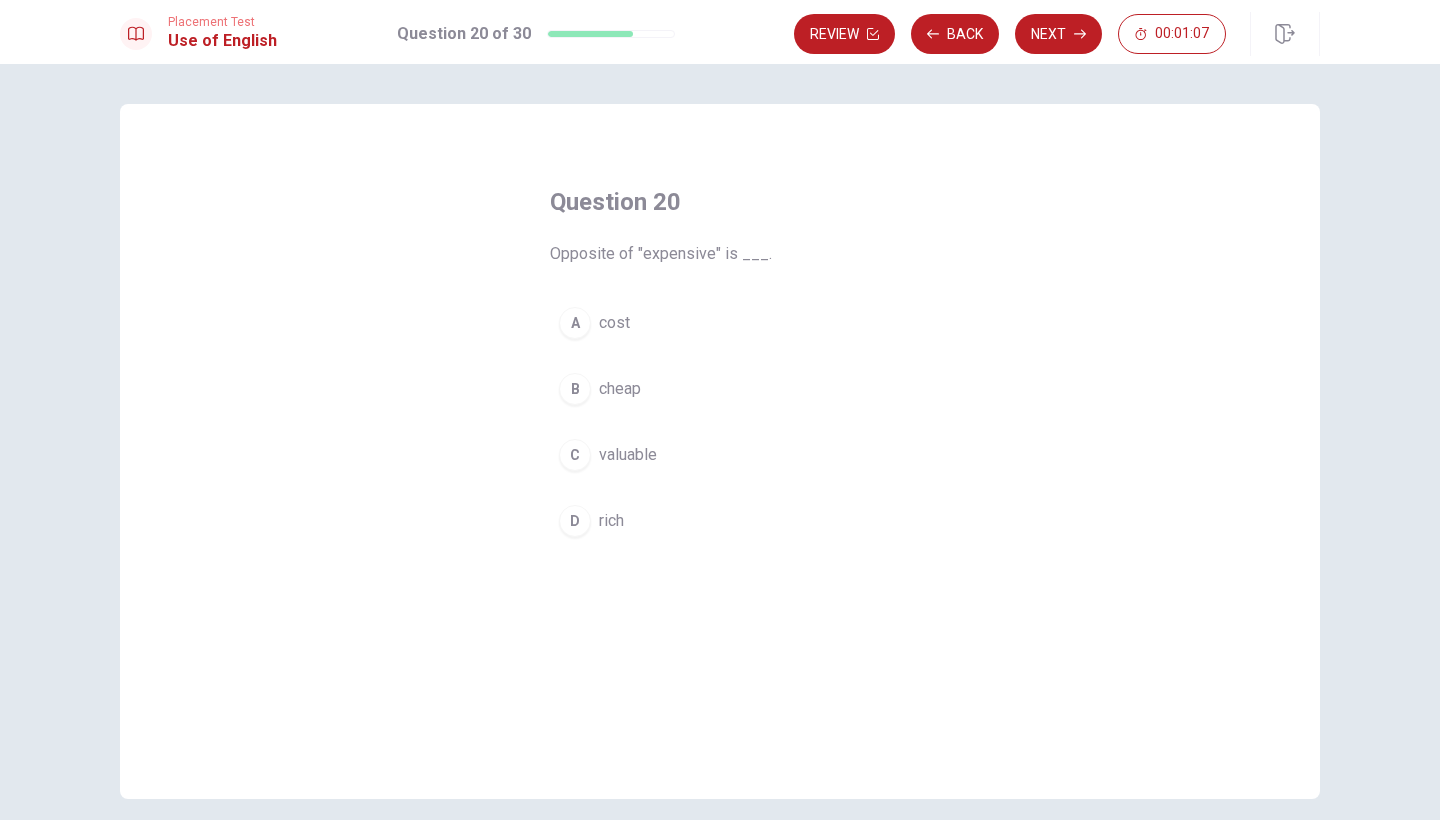 click on "cost" at bounding box center (614, 323) 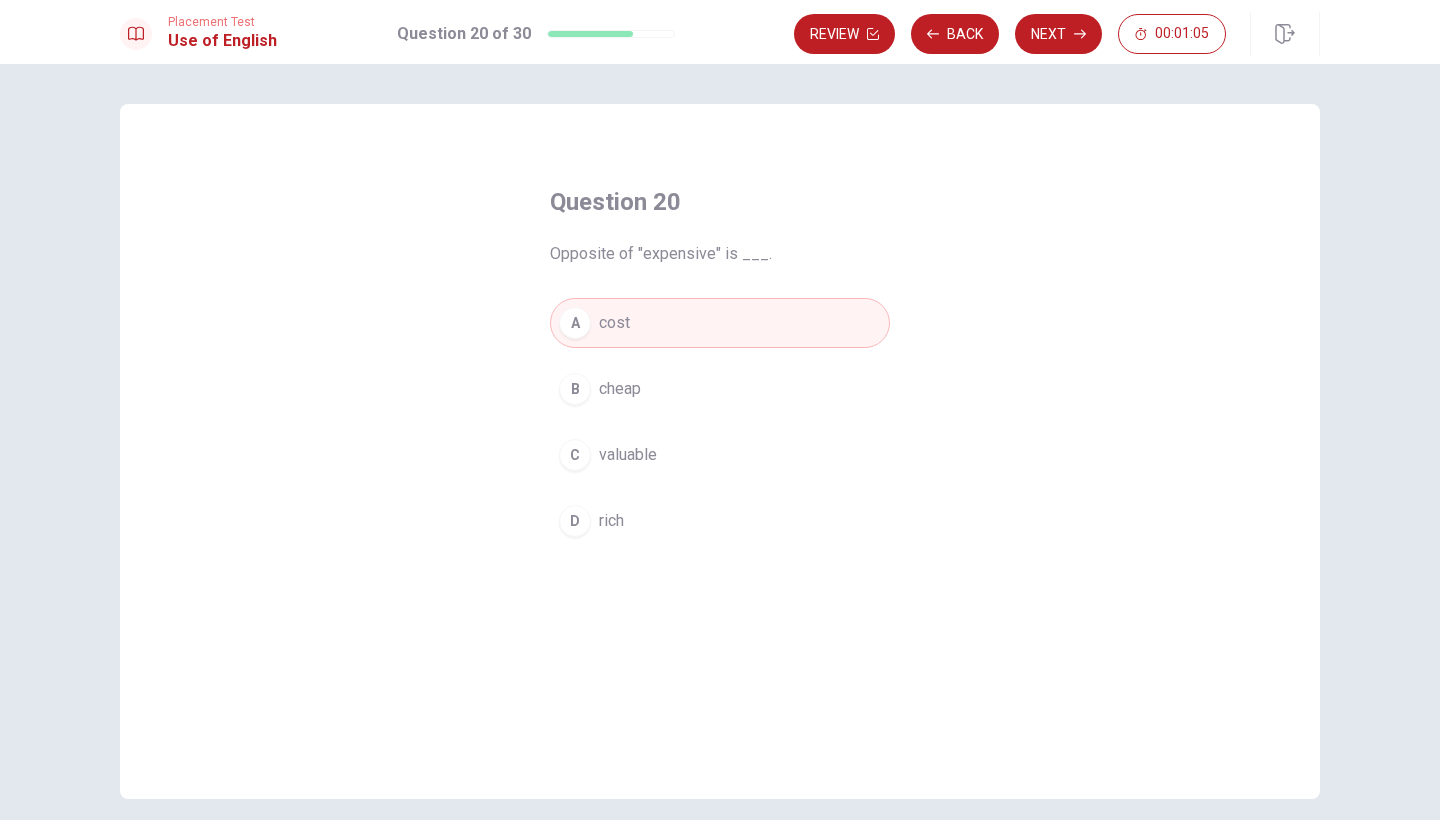 click on "cheap" at bounding box center (620, 389) 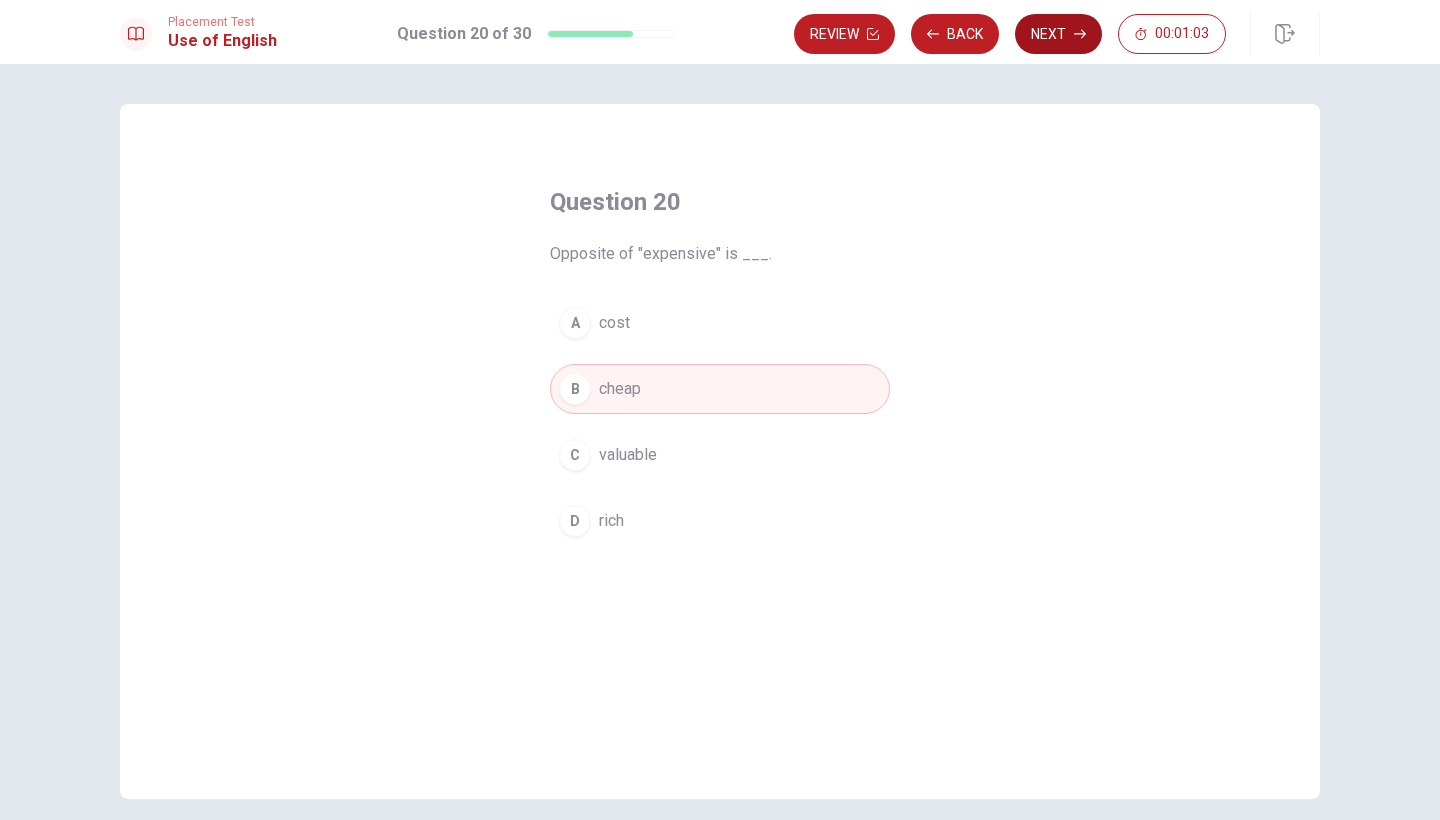 click 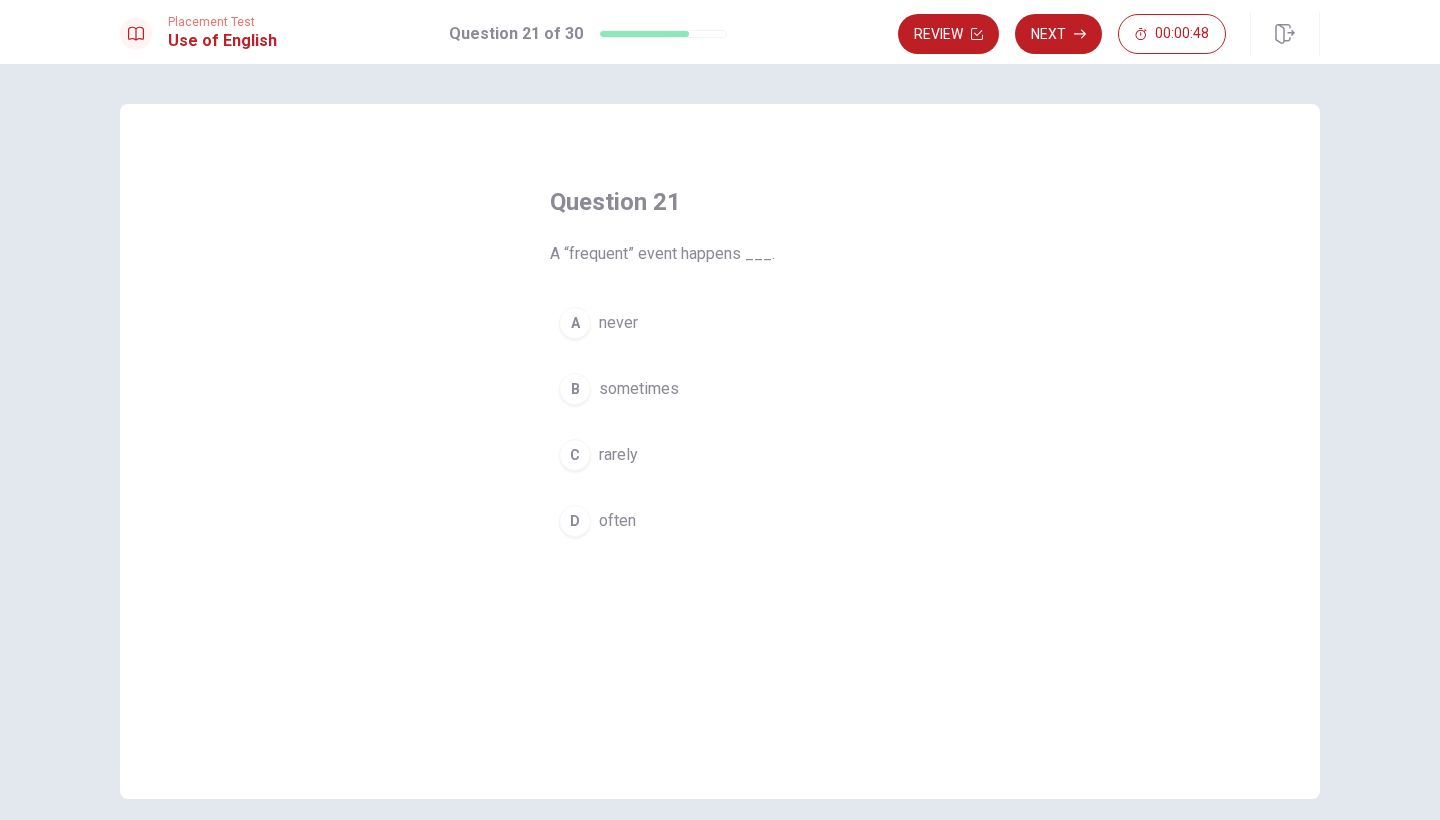 click on "sometimes" at bounding box center [639, 389] 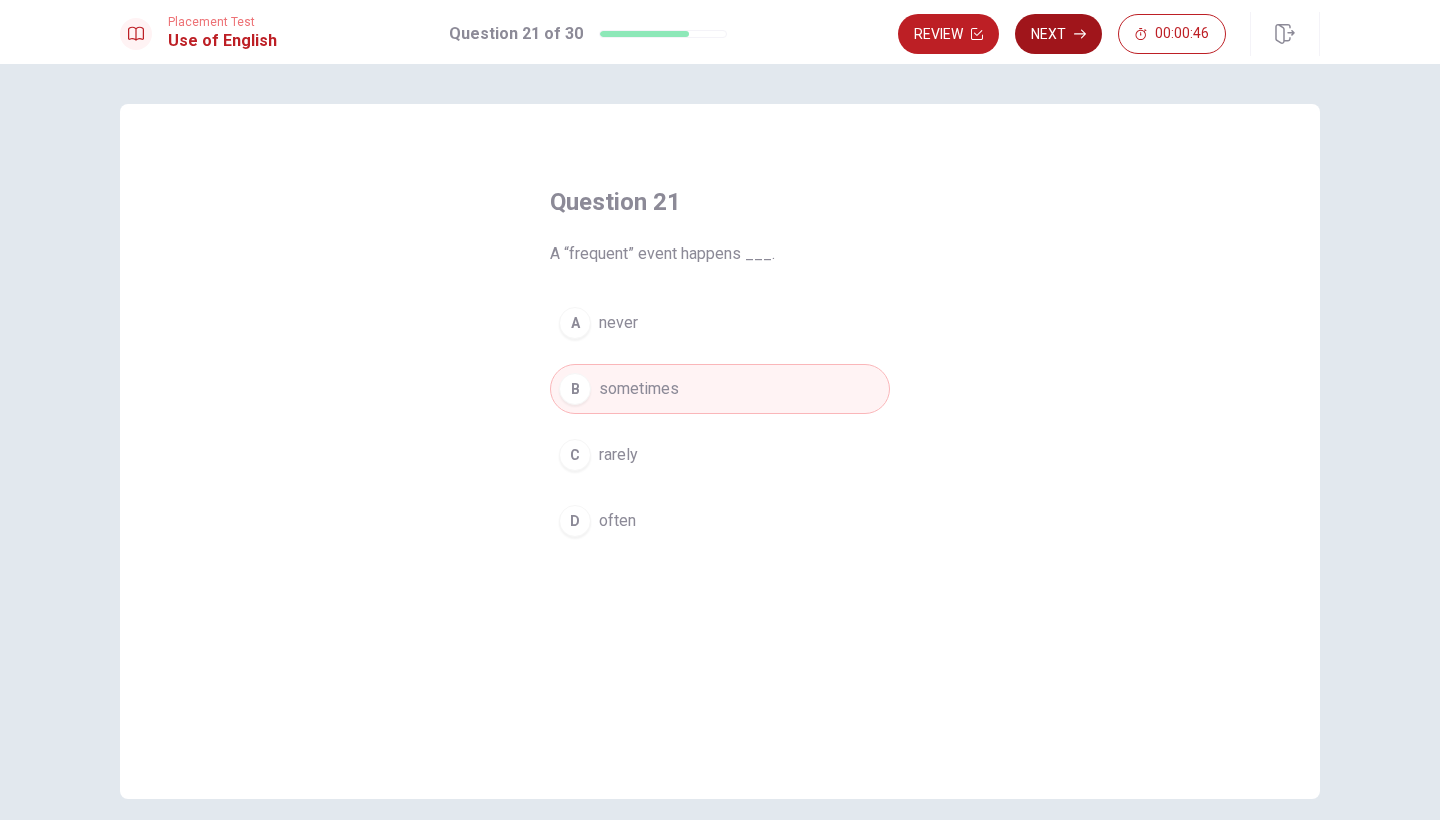 click on "Next" at bounding box center [1058, 34] 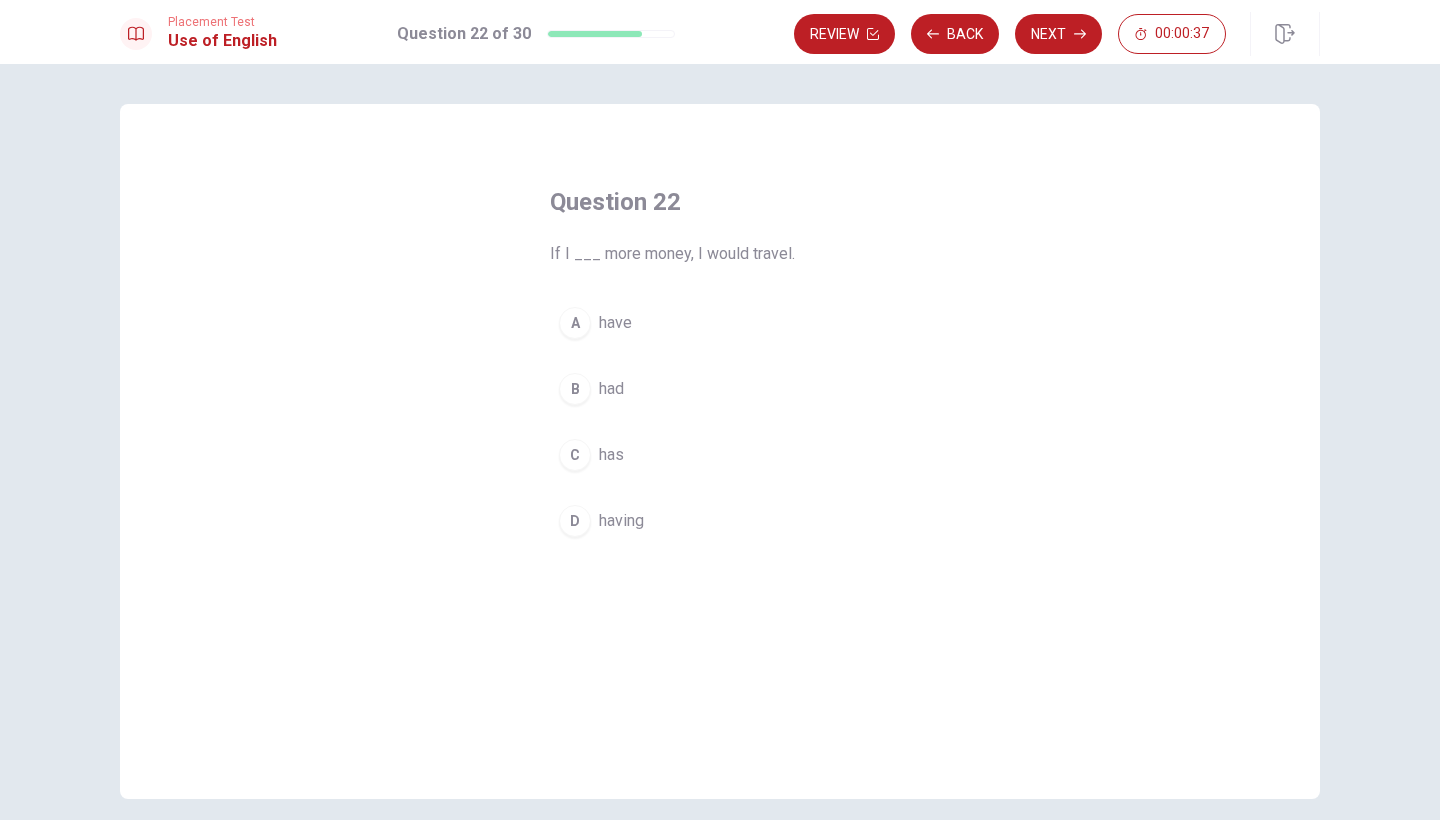 click on "have" at bounding box center [615, 323] 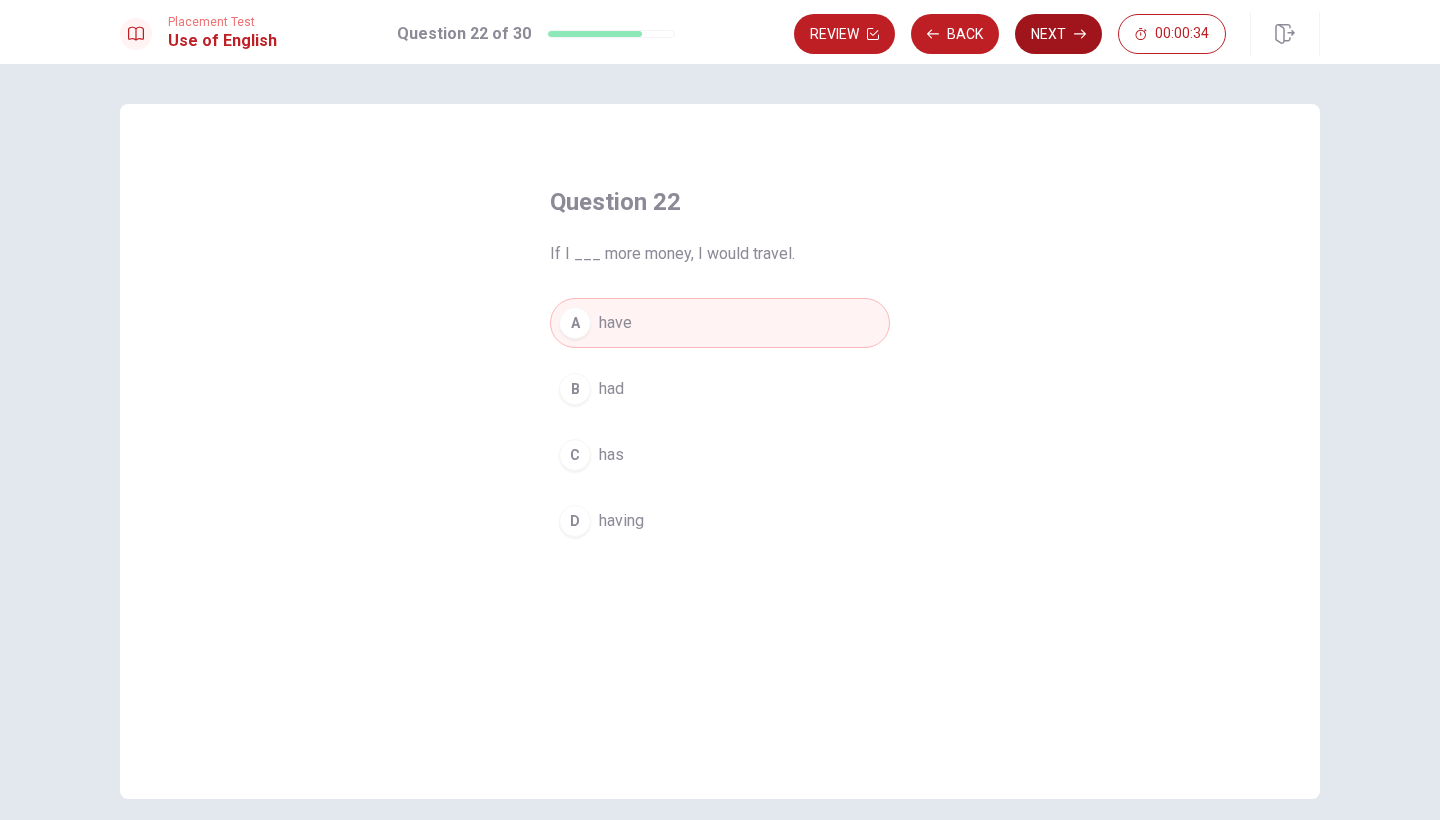 click 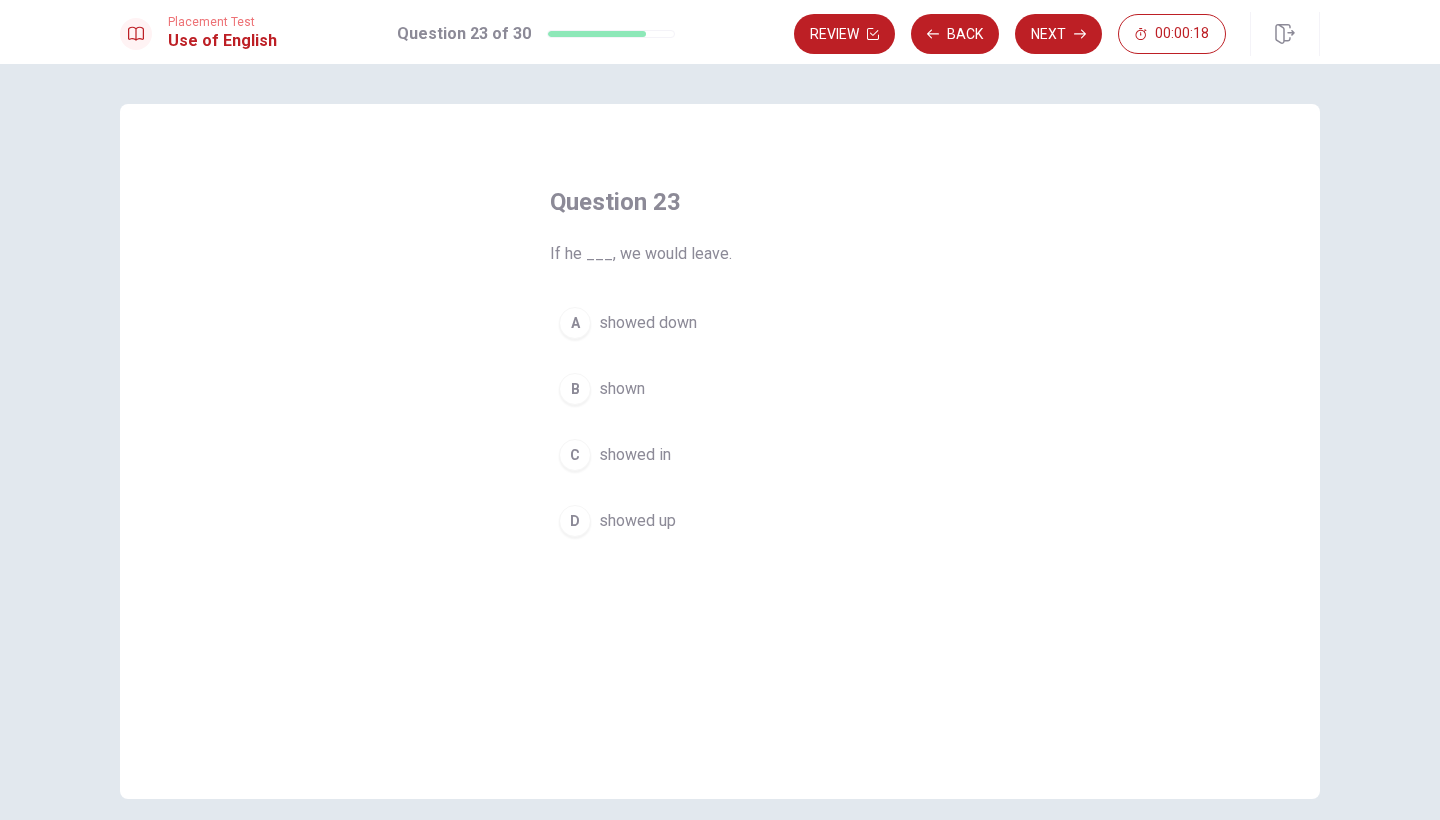 click on "showed up" at bounding box center (637, 521) 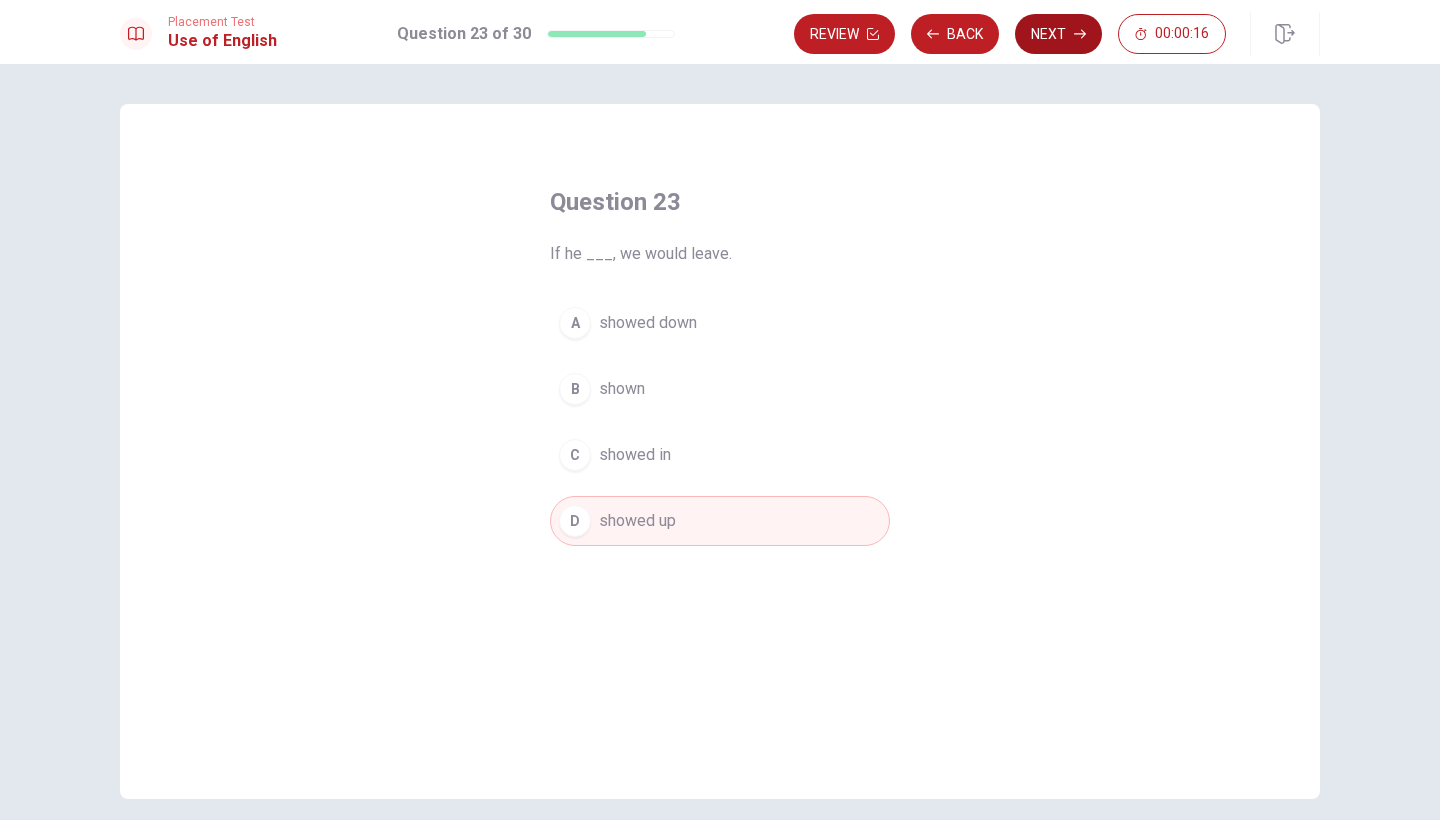 click 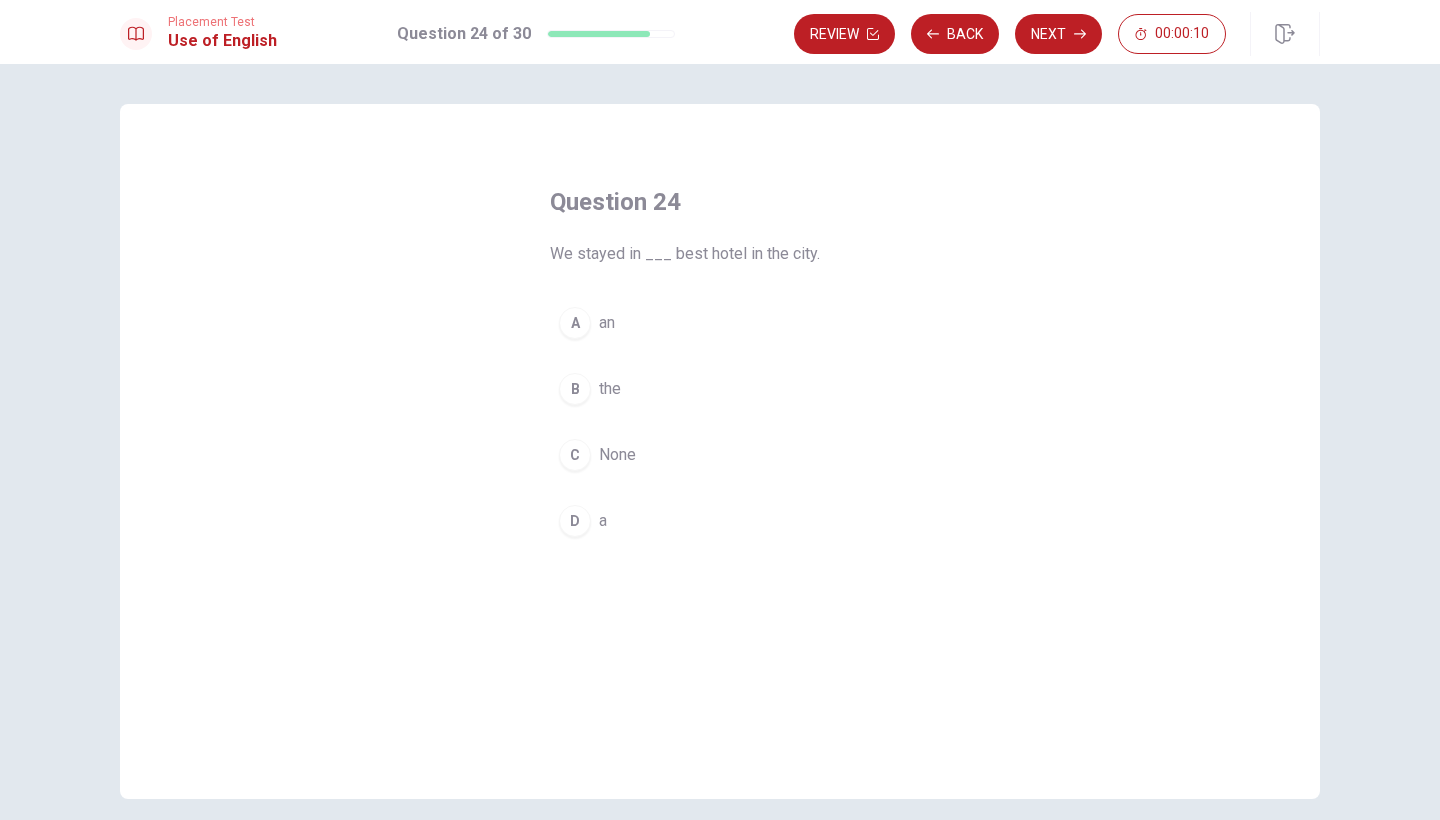 click on "the" at bounding box center [610, 389] 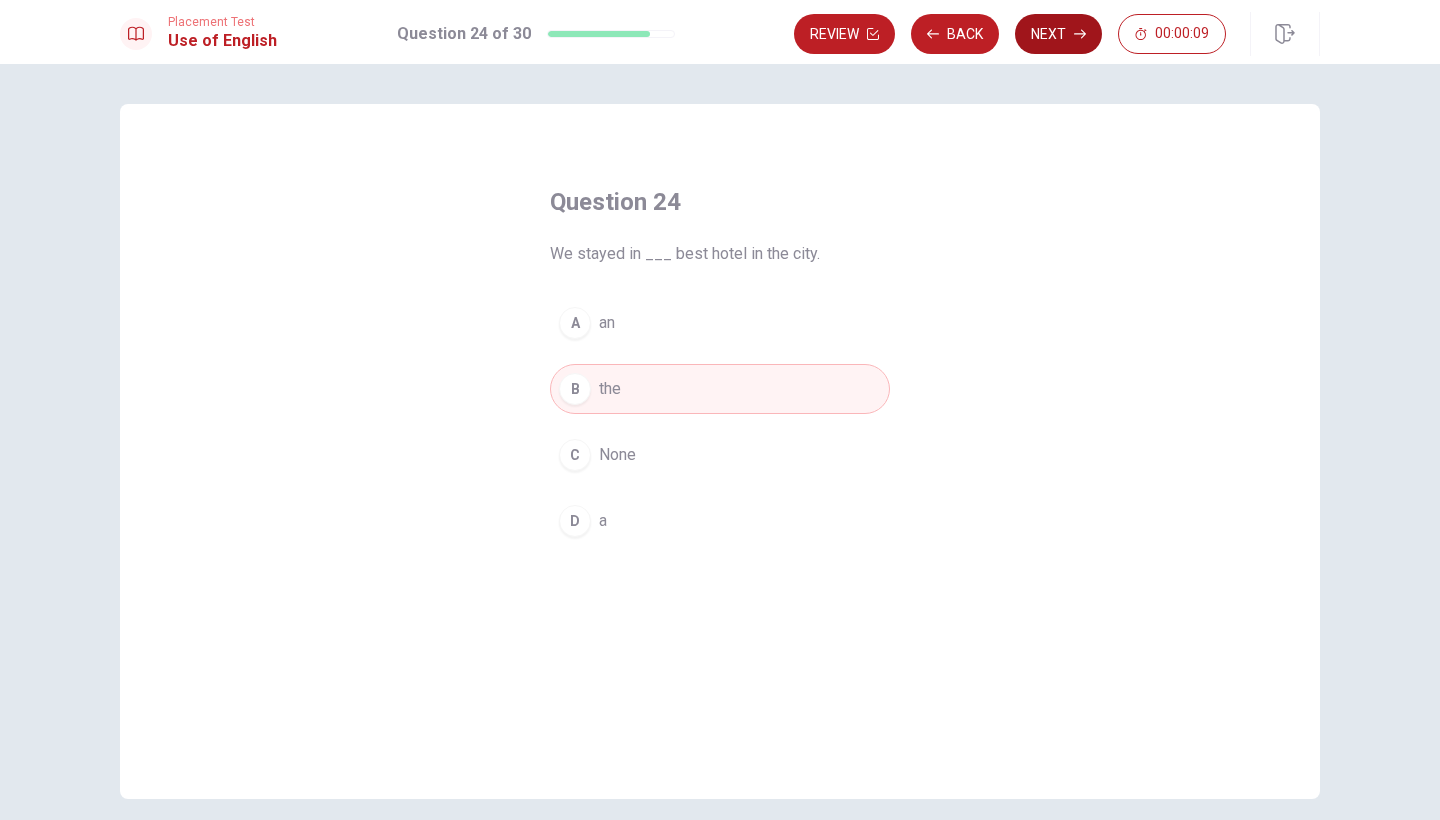 click on "Next" at bounding box center [1058, 34] 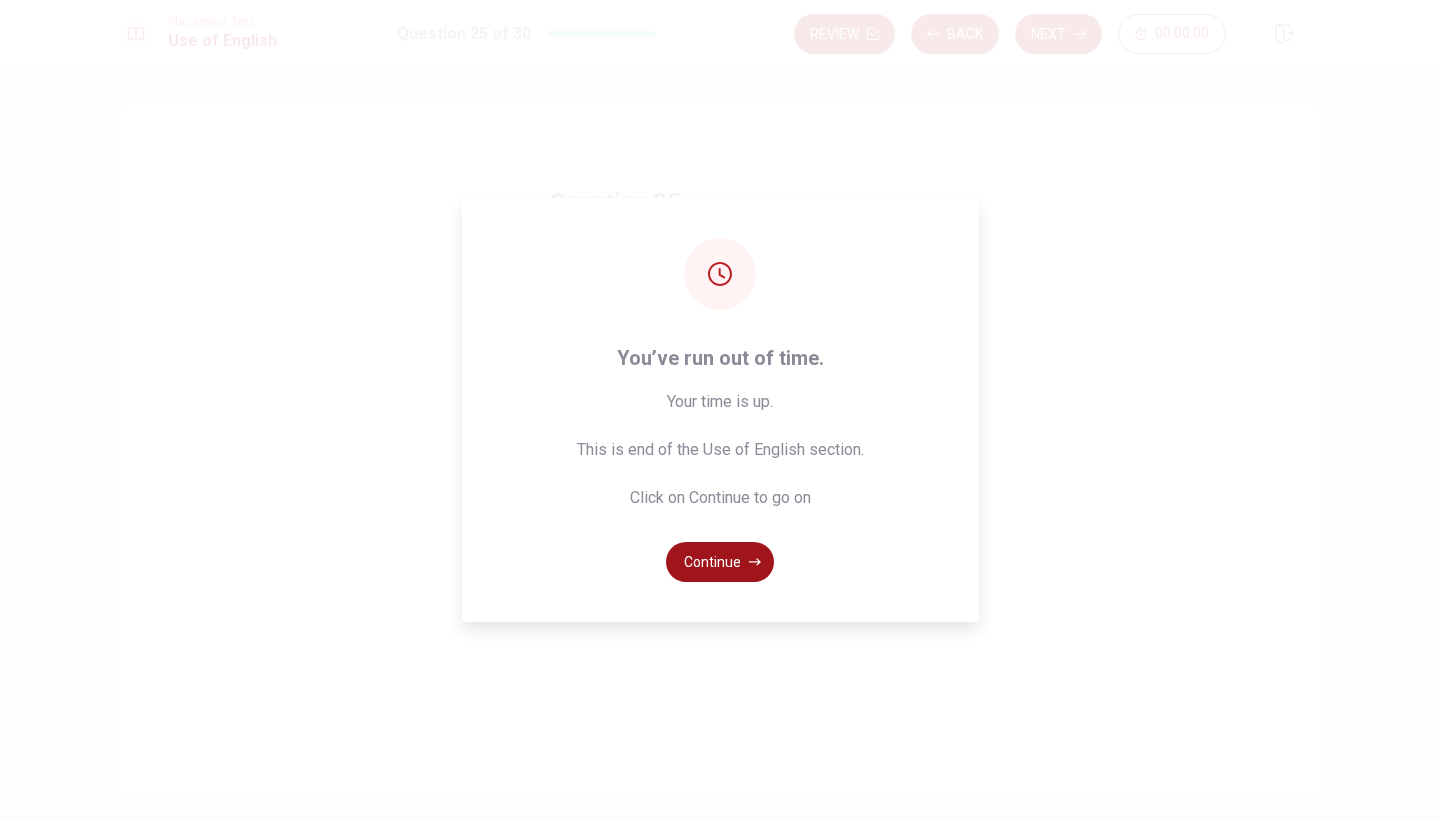 click on "Continue" at bounding box center [720, 562] 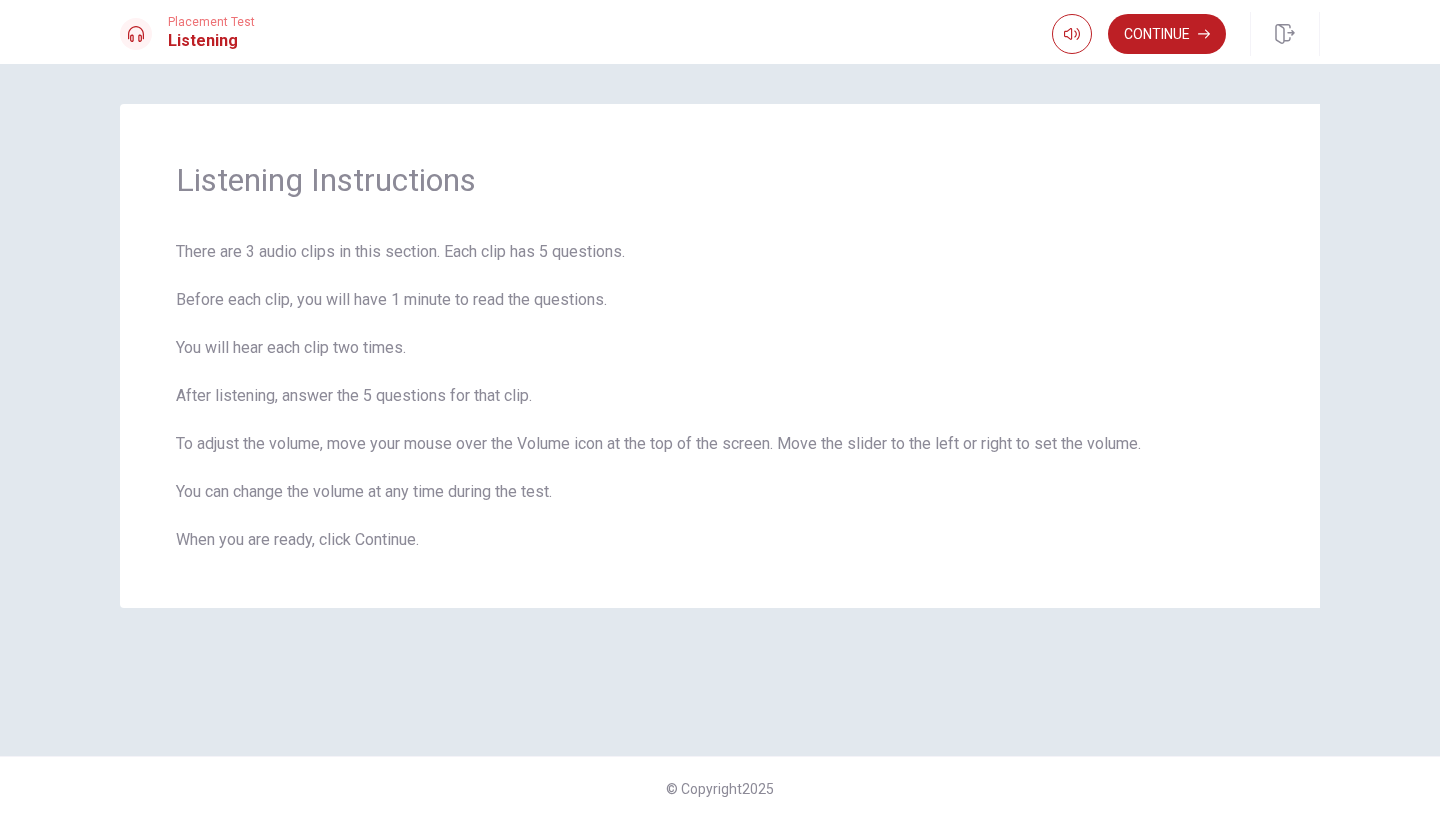 click on "Listening Instructions
There are 3 audio clips in this section. Each clip has 5 questions.
Before each clip, you will have 1 minute to read the questions.
You will hear each clip two times.
After listening, answer the 5 questions for that clip.
To adjust the volume, move your mouse over the Volume icon at the top of the screen. Move the slider to the left or right to set the volume.
You can change the volume at any time during the test.
When you are ready, click Continue. © Copyright  2025" at bounding box center [720, 442] 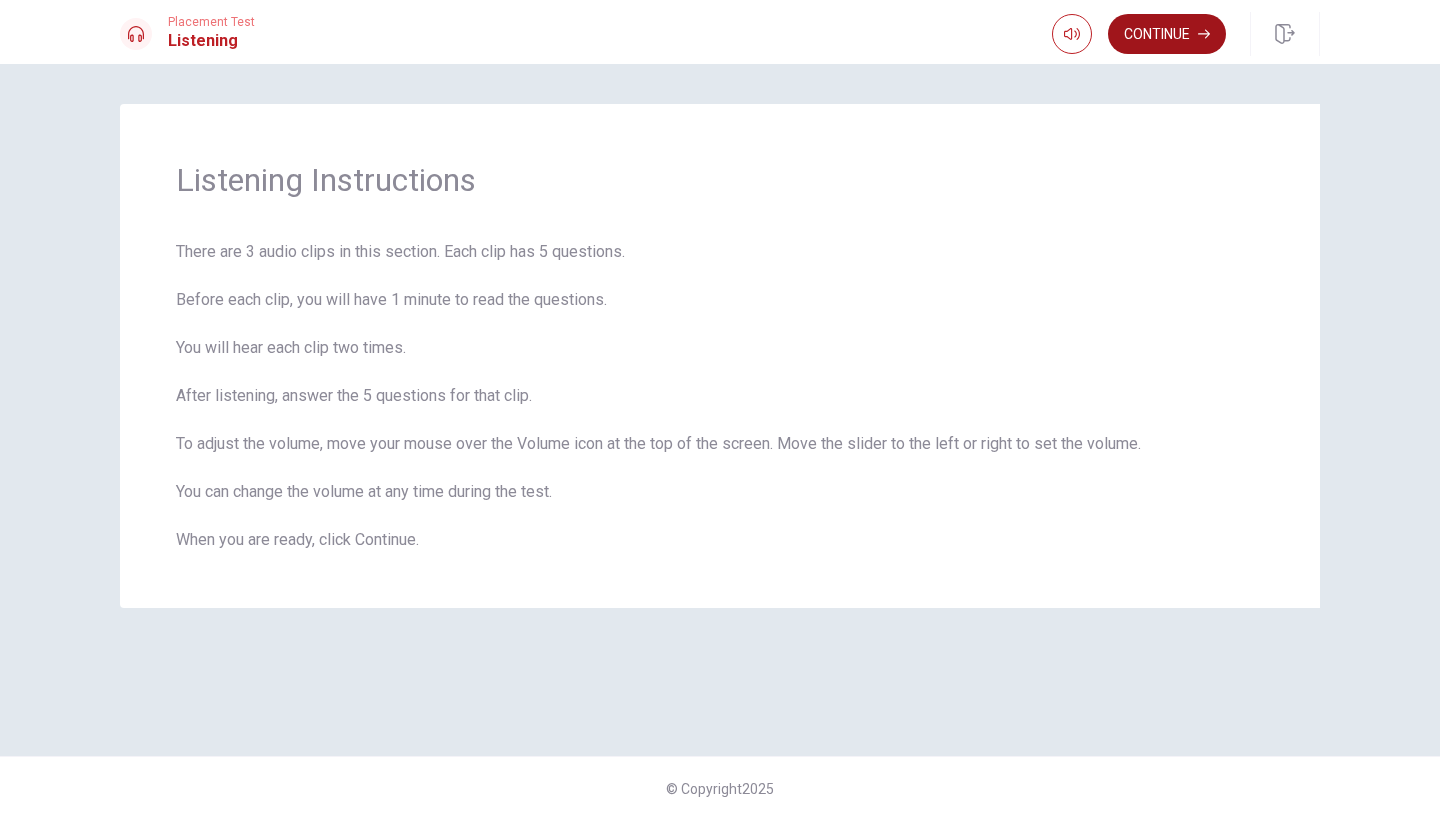 click on "Continue" at bounding box center (1167, 34) 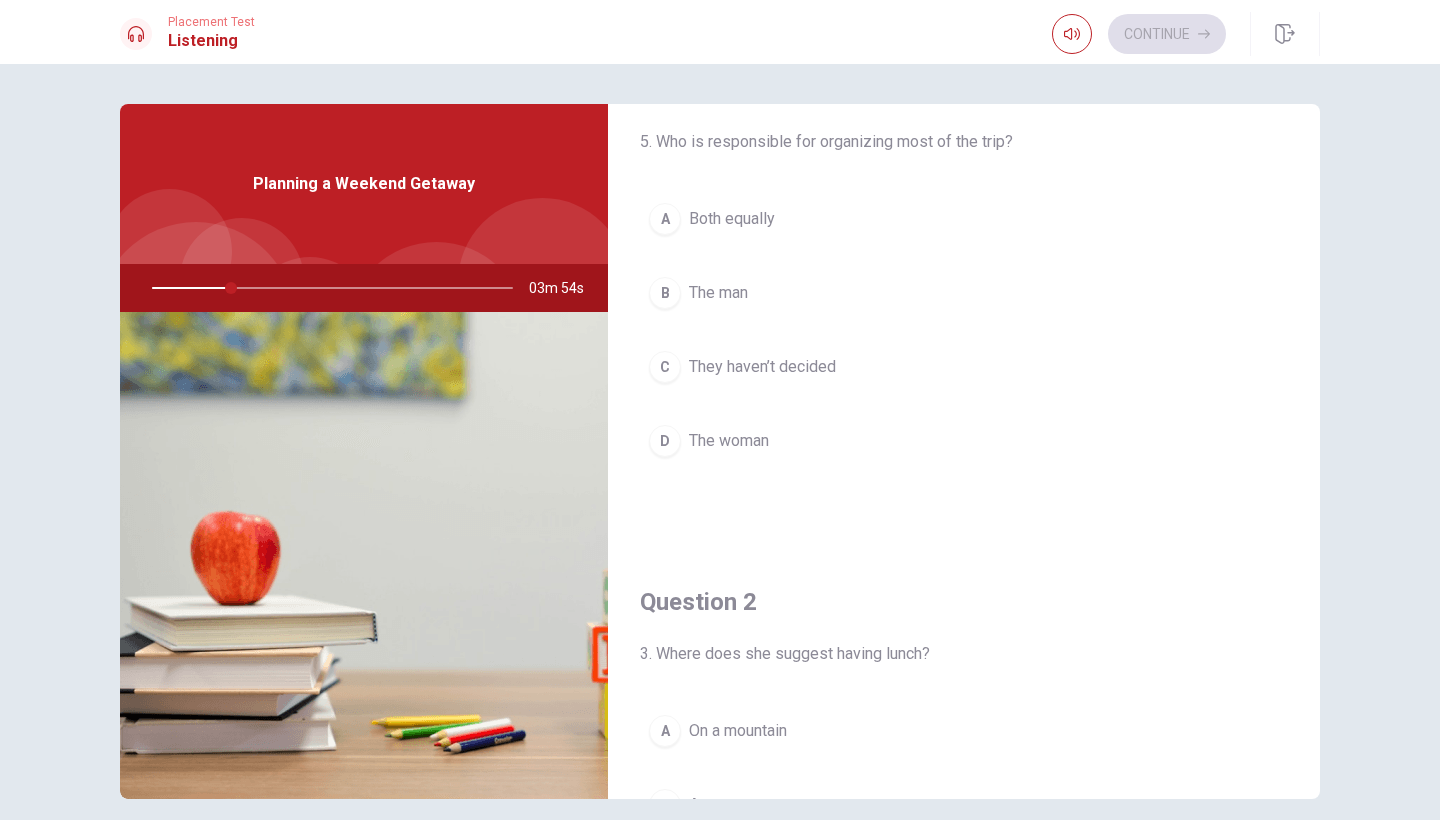 scroll, scrollTop: 81, scrollLeft: 0, axis: vertical 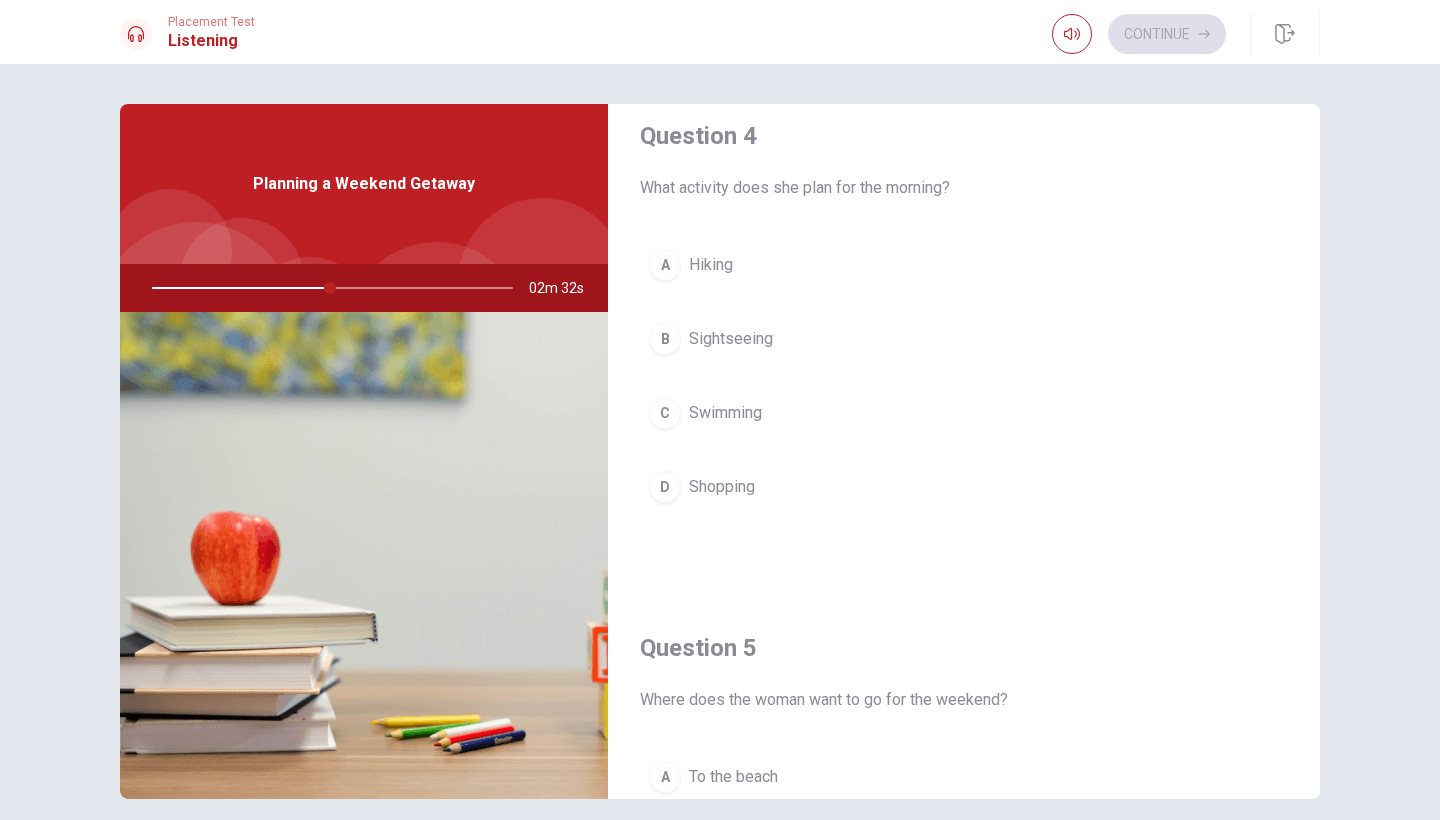 drag, startPoint x: 329, startPoint y: 289, endPoint x: 280, endPoint y: 285, distance: 49.162994 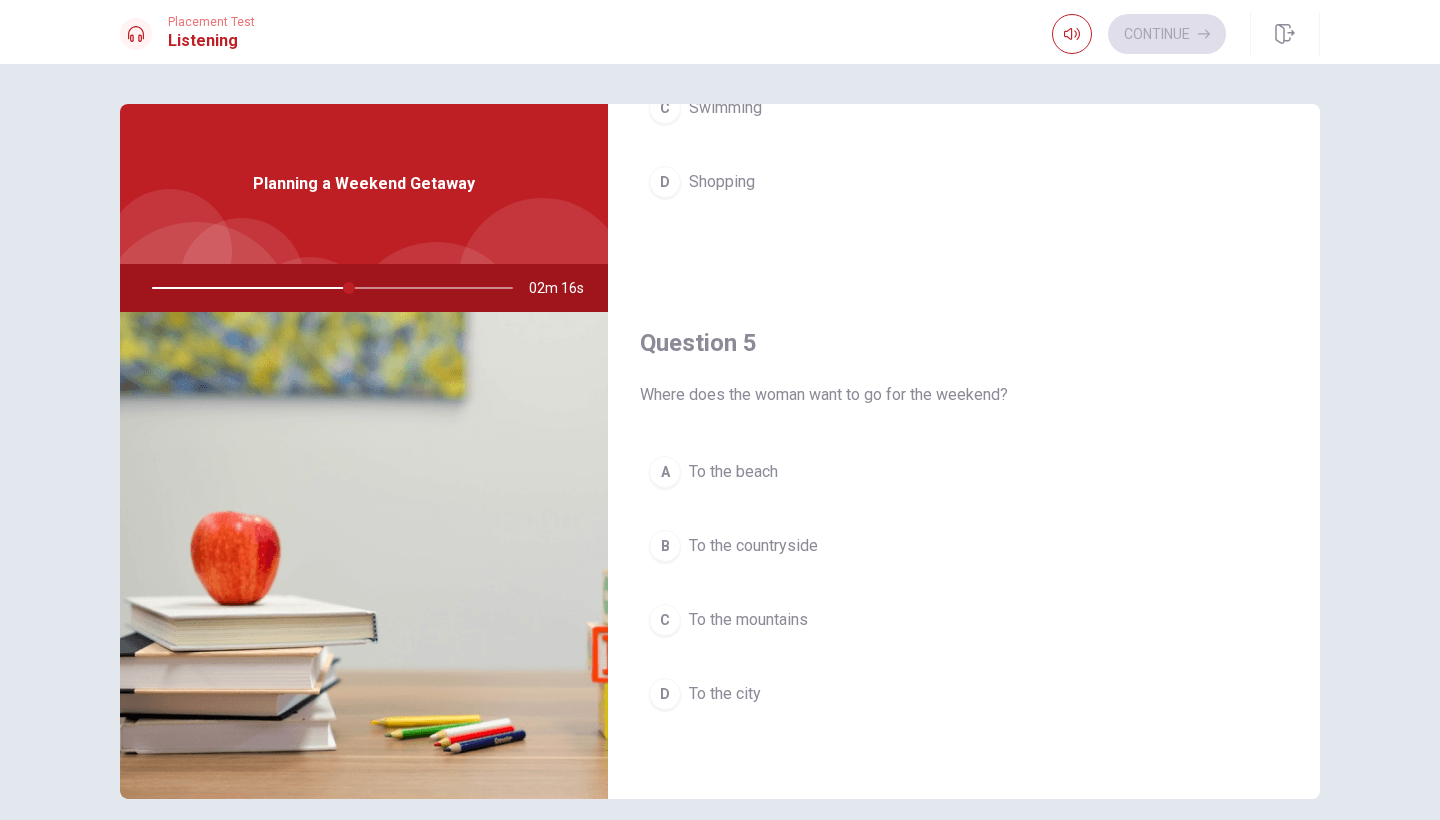 scroll, scrollTop: 1865, scrollLeft: 0, axis: vertical 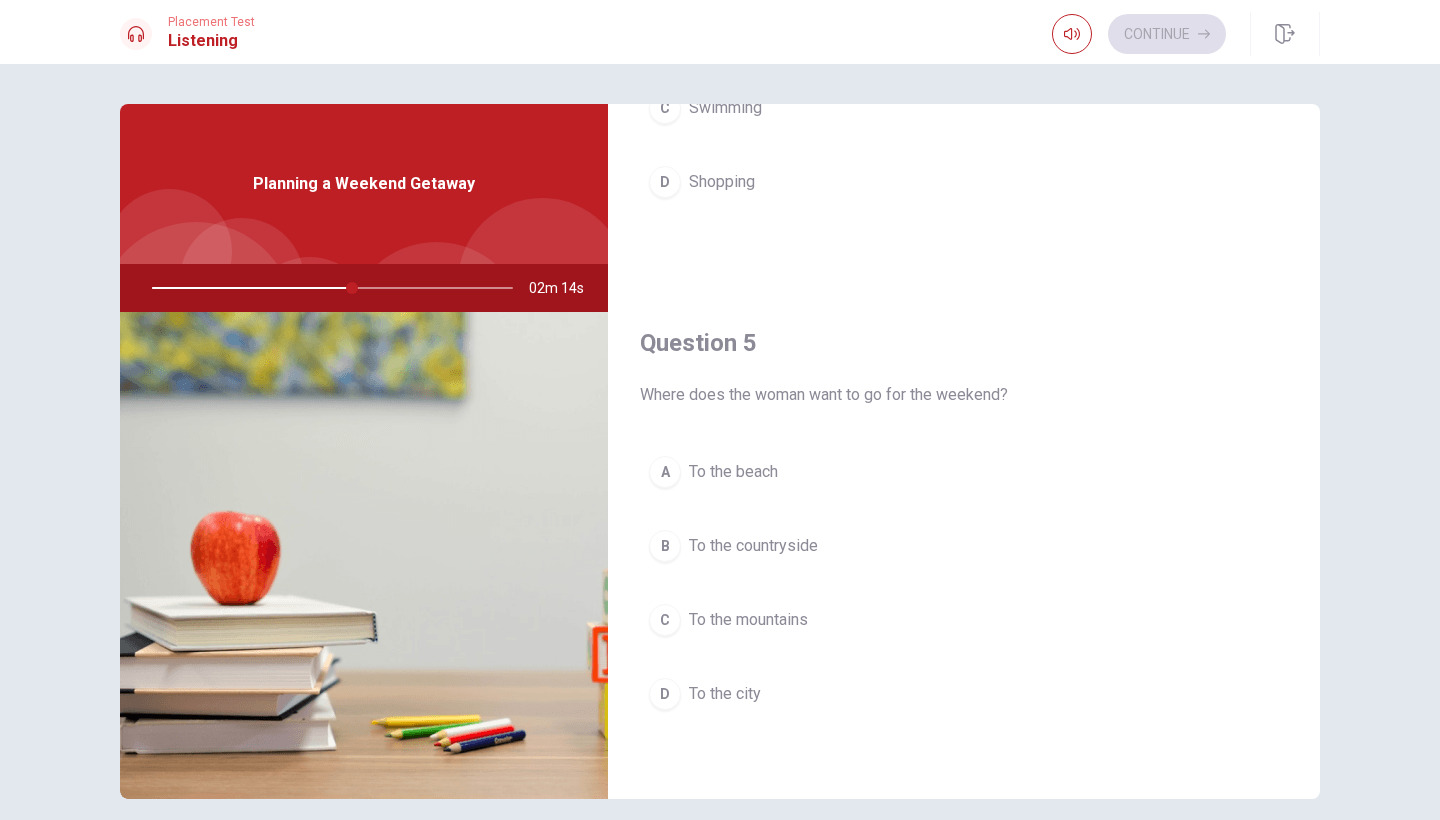 click on "To the beach" at bounding box center (733, 472) 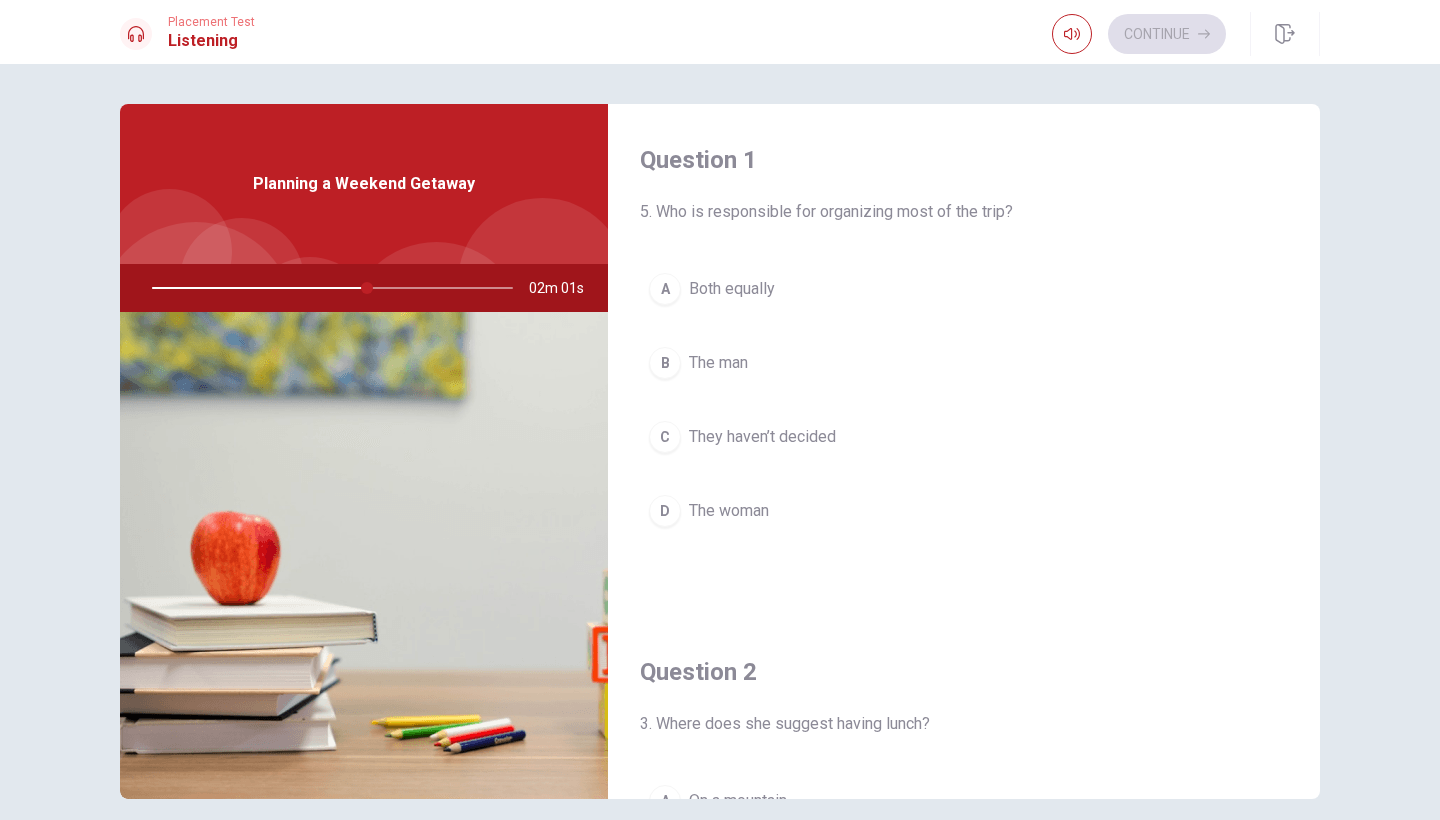 scroll, scrollTop: 0, scrollLeft: 0, axis: both 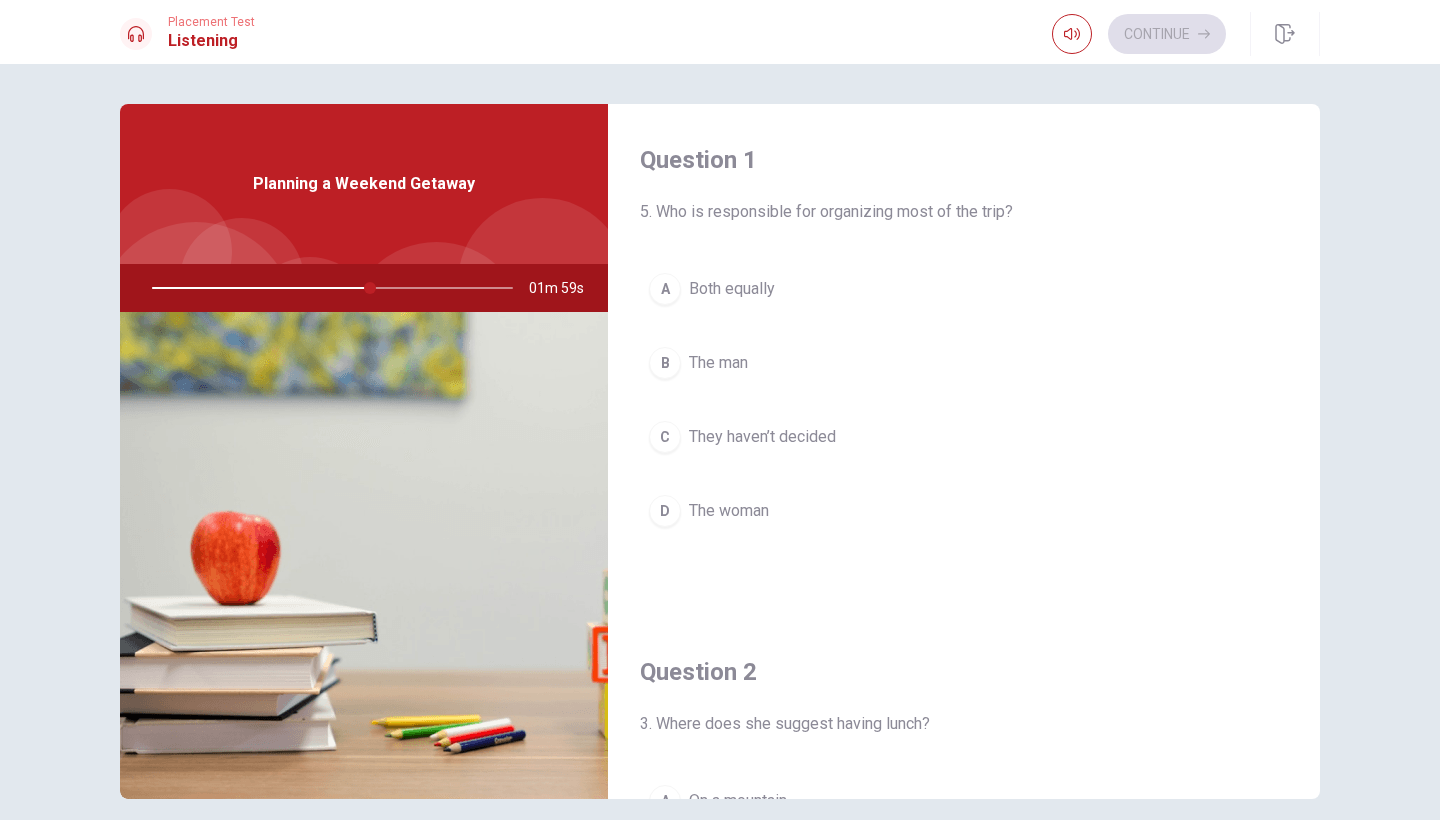 click on "The man" at bounding box center (718, 363) 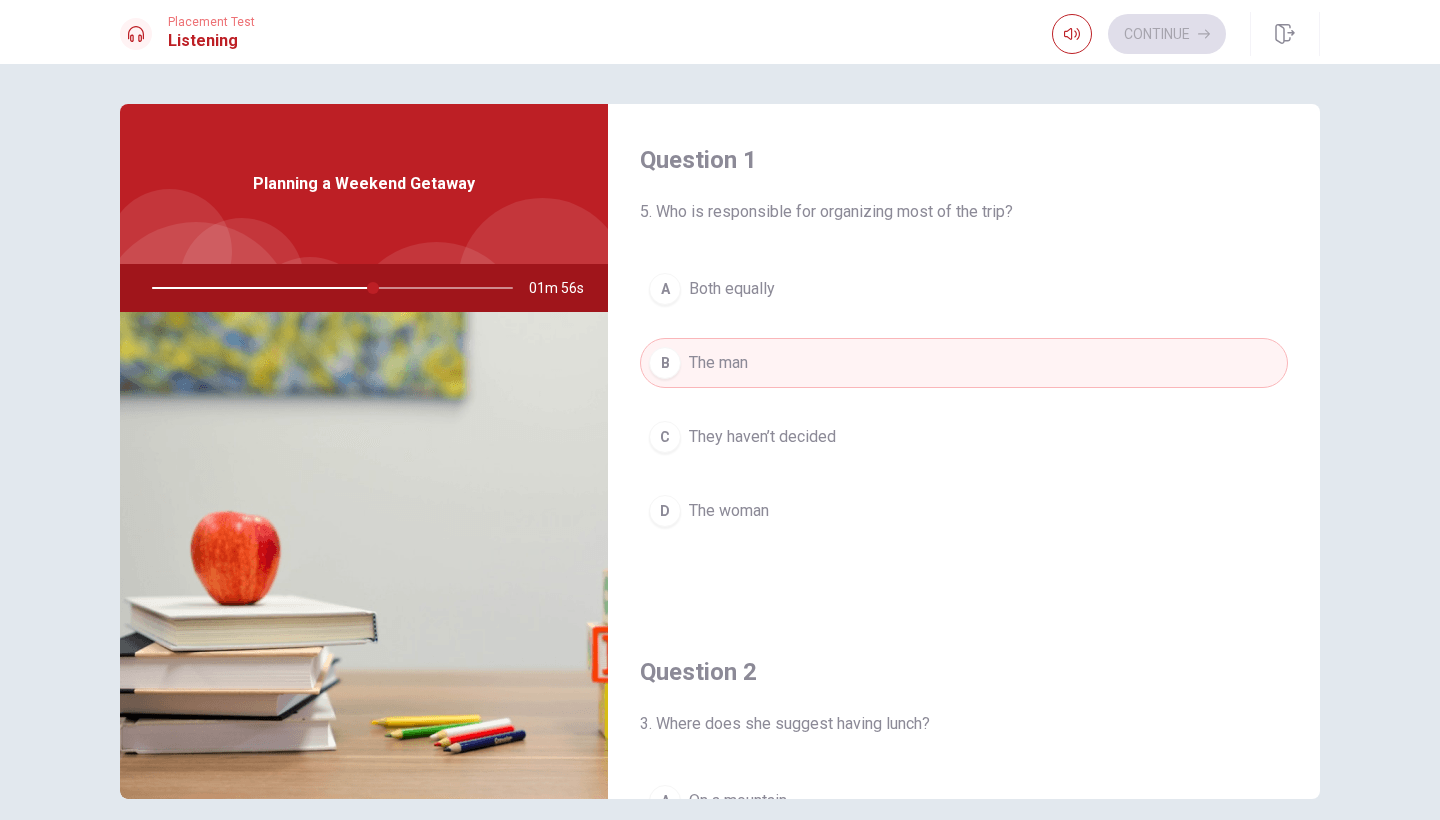 scroll, scrollTop: 0, scrollLeft: 0, axis: both 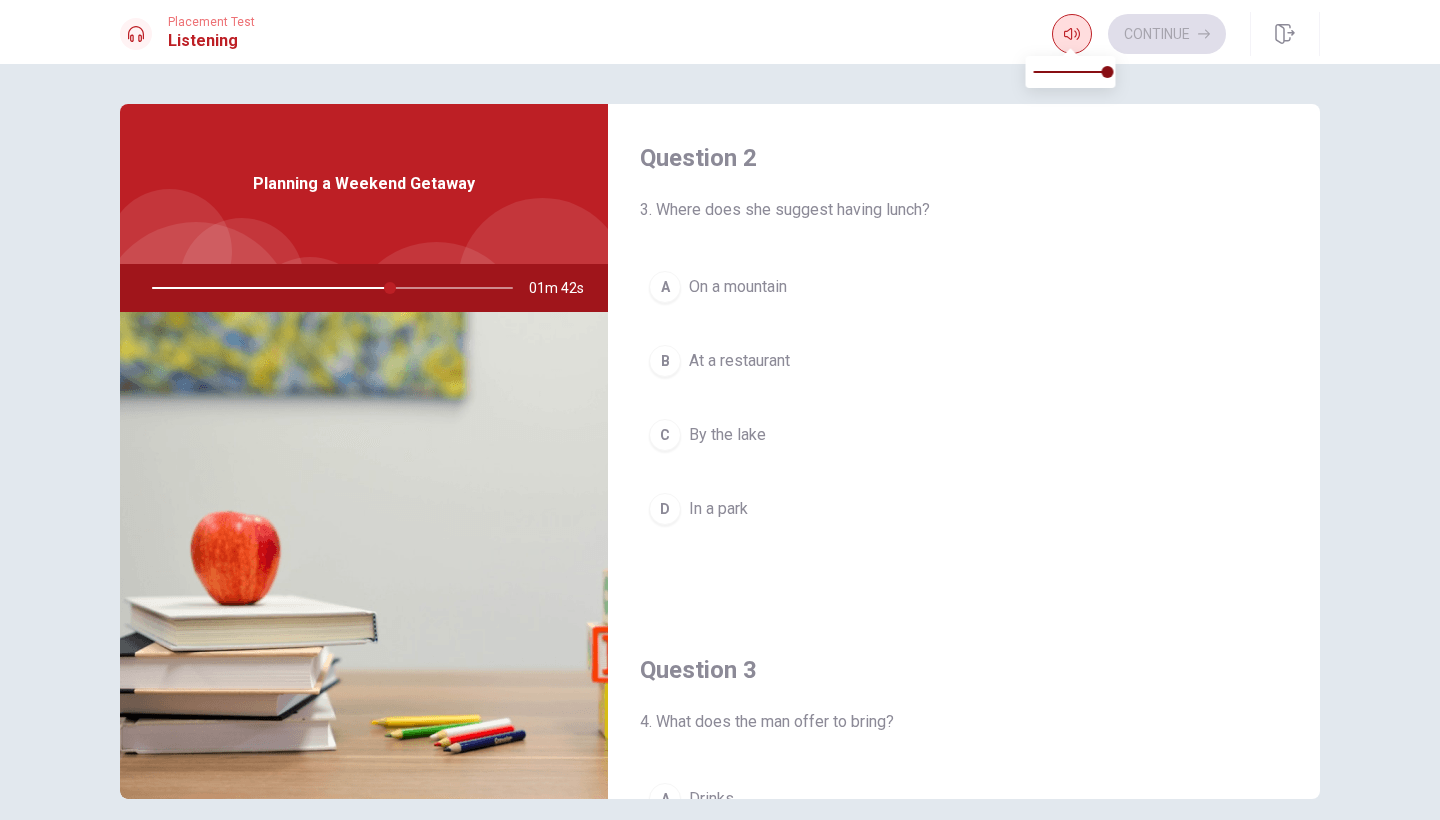 click 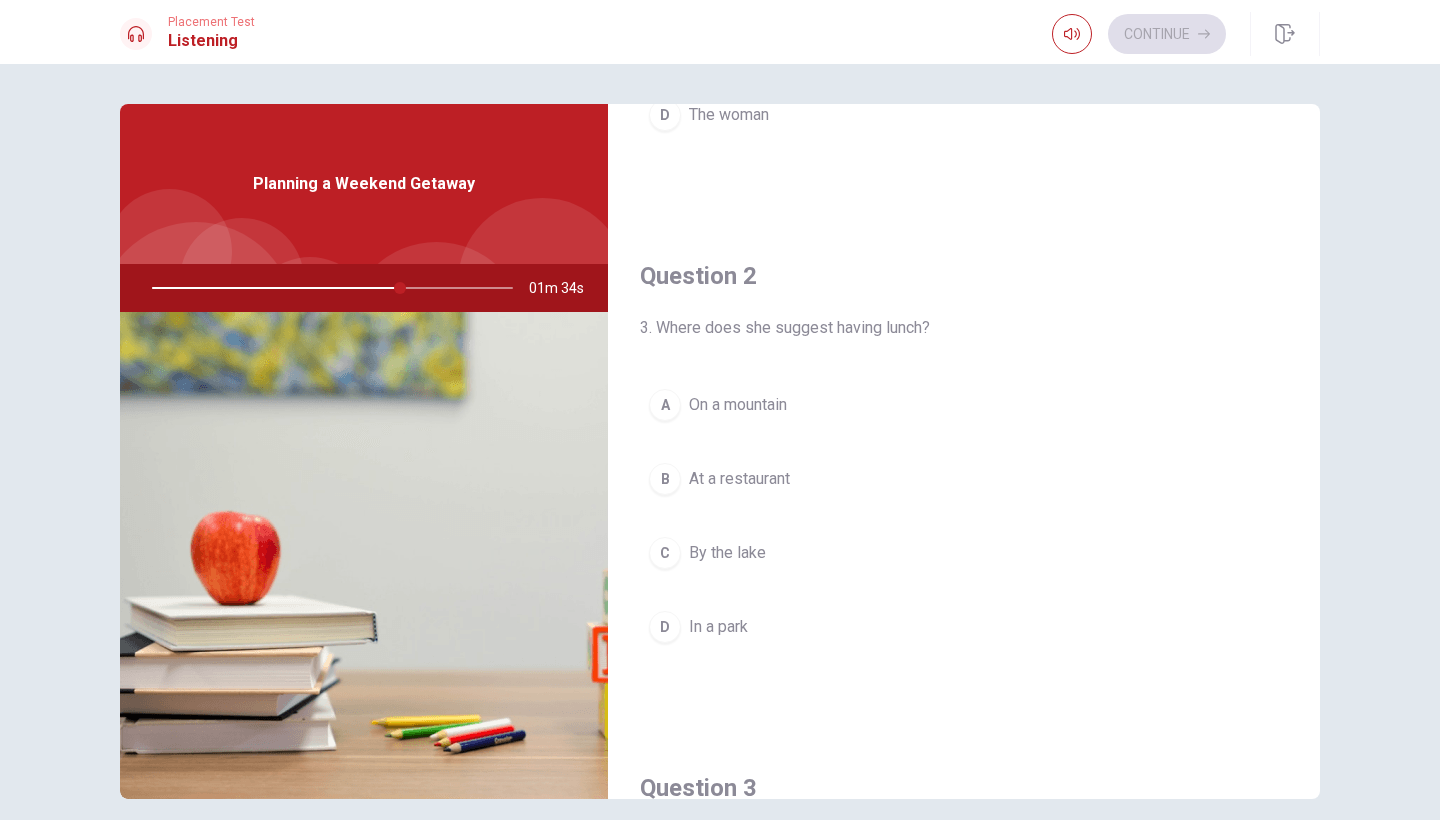 scroll, scrollTop: 410, scrollLeft: 0, axis: vertical 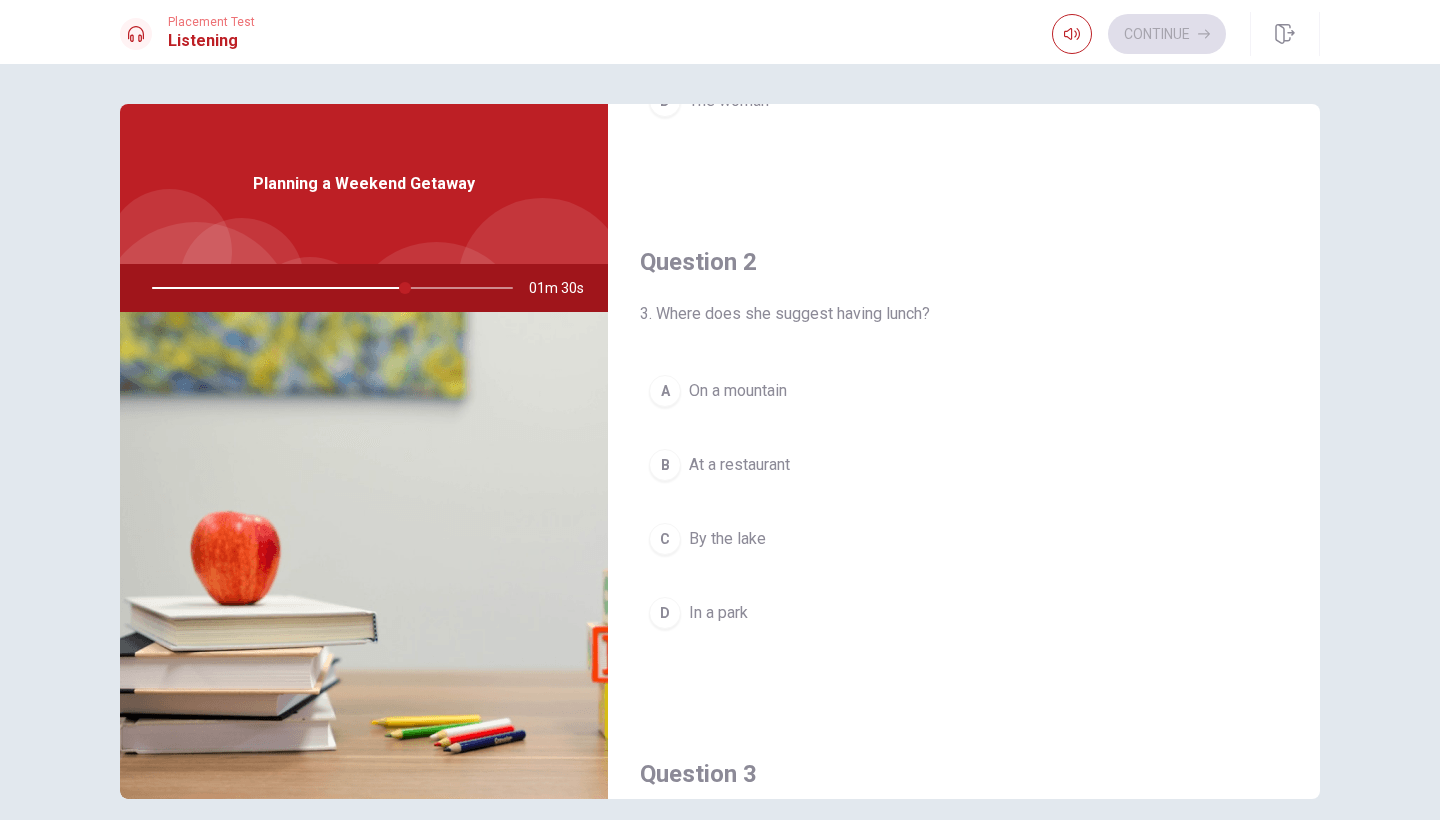 click on "B" at bounding box center [665, 465] 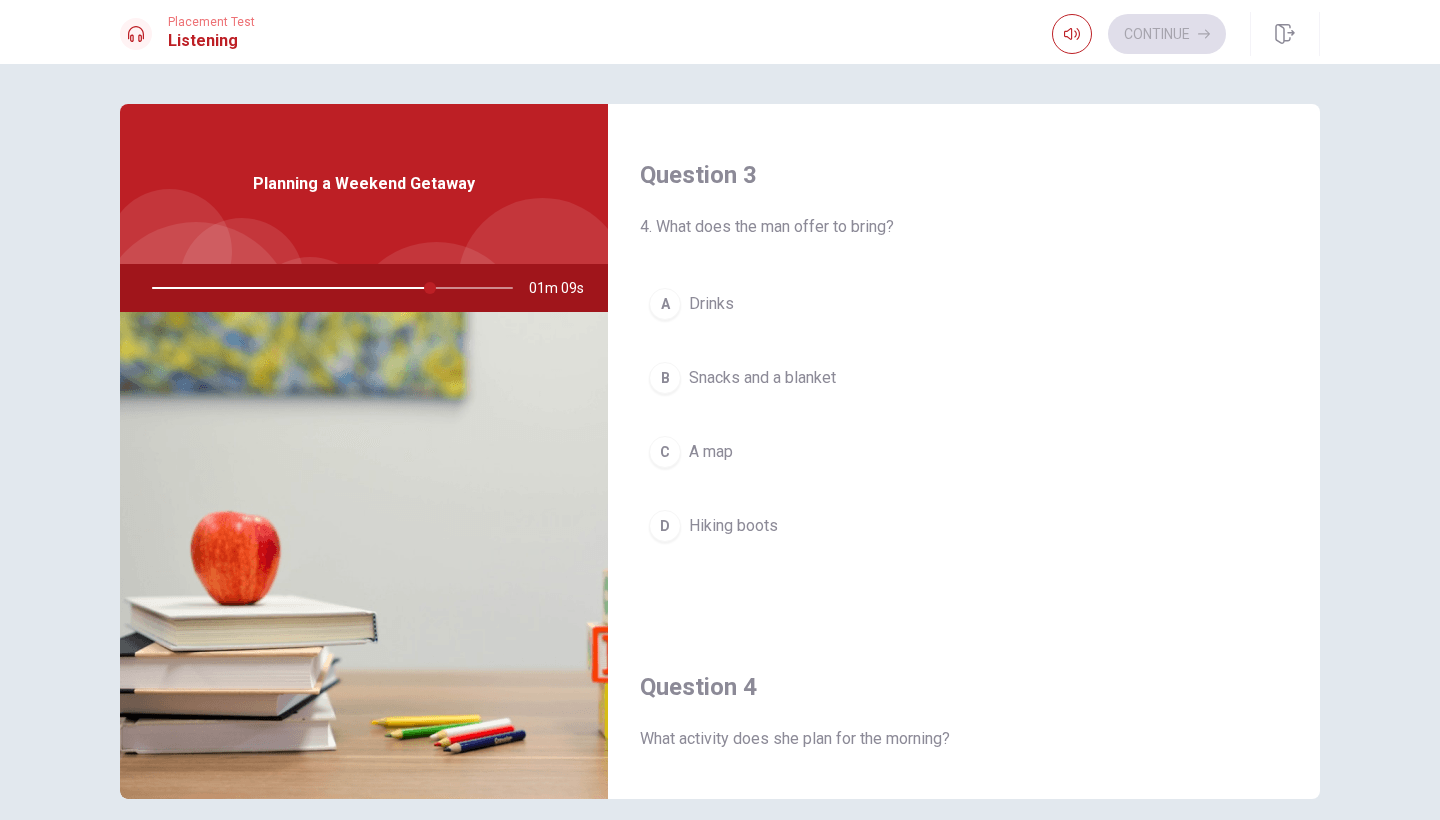 scroll, scrollTop: 1023, scrollLeft: 0, axis: vertical 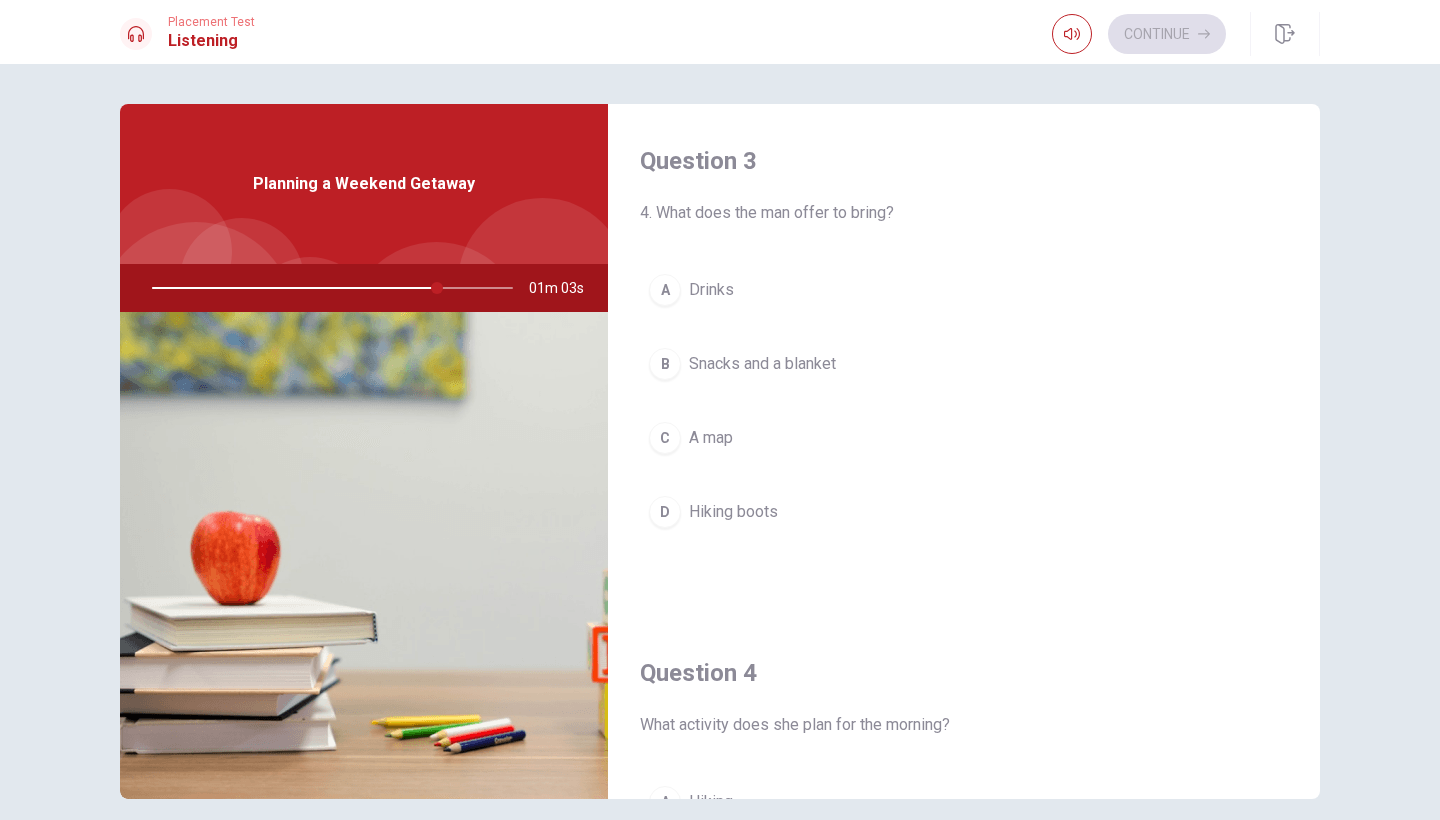 click on "B Snacks and a blanket" at bounding box center (964, 364) 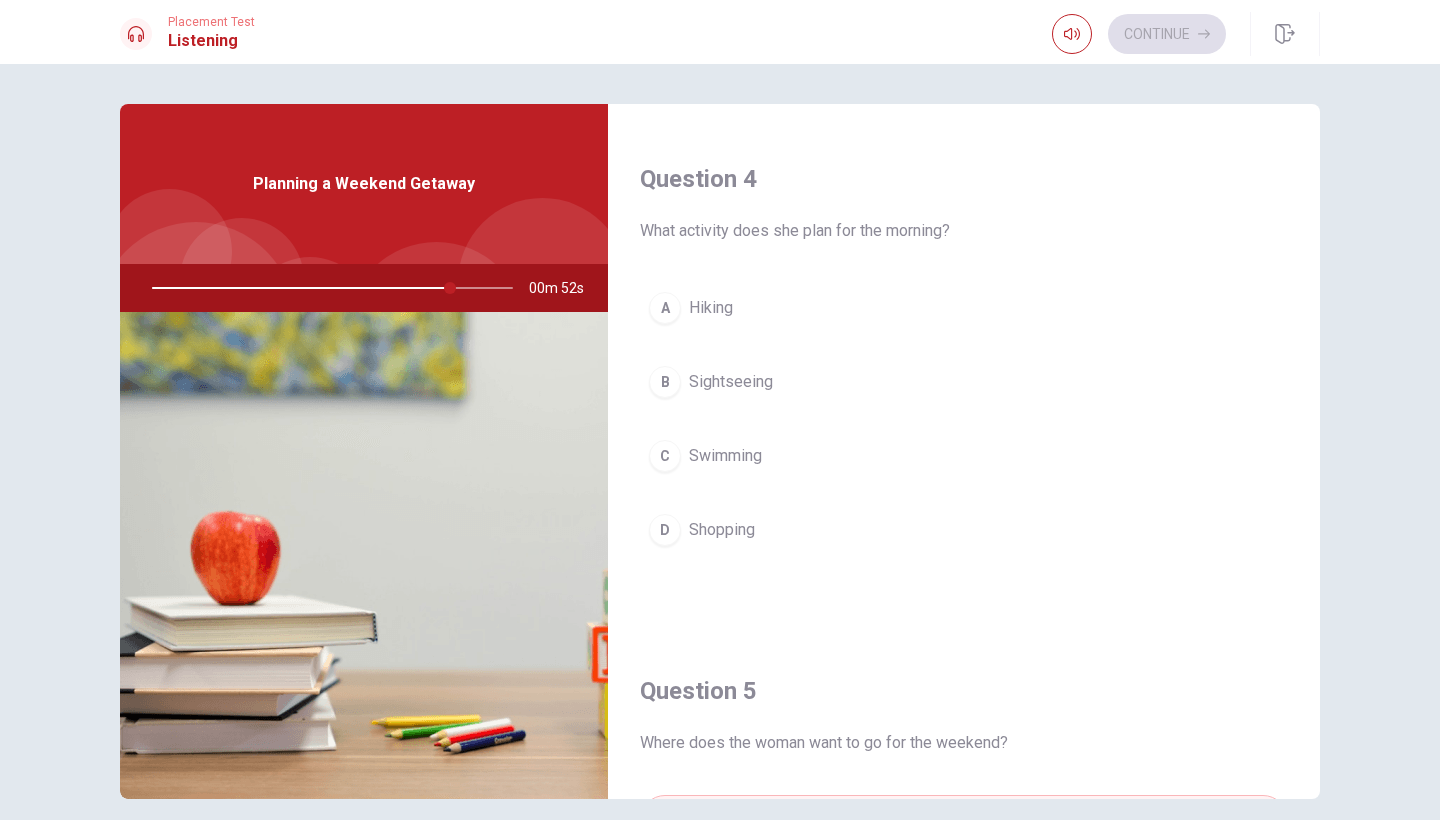 scroll, scrollTop: 1534, scrollLeft: 0, axis: vertical 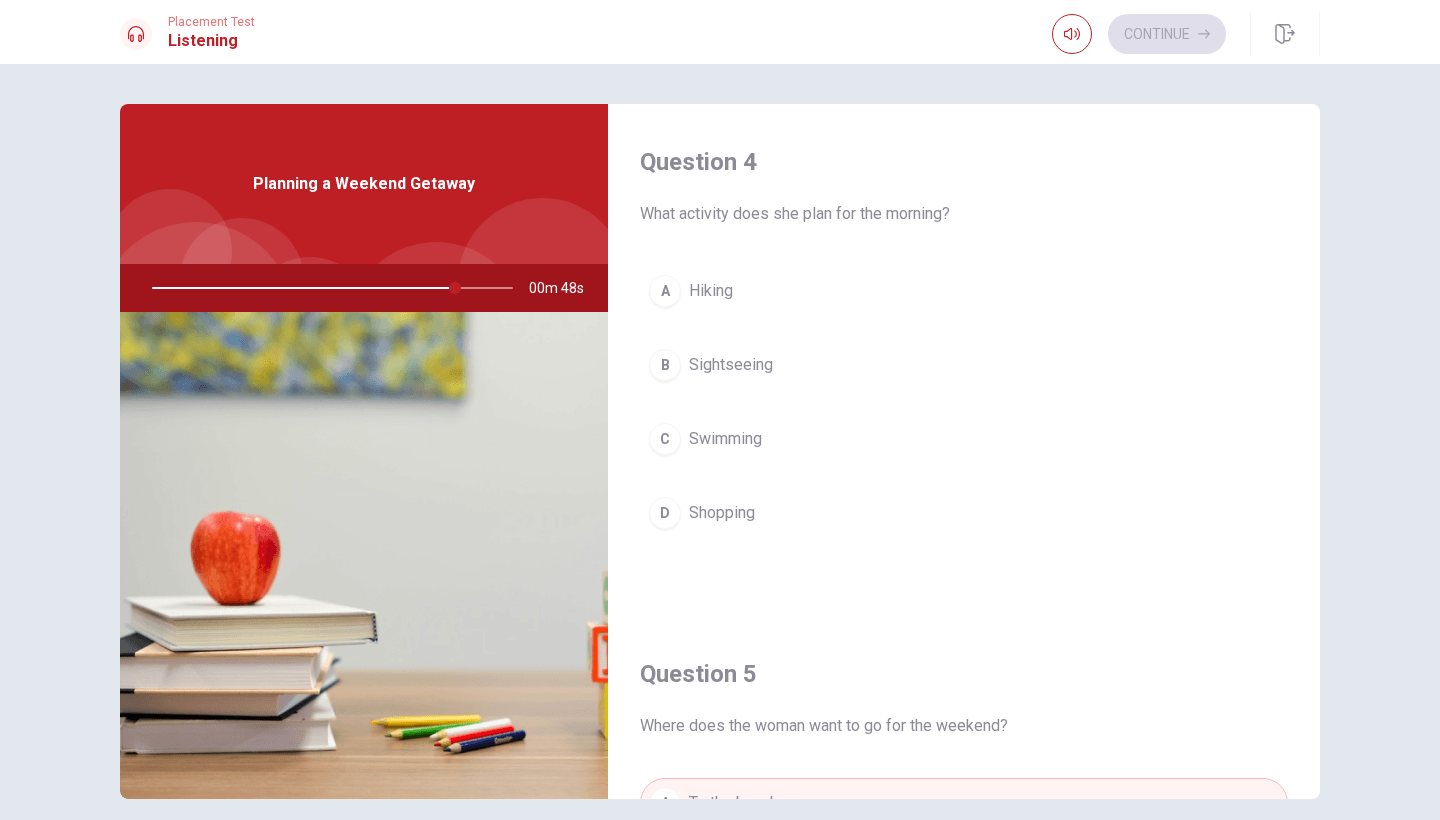 click on "Swimming" at bounding box center [725, 439] 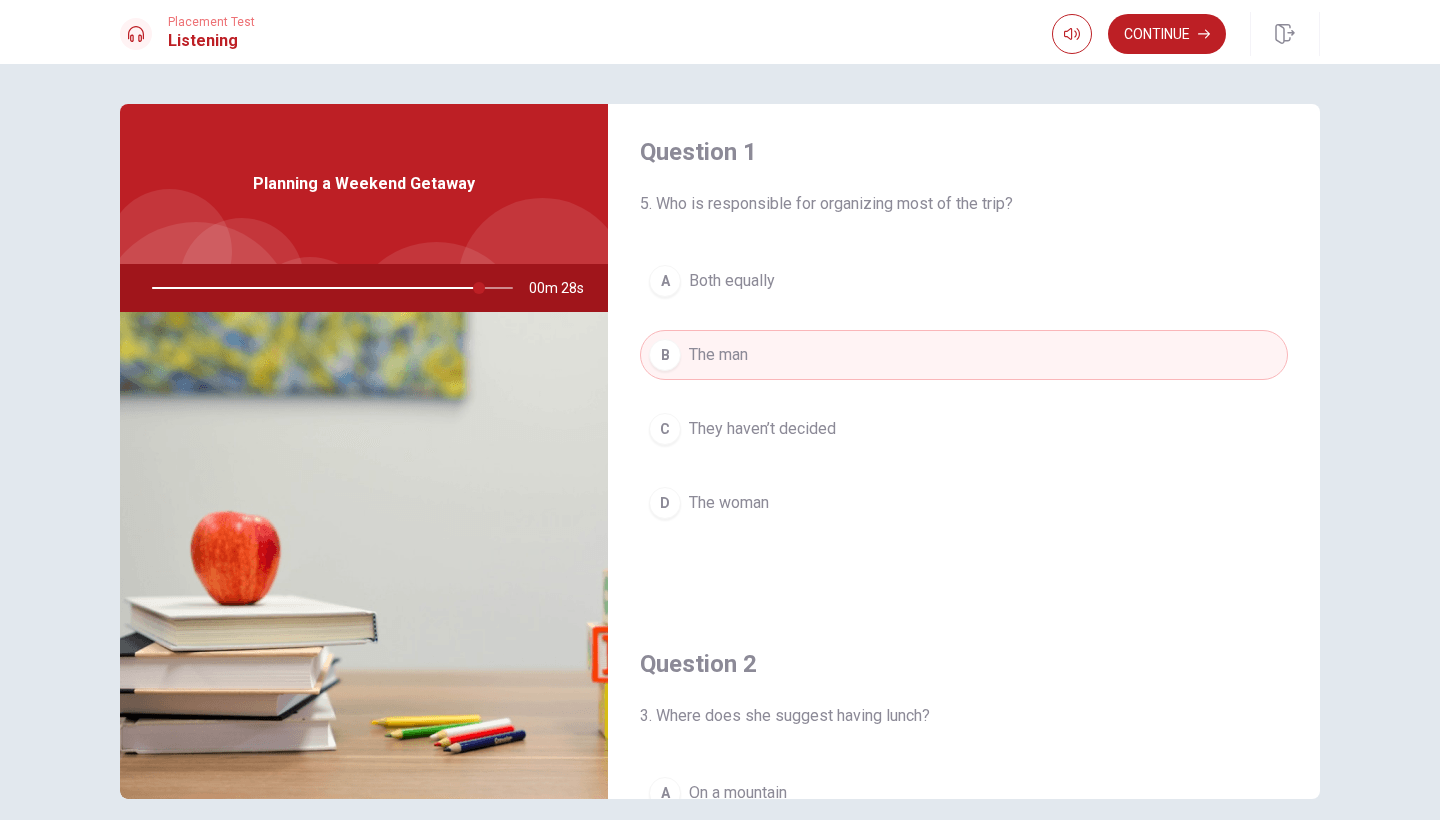 scroll, scrollTop: 0, scrollLeft: 0, axis: both 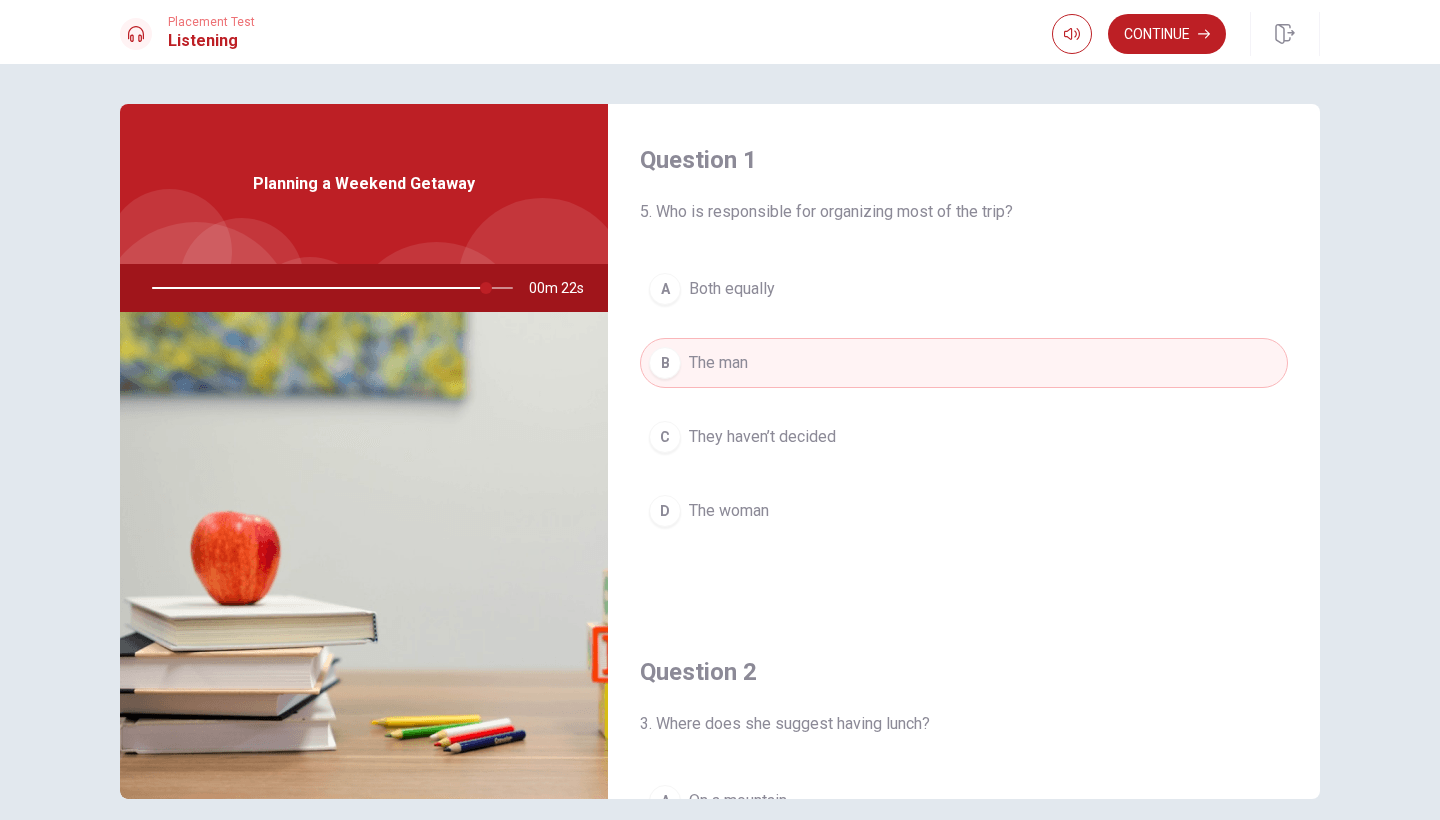 click on "Question 1" at bounding box center [964, 160] 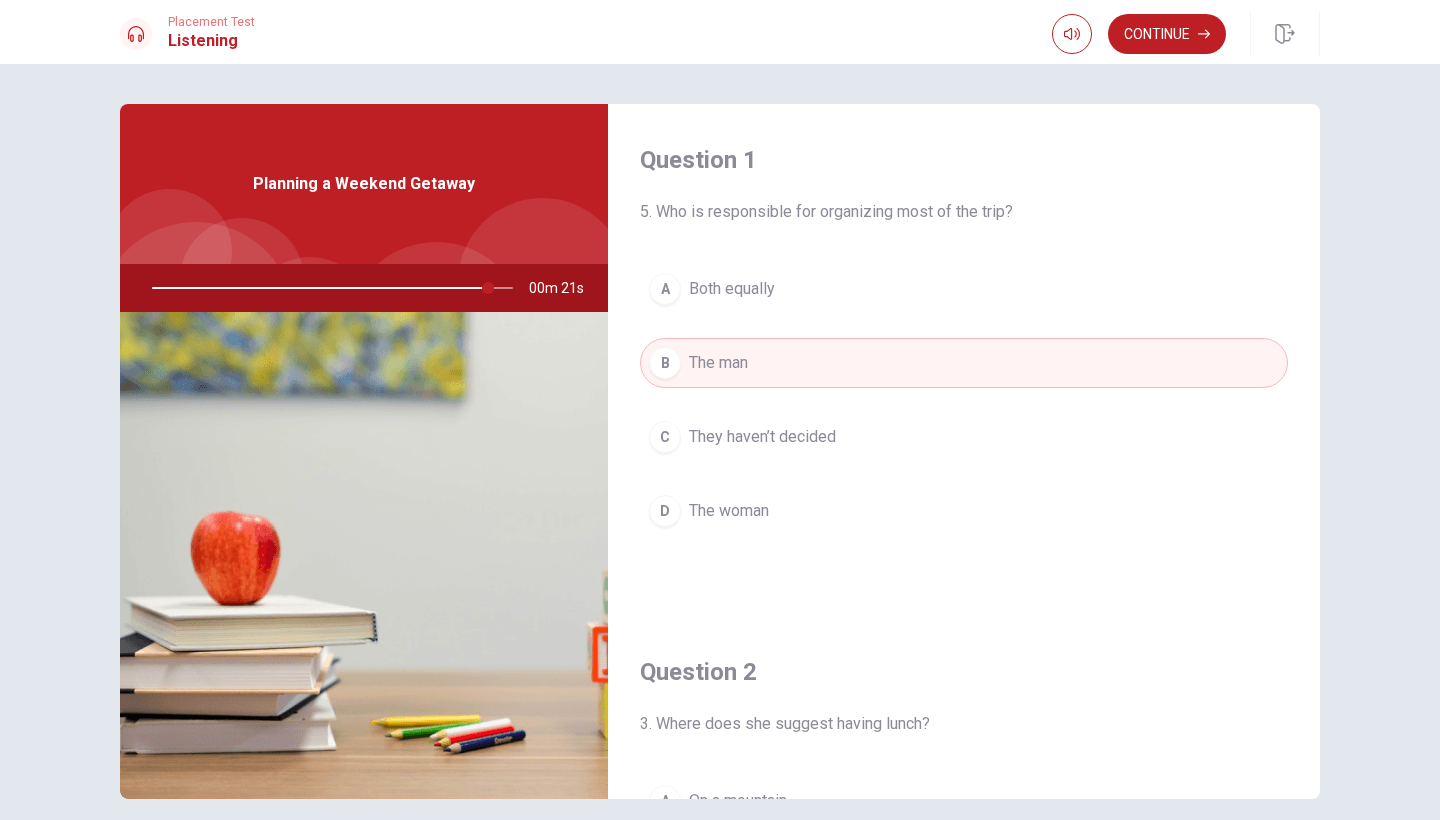 click on "Planning a Weekend Getaway" at bounding box center (364, 184) 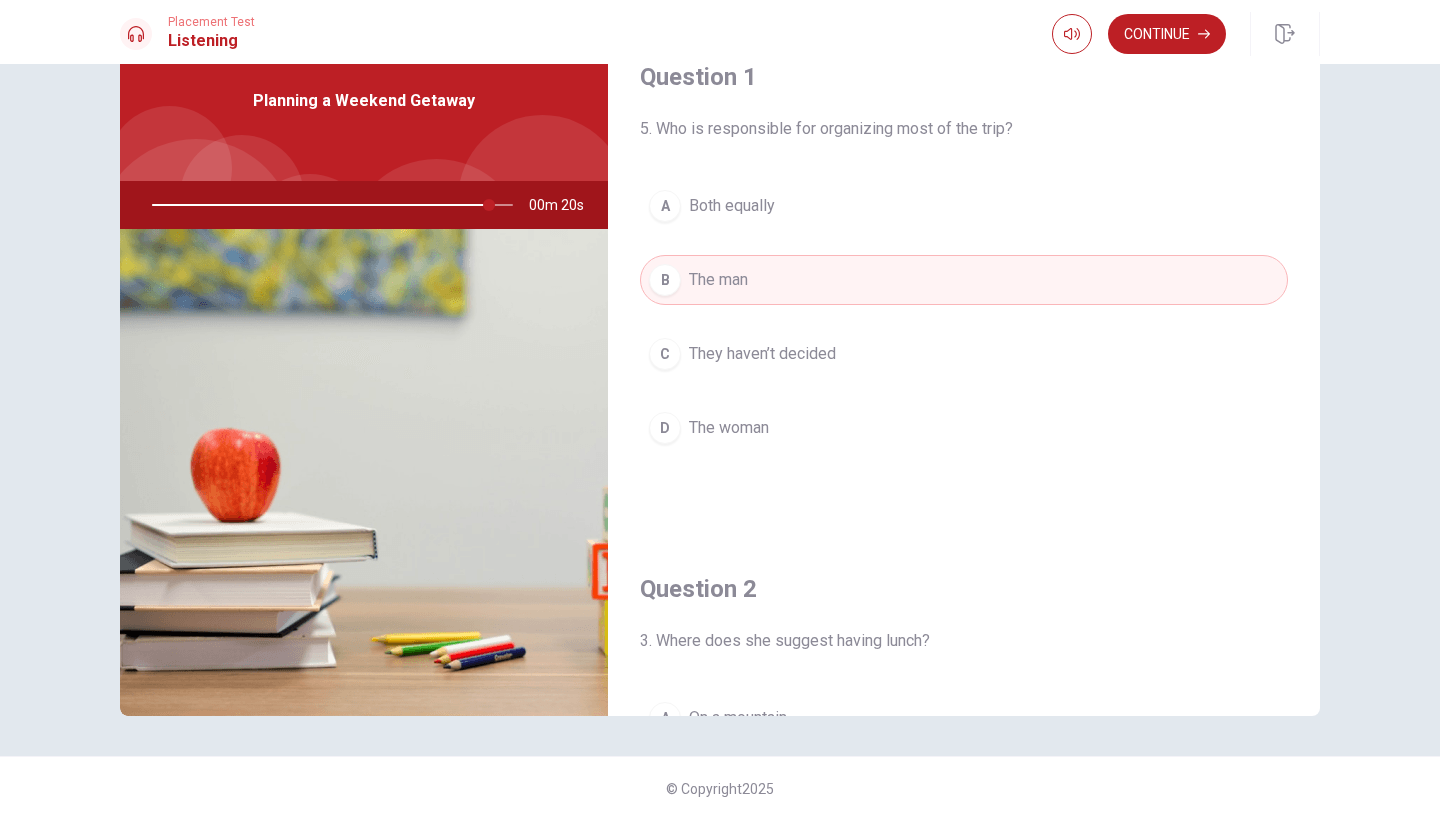 scroll, scrollTop: 83, scrollLeft: 0, axis: vertical 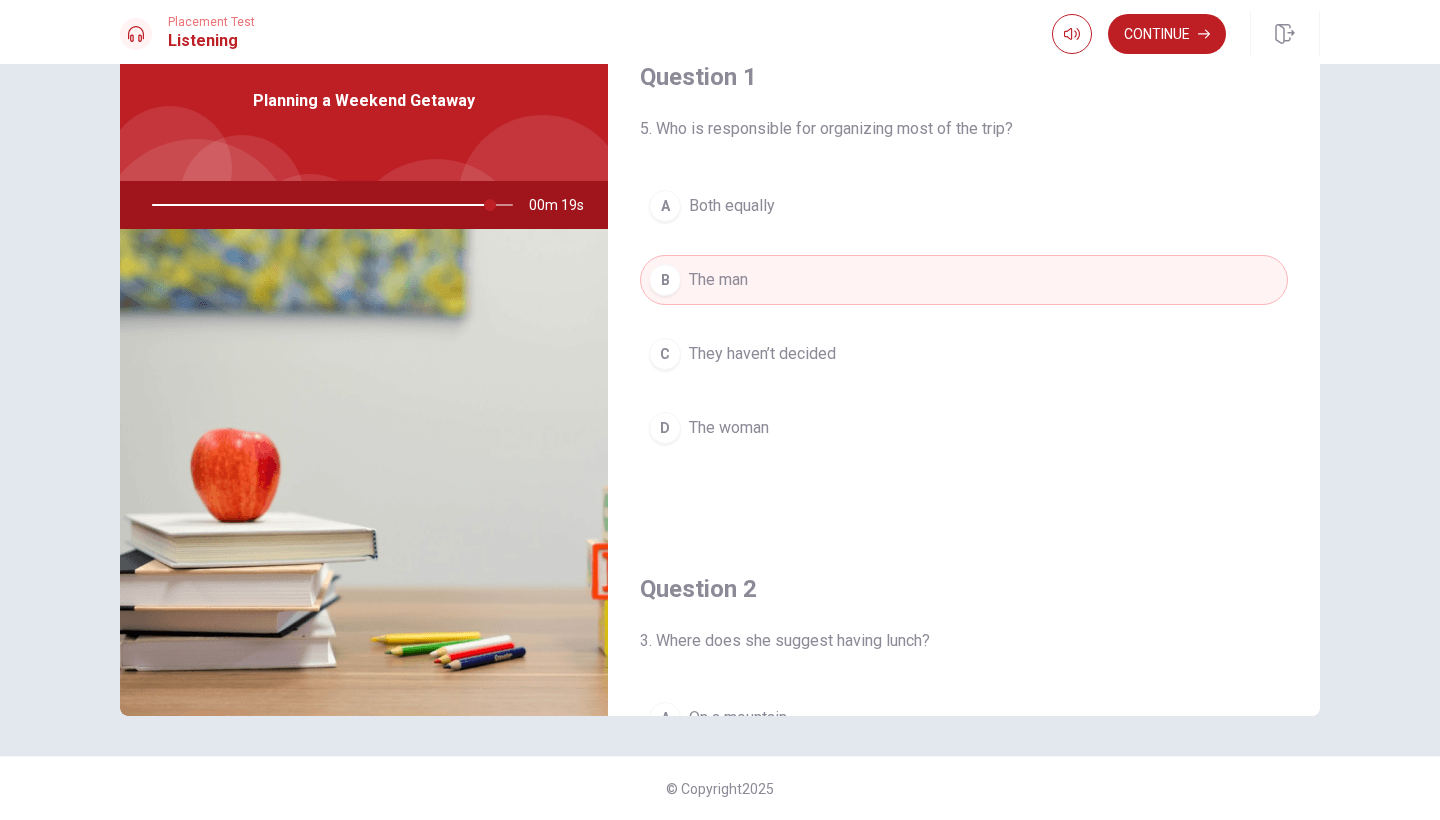 click at bounding box center [328, 205] 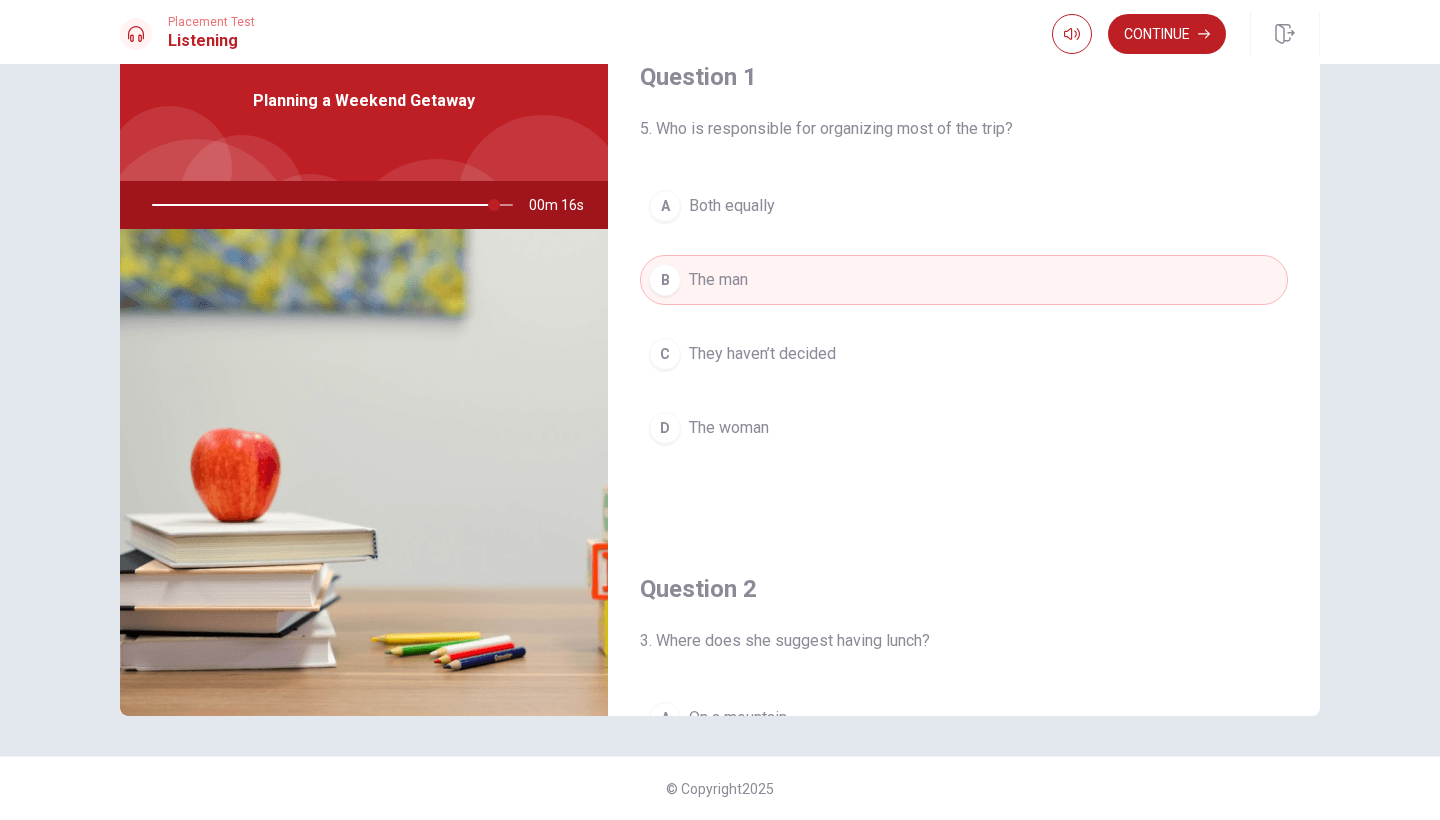 click 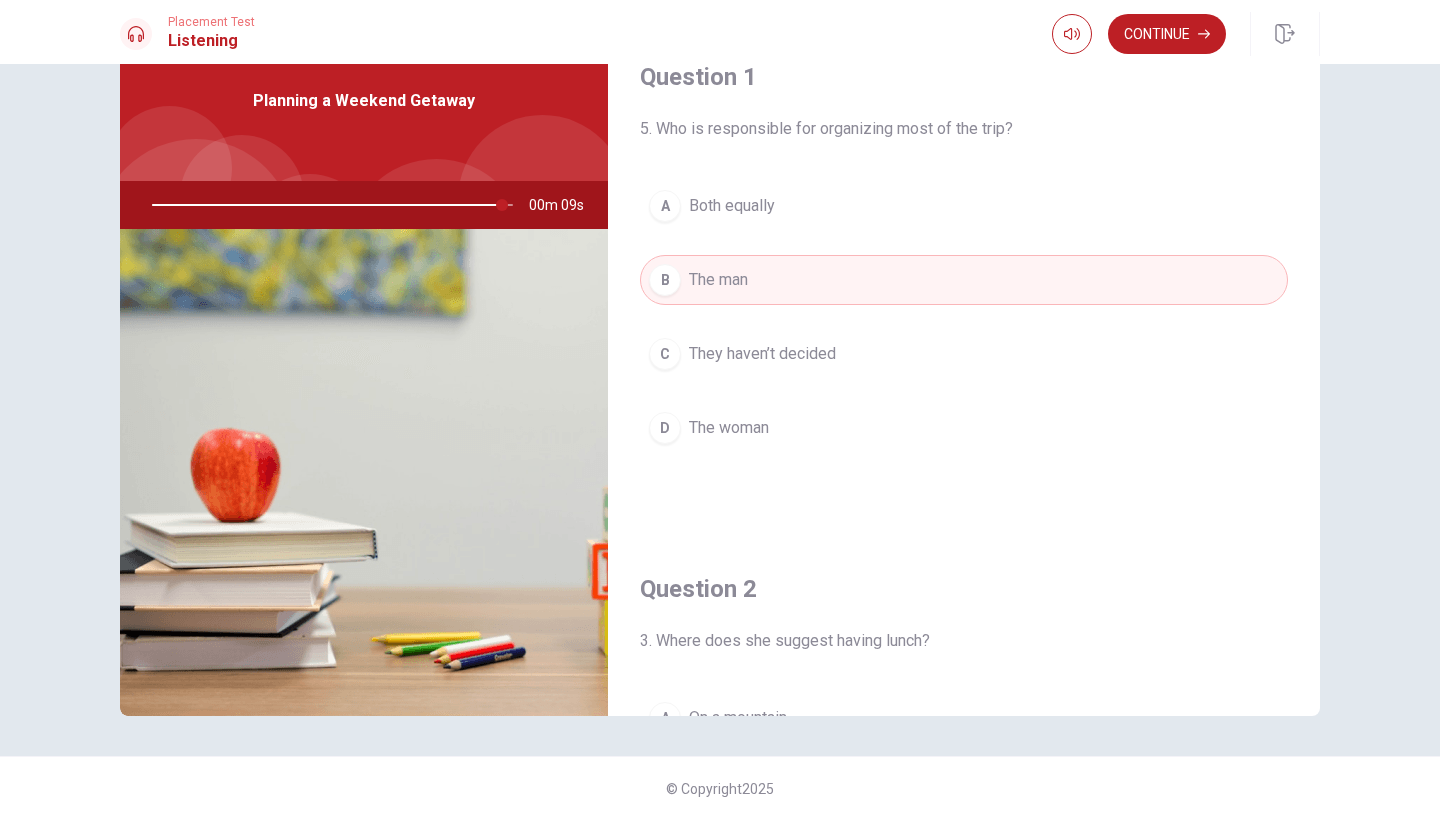 scroll, scrollTop: 0, scrollLeft: 0, axis: both 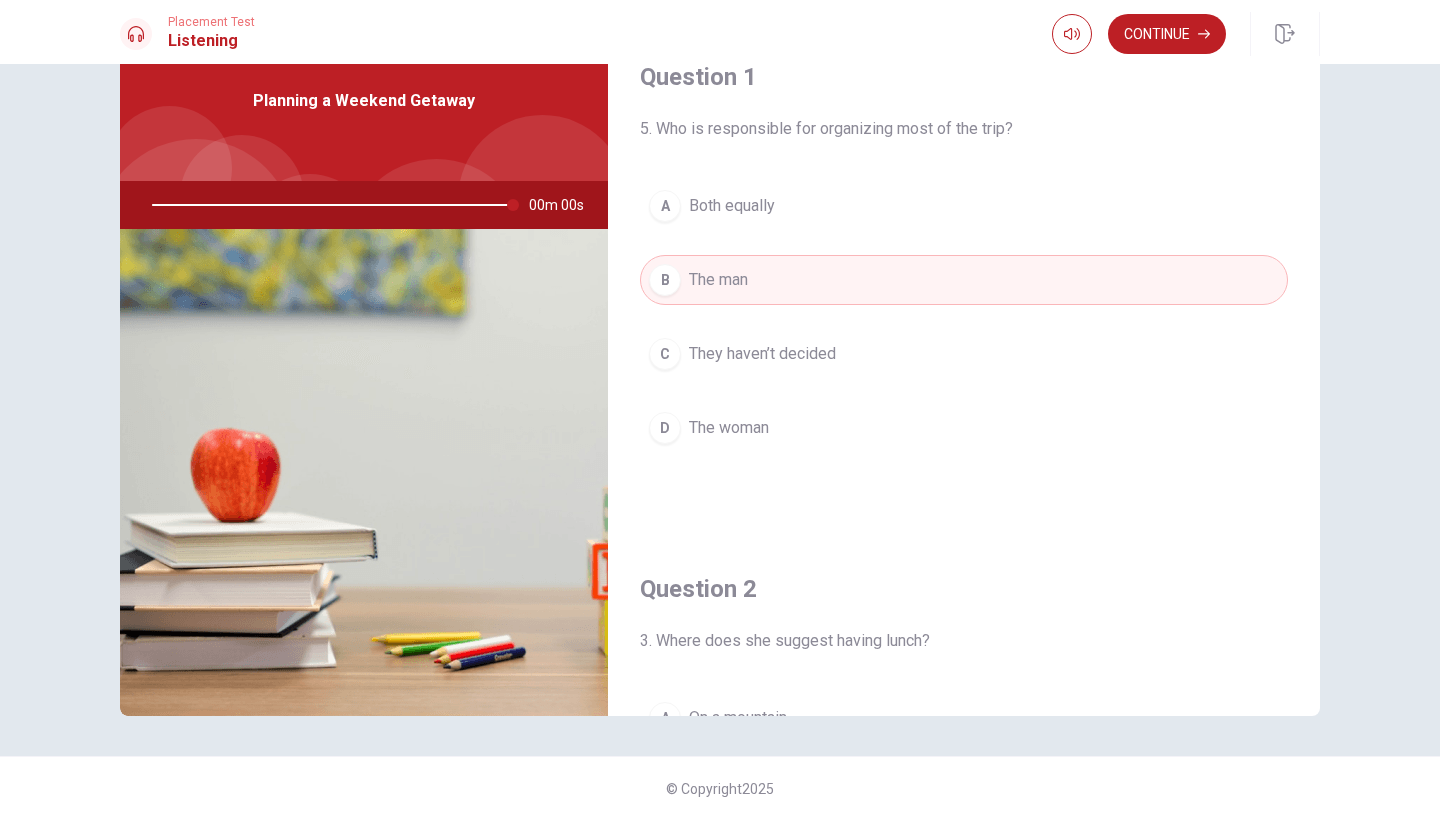 type on "0" 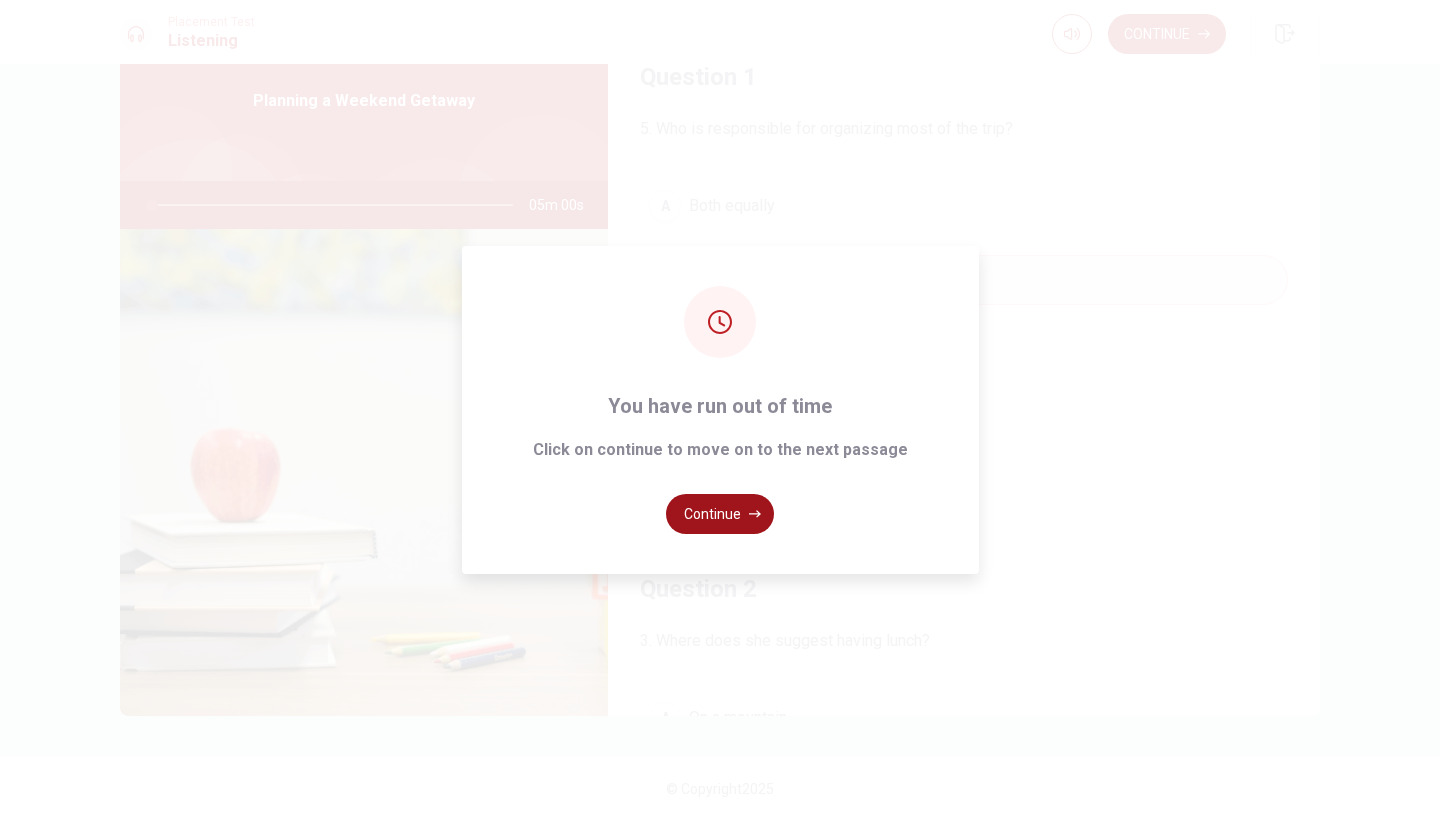 click on "Continue" at bounding box center (720, 514) 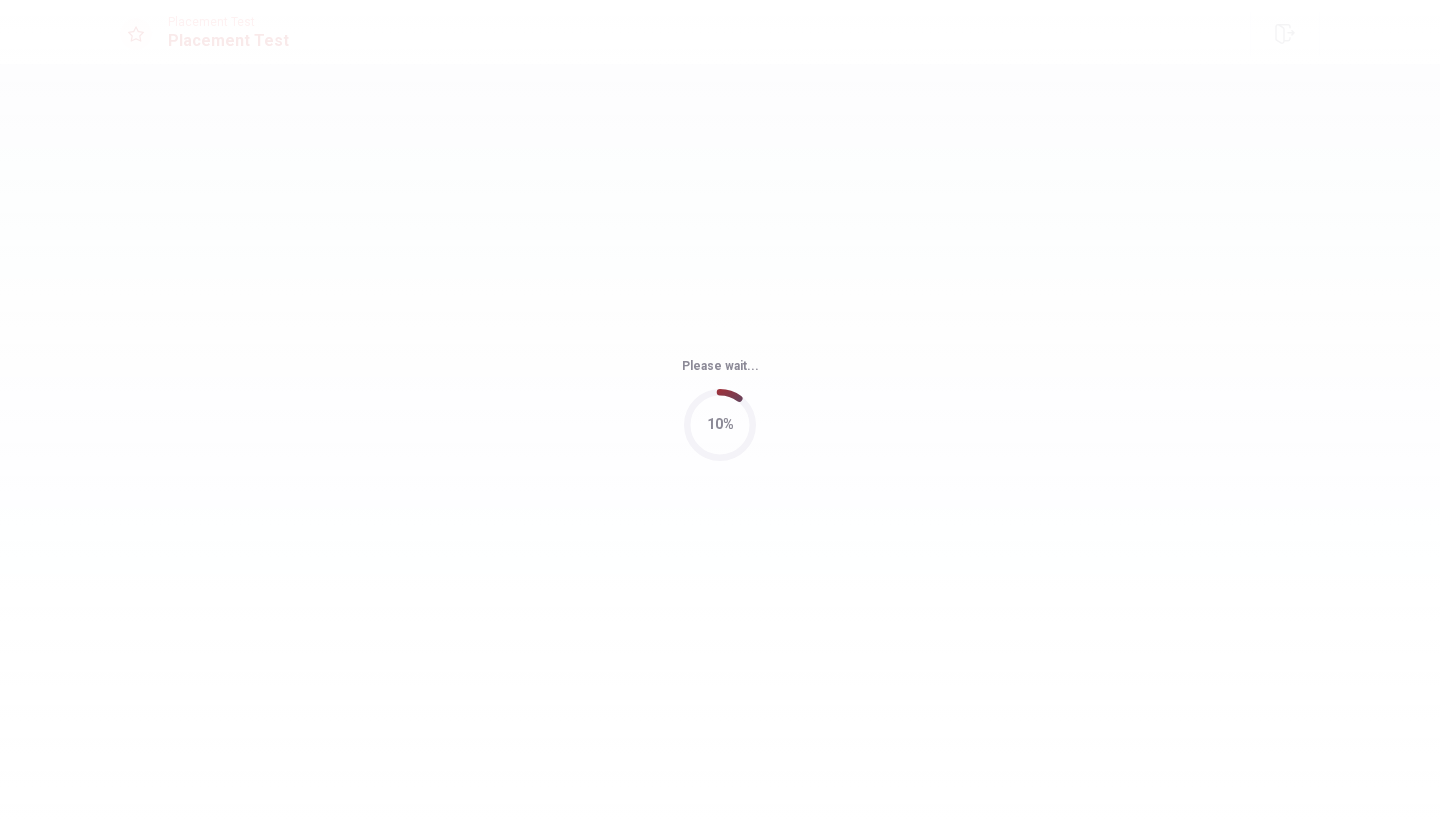 scroll, scrollTop: 0, scrollLeft: 0, axis: both 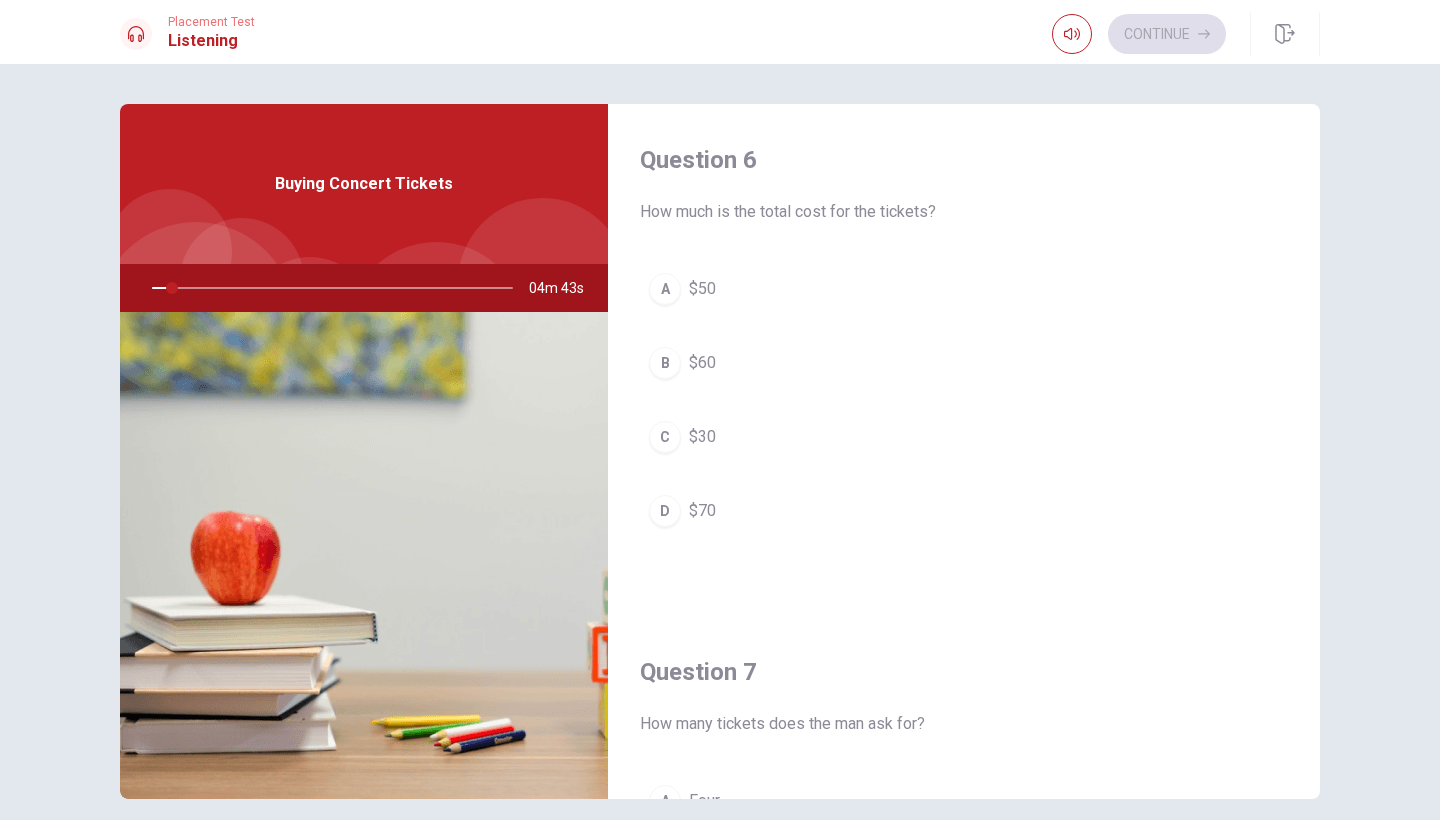 click on "Buying Concert Tickets" at bounding box center (364, 184) 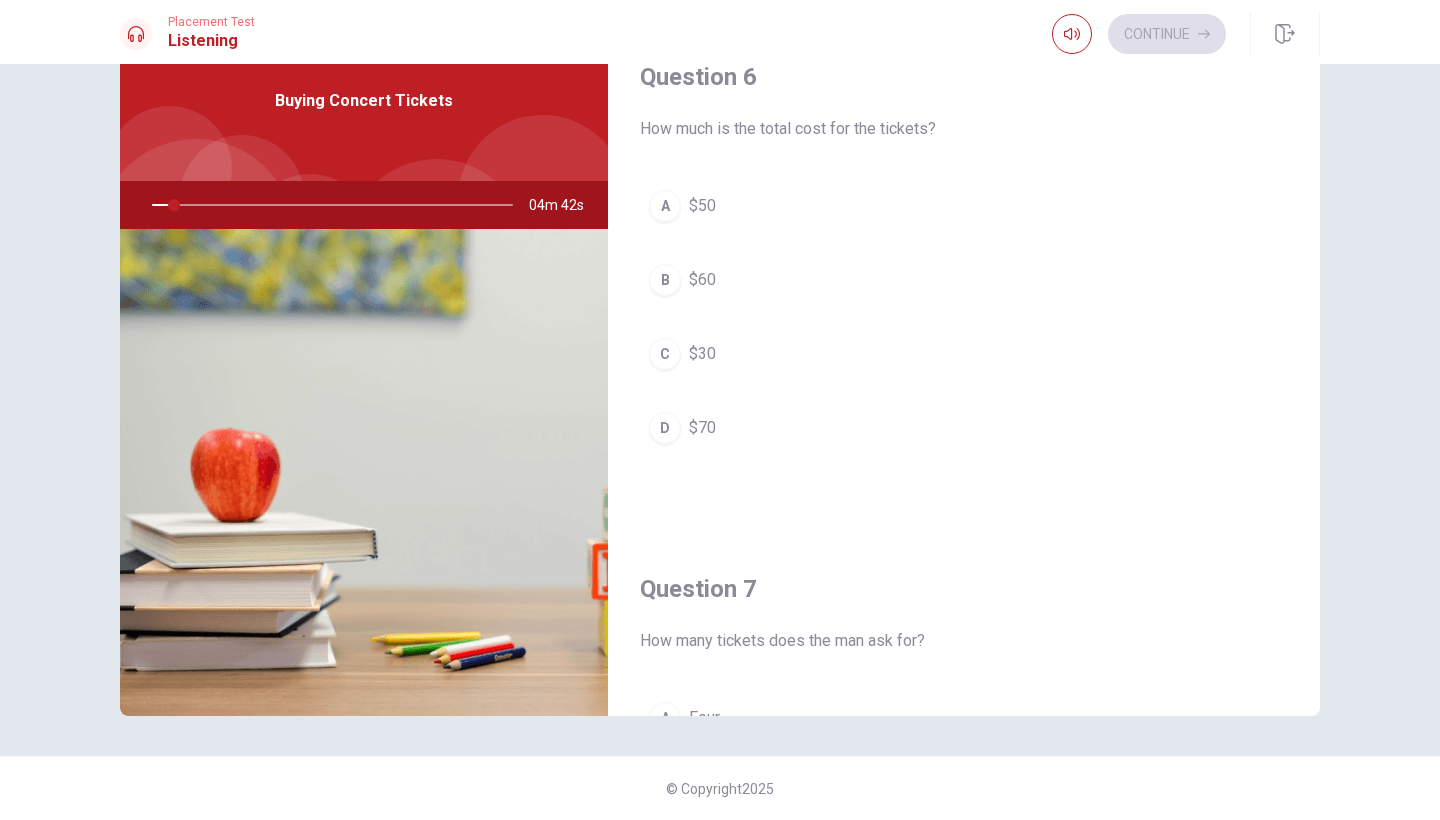 scroll, scrollTop: 83, scrollLeft: 0, axis: vertical 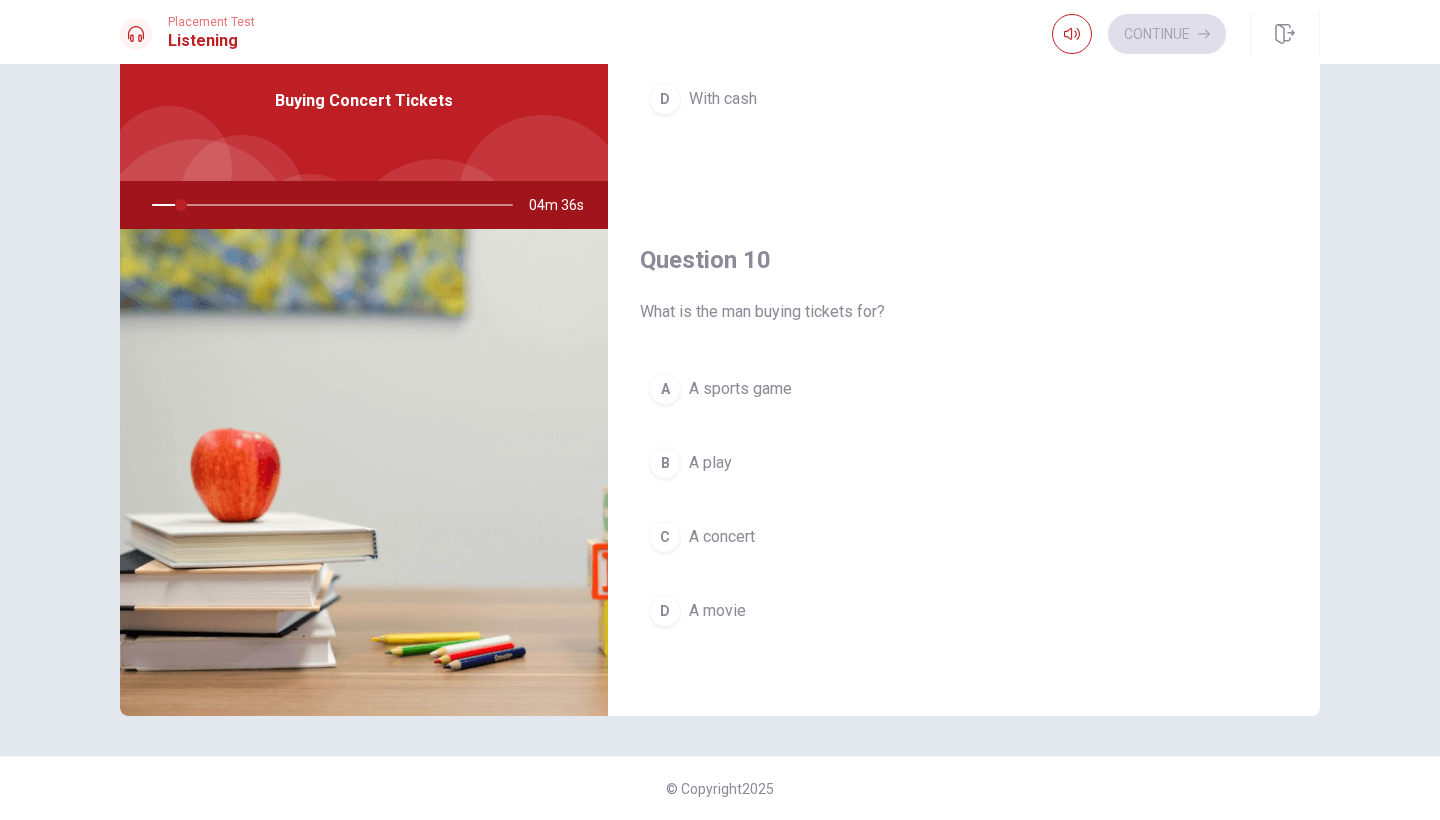 click 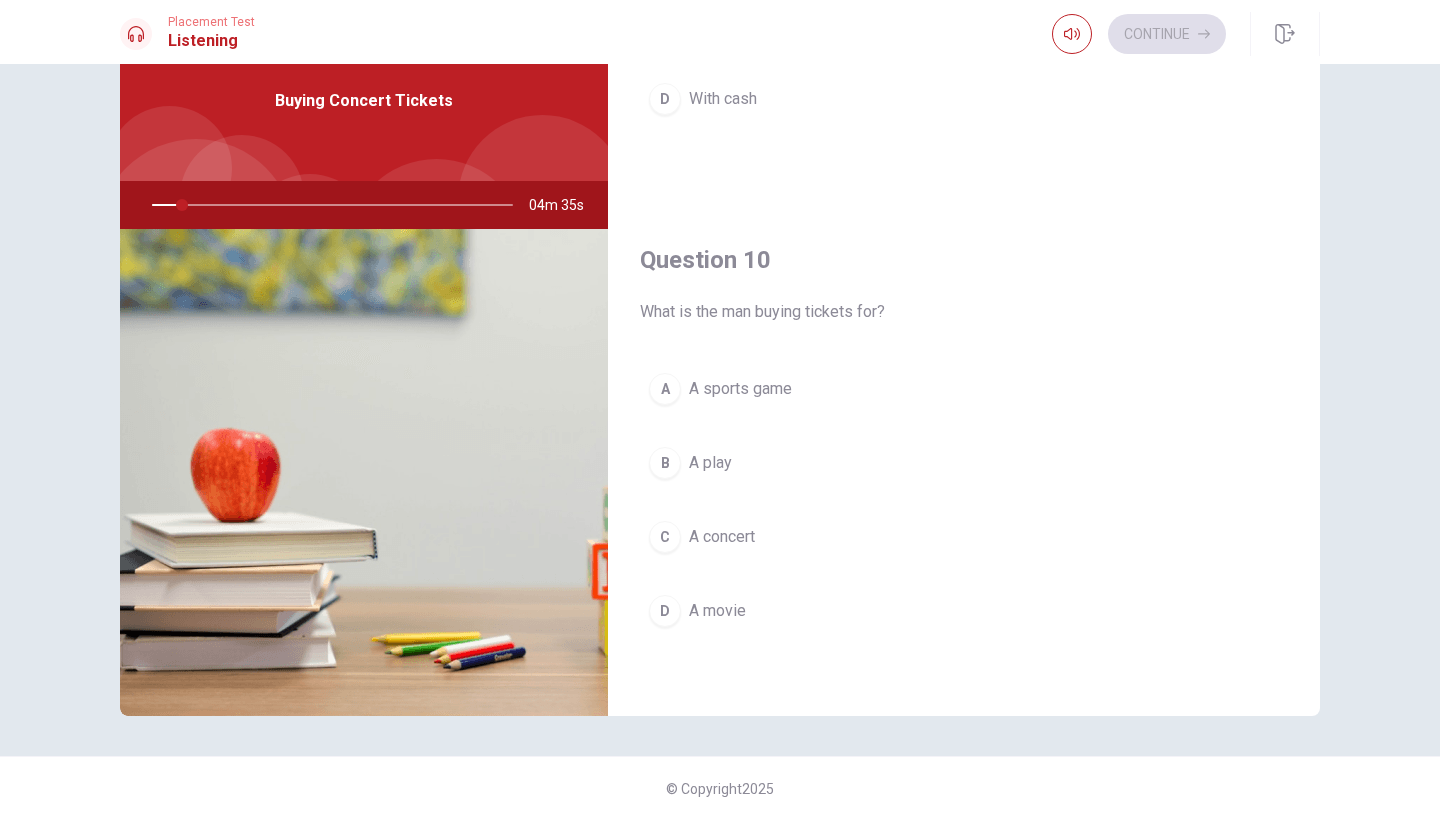 click on "Placement Test" at bounding box center [211, 22] 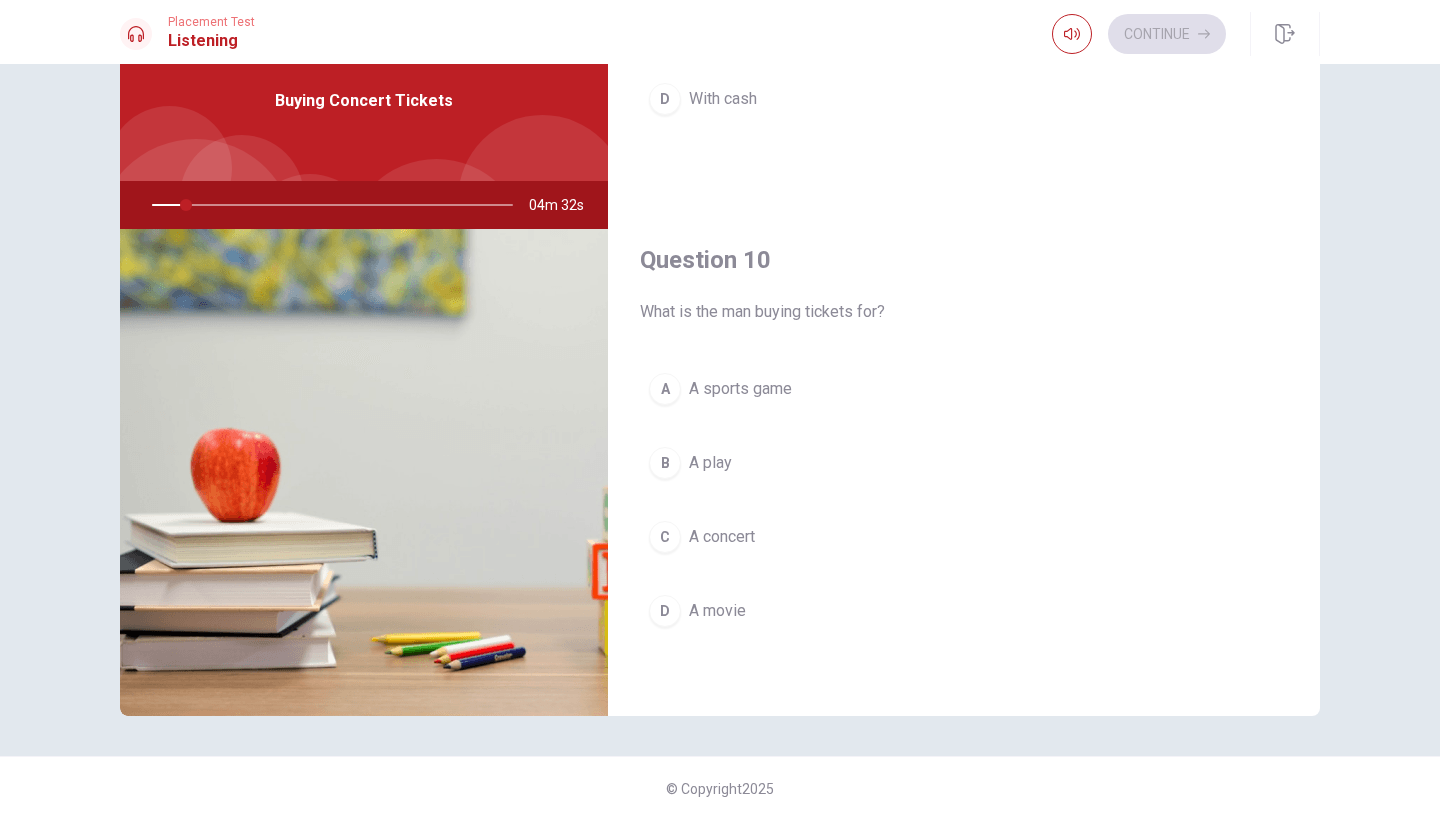 scroll, scrollTop: 0, scrollLeft: 0, axis: both 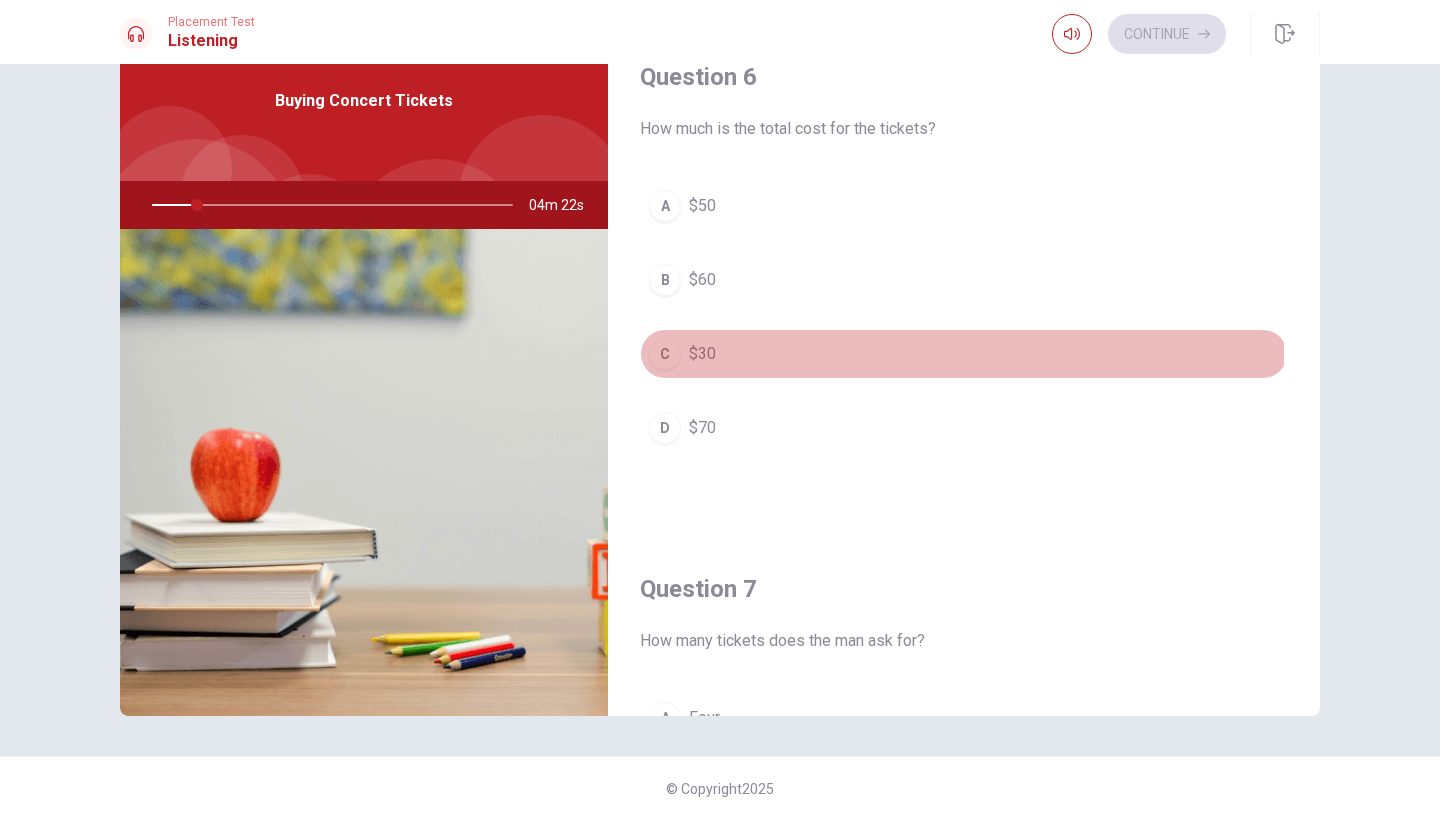 click on "C" at bounding box center [665, 354] 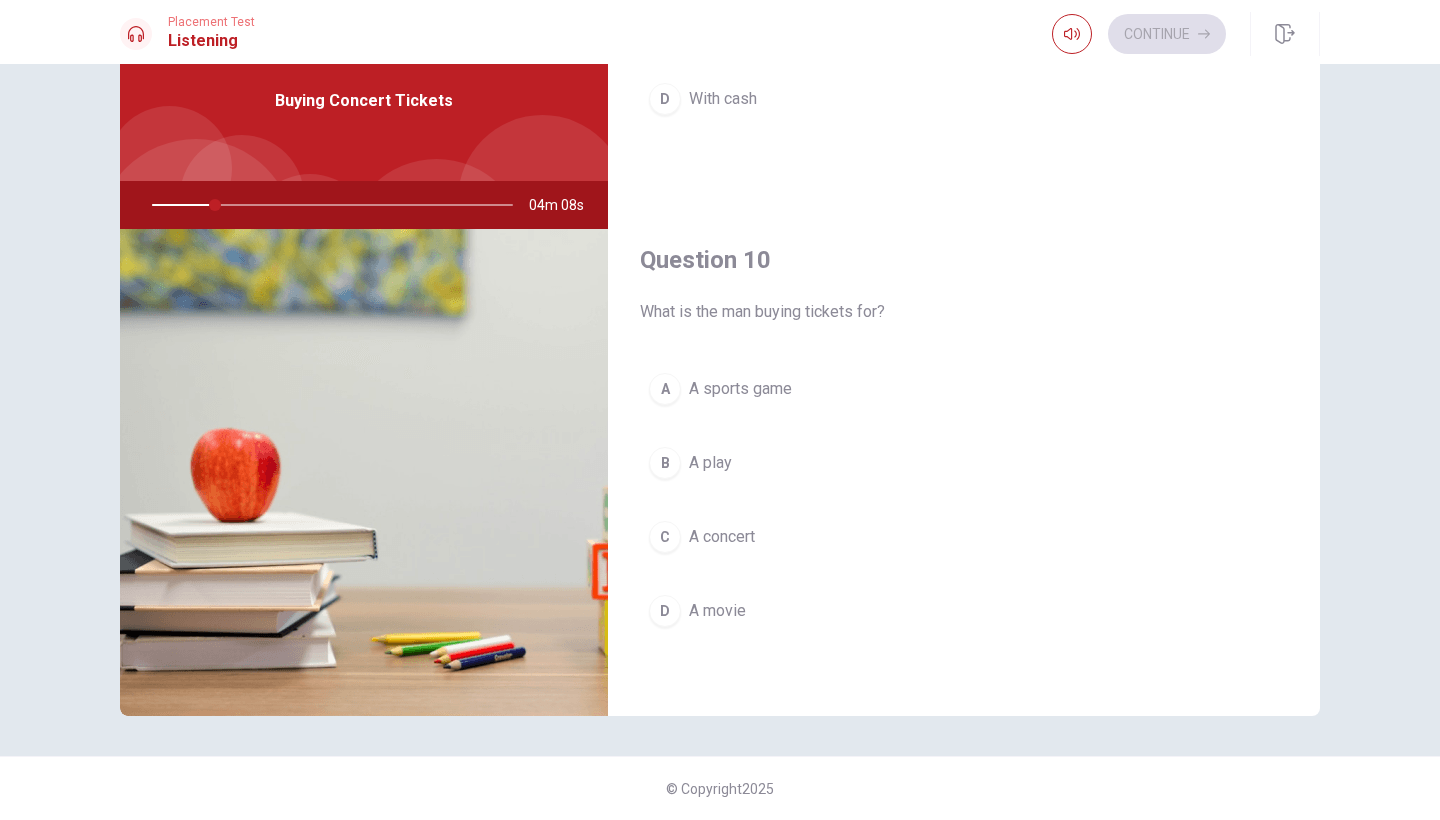 scroll, scrollTop: 1865, scrollLeft: 0, axis: vertical 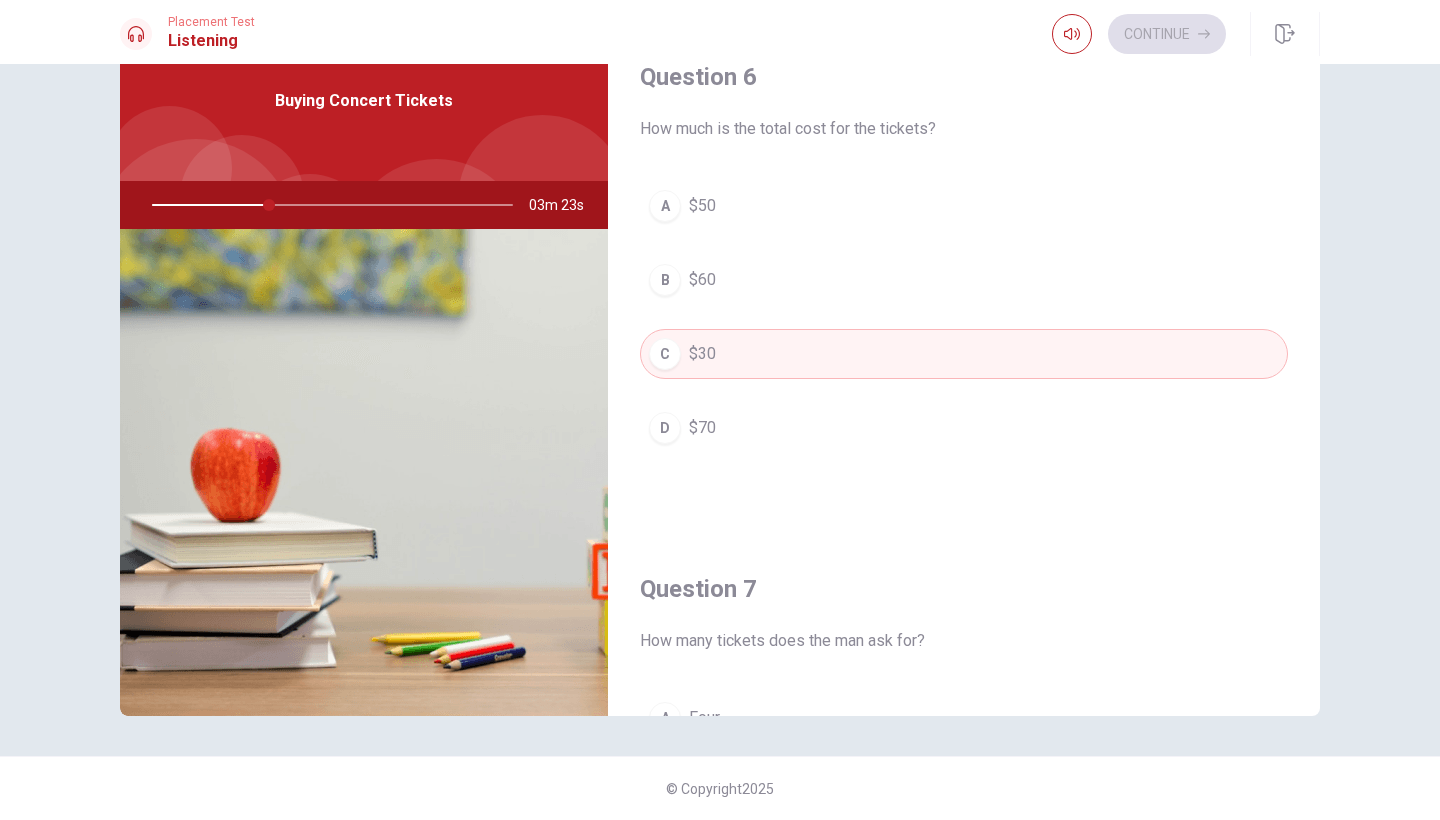 click on "$60" at bounding box center (702, 280) 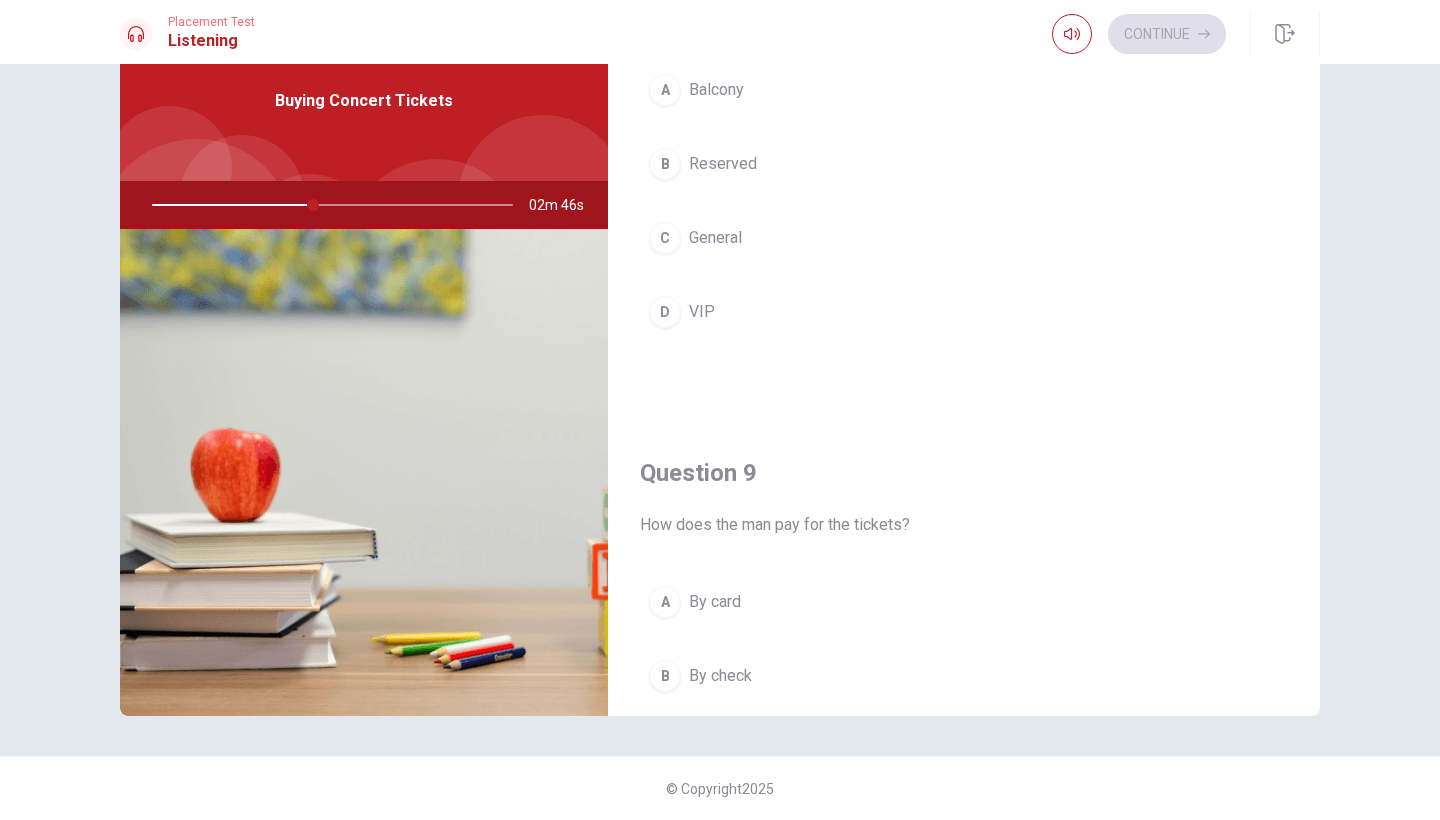 scroll, scrollTop: 1132, scrollLeft: 0, axis: vertical 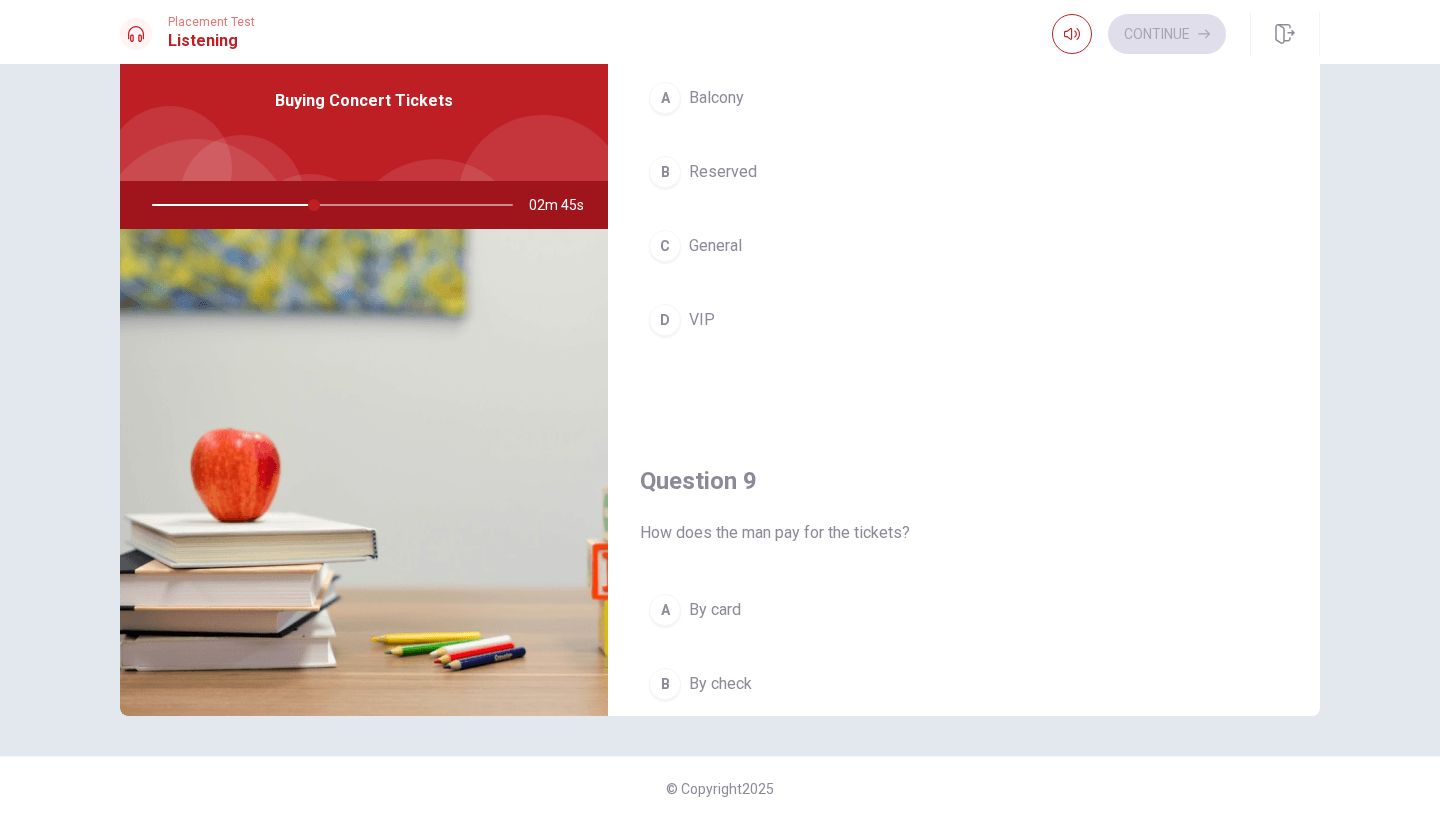 click on "Reserved" at bounding box center [723, 172] 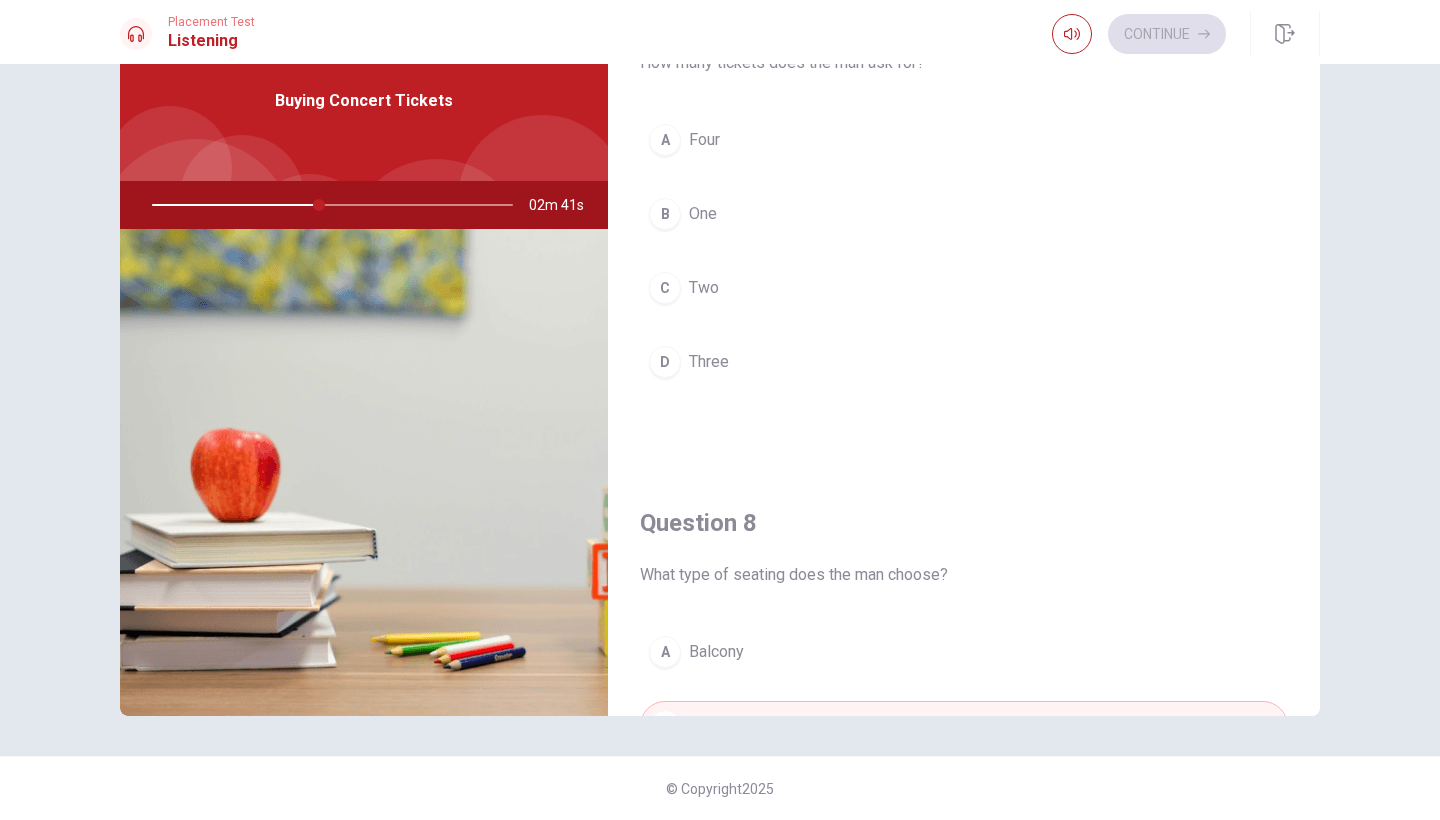 scroll, scrollTop: 580, scrollLeft: 0, axis: vertical 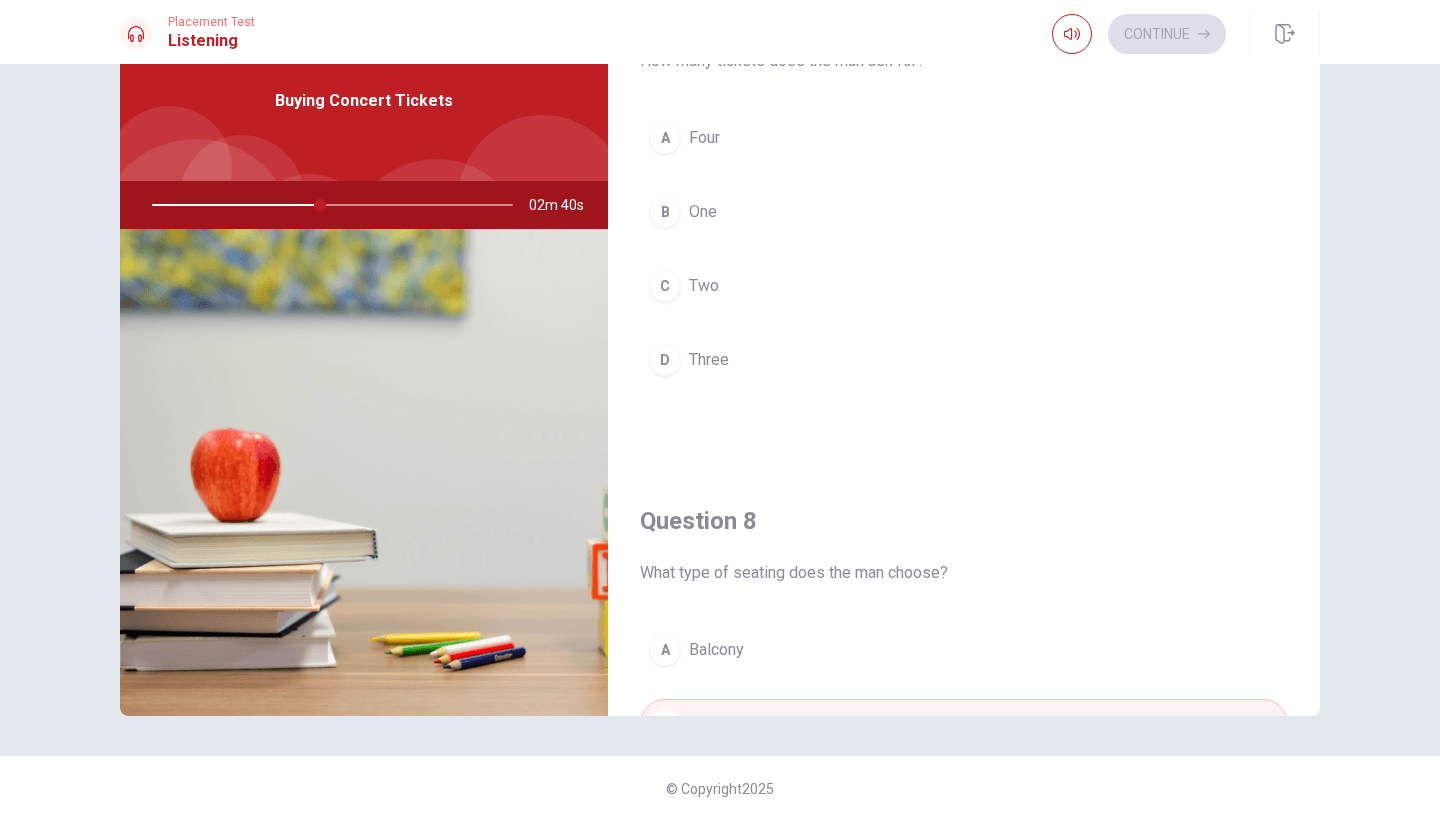 click on "One" at bounding box center [703, 212] 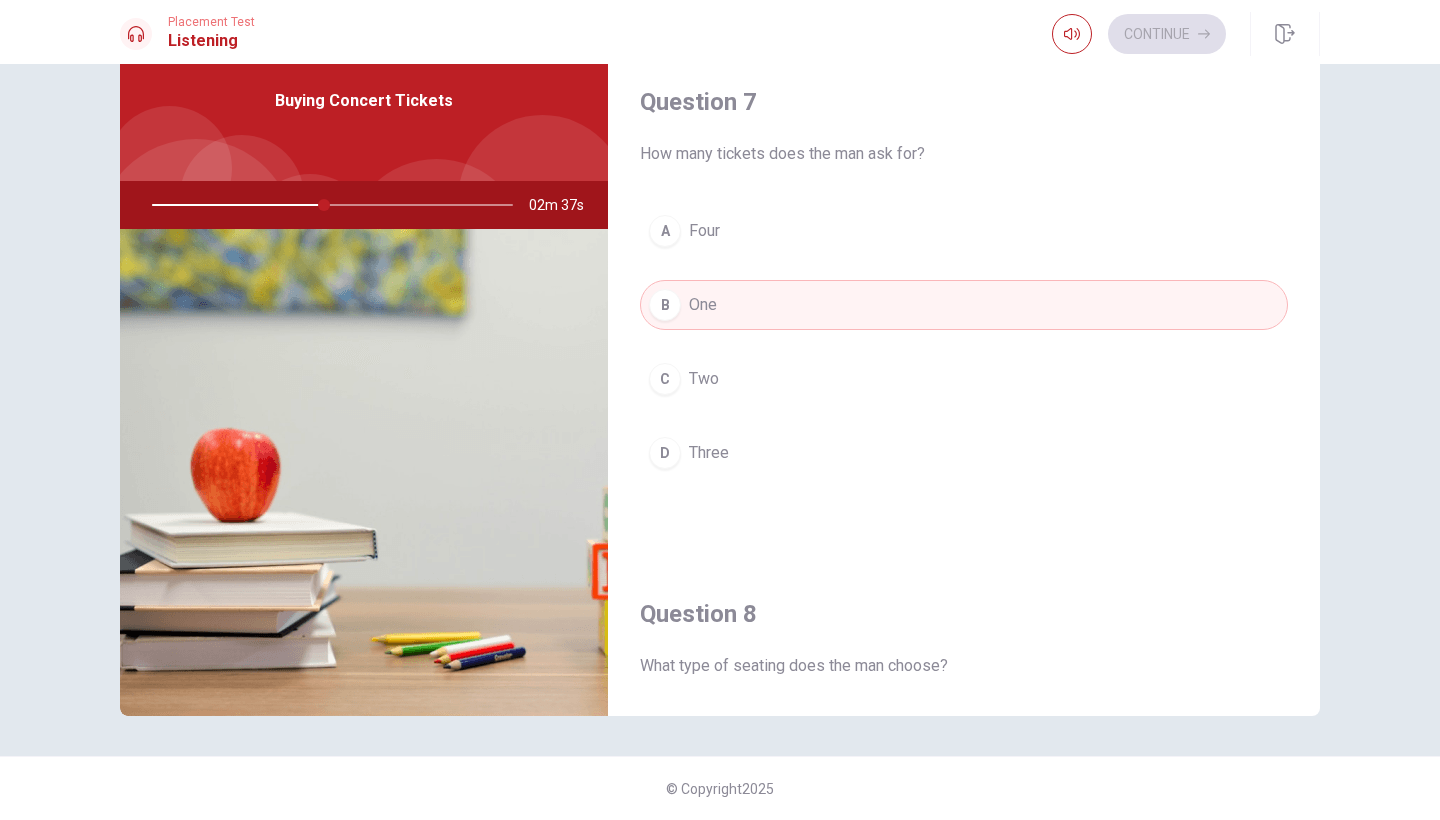 scroll, scrollTop: 488, scrollLeft: 0, axis: vertical 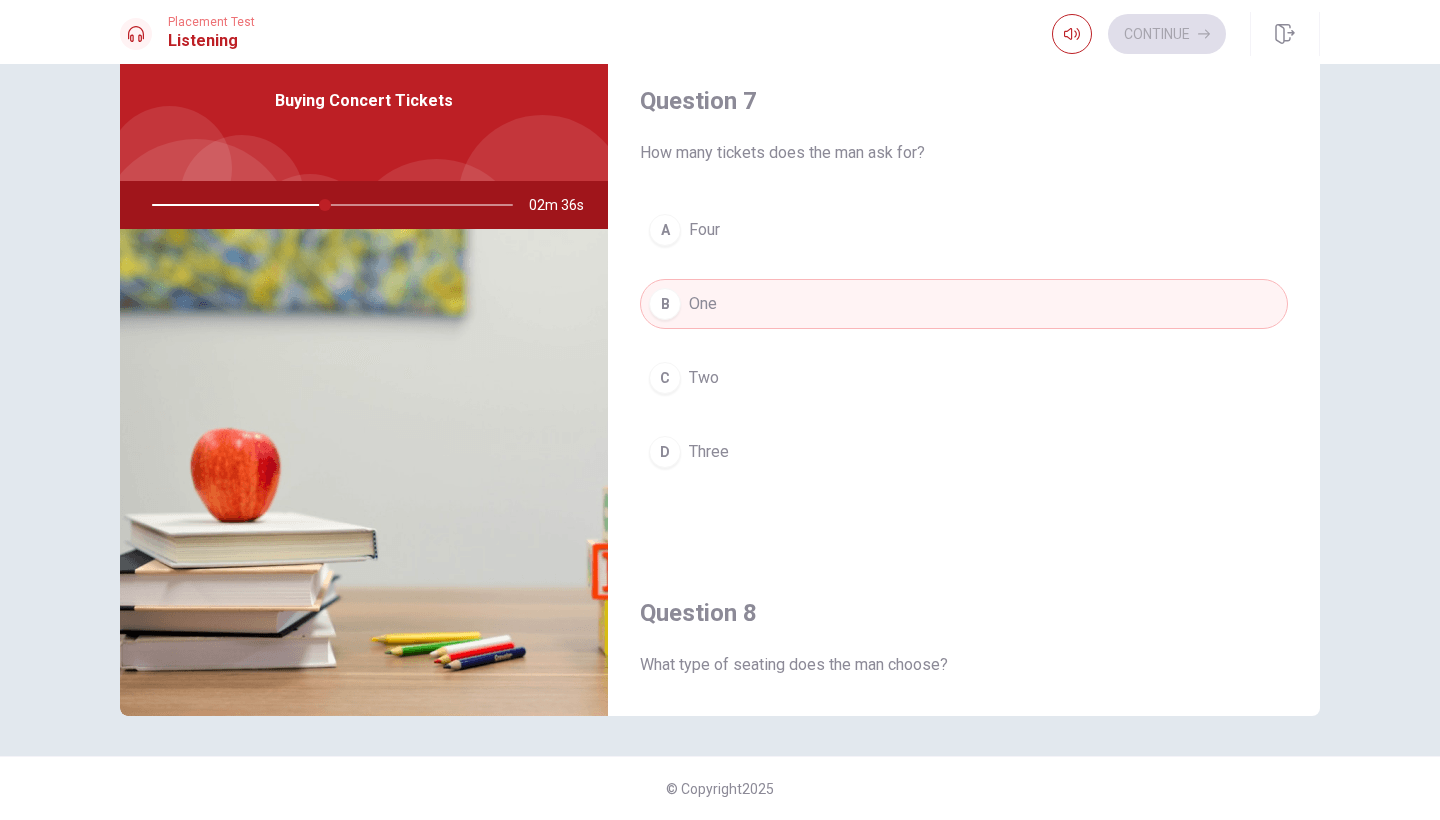 click on "C Two" at bounding box center [964, 378] 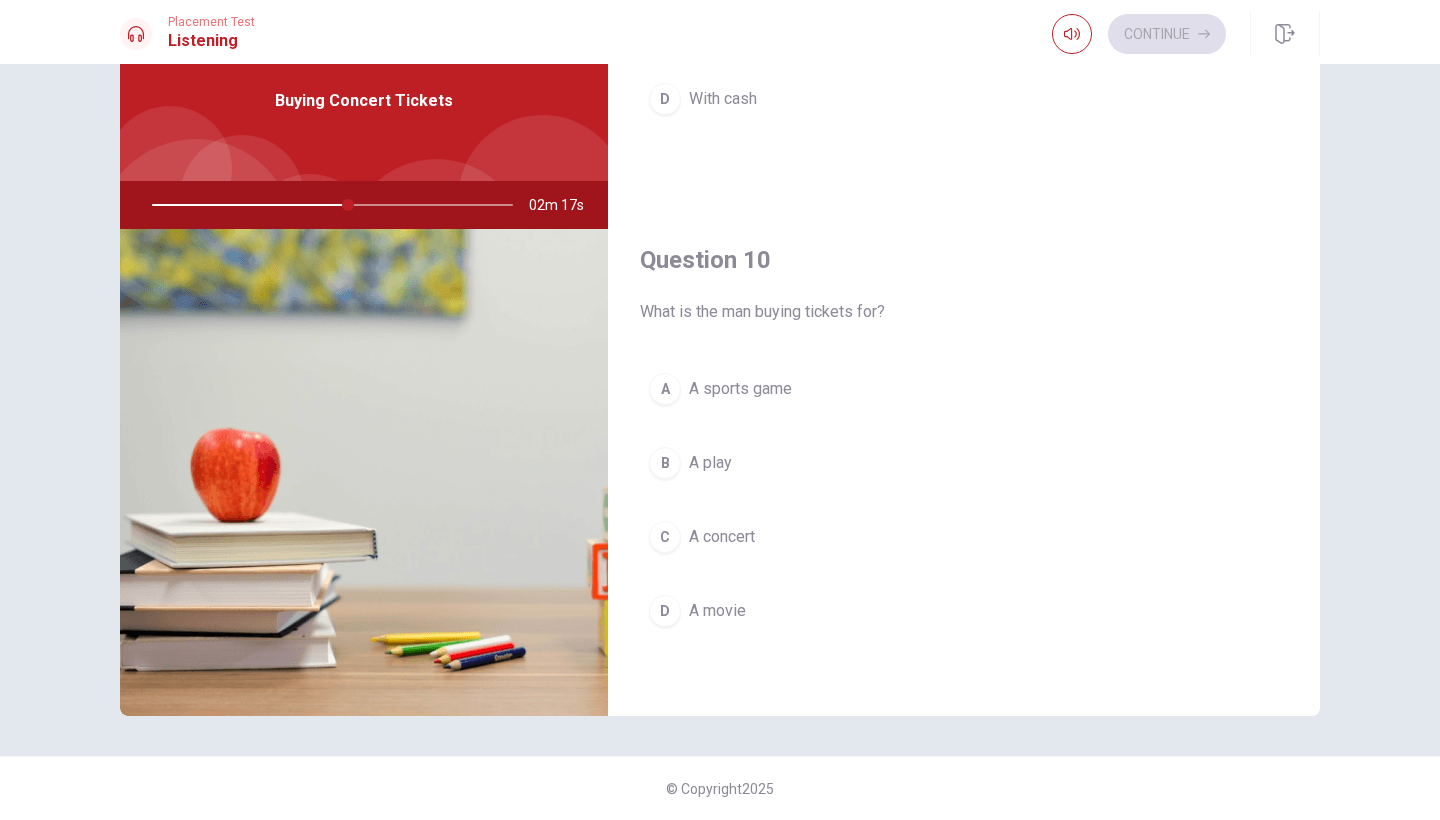 scroll, scrollTop: 1866, scrollLeft: 0, axis: vertical 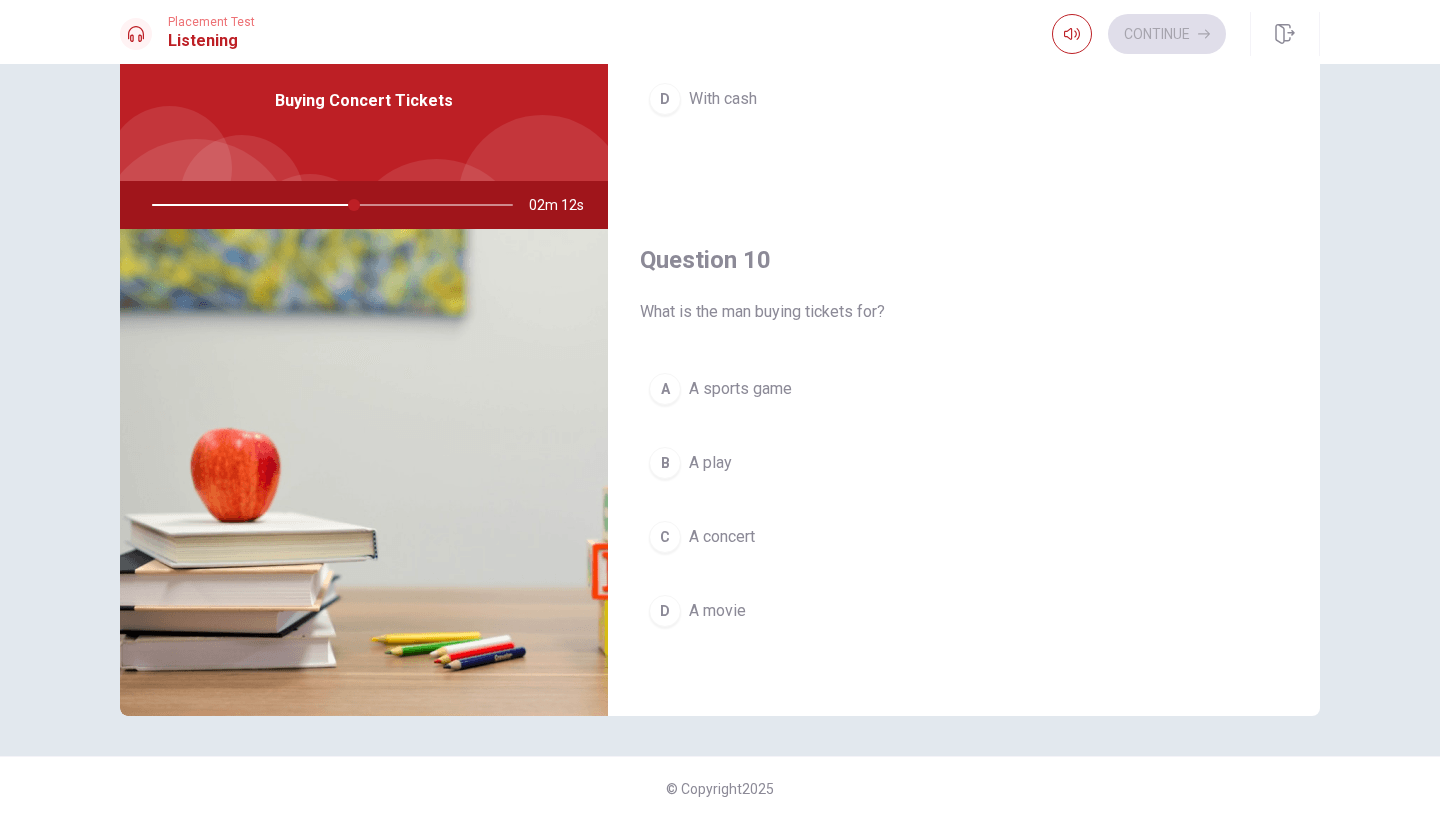 click on "B A play" at bounding box center [964, 463] 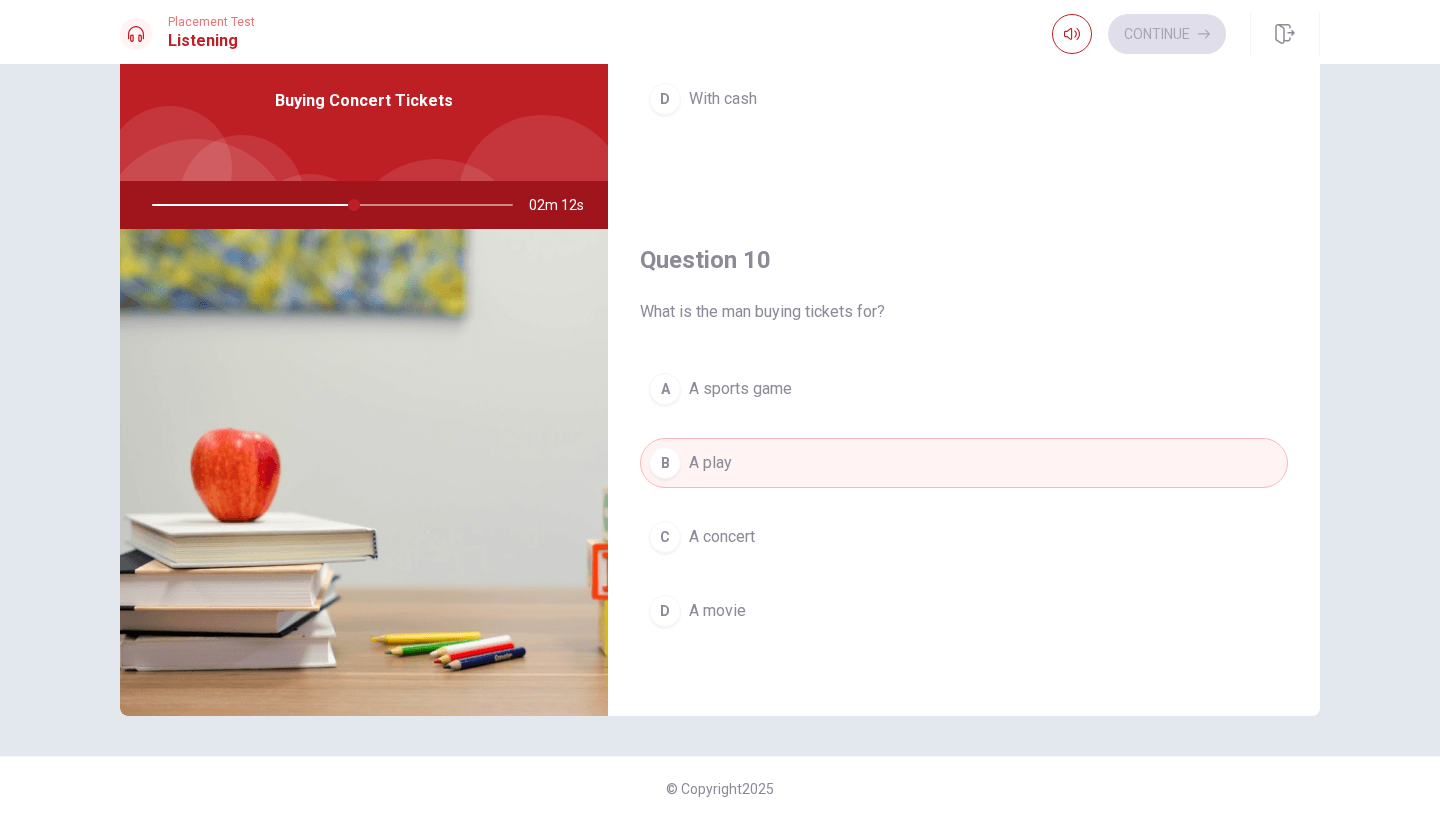 click on "A concert" at bounding box center (722, 537) 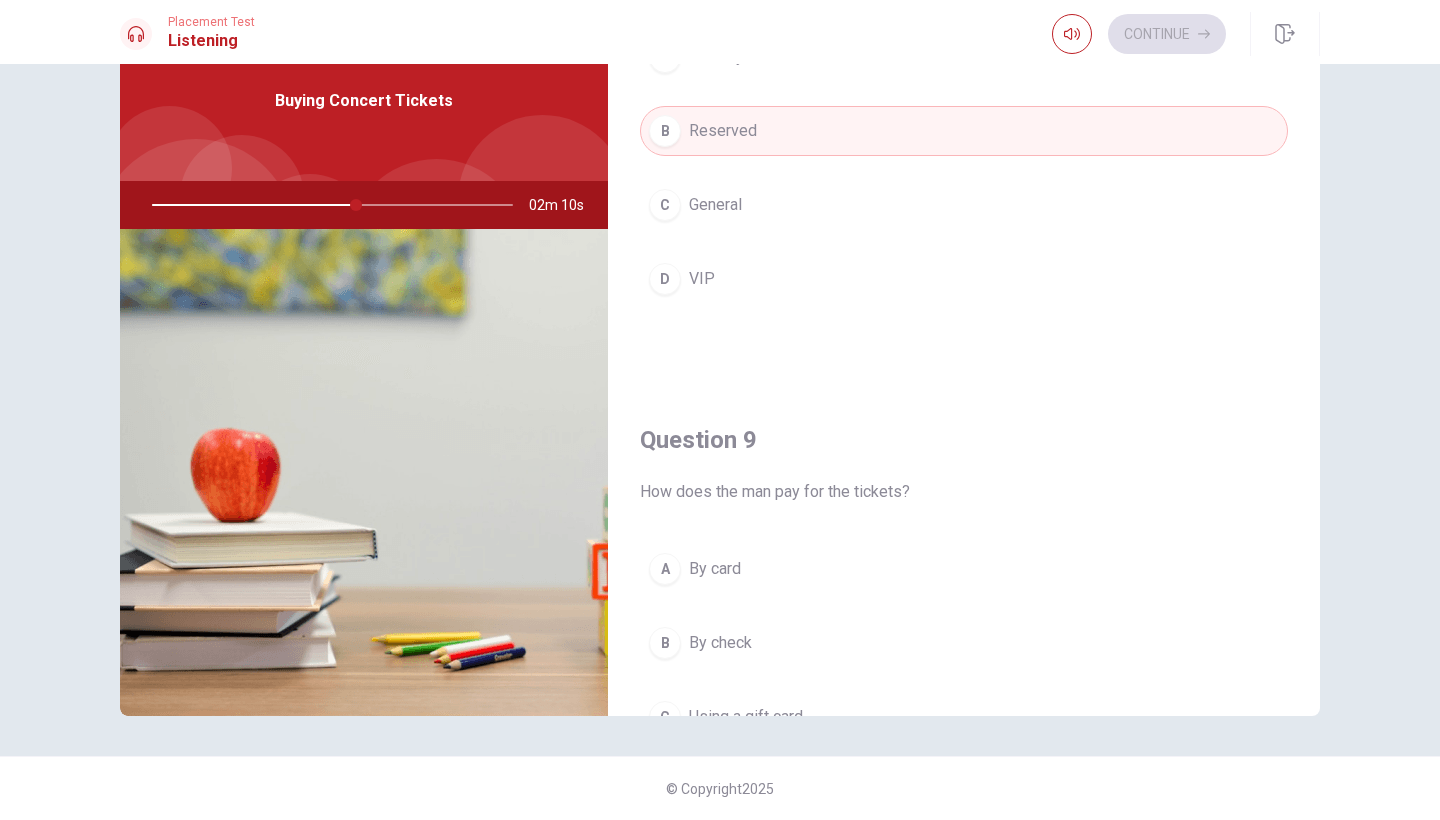 scroll, scrollTop: 1062, scrollLeft: 0, axis: vertical 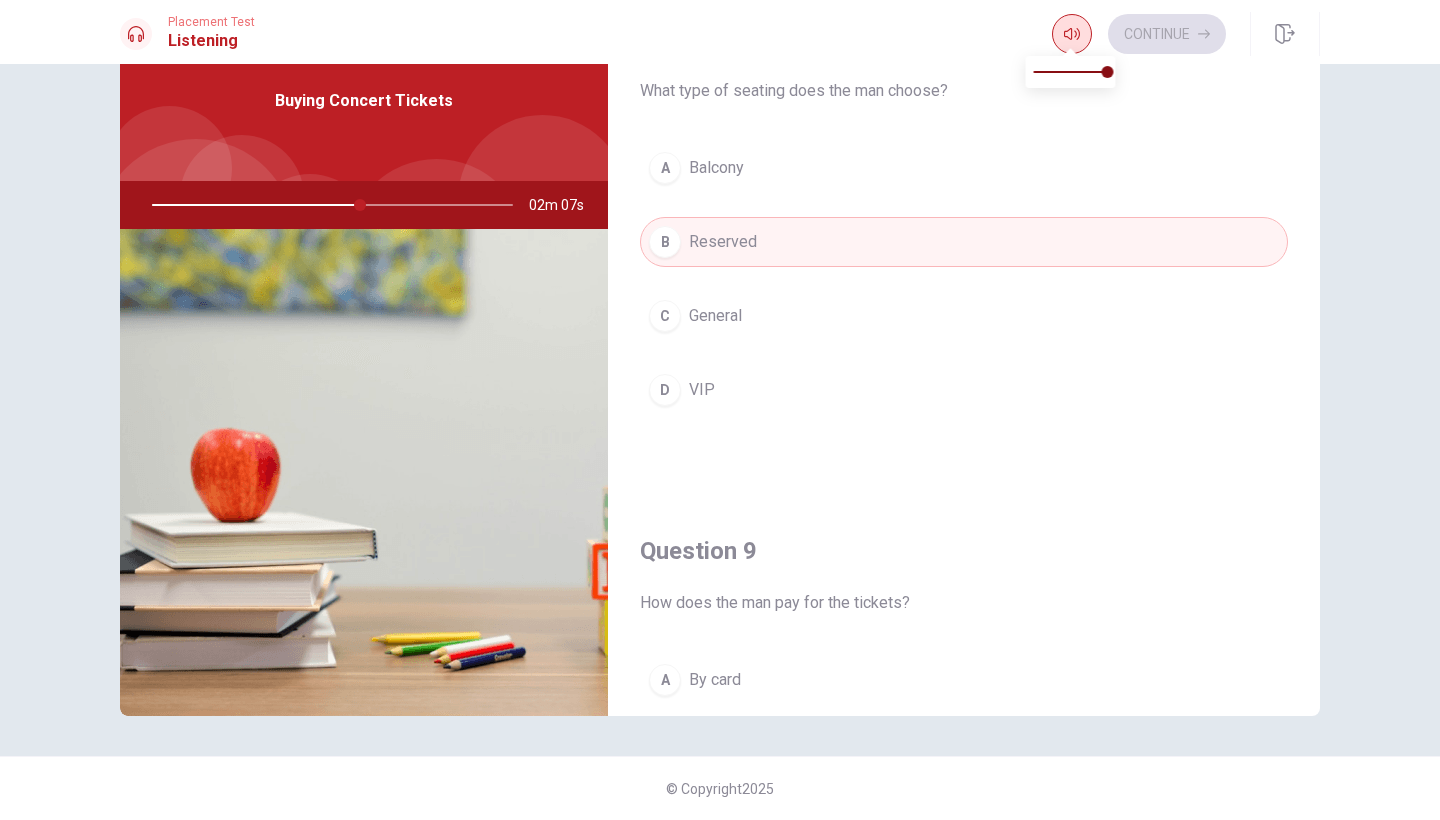 click at bounding box center [1072, 34] 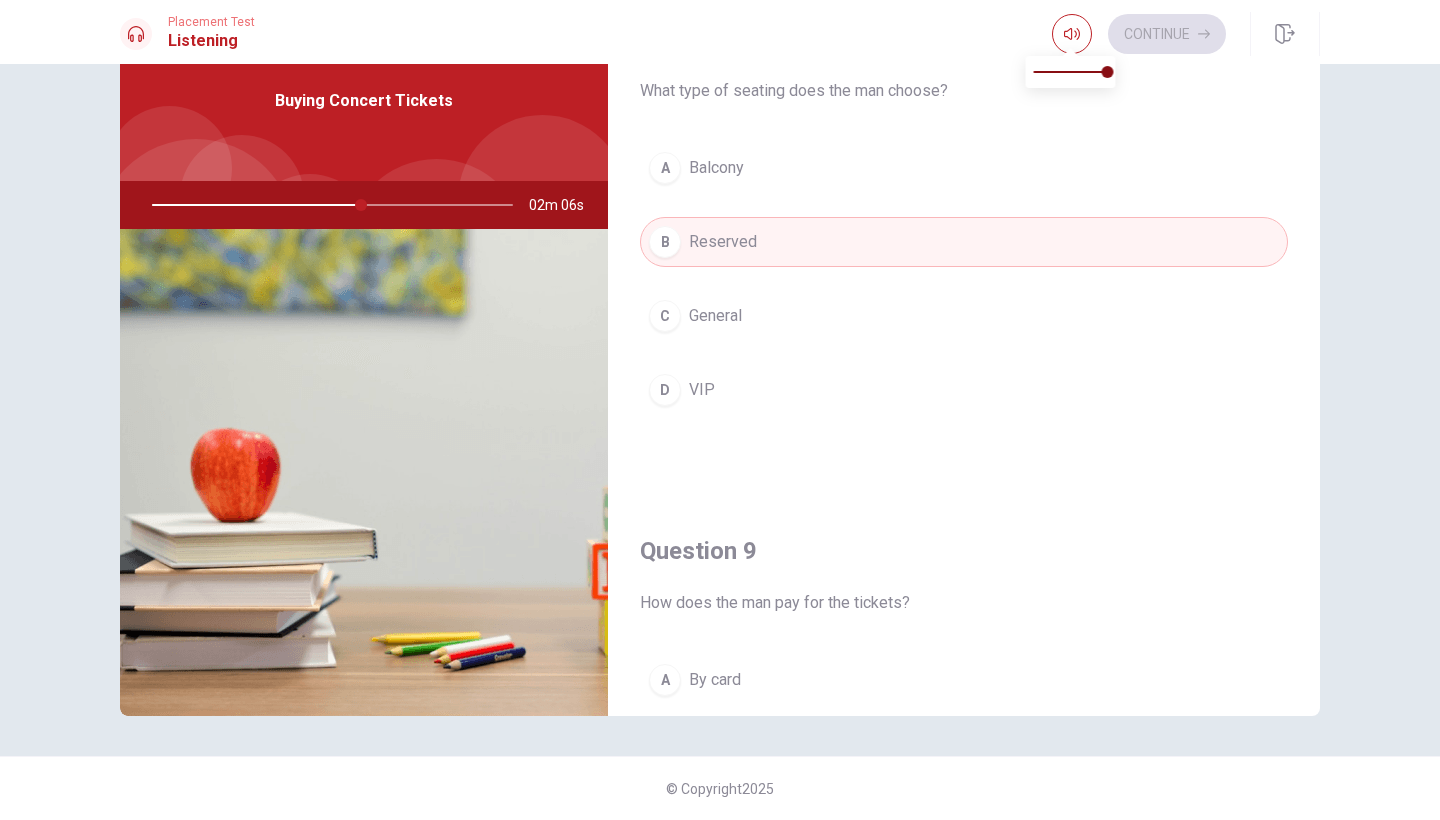 click at bounding box center (1071, 72) 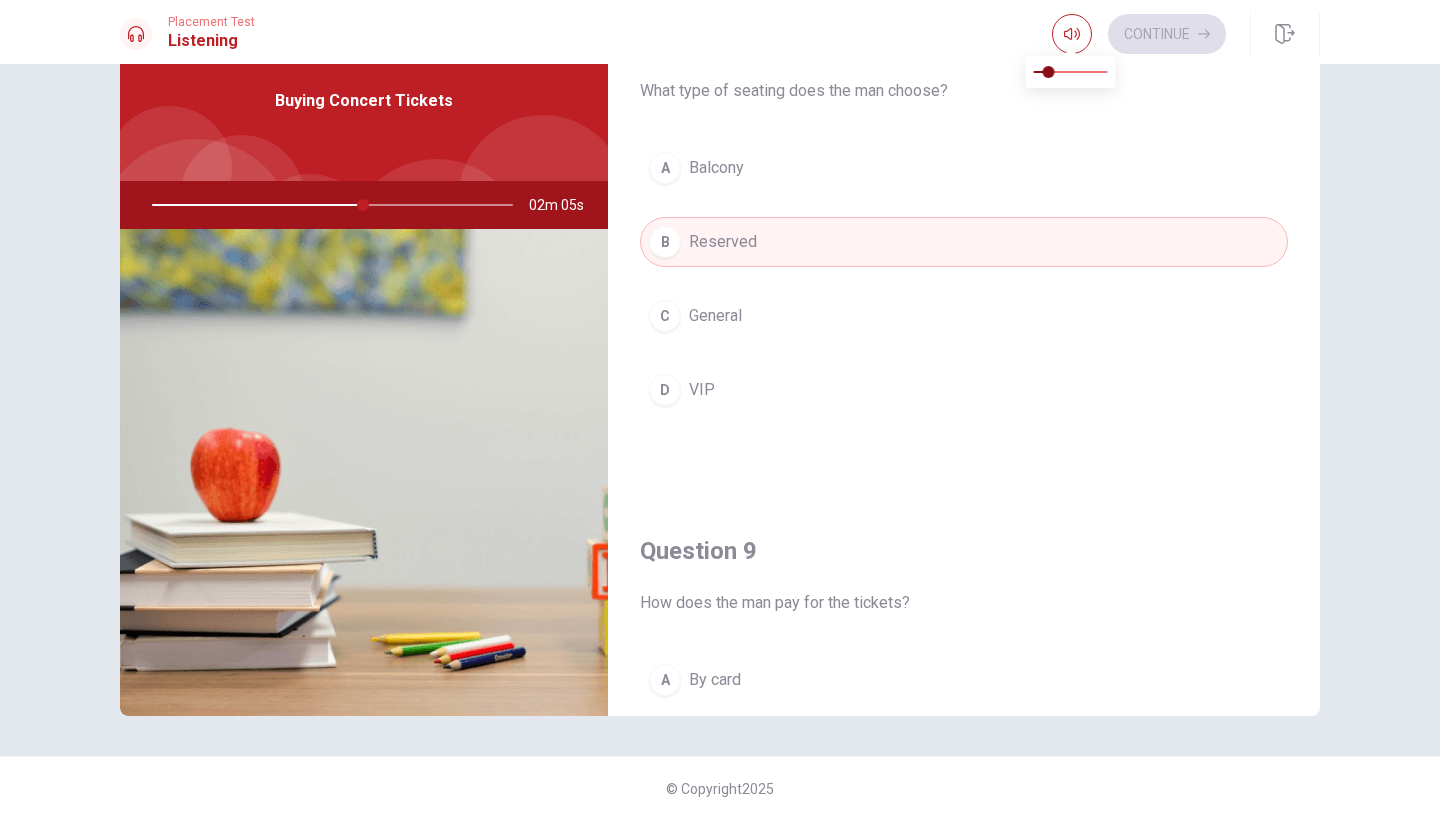 click at bounding box center (1071, 72) 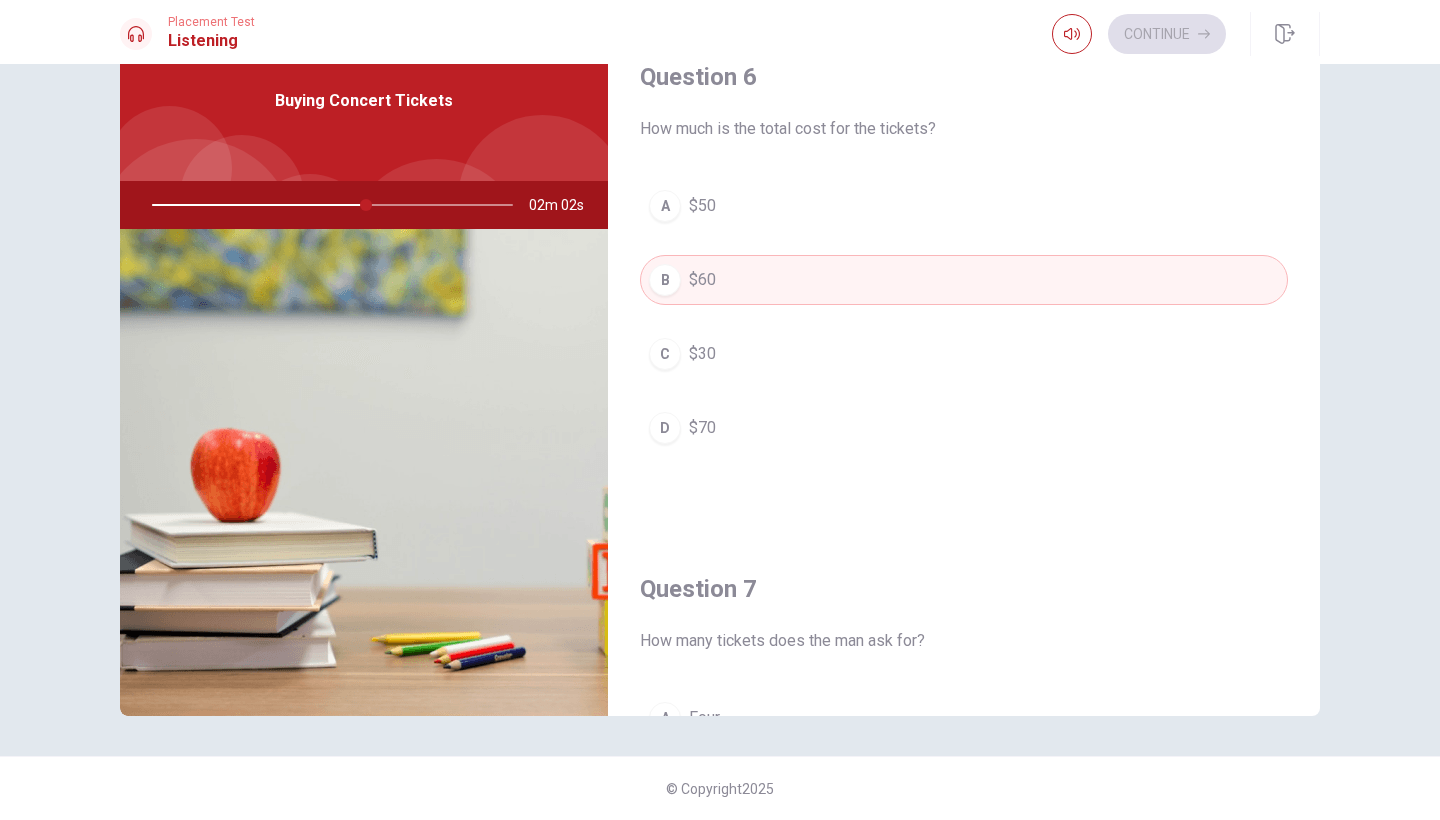 scroll, scrollTop: 0, scrollLeft: 0, axis: both 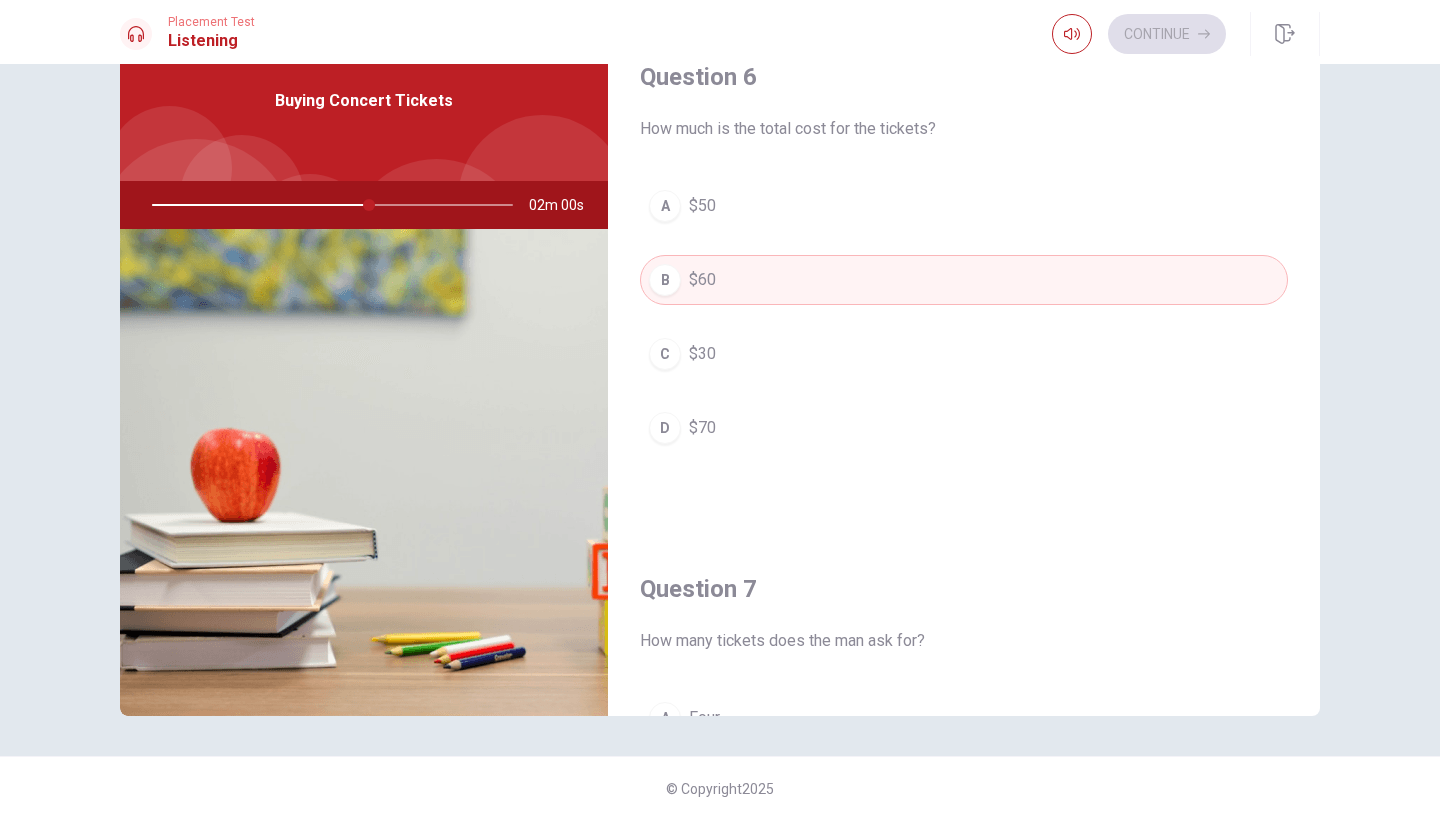 click at bounding box center [328, 205] 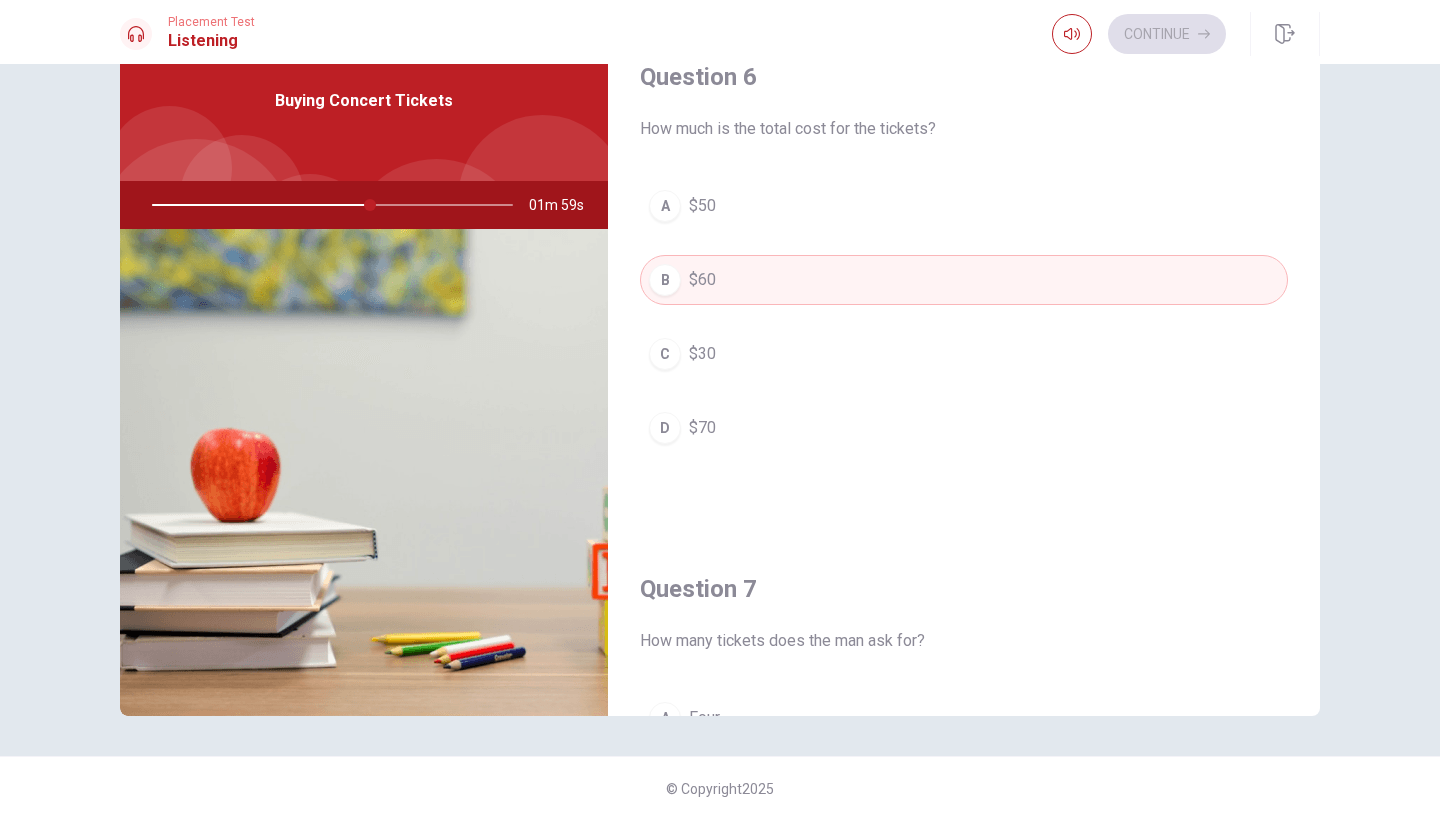 click 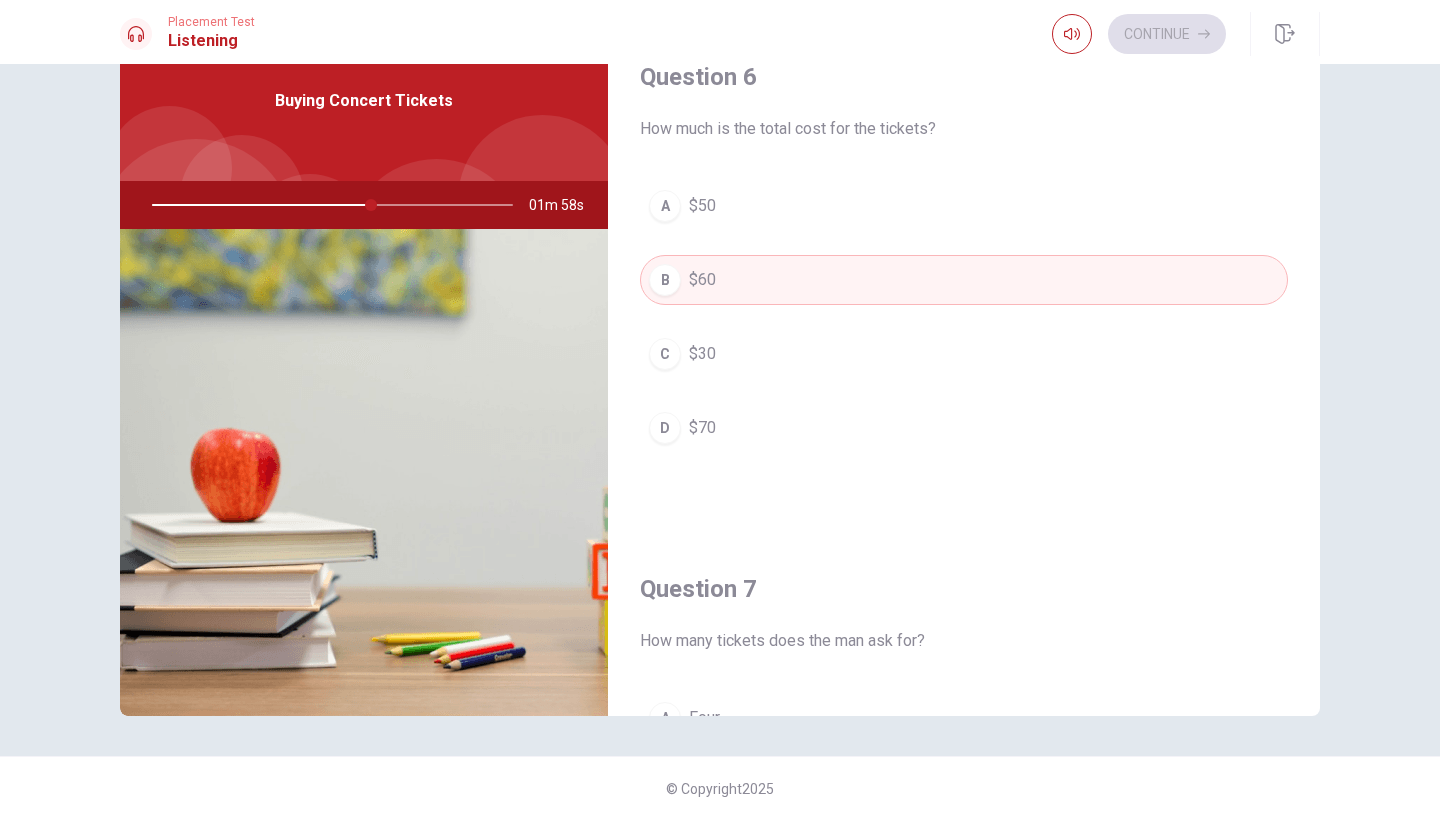 click 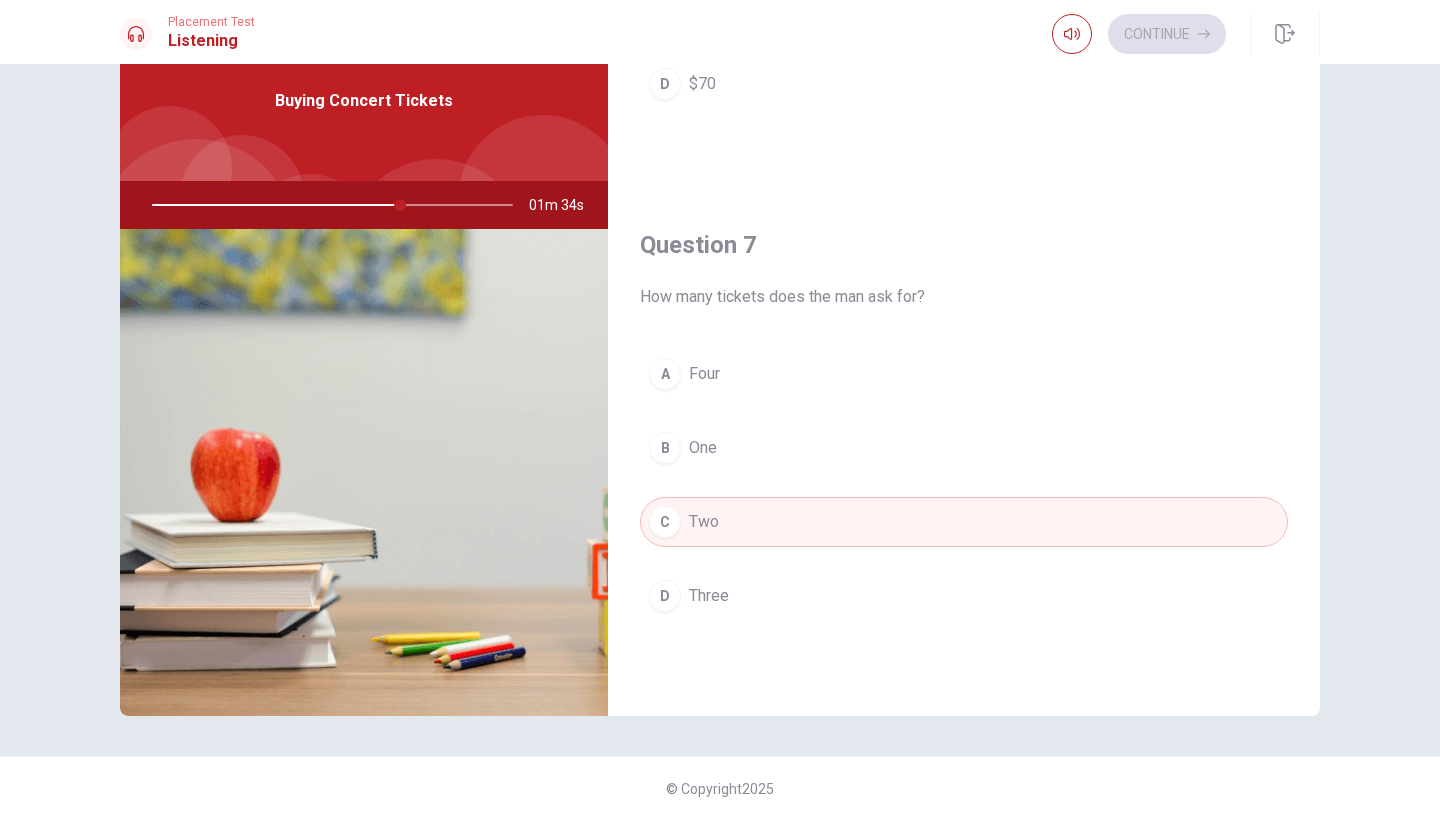 scroll, scrollTop: 350, scrollLeft: 0, axis: vertical 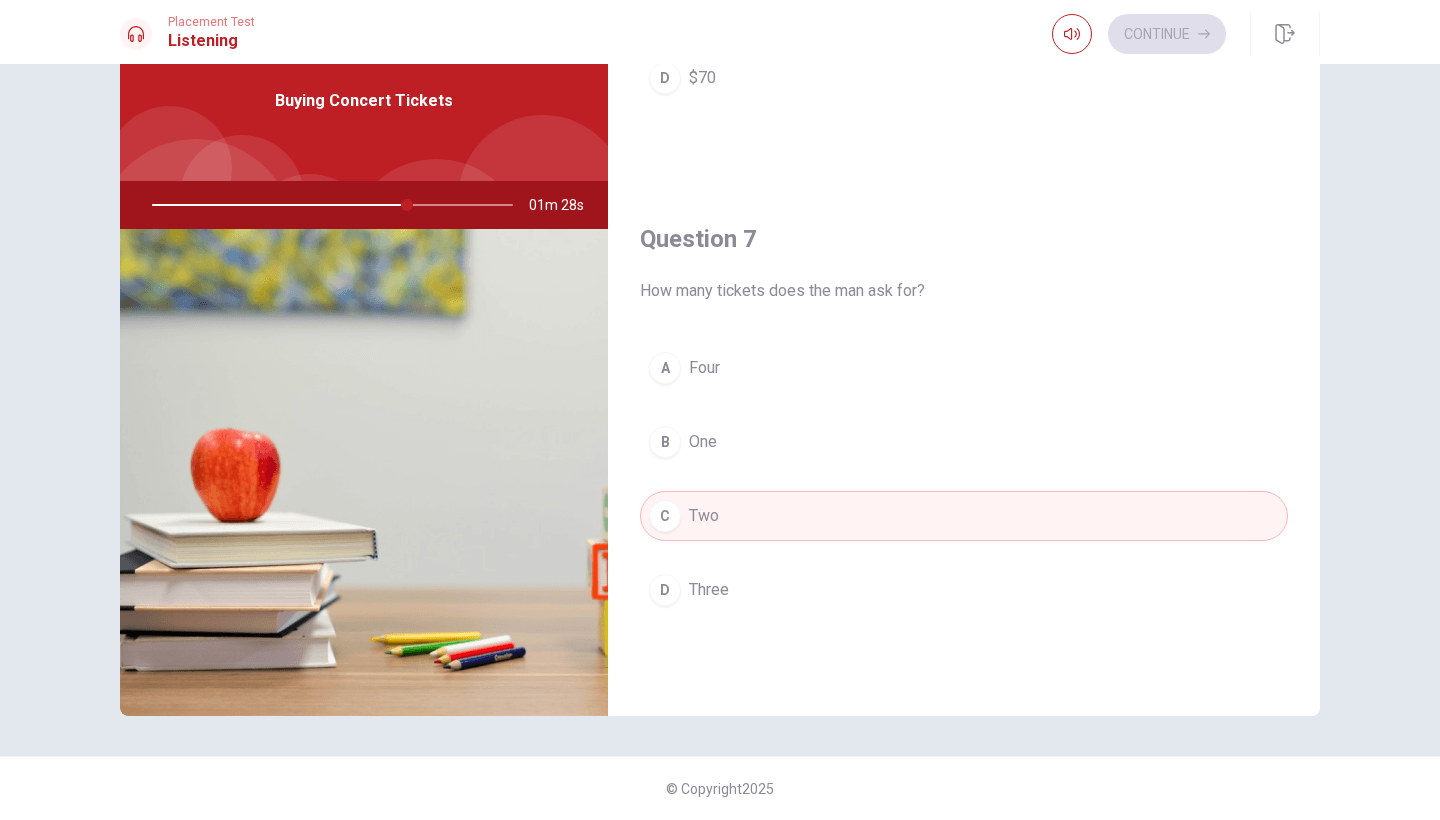 click on "One" at bounding box center [703, 442] 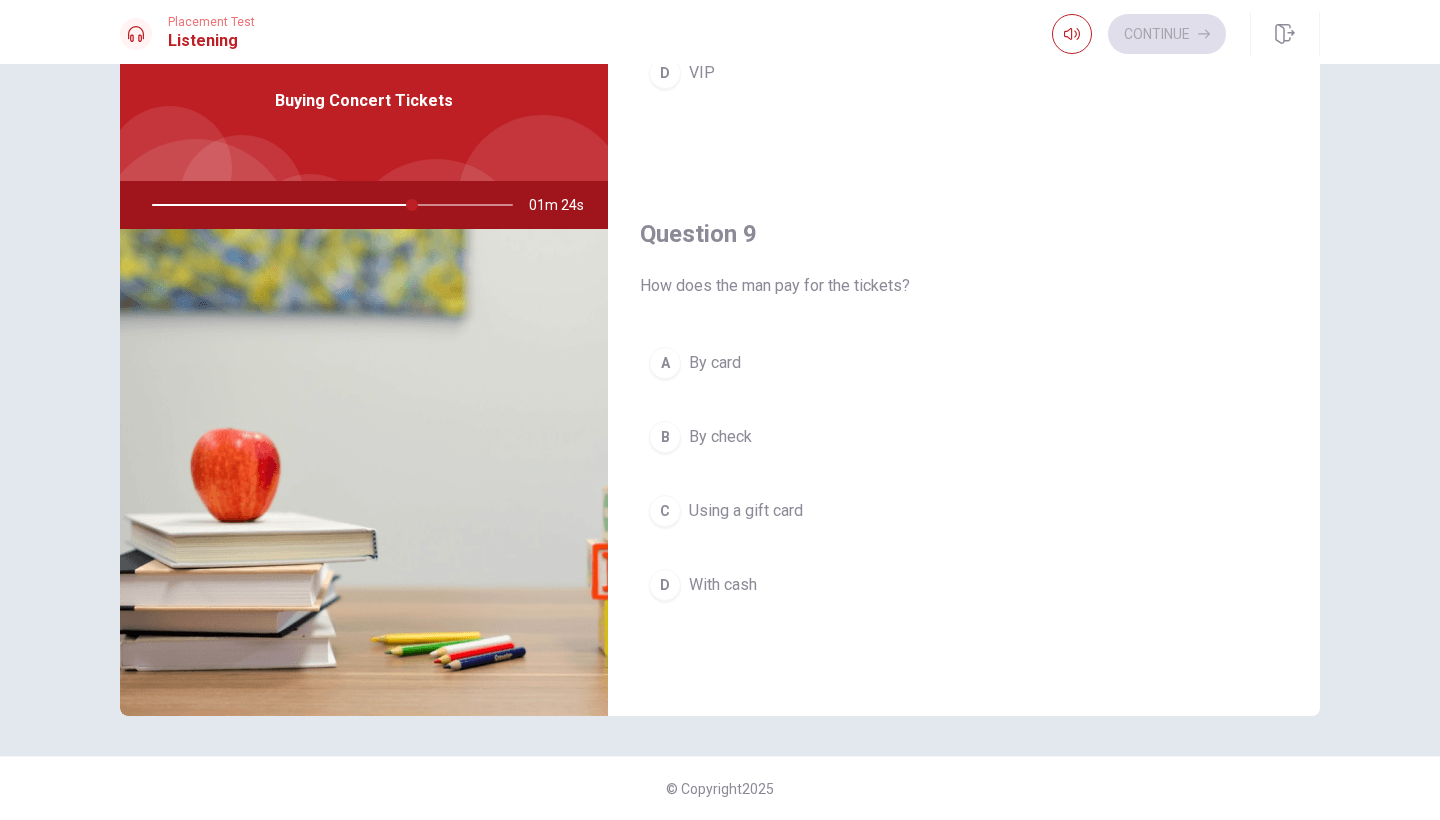 scroll, scrollTop: 1380, scrollLeft: 0, axis: vertical 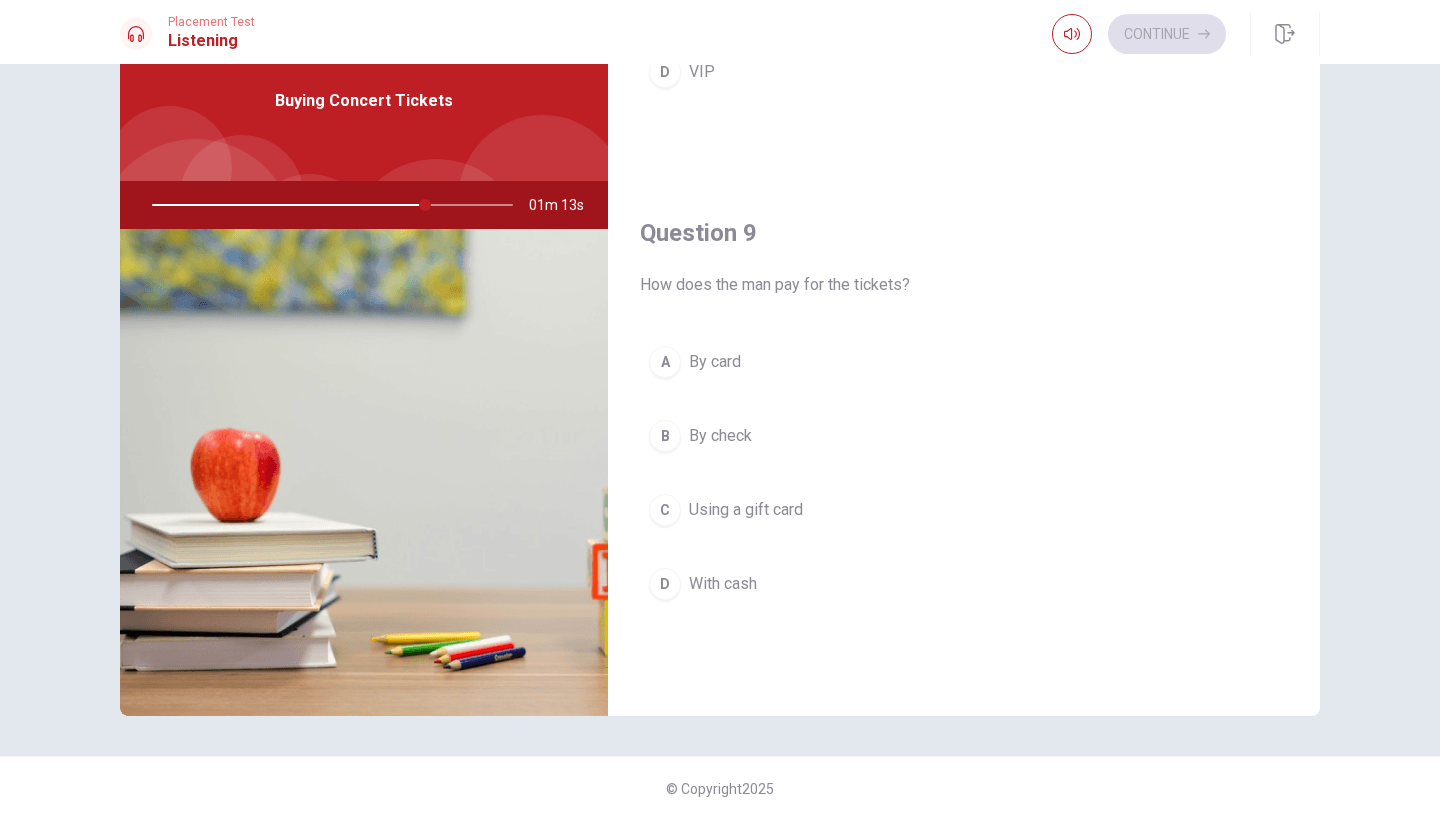 click on "By card" at bounding box center (715, 362) 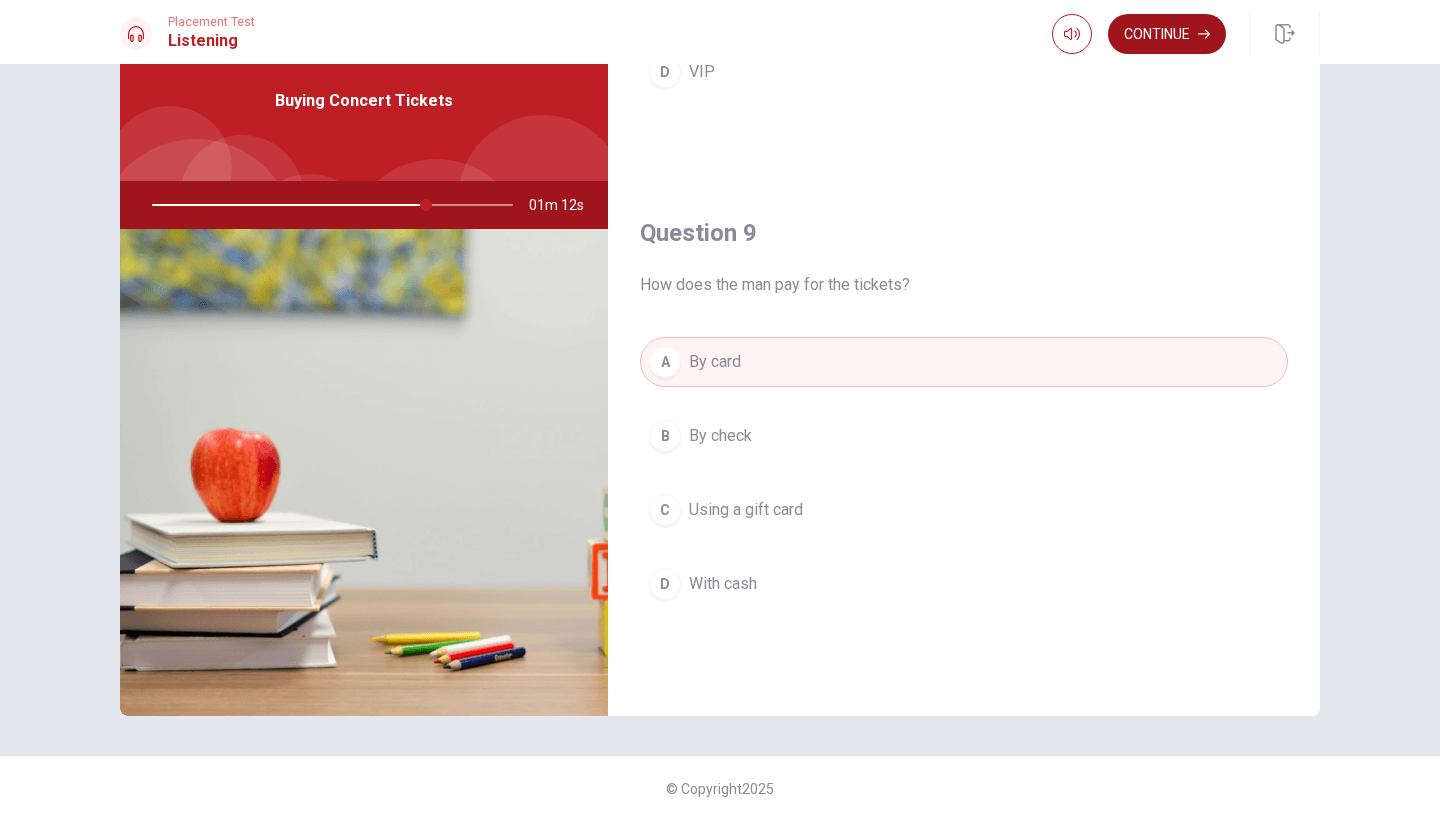 click on "Continue" at bounding box center [1167, 34] 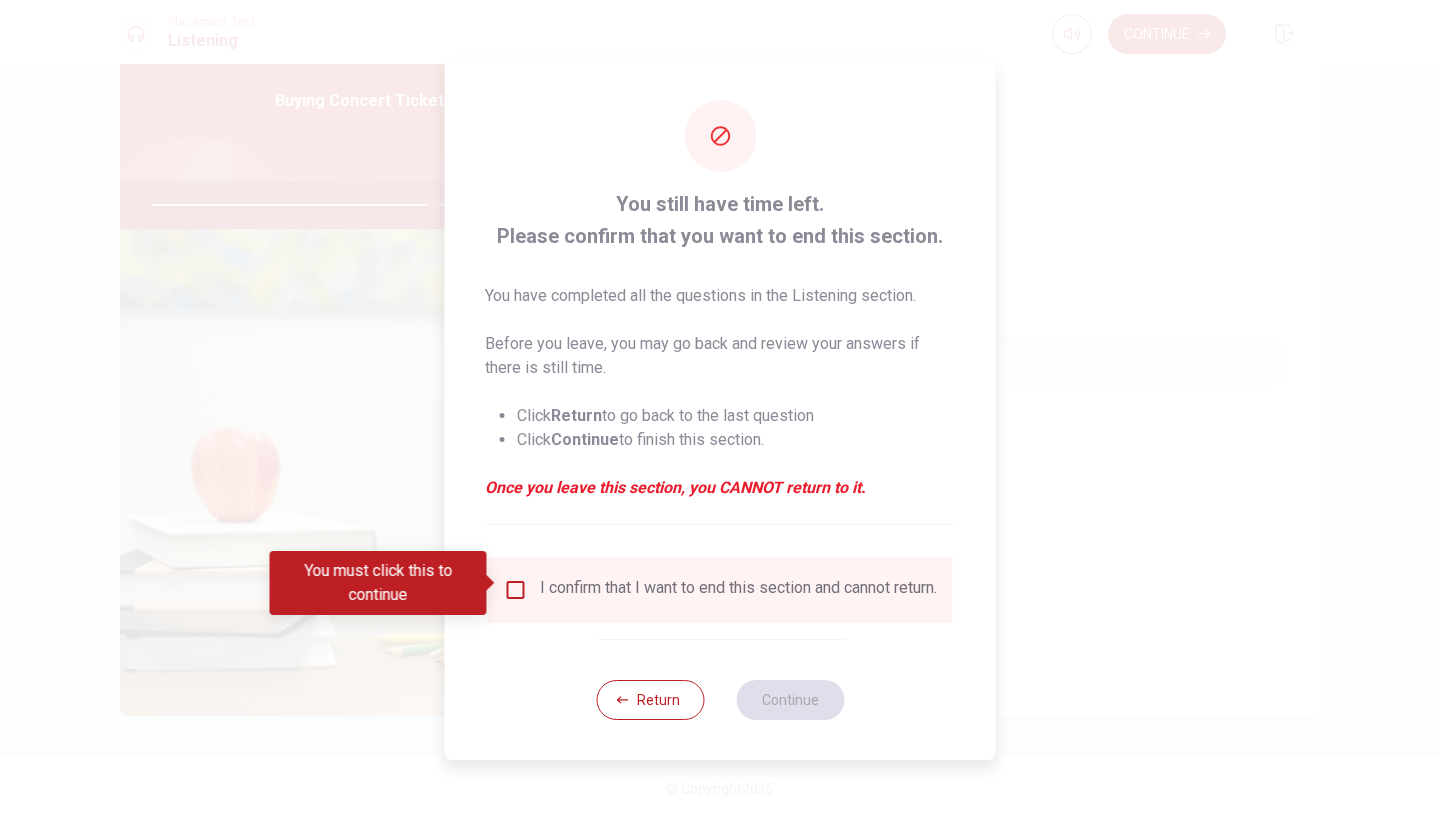 click at bounding box center (516, 590) 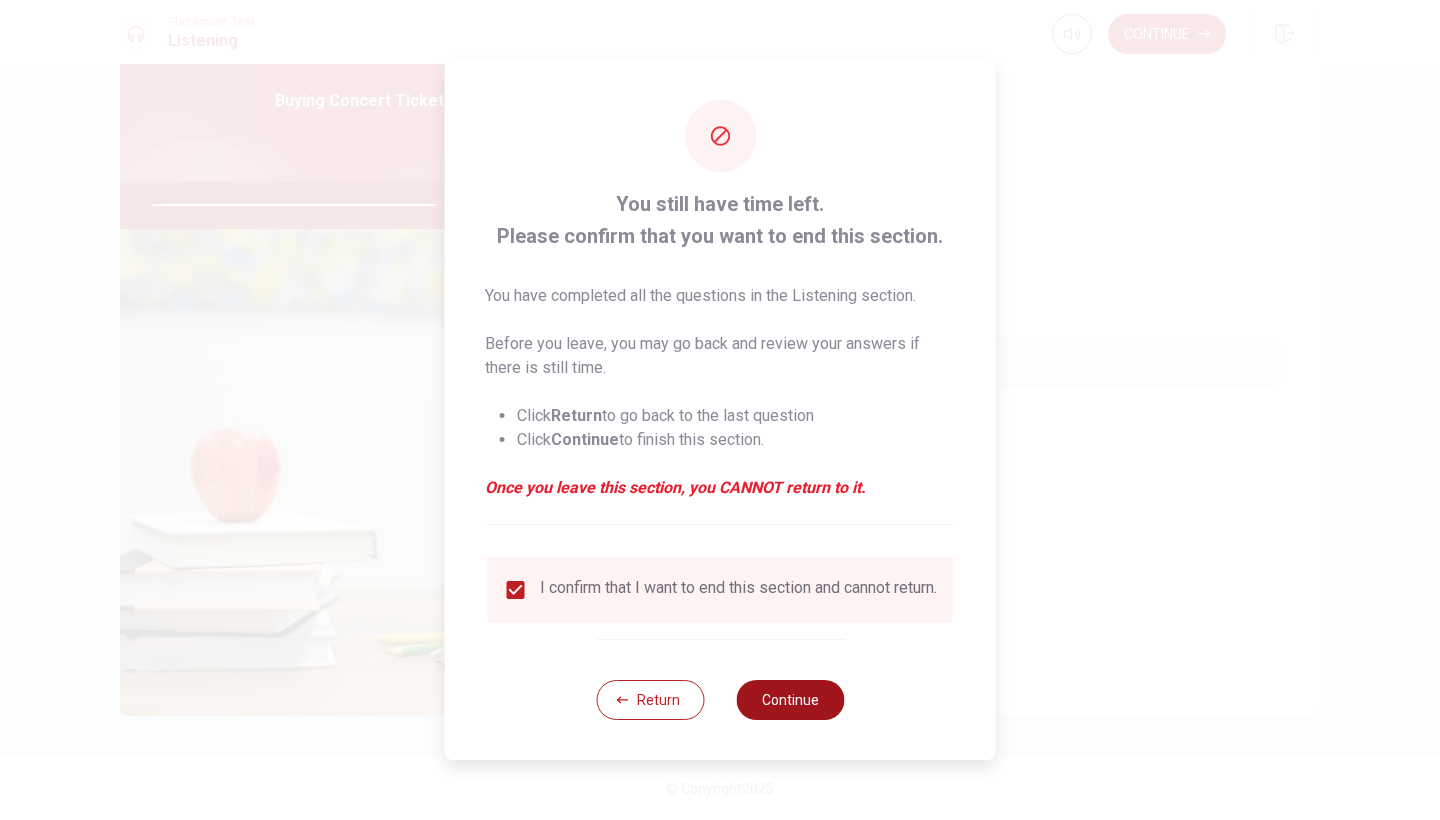 click on "Continue" at bounding box center (790, 700) 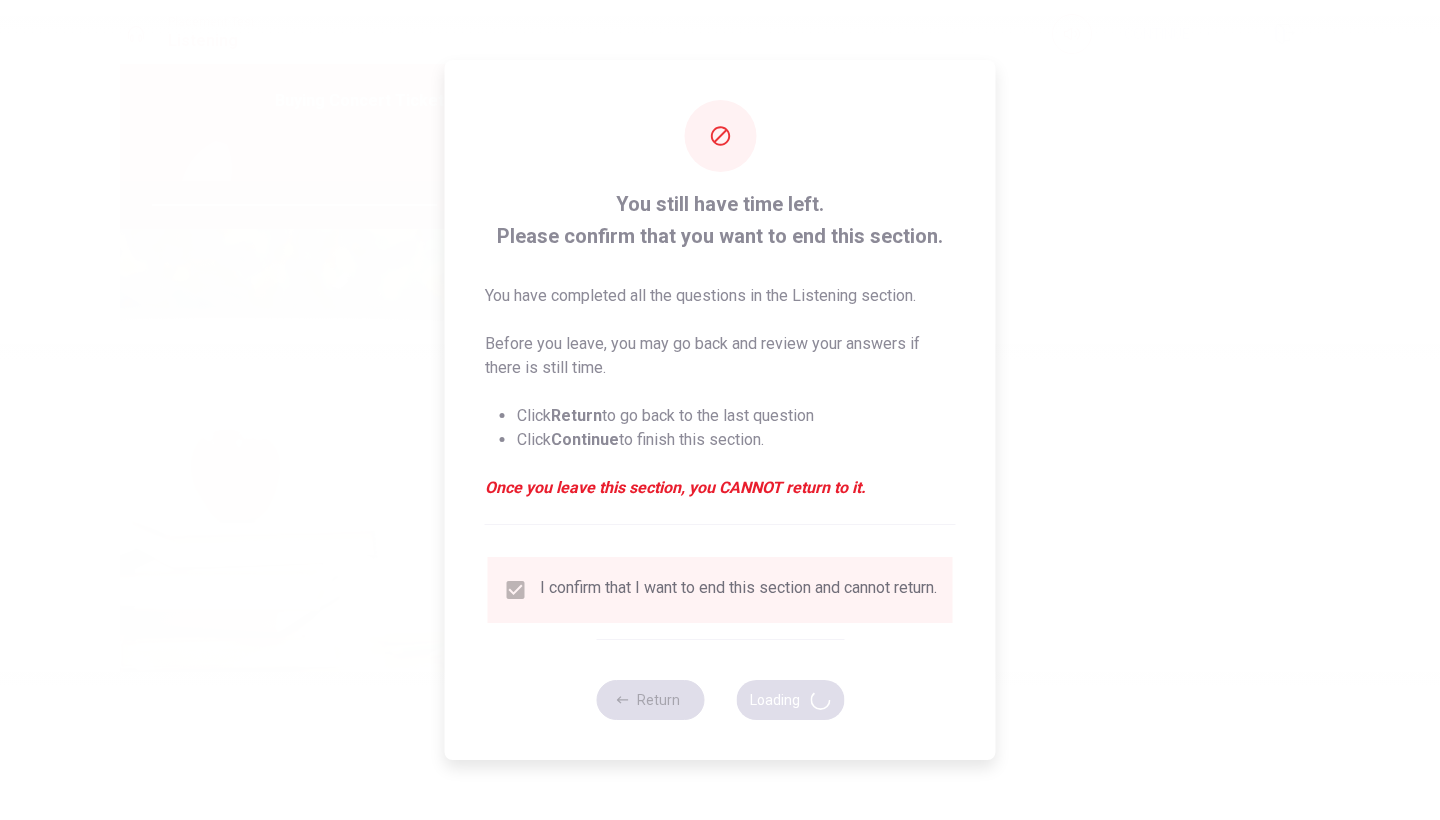 type on "81" 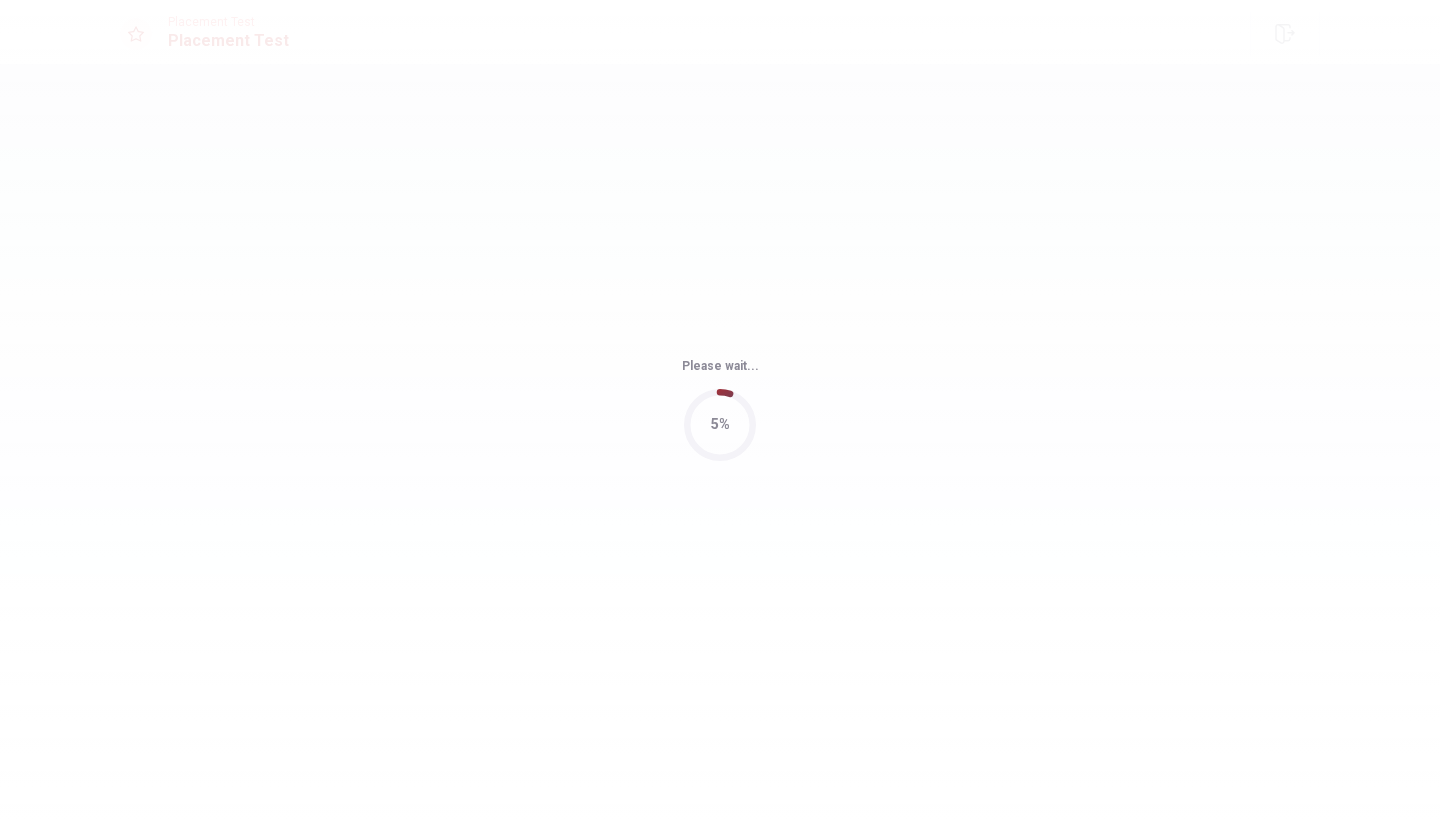 scroll, scrollTop: 0, scrollLeft: 0, axis: both 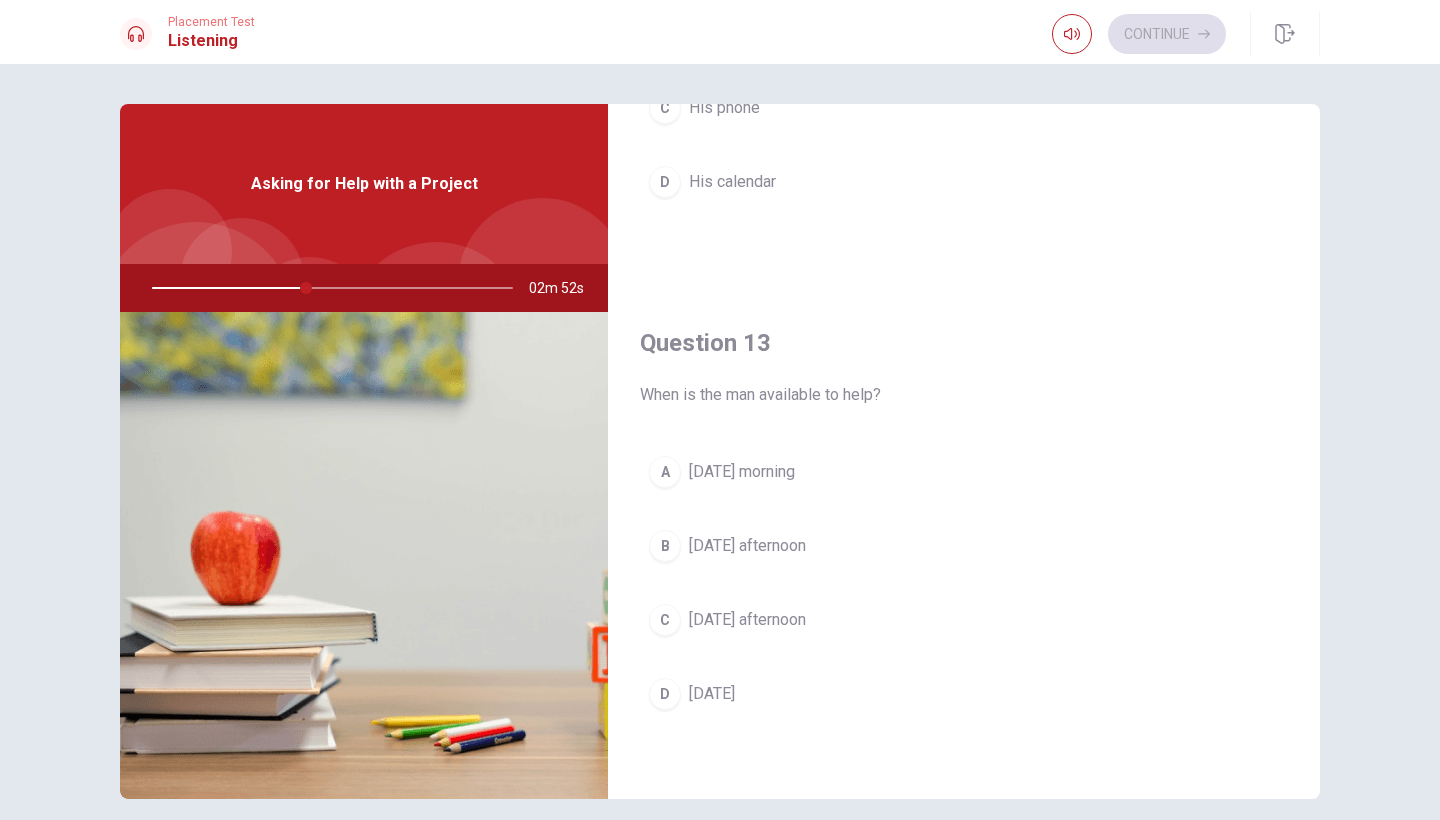 click on "[DATE] afternoon" at bounding box center [747, 546] 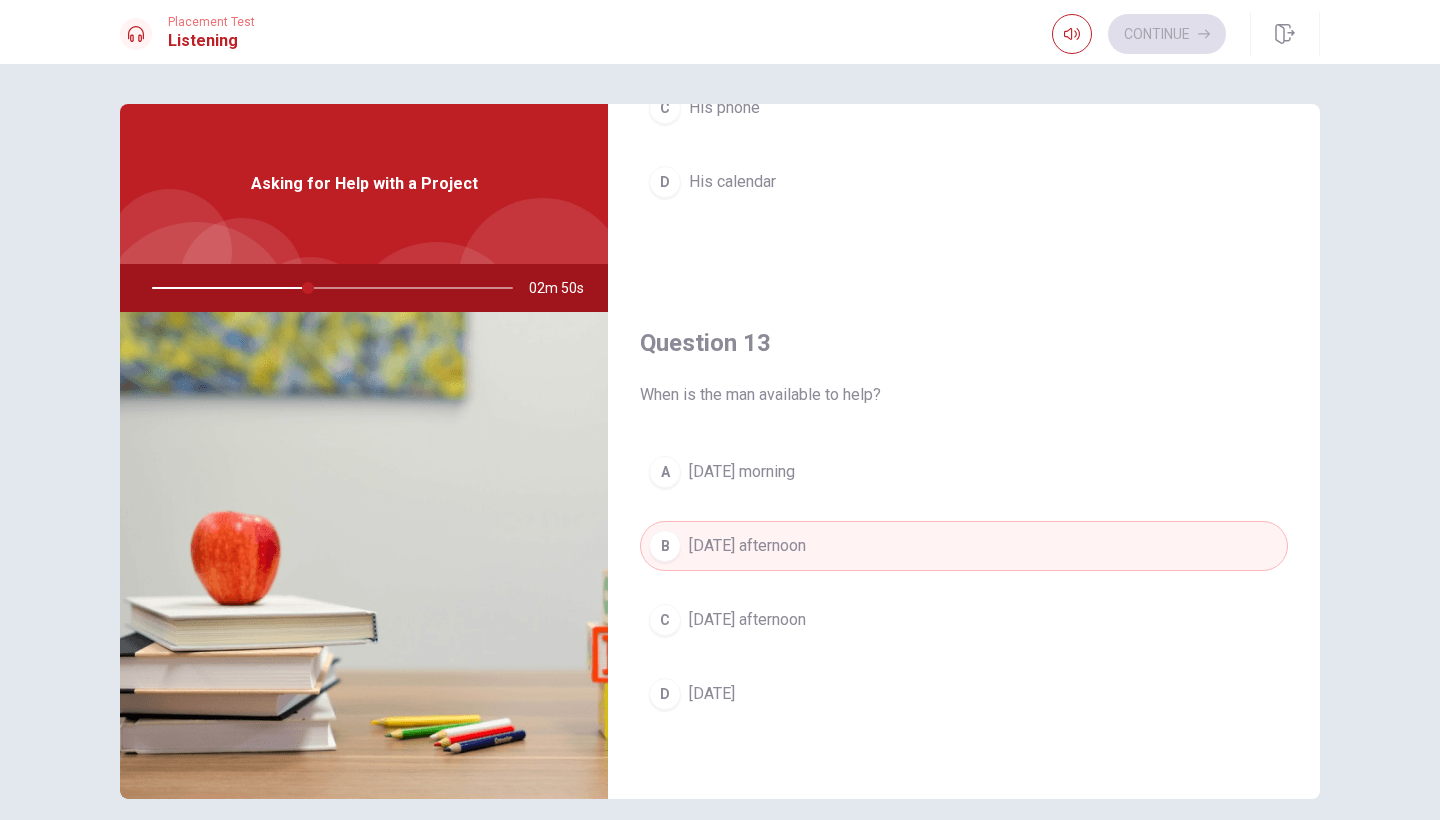 click on "[DATE] afternoon" at bounding box center (747, 620) 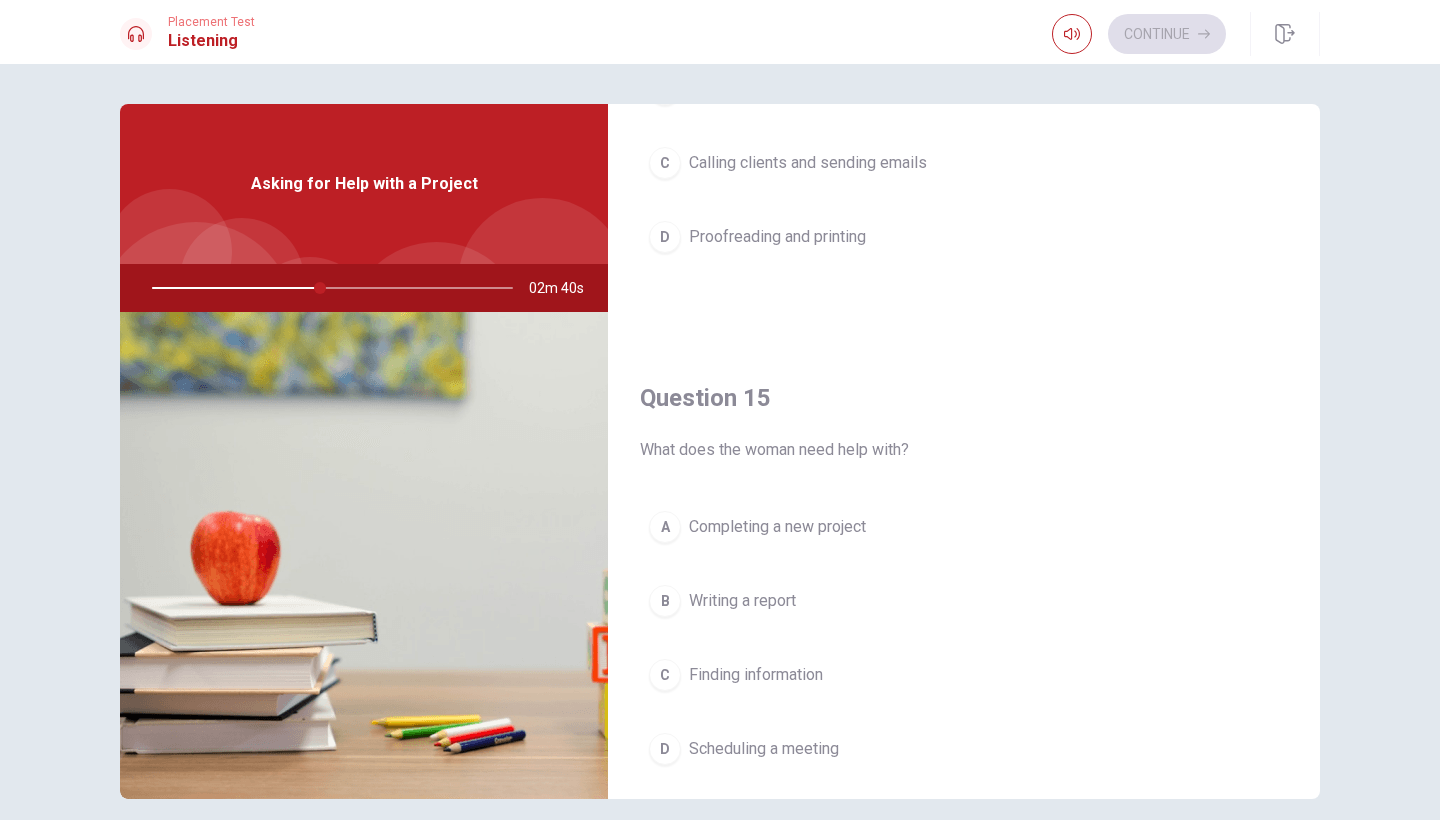 scroll, scrollTop: 1829, scrollLeft: 0, axis: vertical 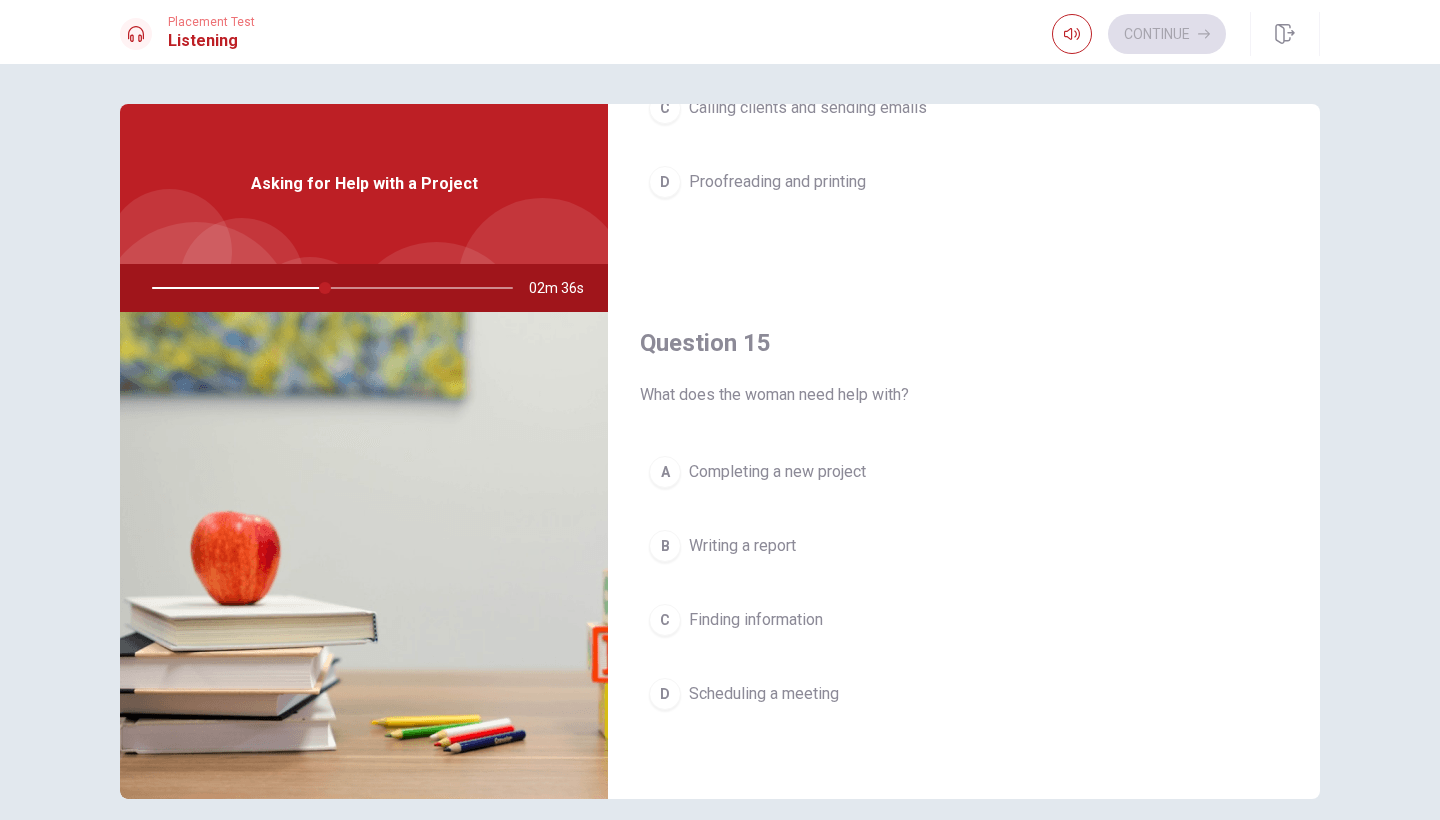 click on "Writing a report" at bounding box center [742, 546] 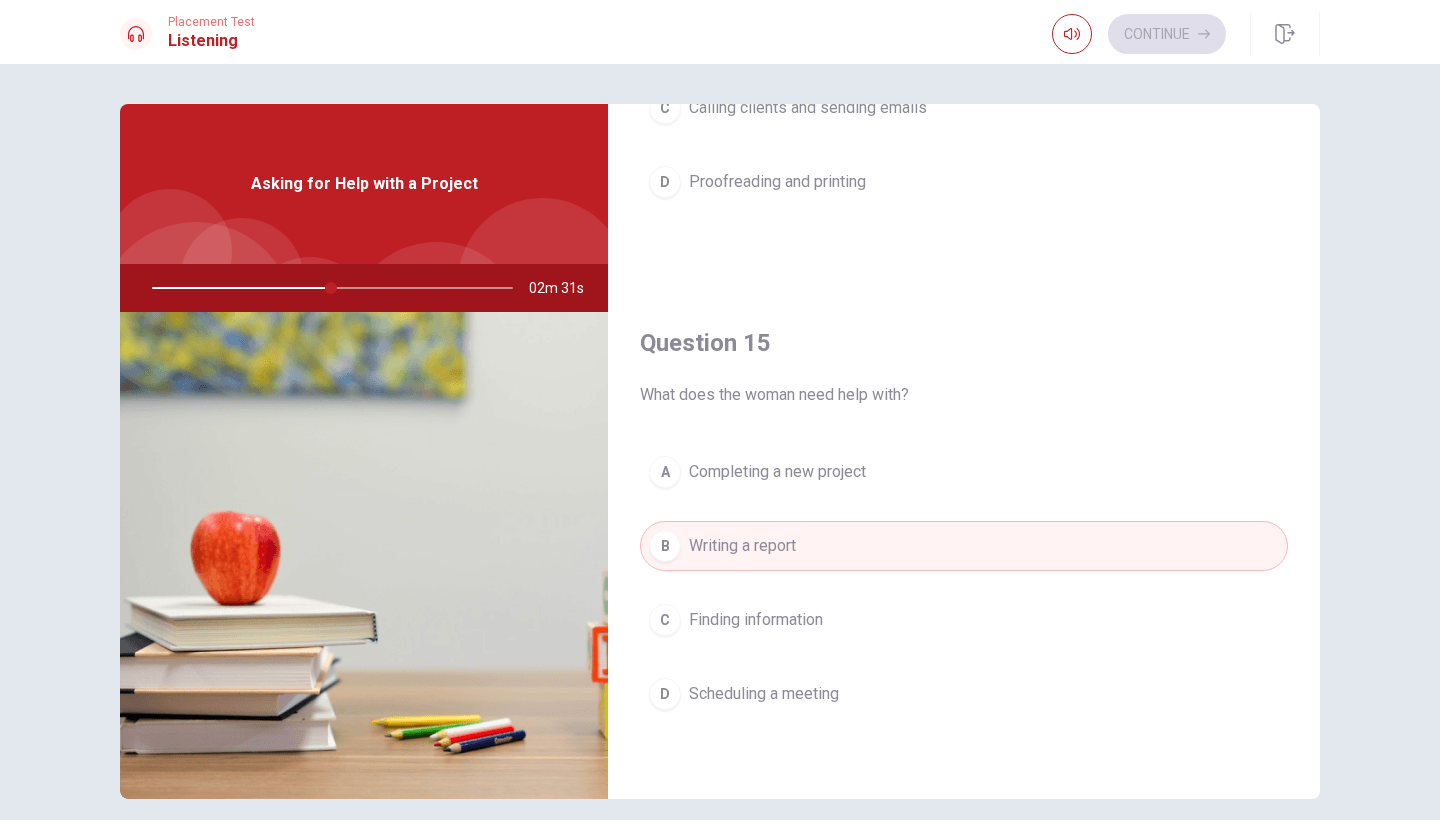 scroll, scrollTop: 1865, scrollLeft: 0, axis: vertical 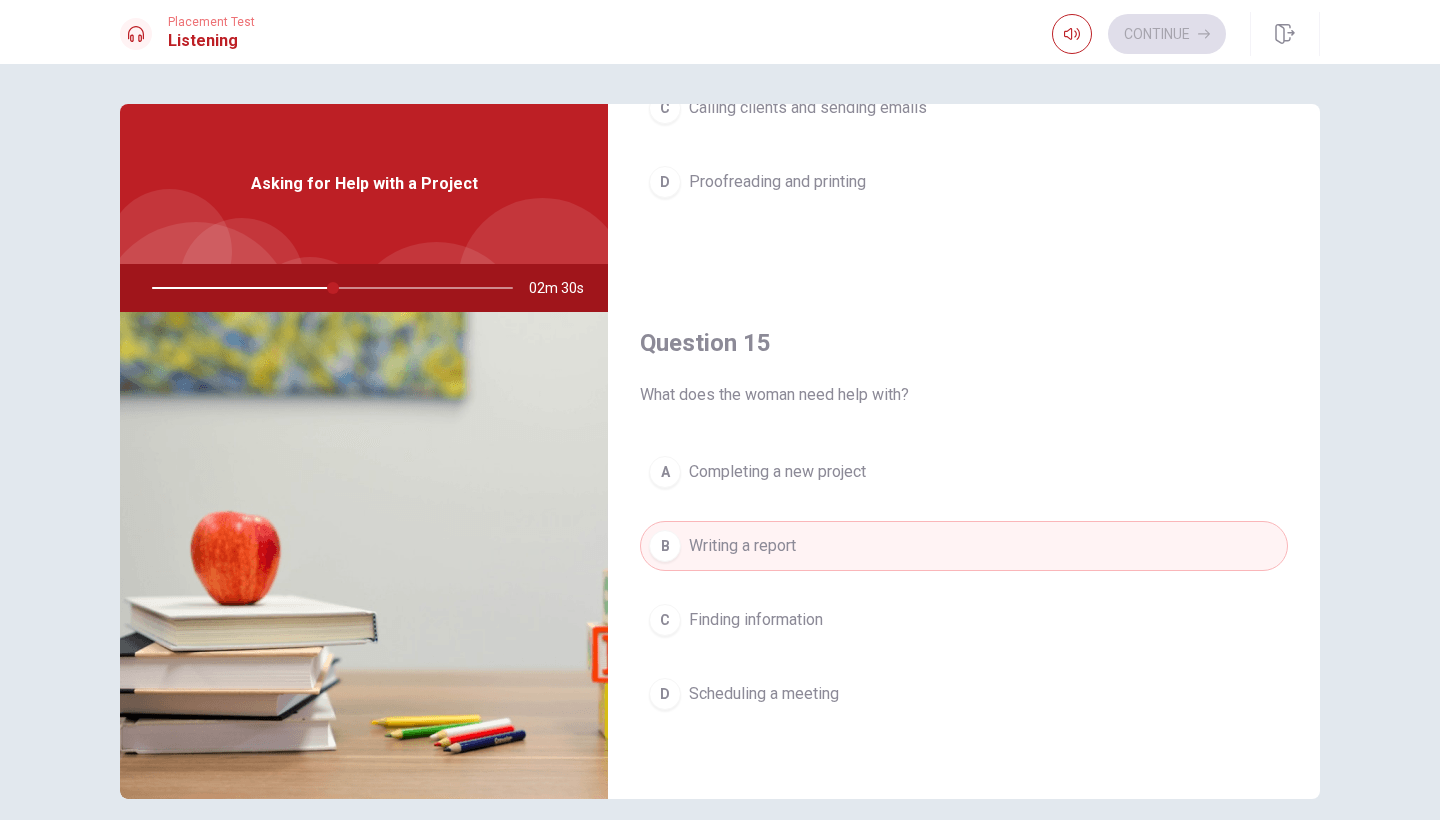 click on "A Completing a new project" at bounding box center (964, 472) 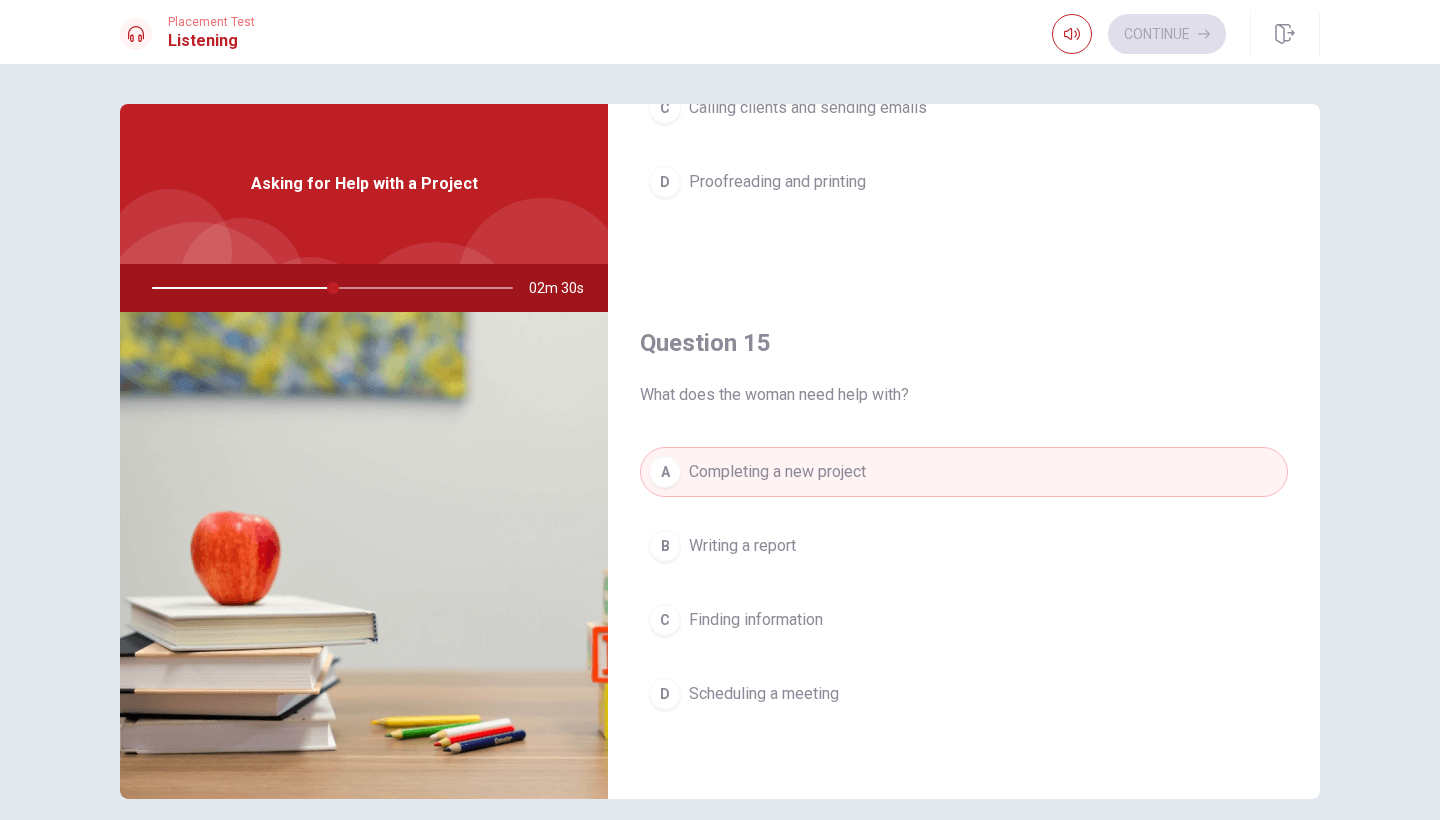 scroll, scrollTop: 0, scrollLeft: 0, axis: both 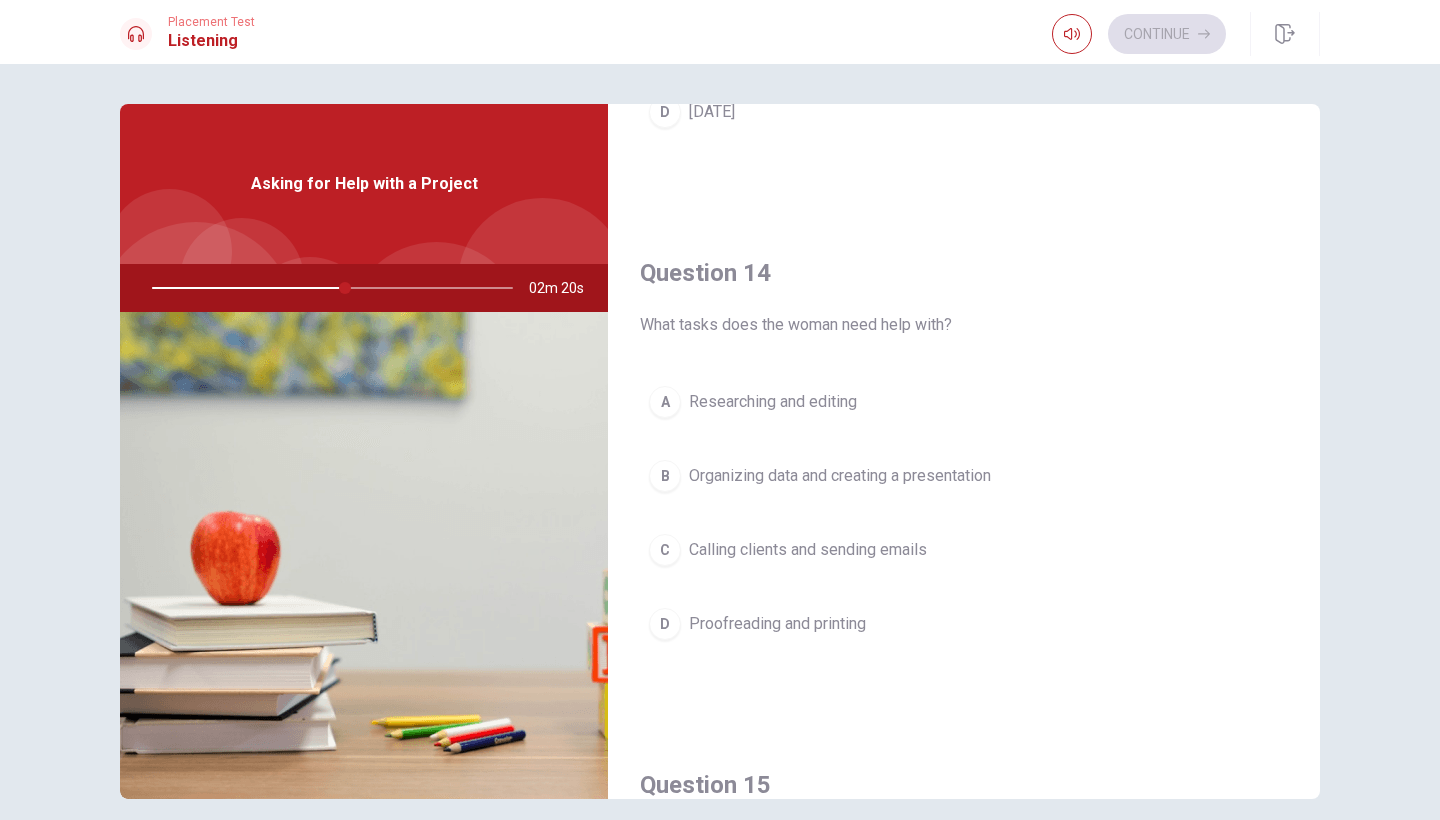 click on "B Organizing data and creating a presentation" at bounding box center (964, 476) 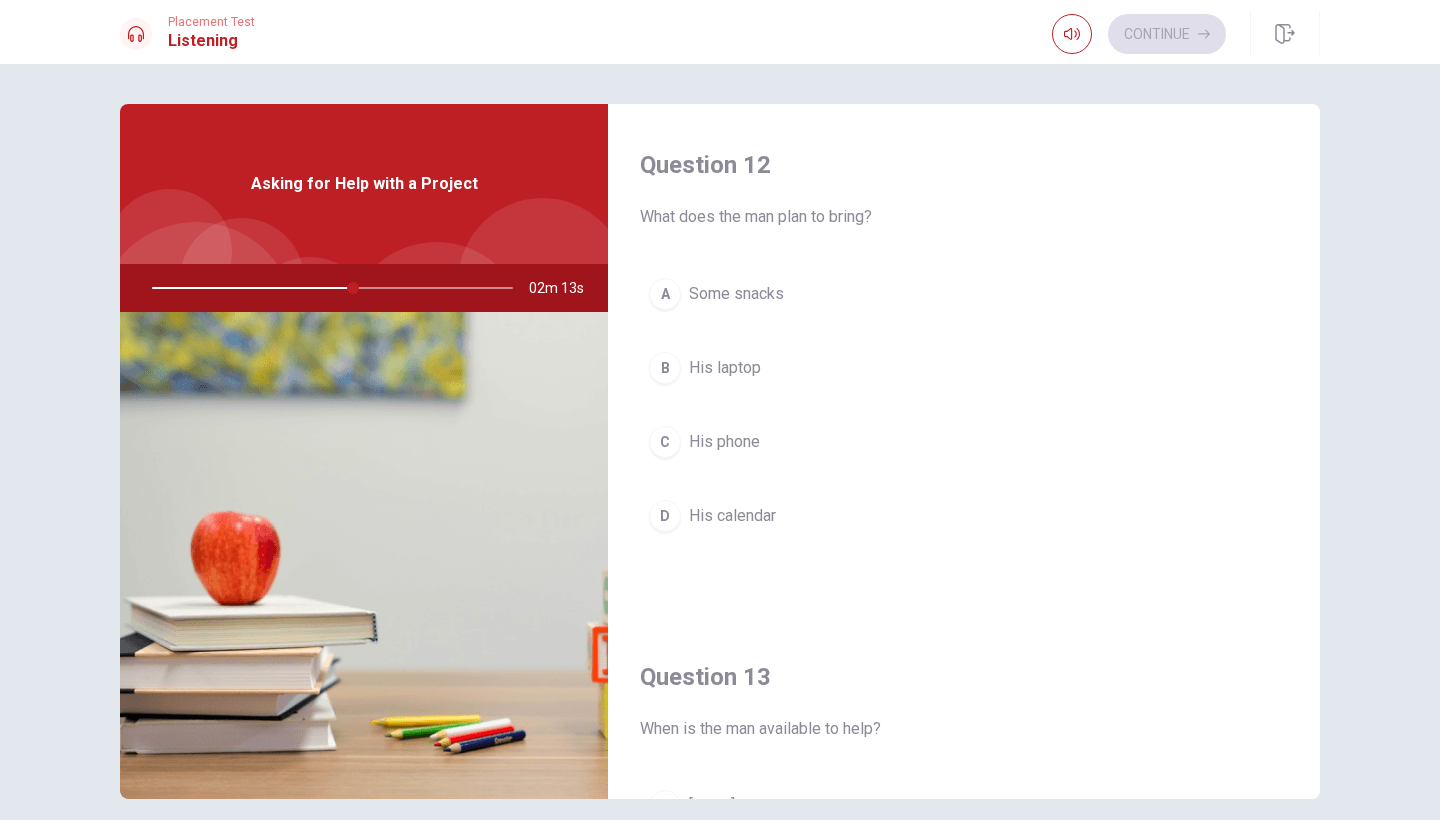 scroll, scrollTop: 486, scrollLeft: 0, axis: vertical 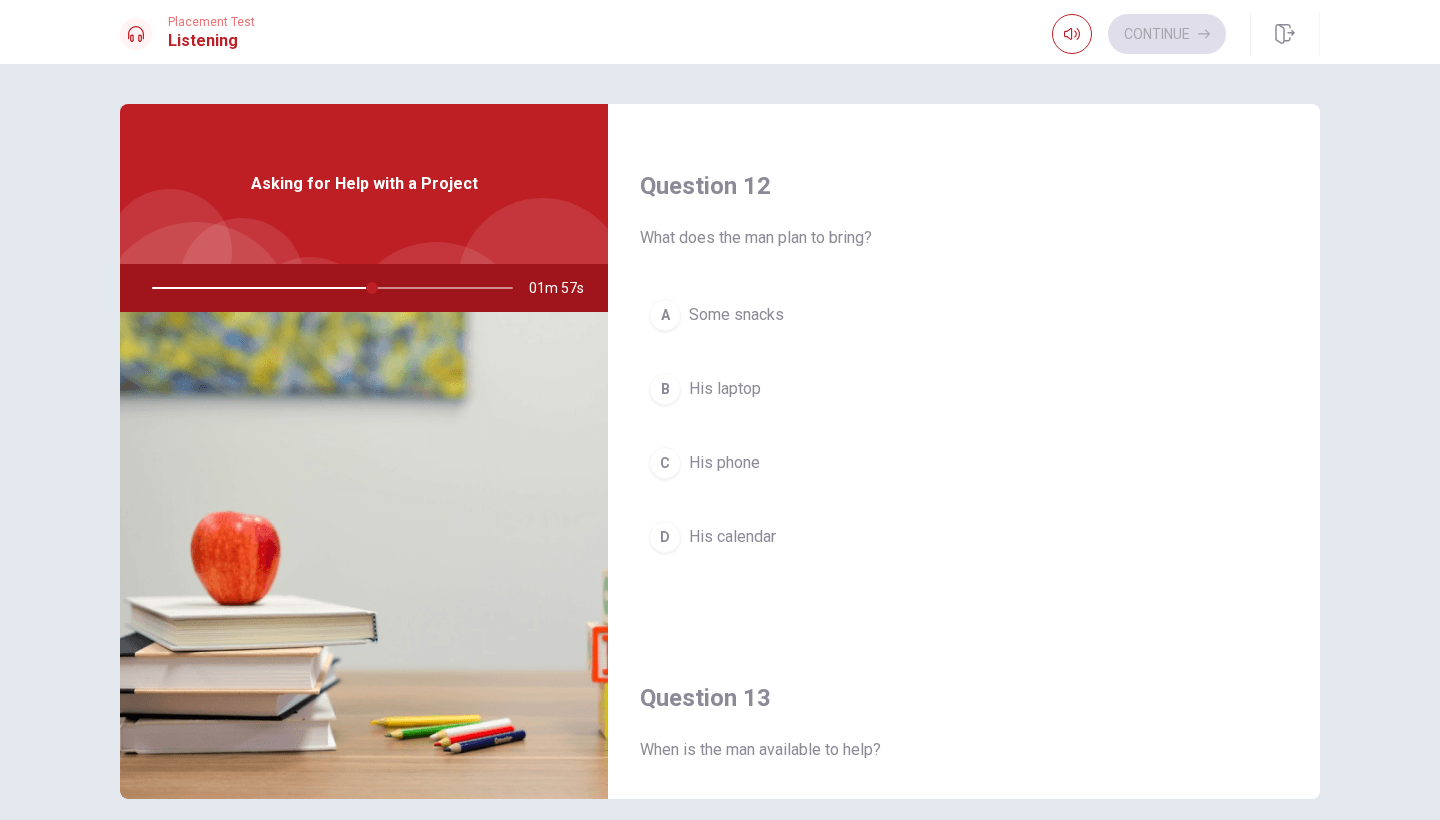 click on "His calendar" at bounding box center [732, 537] 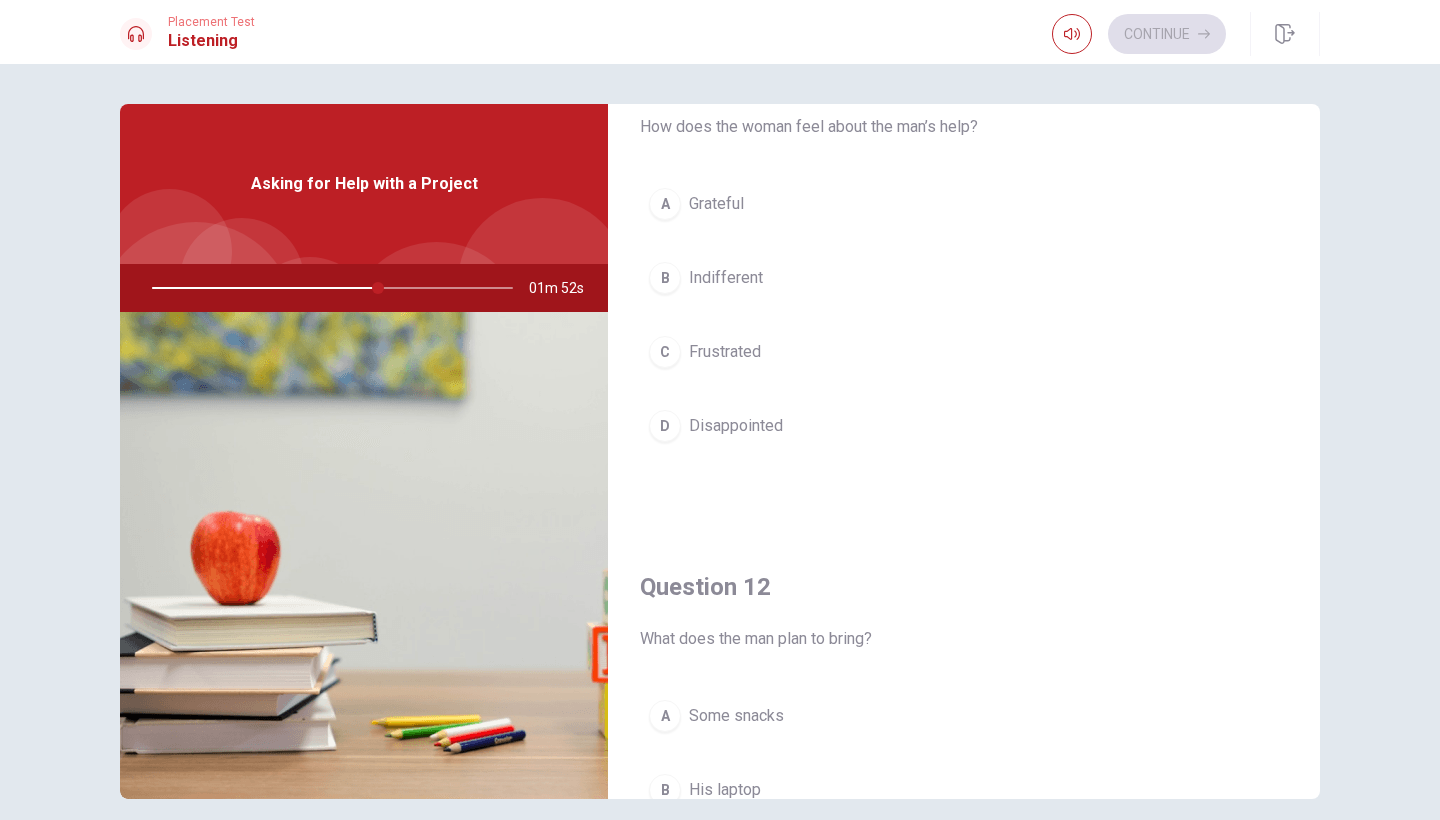 scroll, scrollTop: 72, scrollLeft: 0, axis: vertical 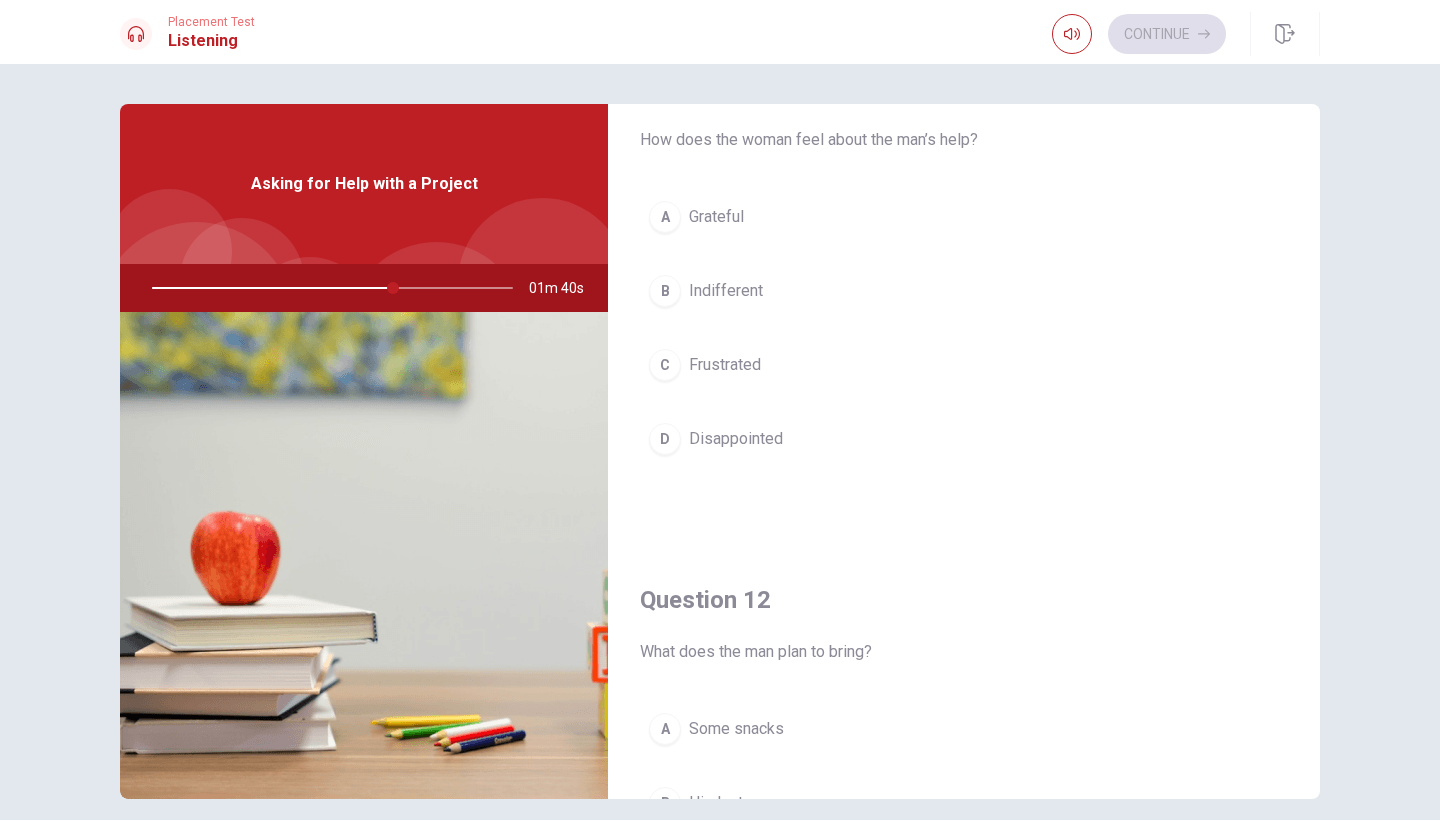 click on "Indifferent" at bounding box center [726, 291] 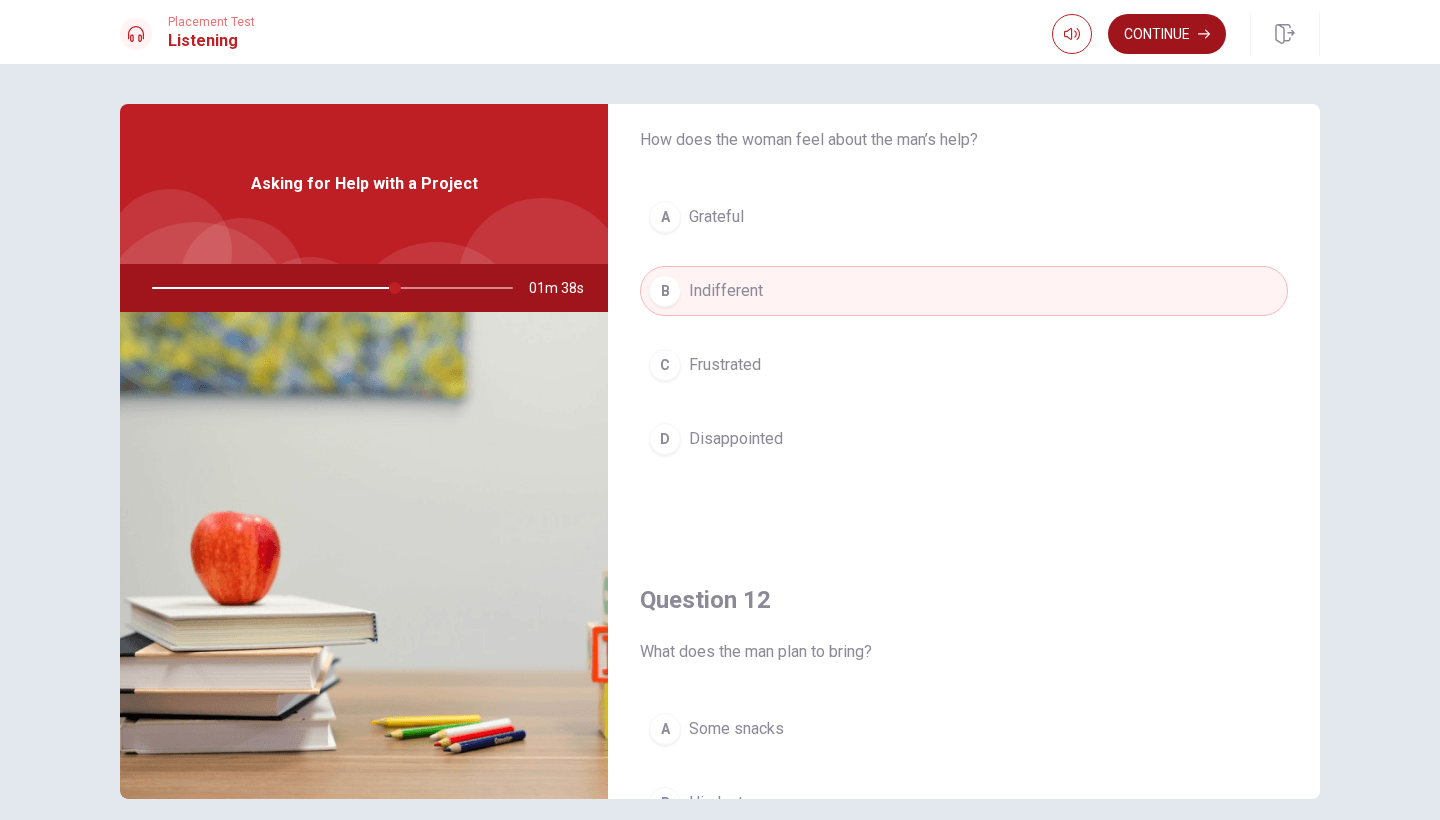 click on "Continue" at bounding box center [1167, 34] 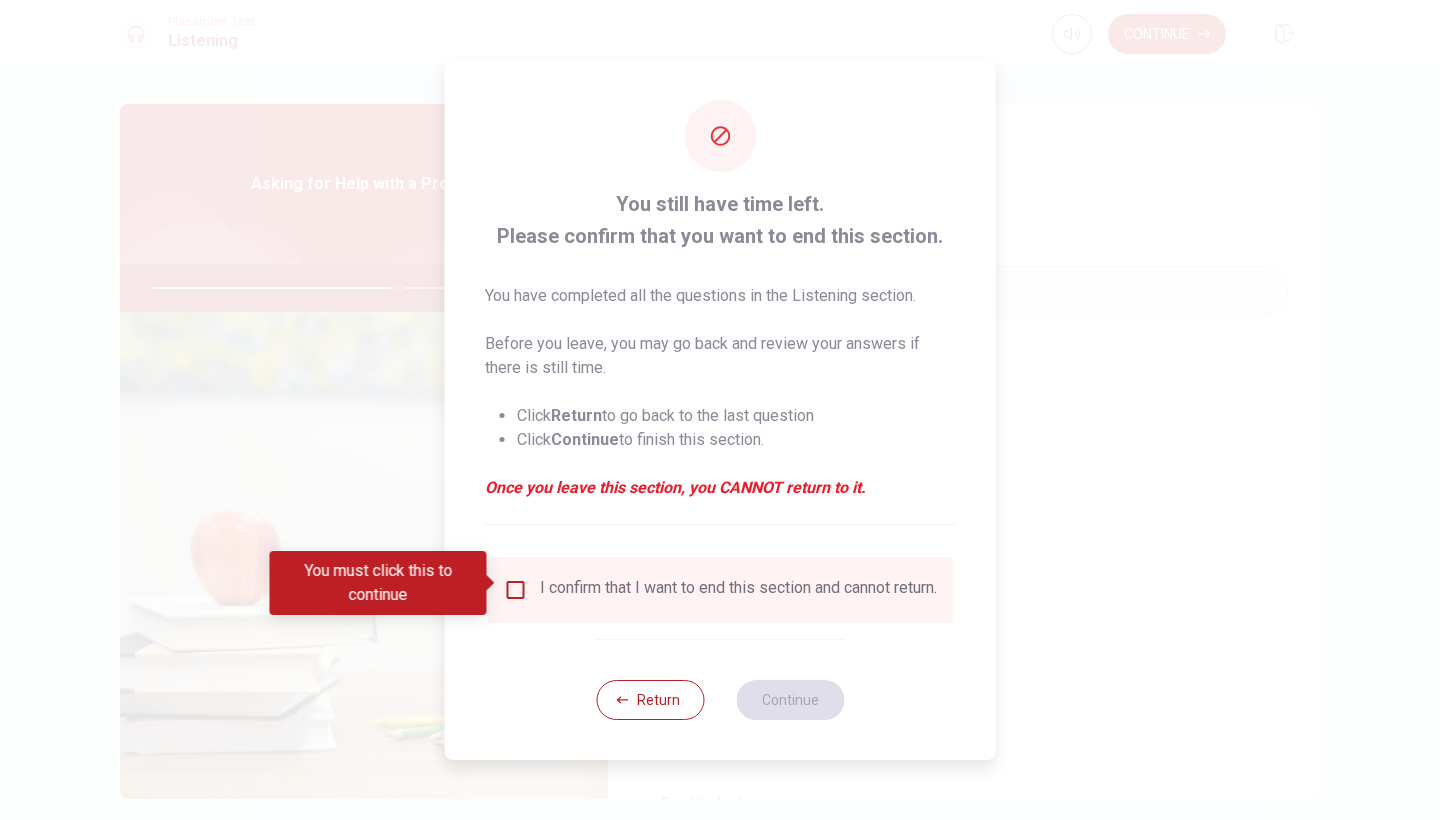 click at bounding box center (516, 590) 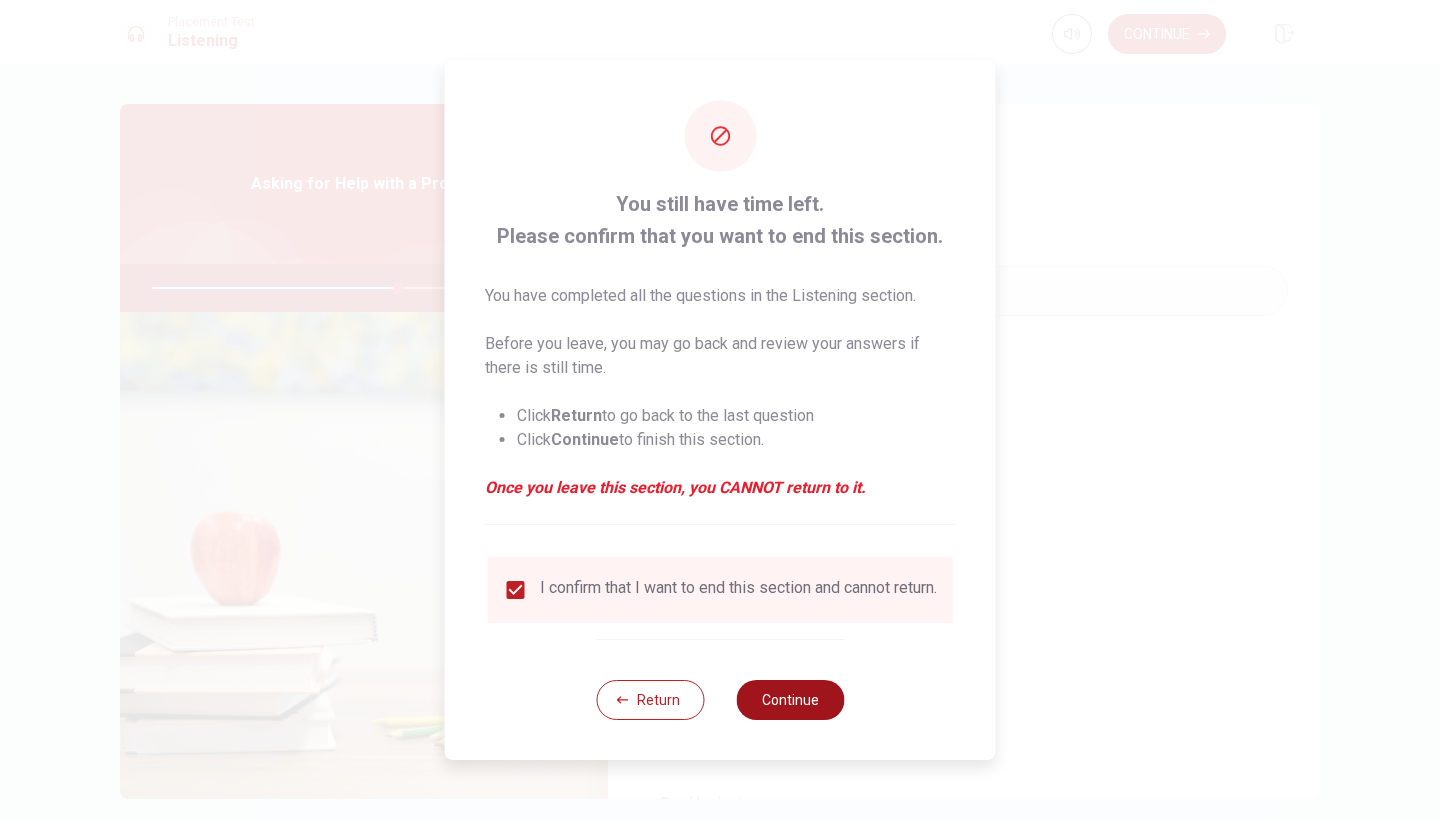 click on "Continue" at bounding box center (790, 700) 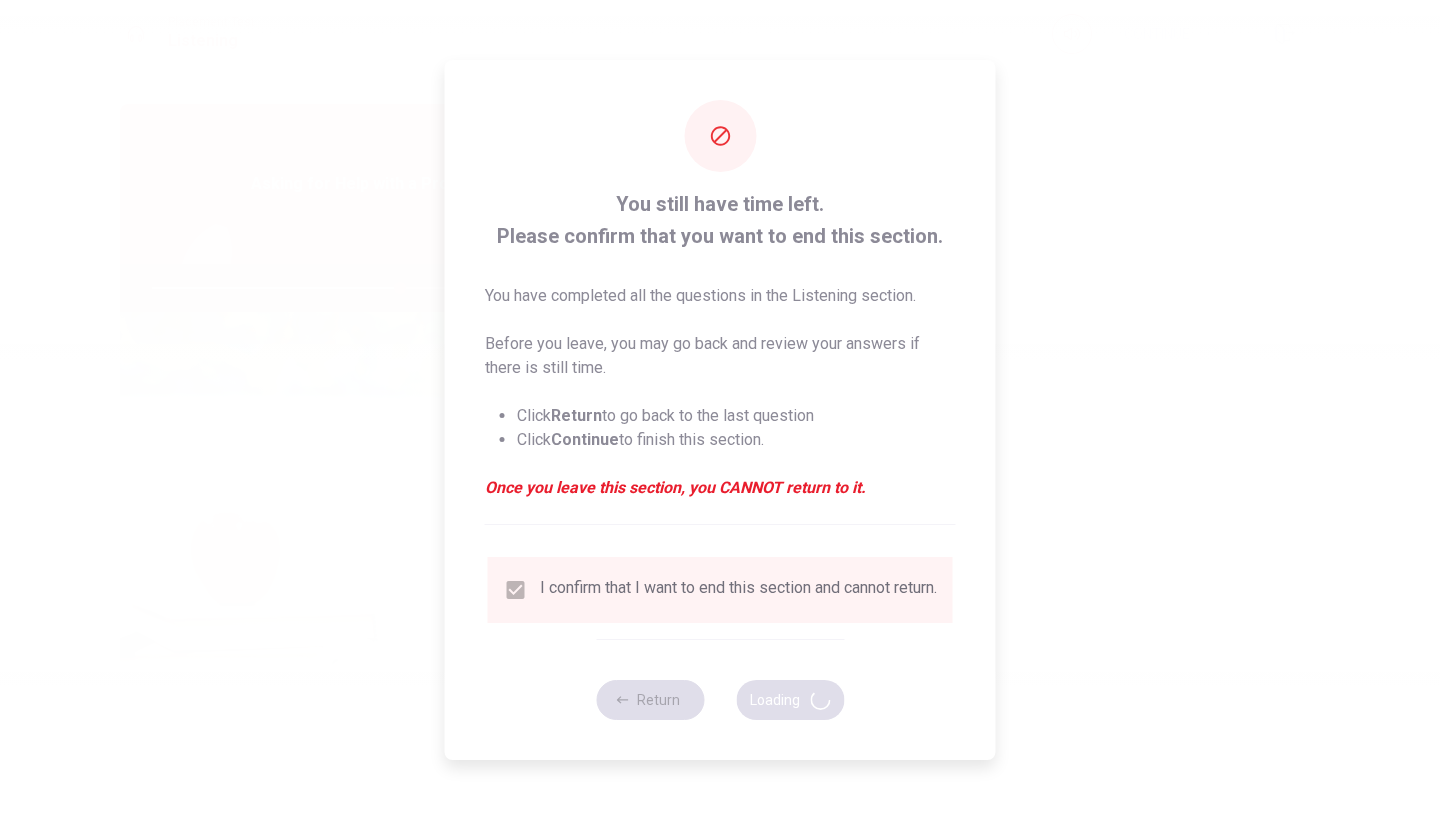 type on "69" 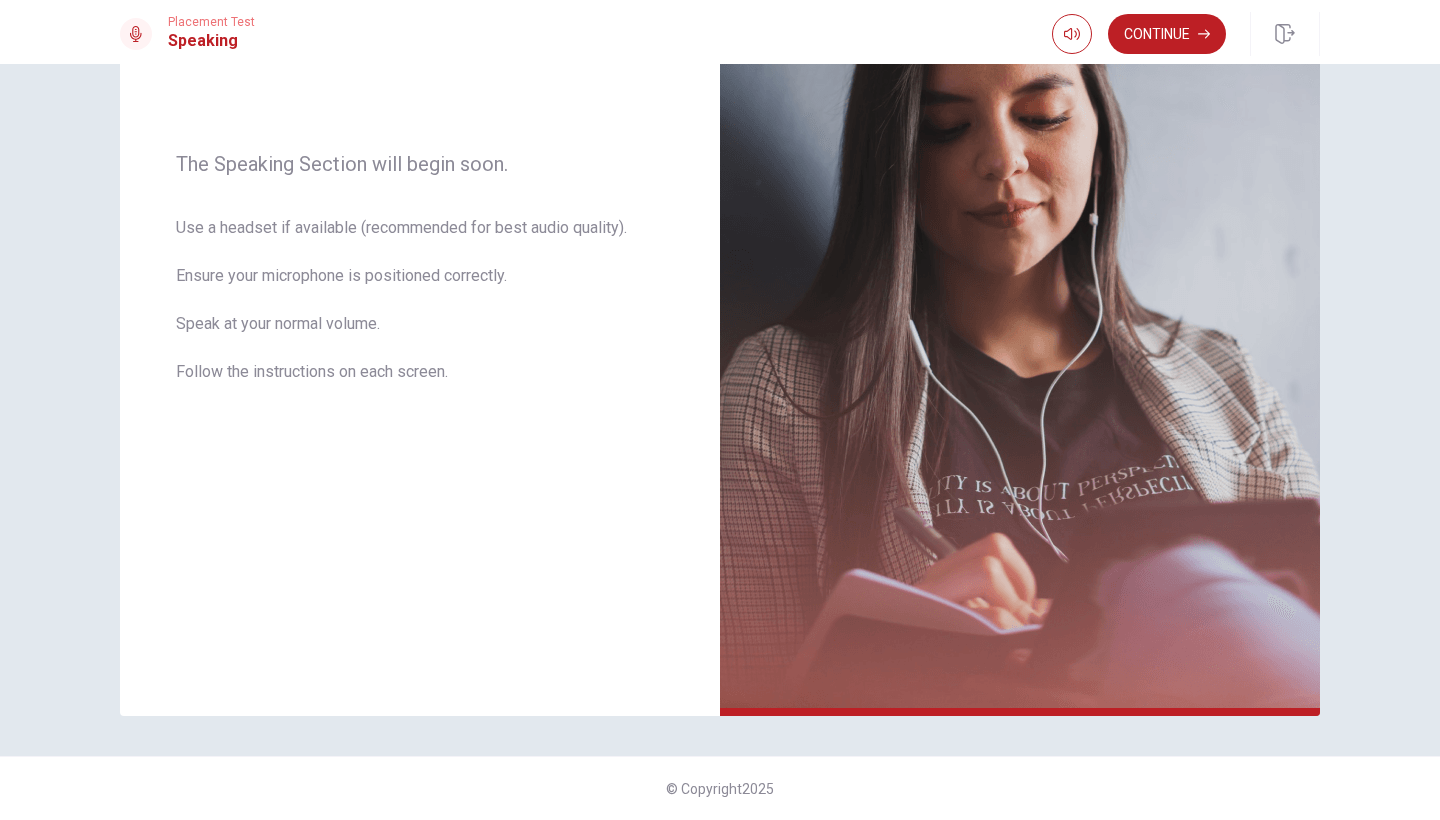 scroll, scrollTop: 260, scrollLeft: 0, axis: vertical 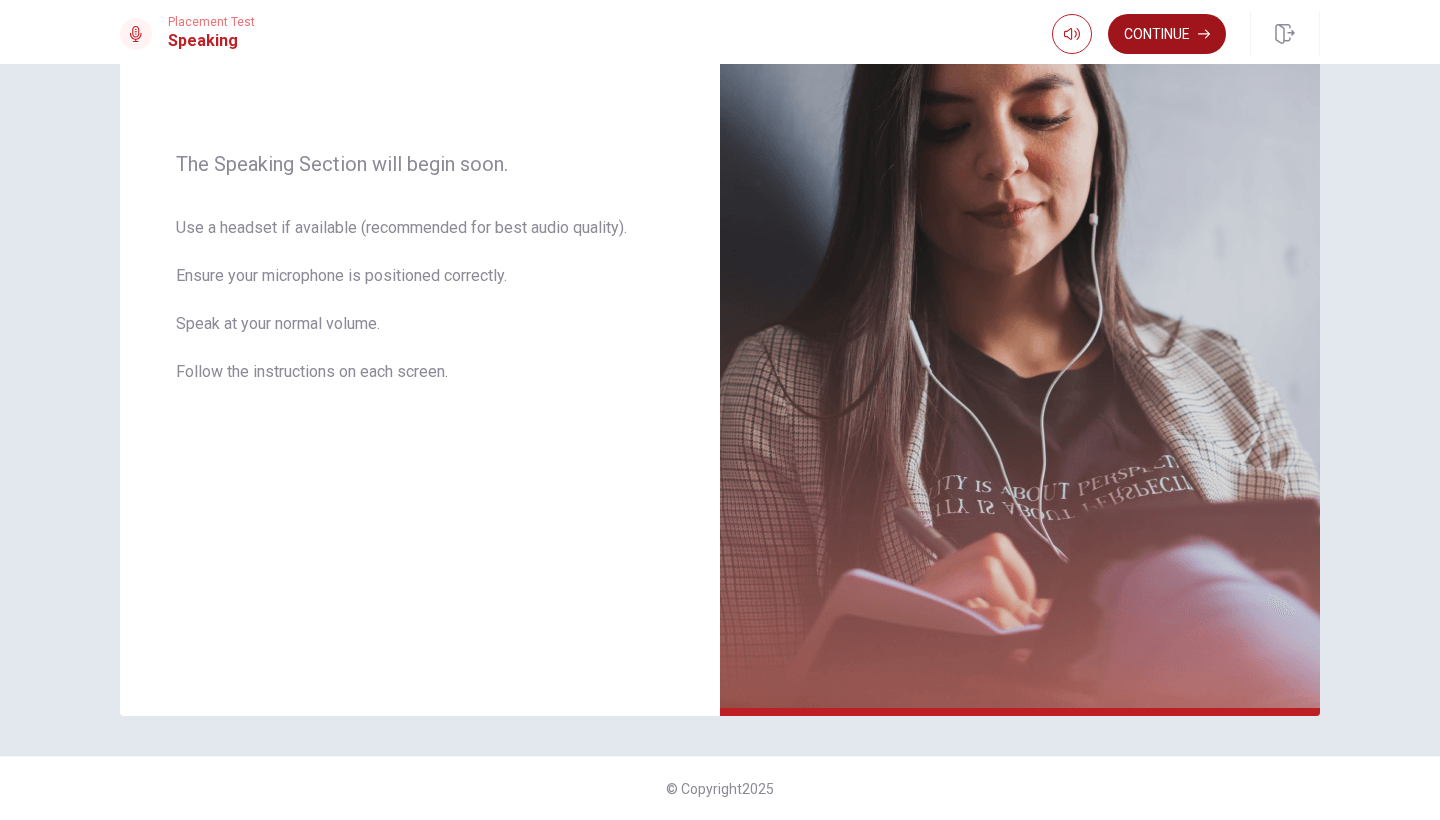 click on "Continue" at bounding box center (1167, 34) 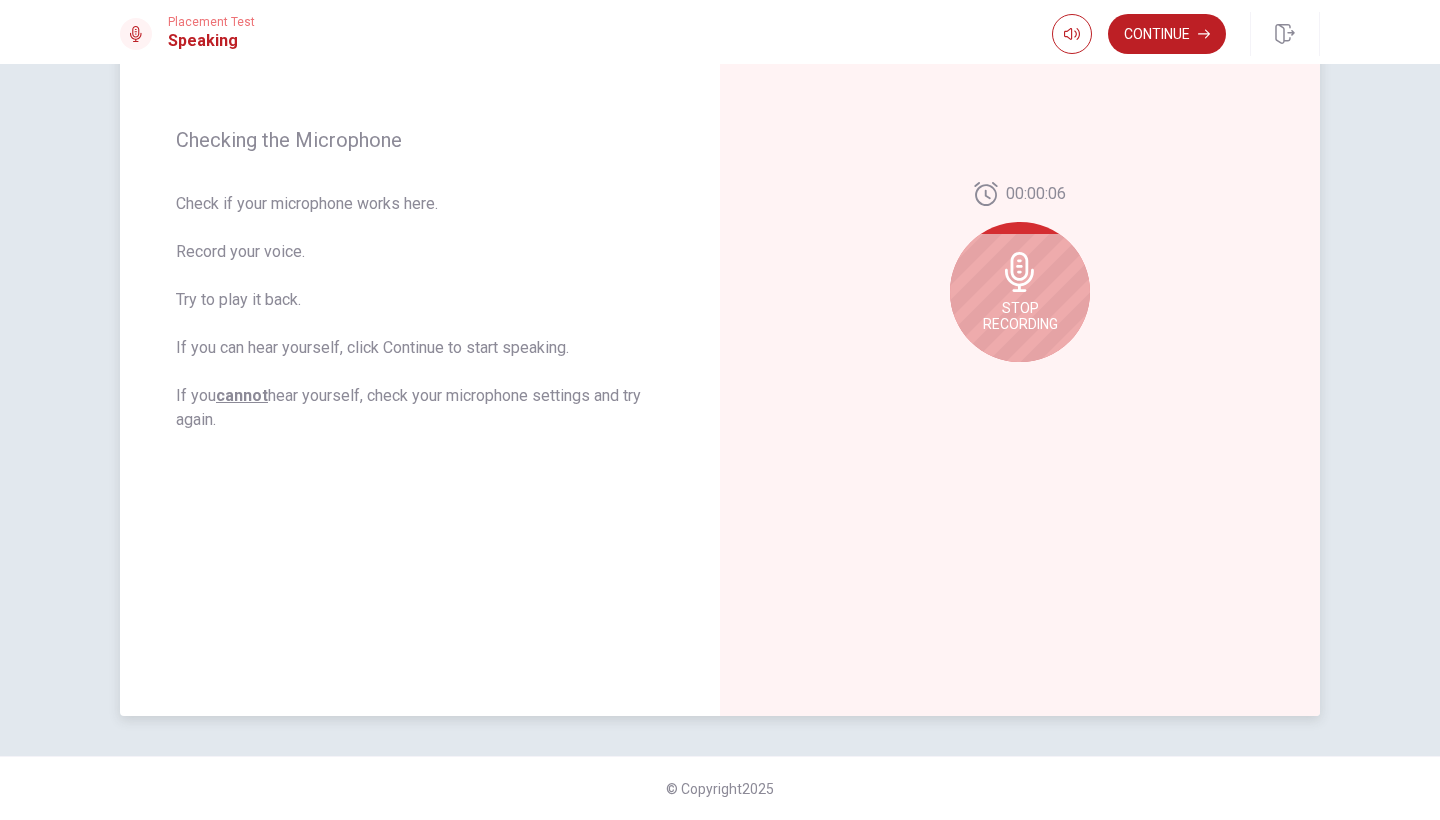 click on "Stop   Recording" at bounding box center (1020, 316) 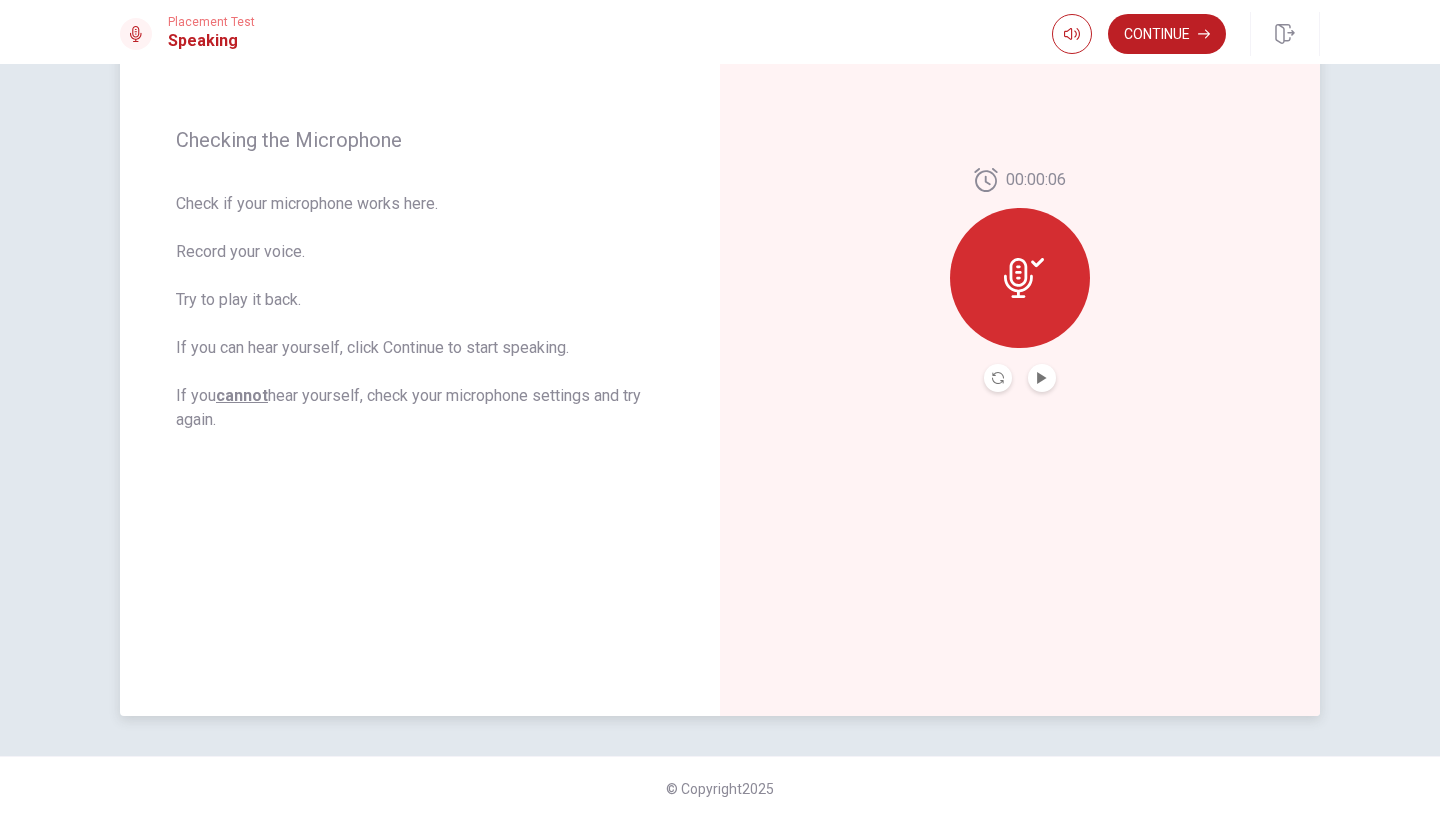 click at bounding box center (1020, 278) 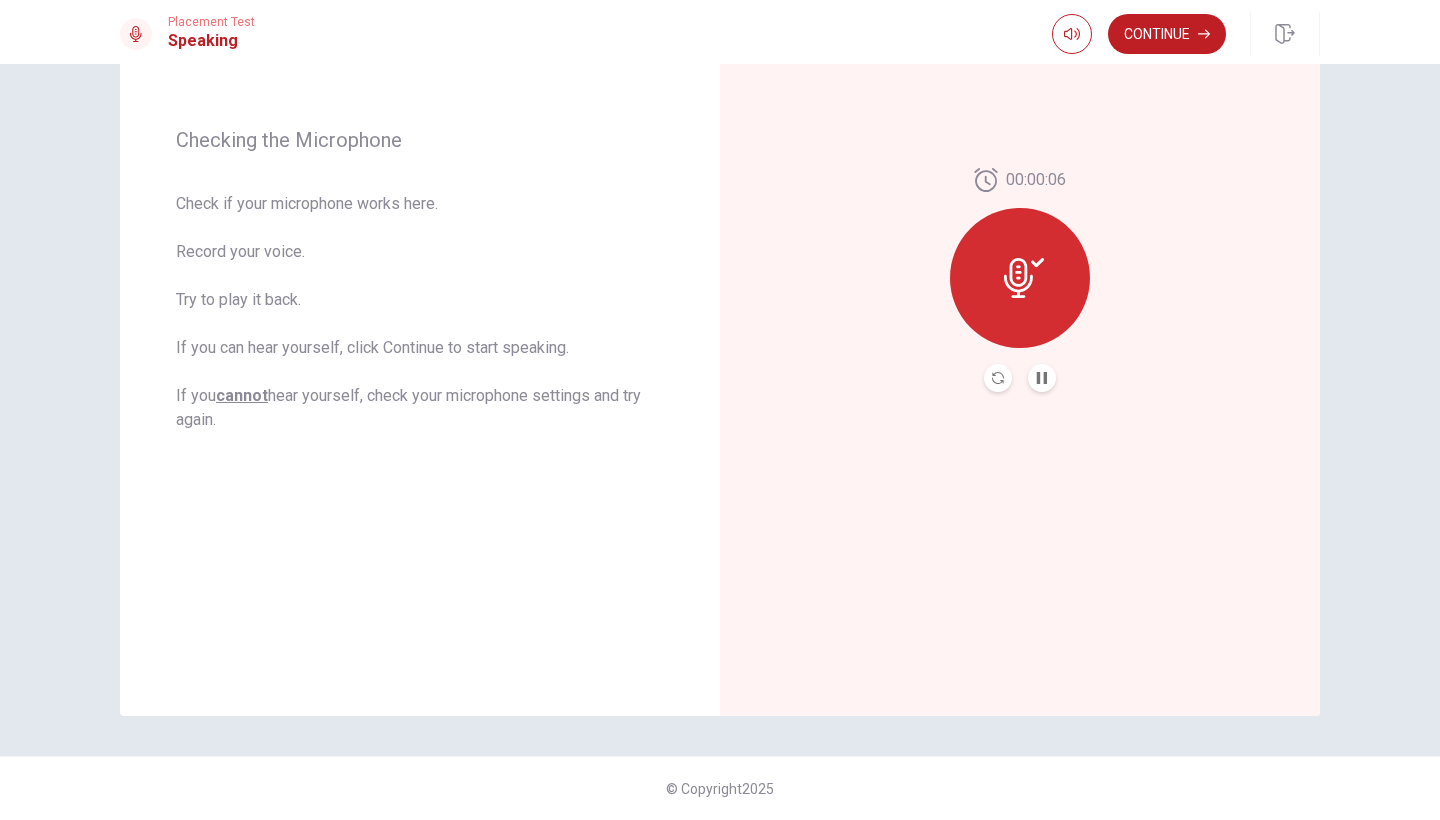 click 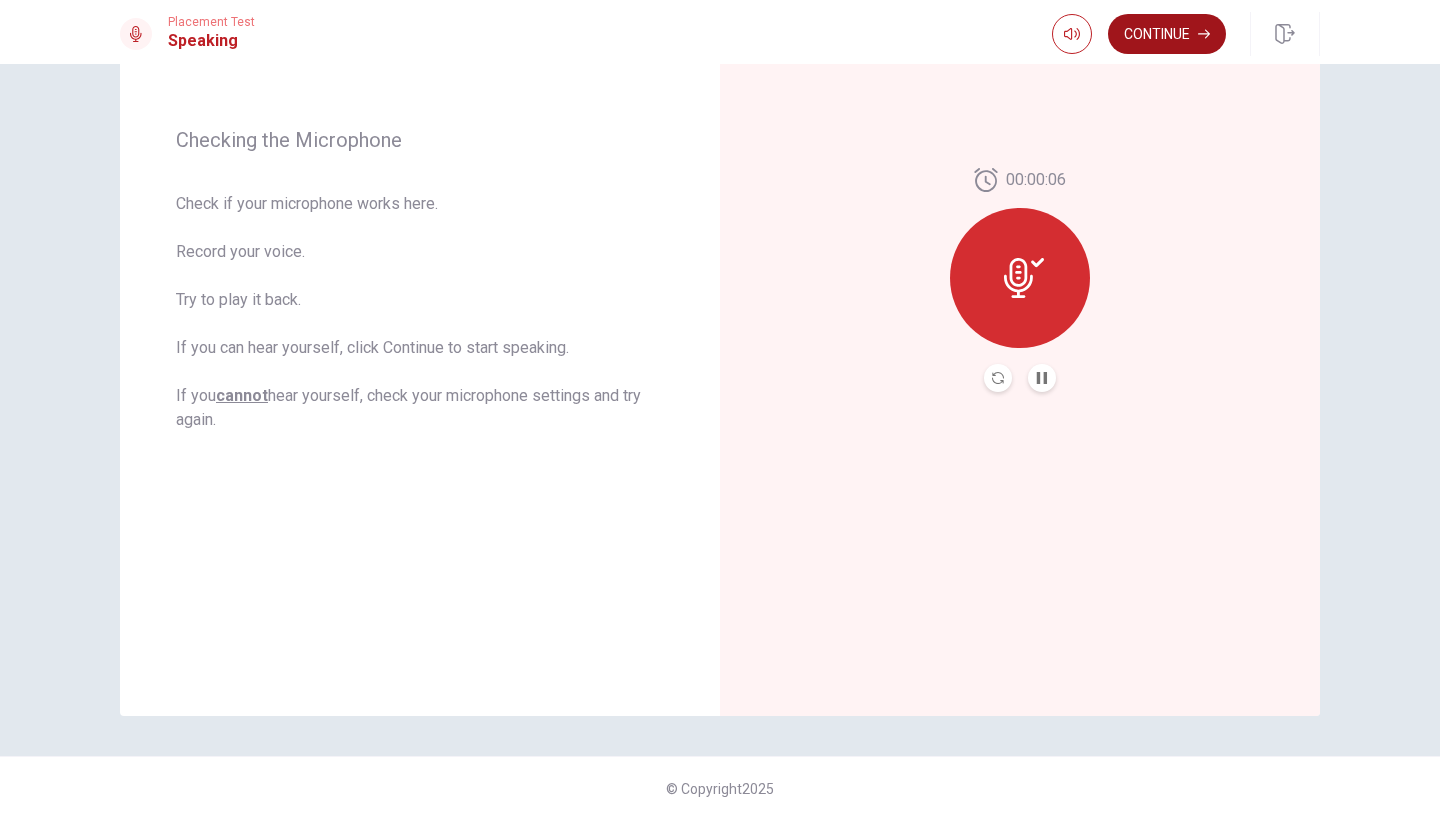 click on "Continue" at bounding box center (1167, 34) 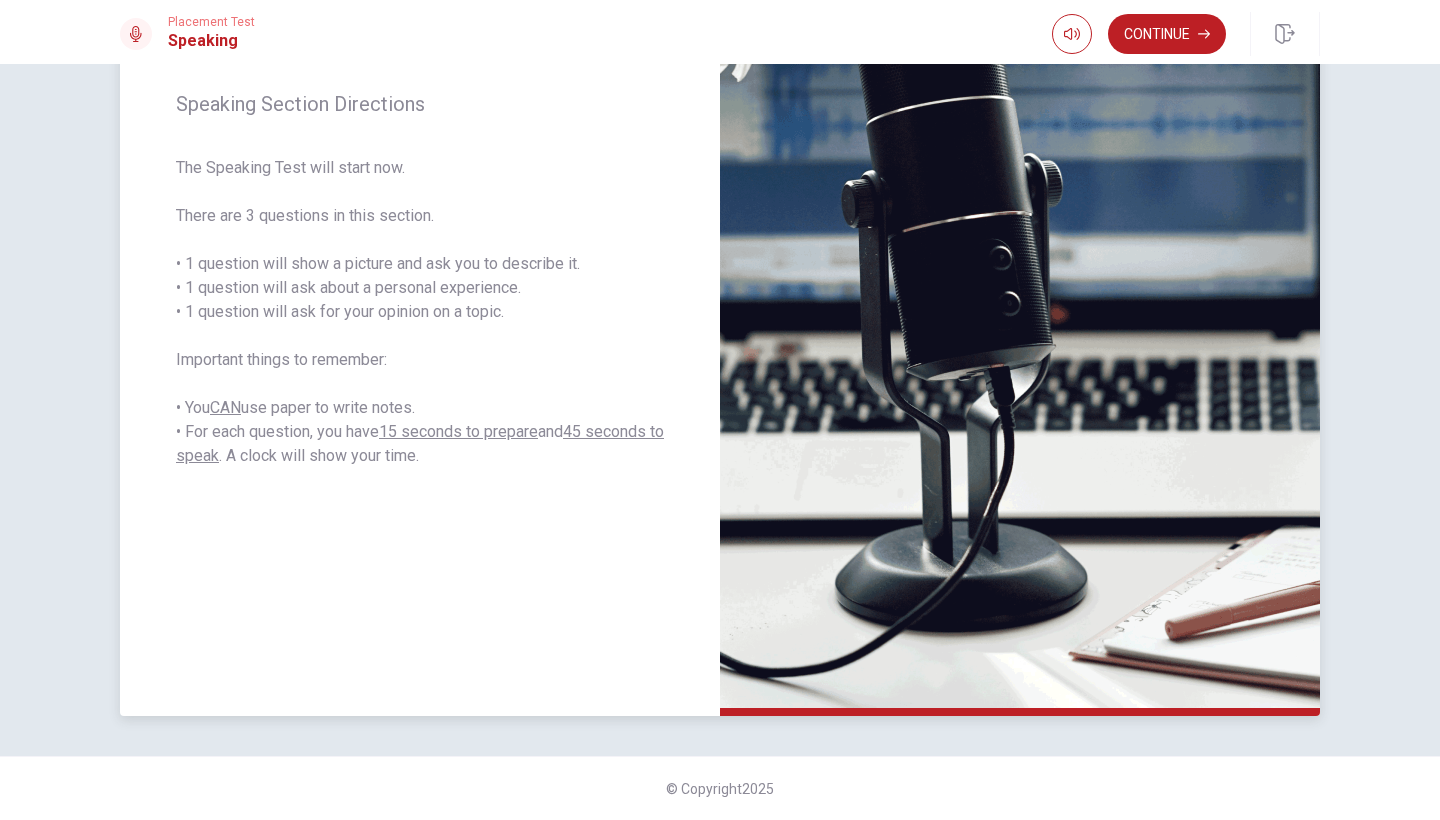 scroll, scrollTop: 0, scrollLeft: 0, axis: both 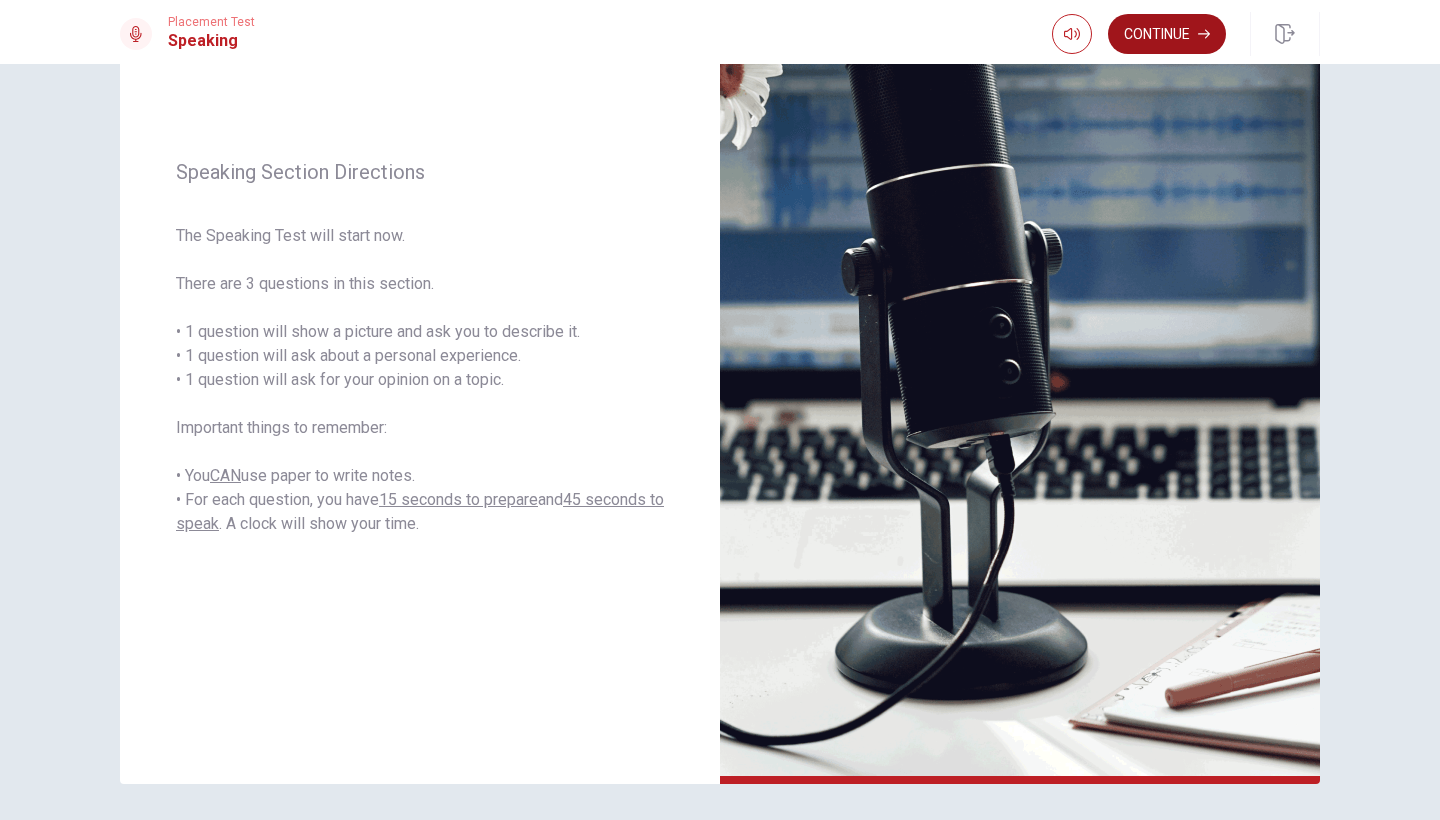 click on "Continue" at bounding box center [1167, 34] 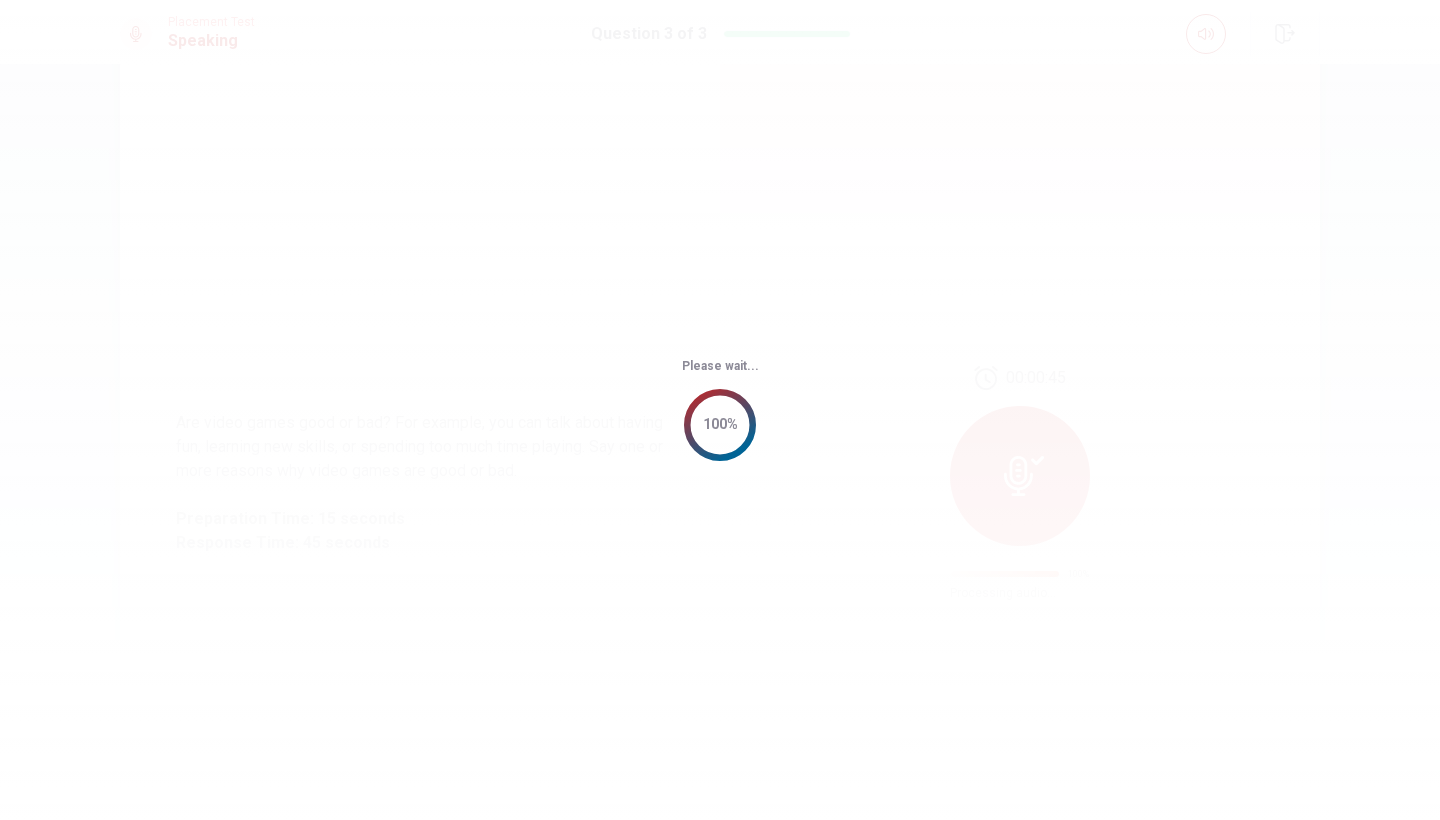 scroll, scrollTop: 0, scrollLeft: 0, axis: both 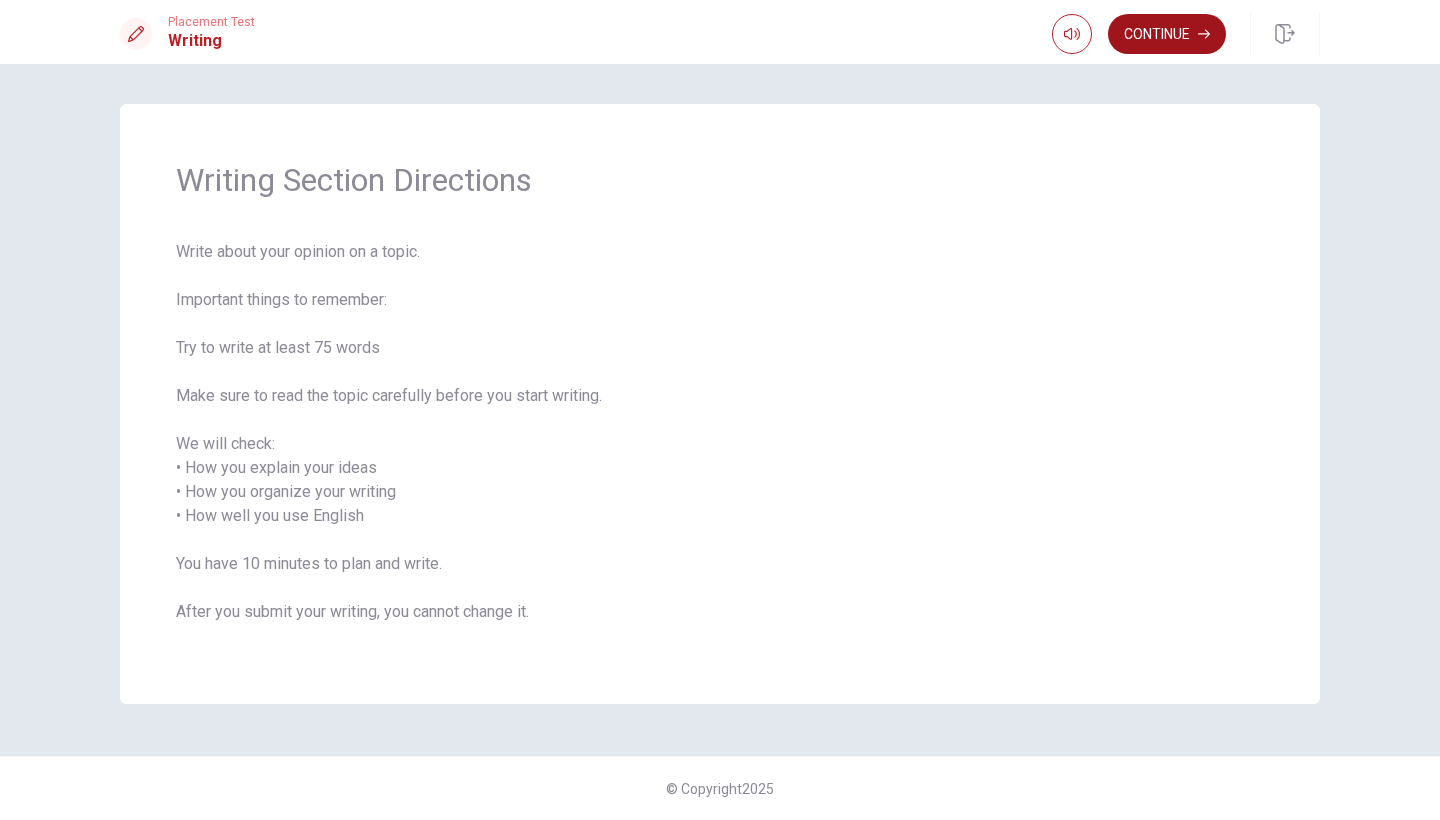 click on "Continue" at bounding box center (1167, 34) 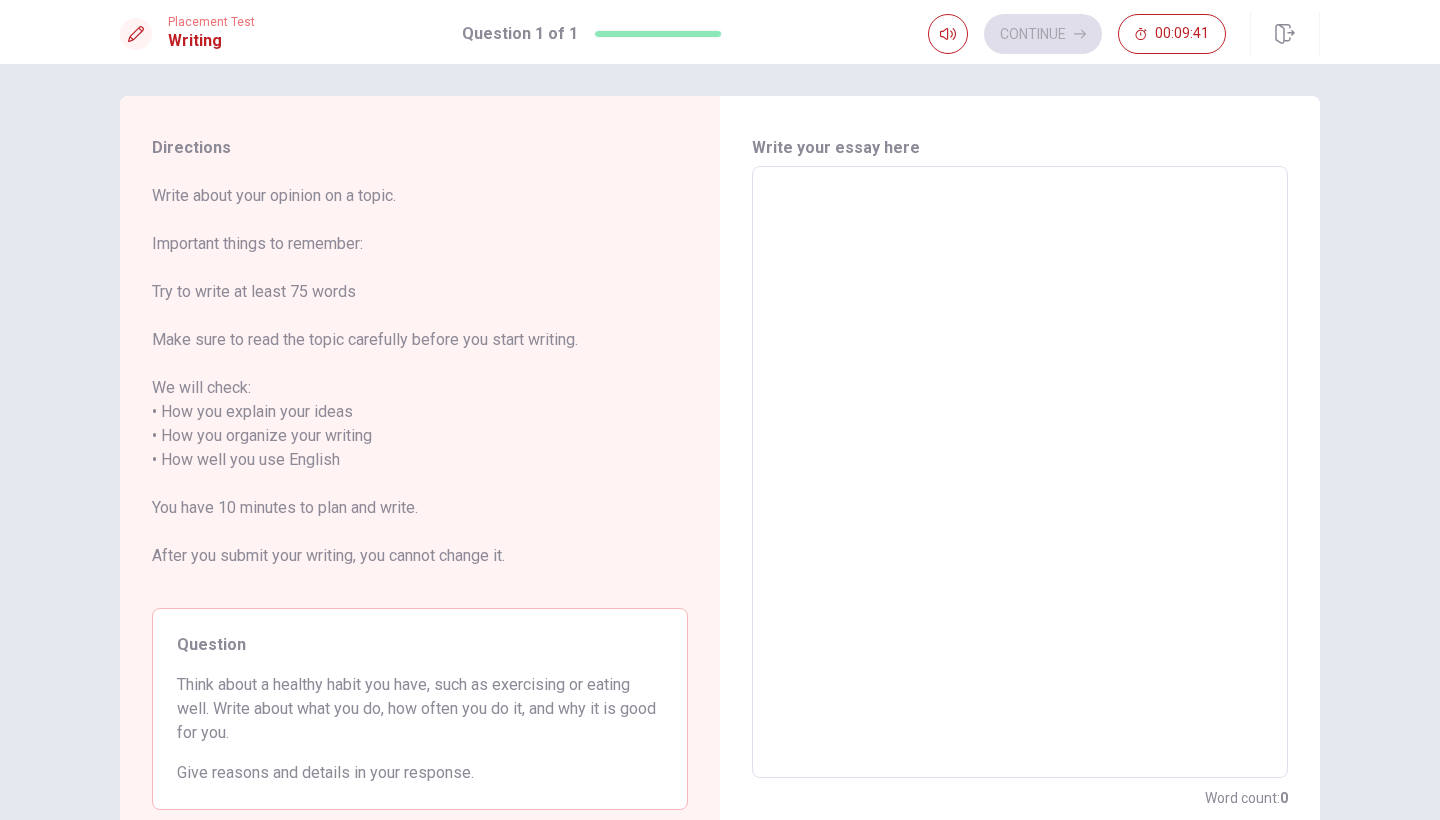 scroll, scrollTop: 0, scrollLeft: 0, axis: both 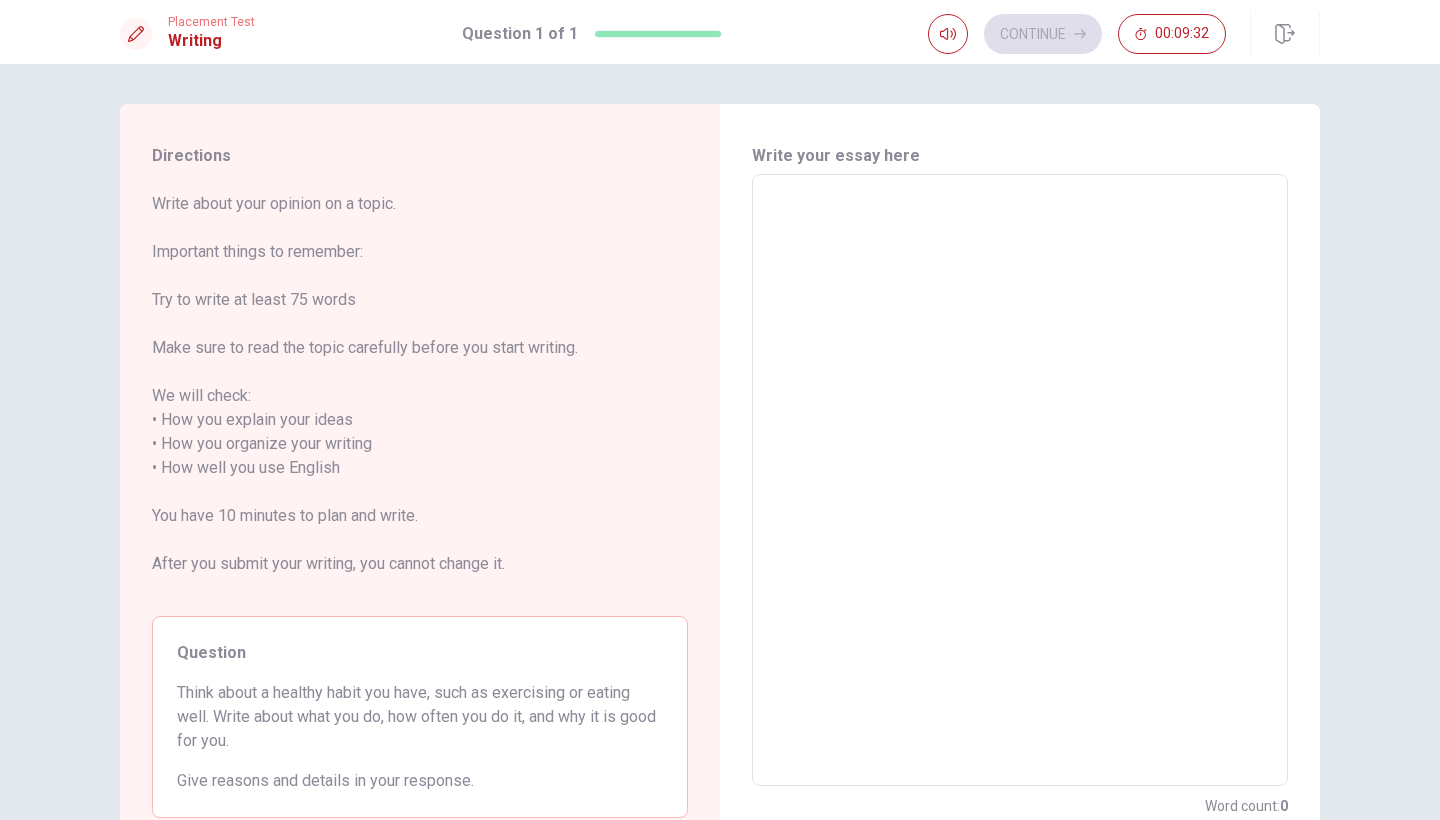click at bounding box center (1020, 480) 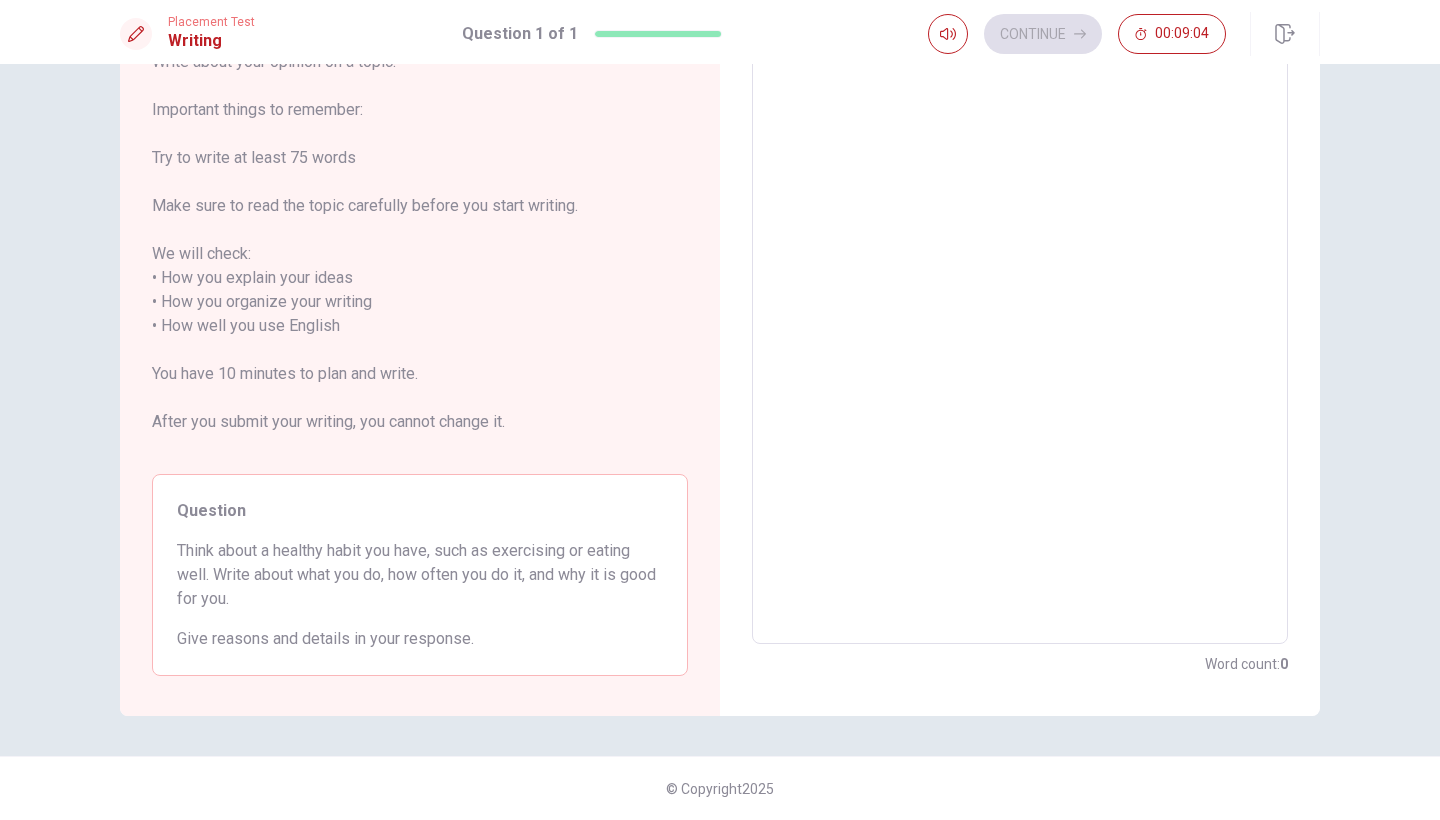 scroll, scrollTop: 142, scrollLeft: 0, axis: vertical 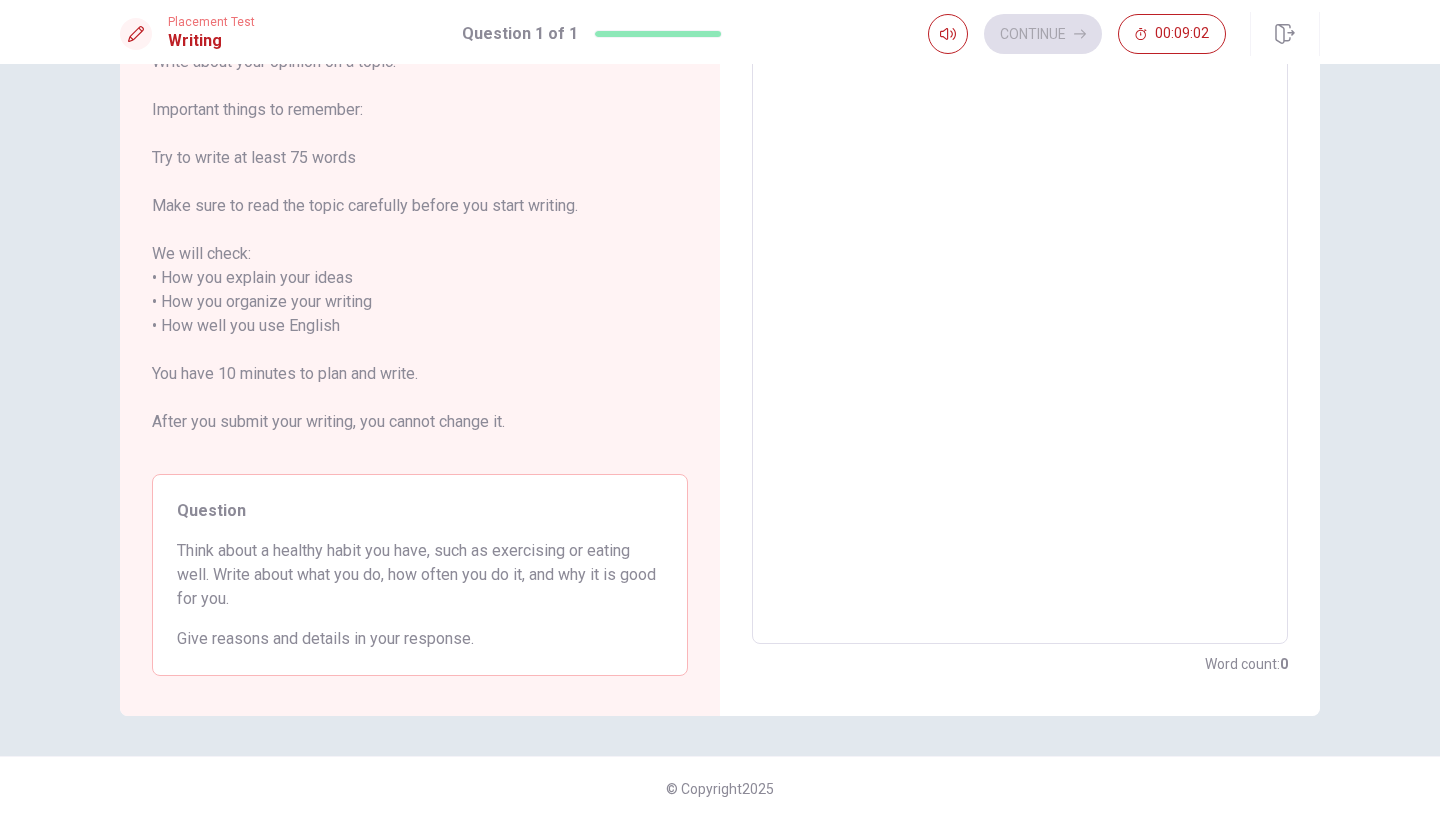 click at bounding box center (1020, 338) 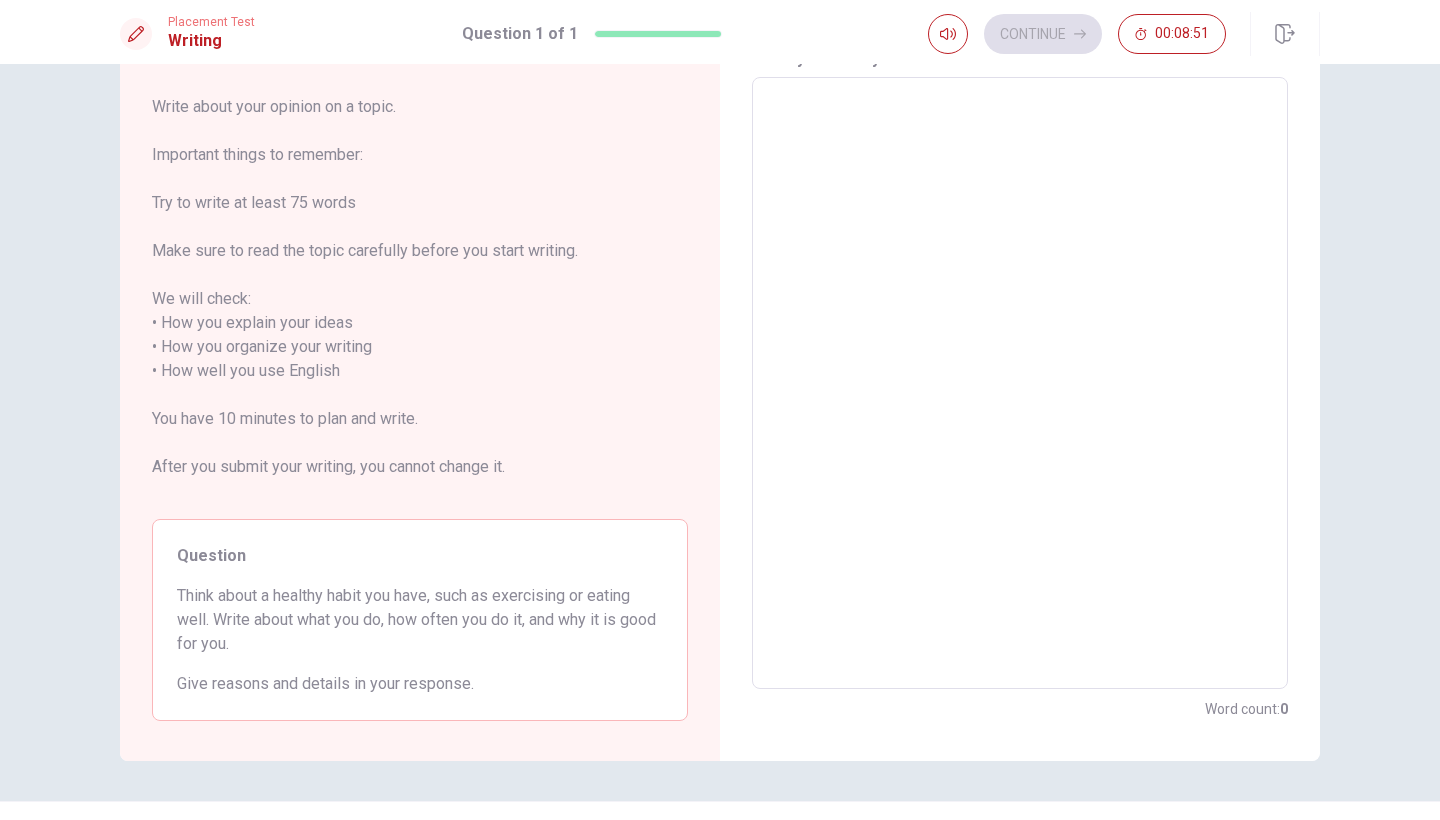 scroll, scrollTop: 99, scrollLeft: 0, axis: vertical 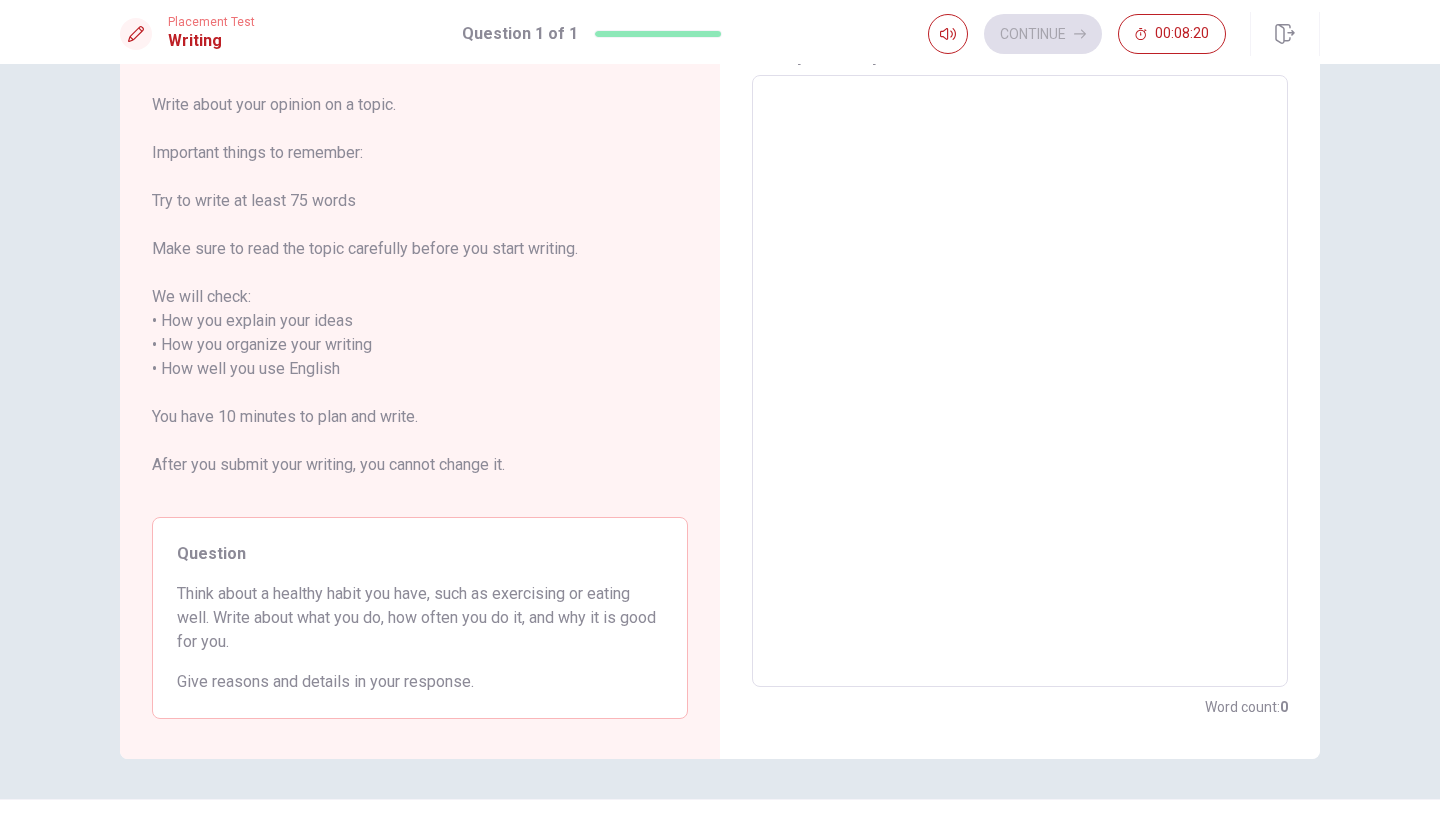 type on "I" 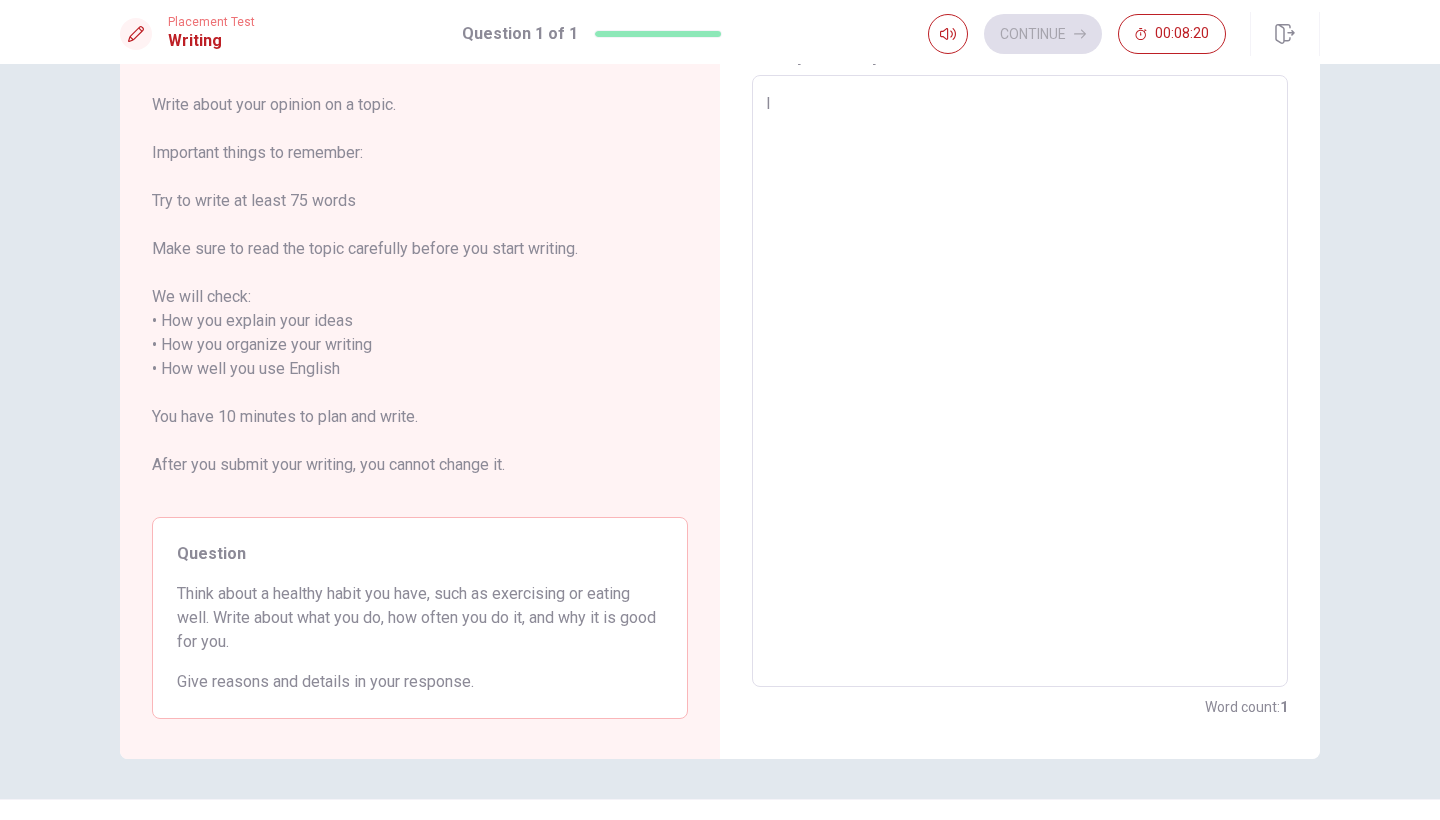 type on "x" 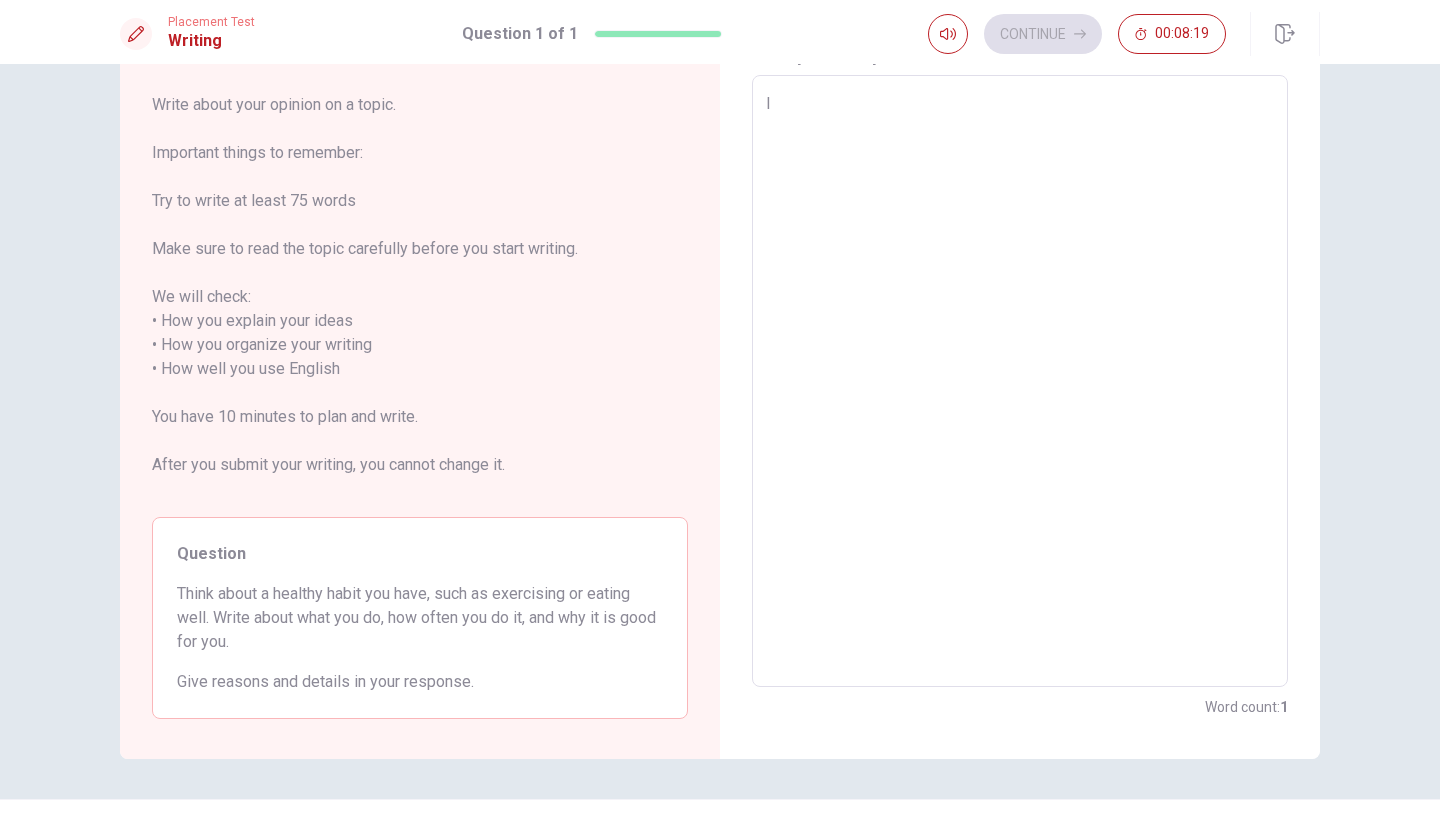 type on "I" 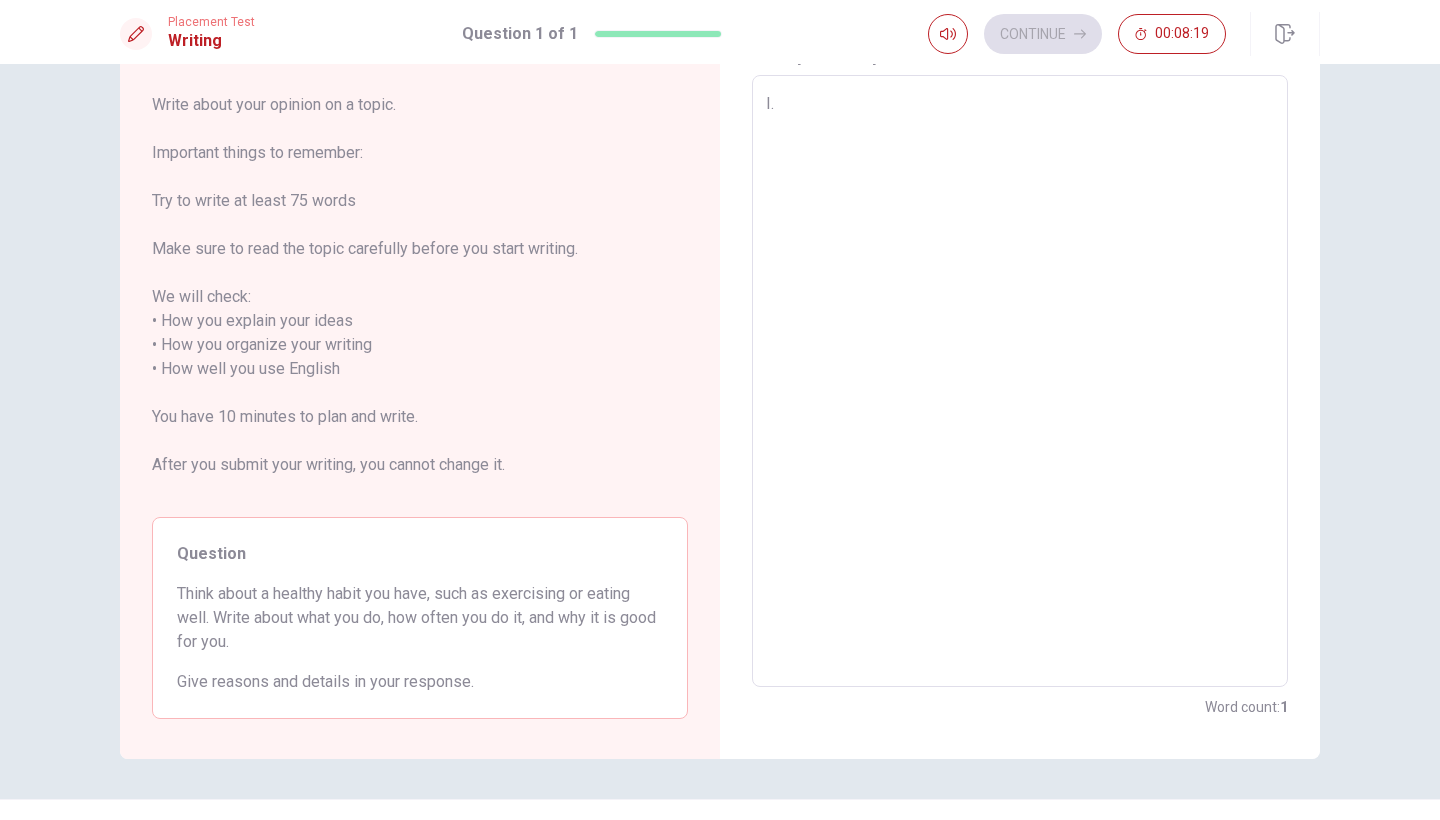 type on "x" 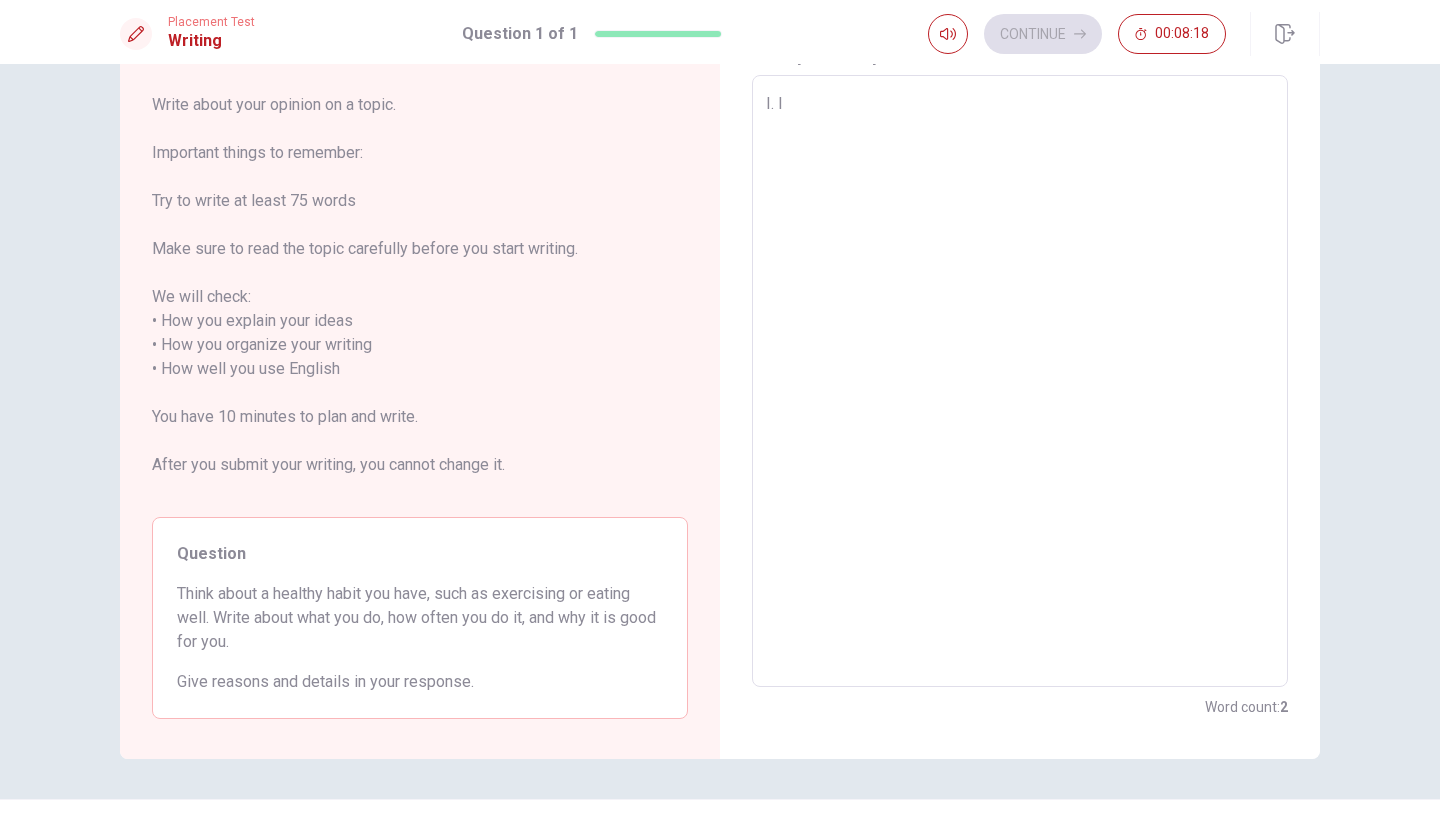 type on "x" 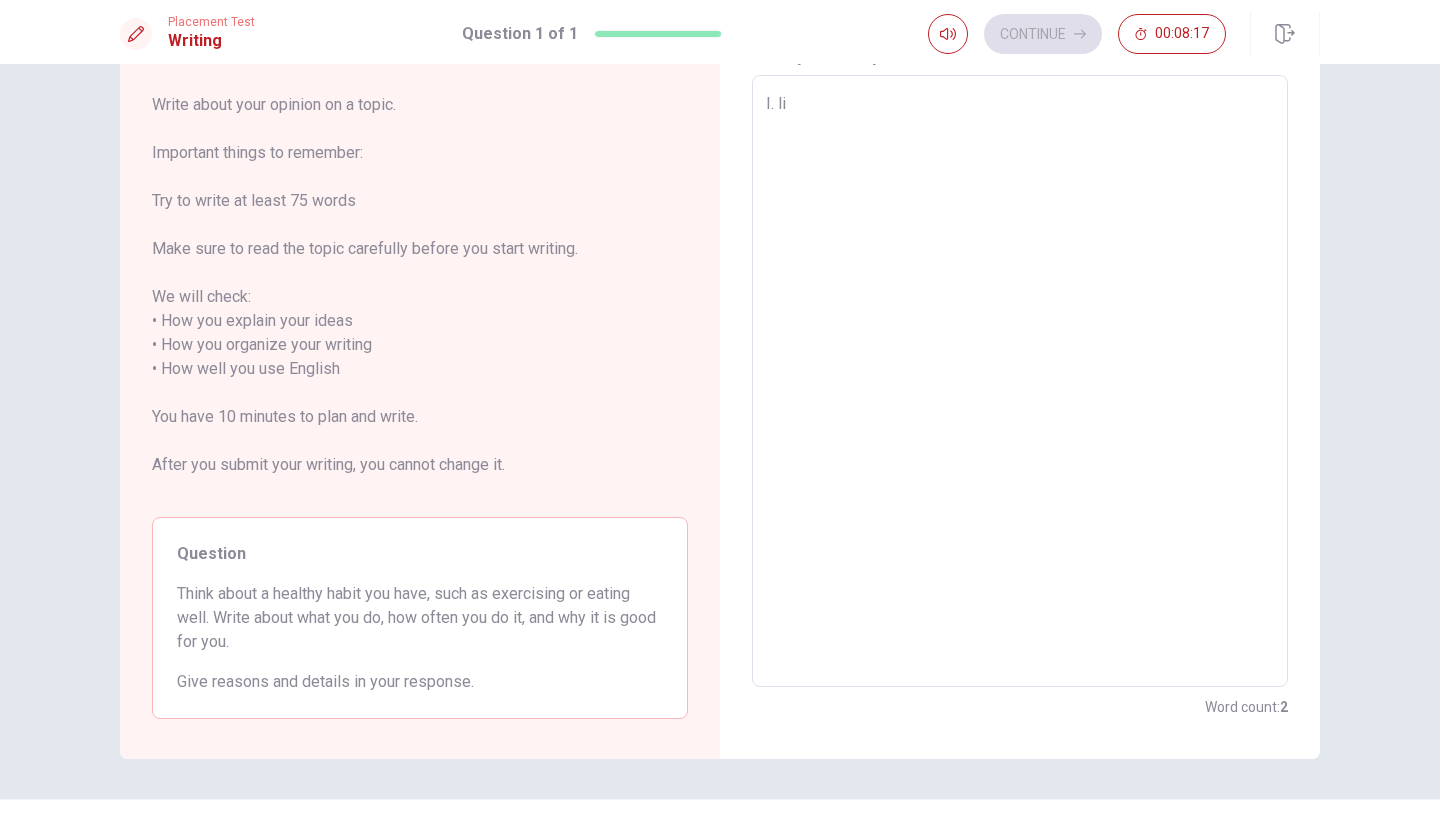 type on "x" 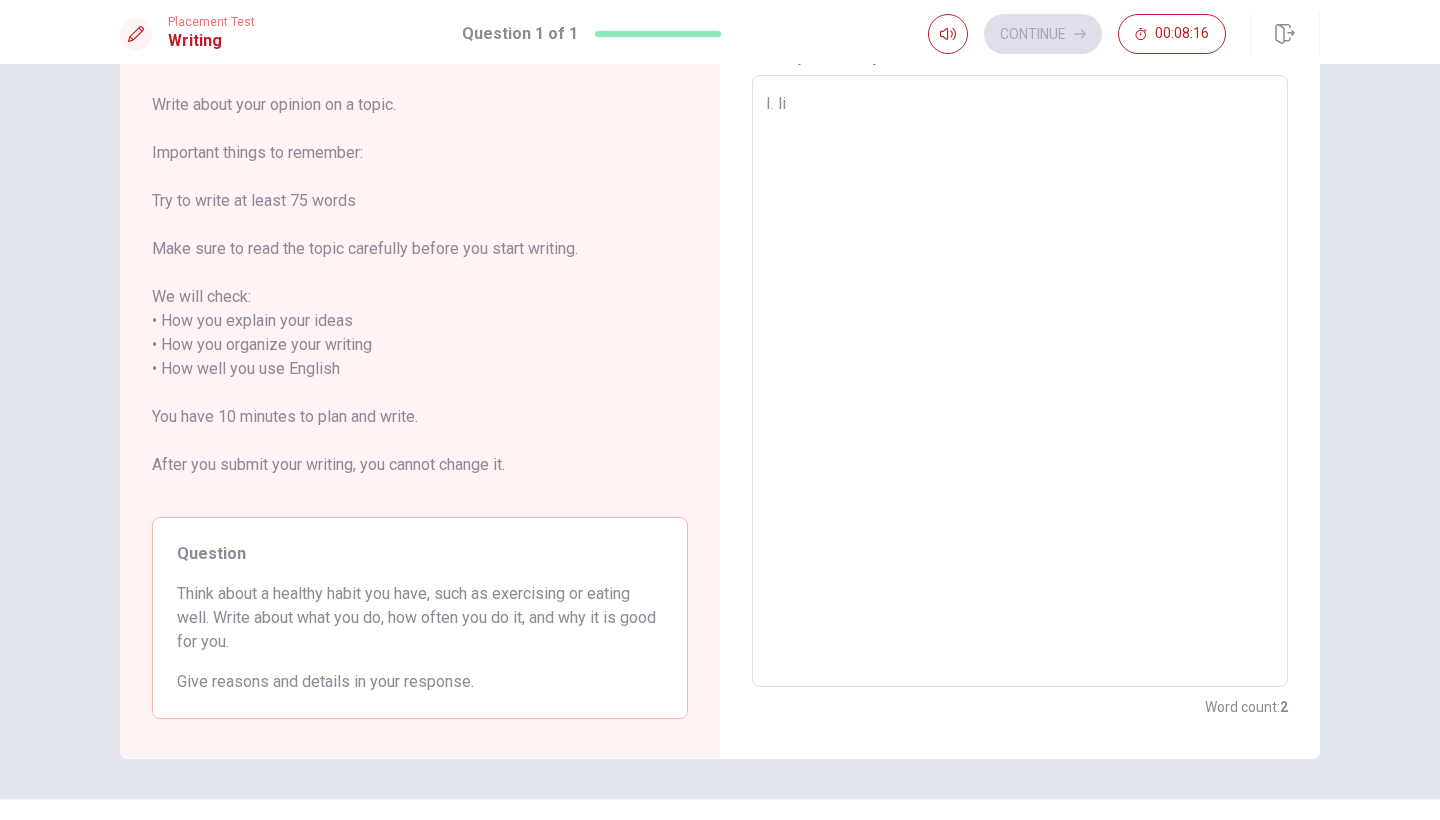 type on "I. lik" 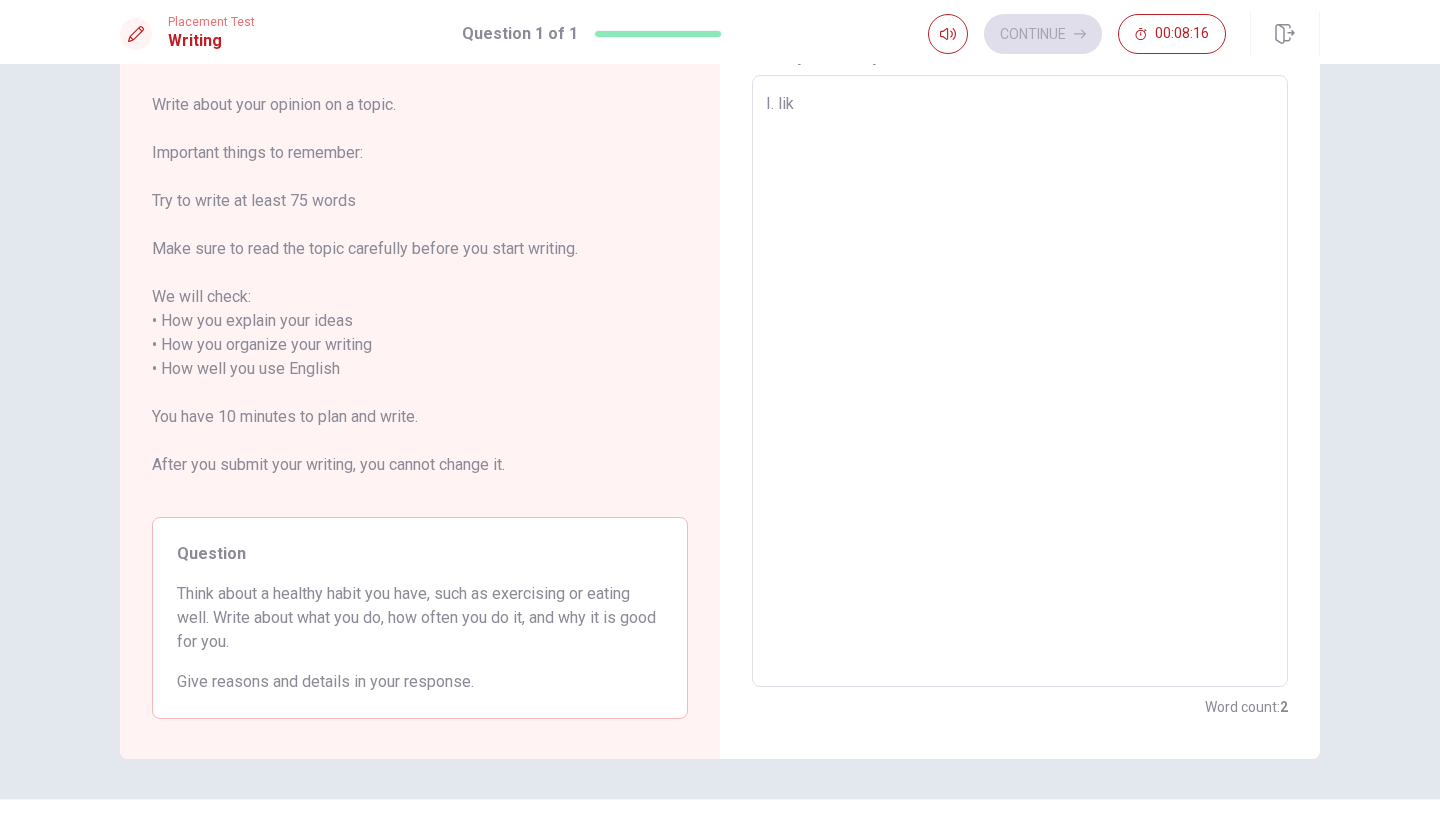 type on "x" 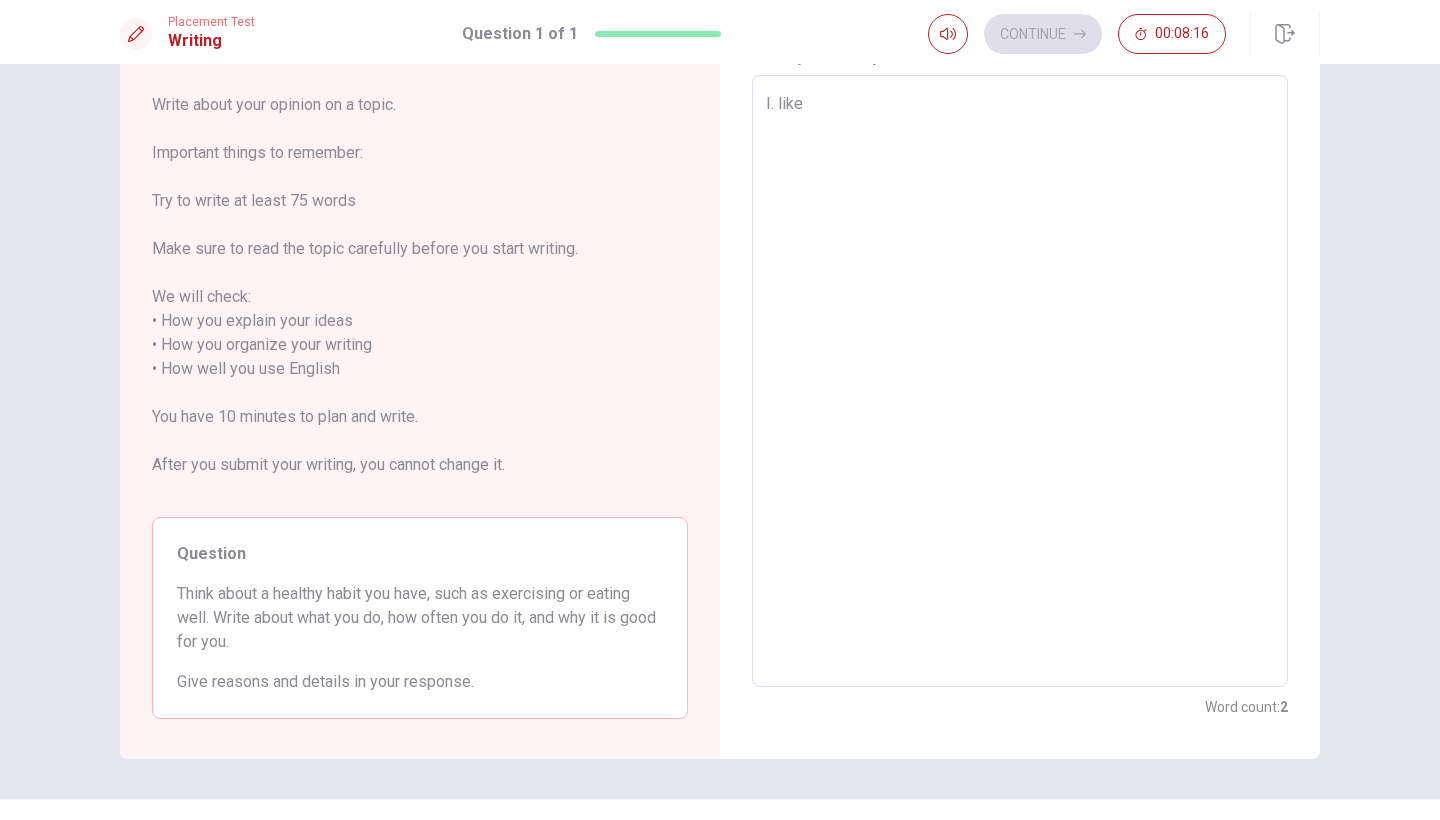 type on "x" 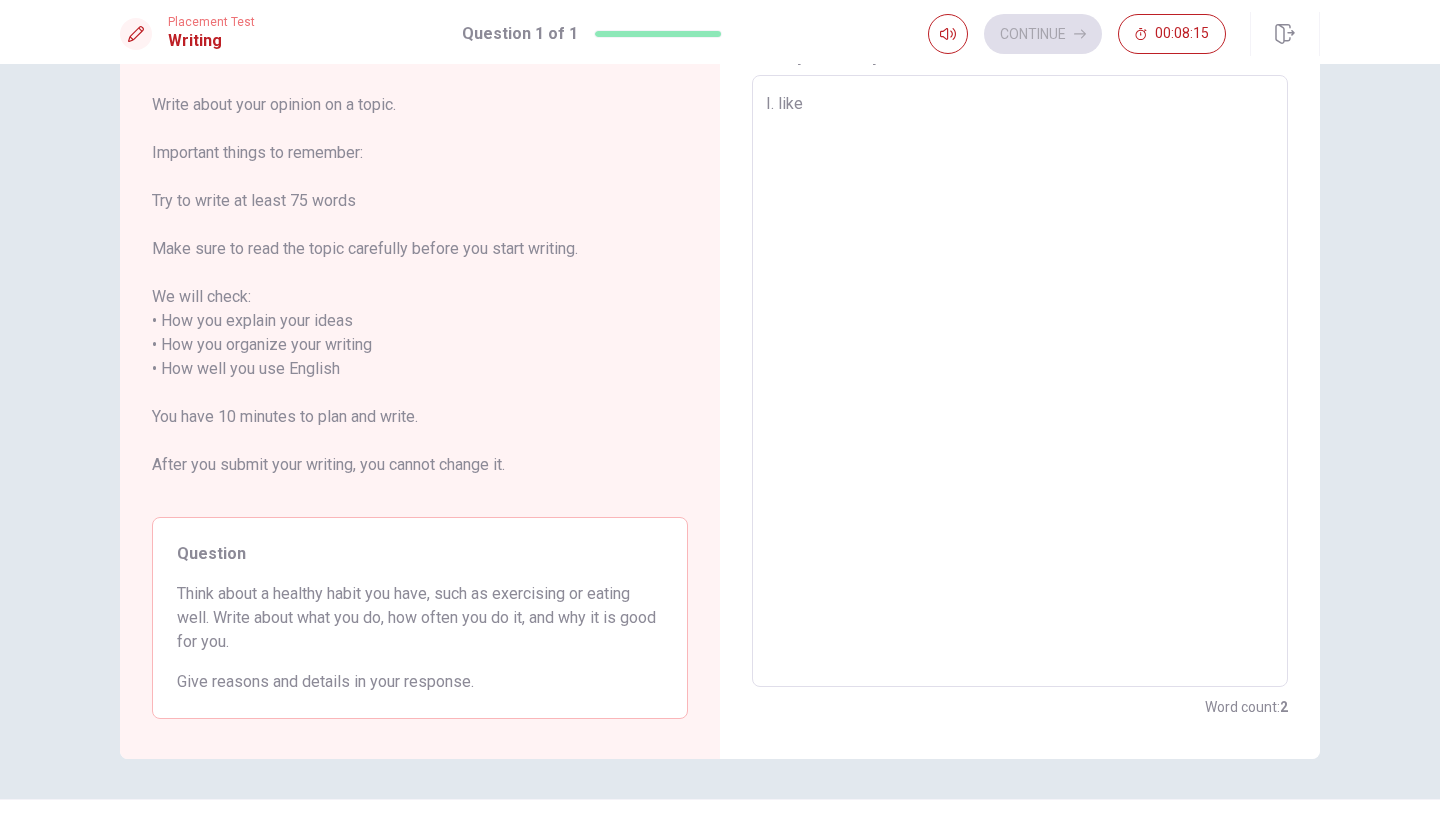 type on "I. like t" 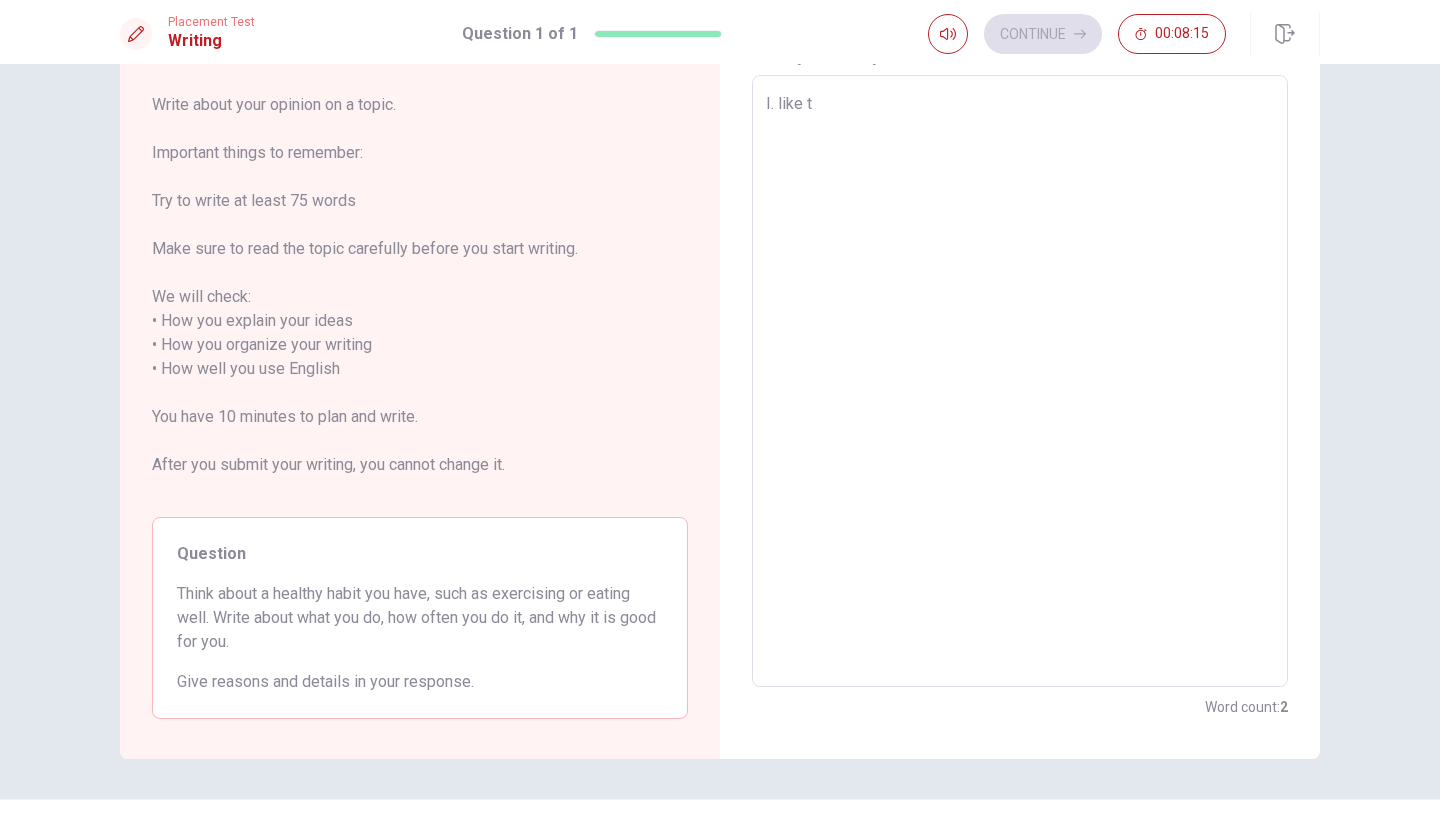 type on "x" 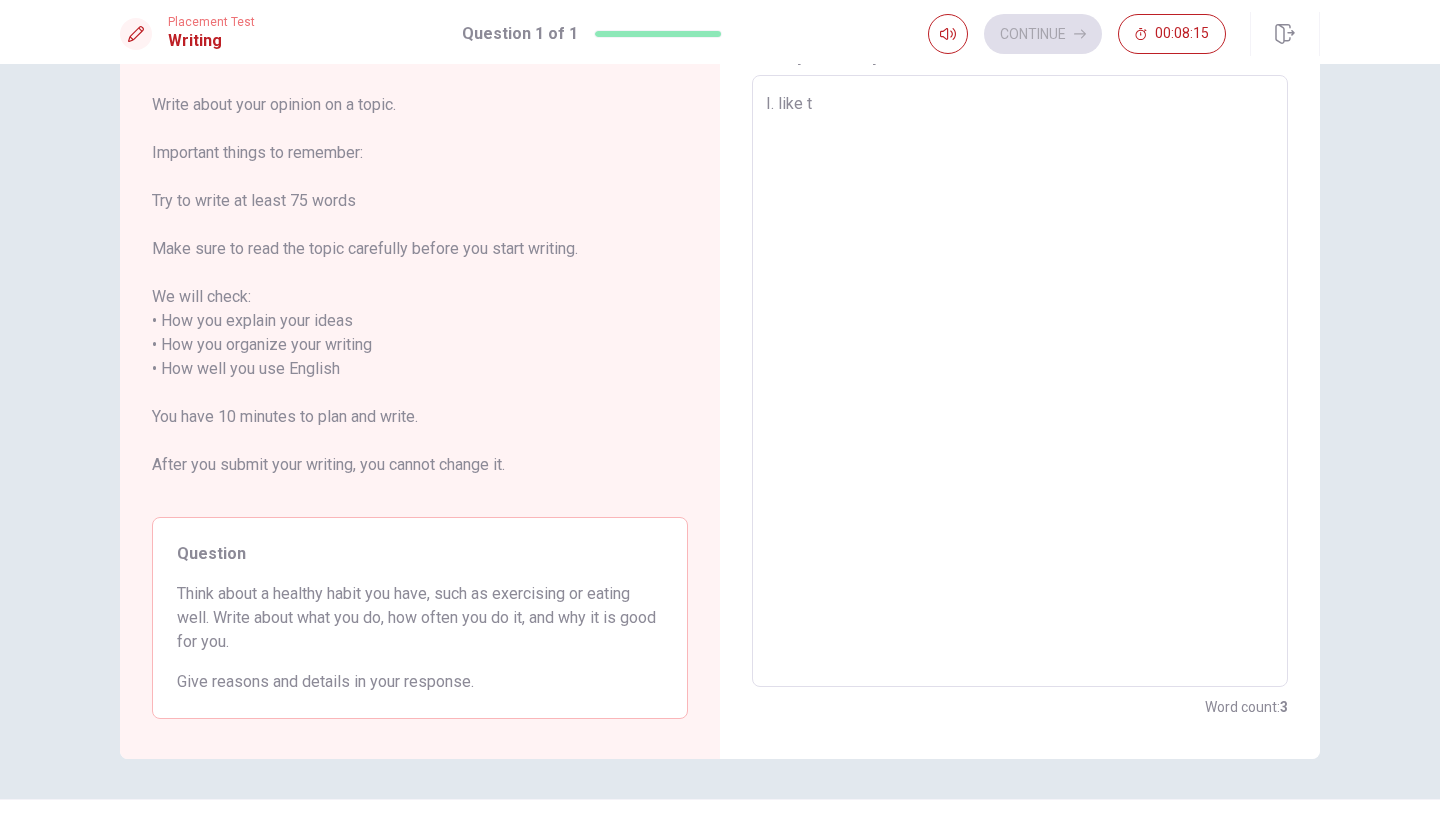 type on "I. like ti" 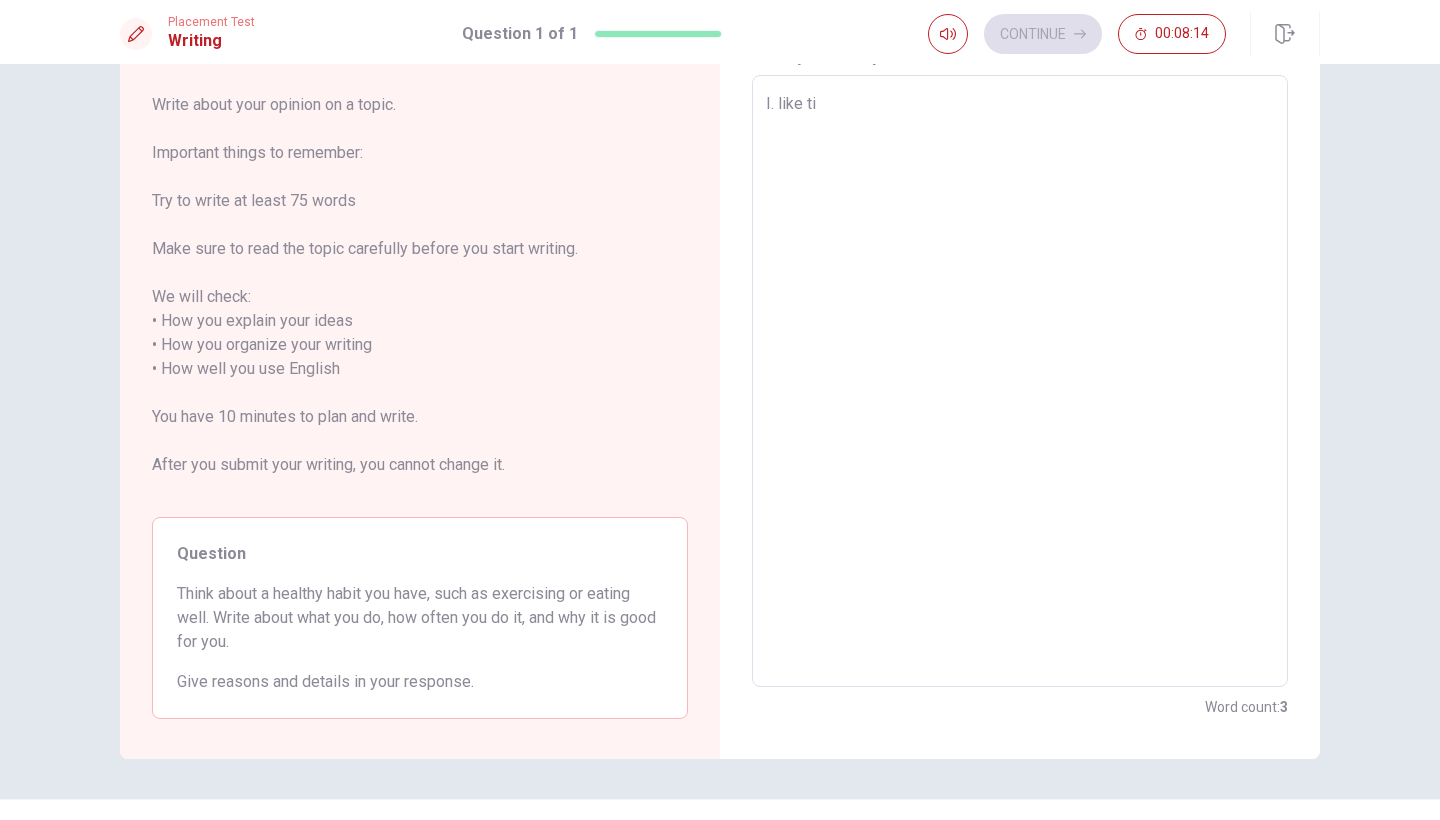 type on "x" 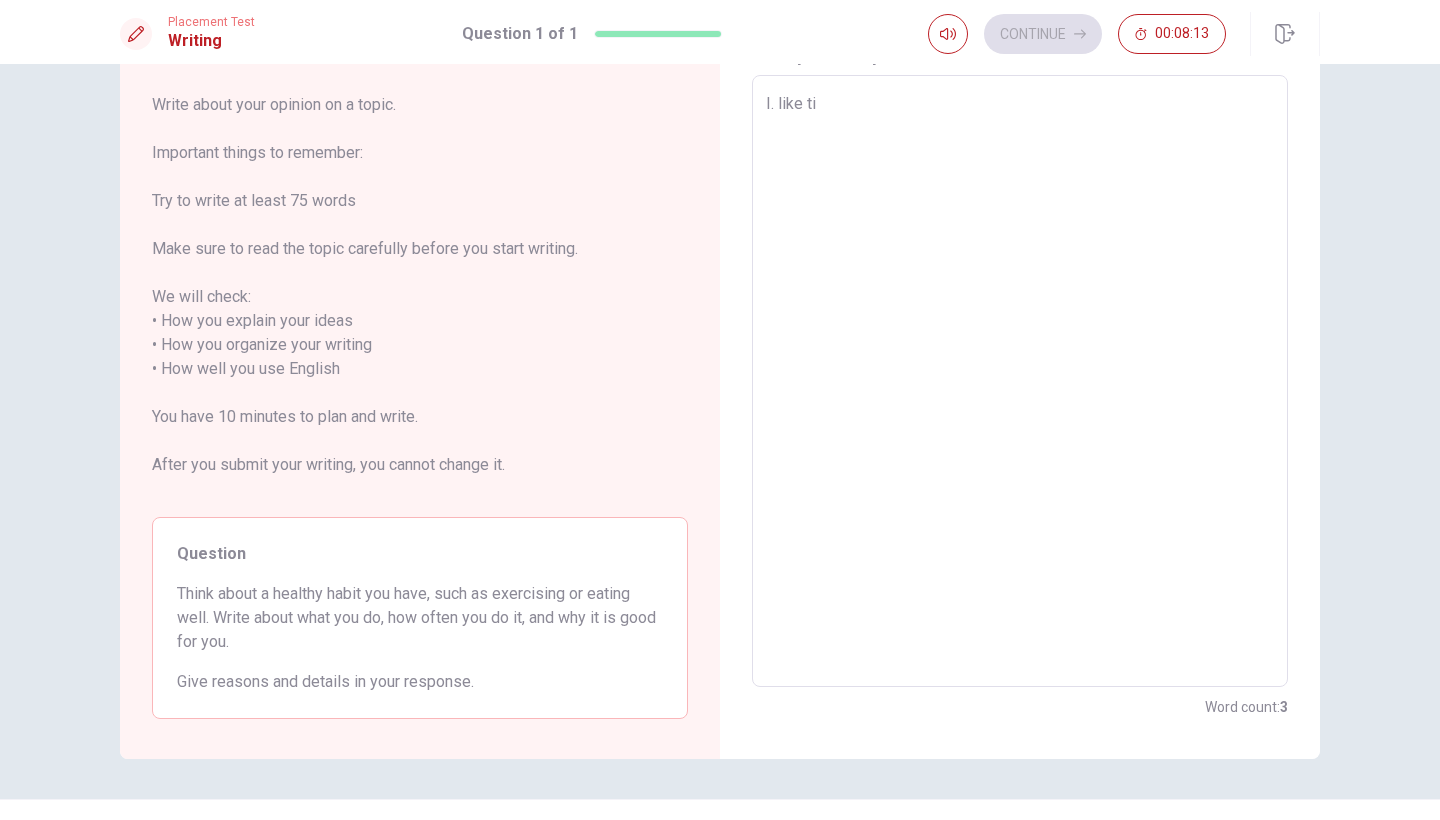 type on "I. like t" 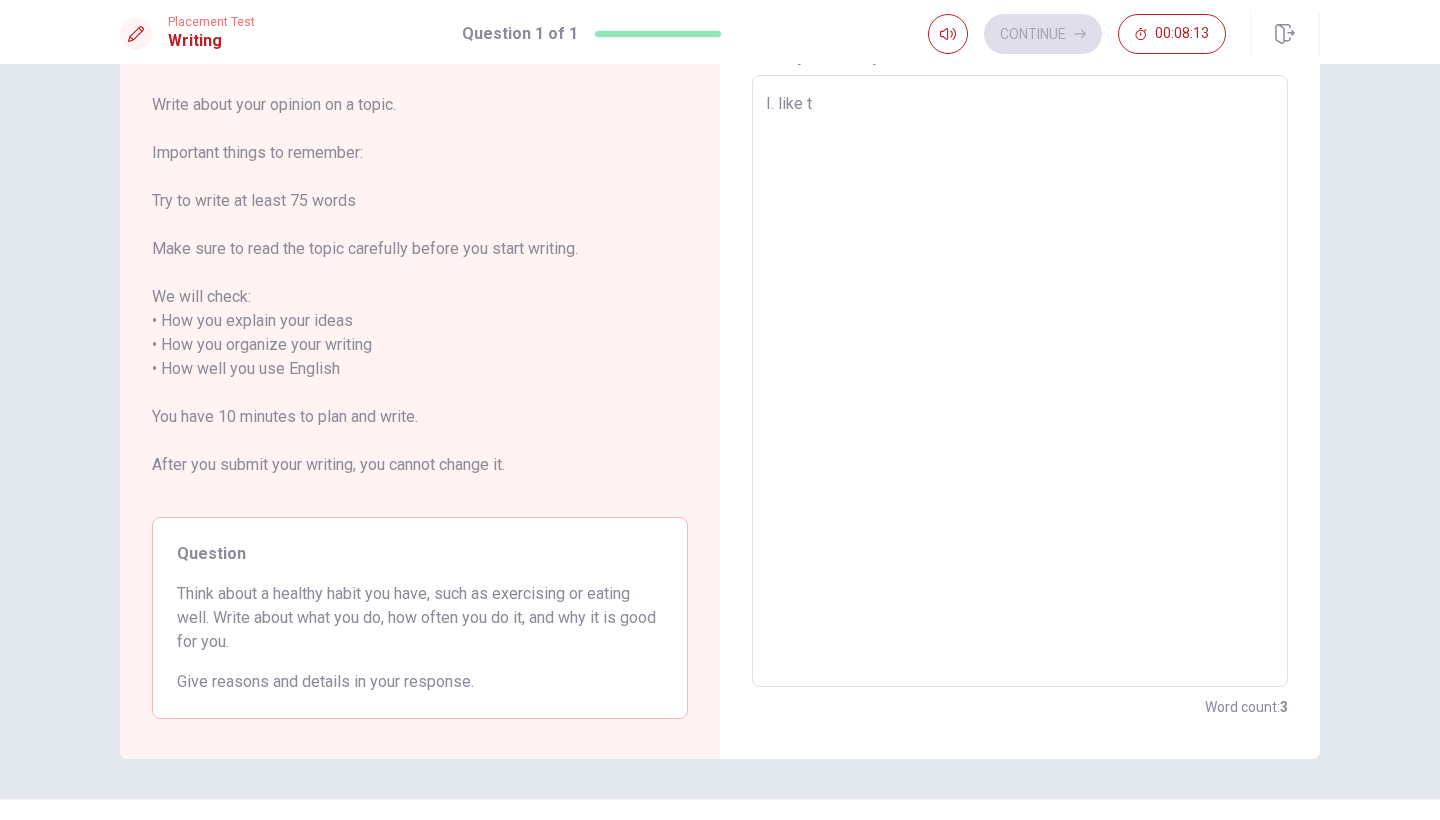 type on "x" 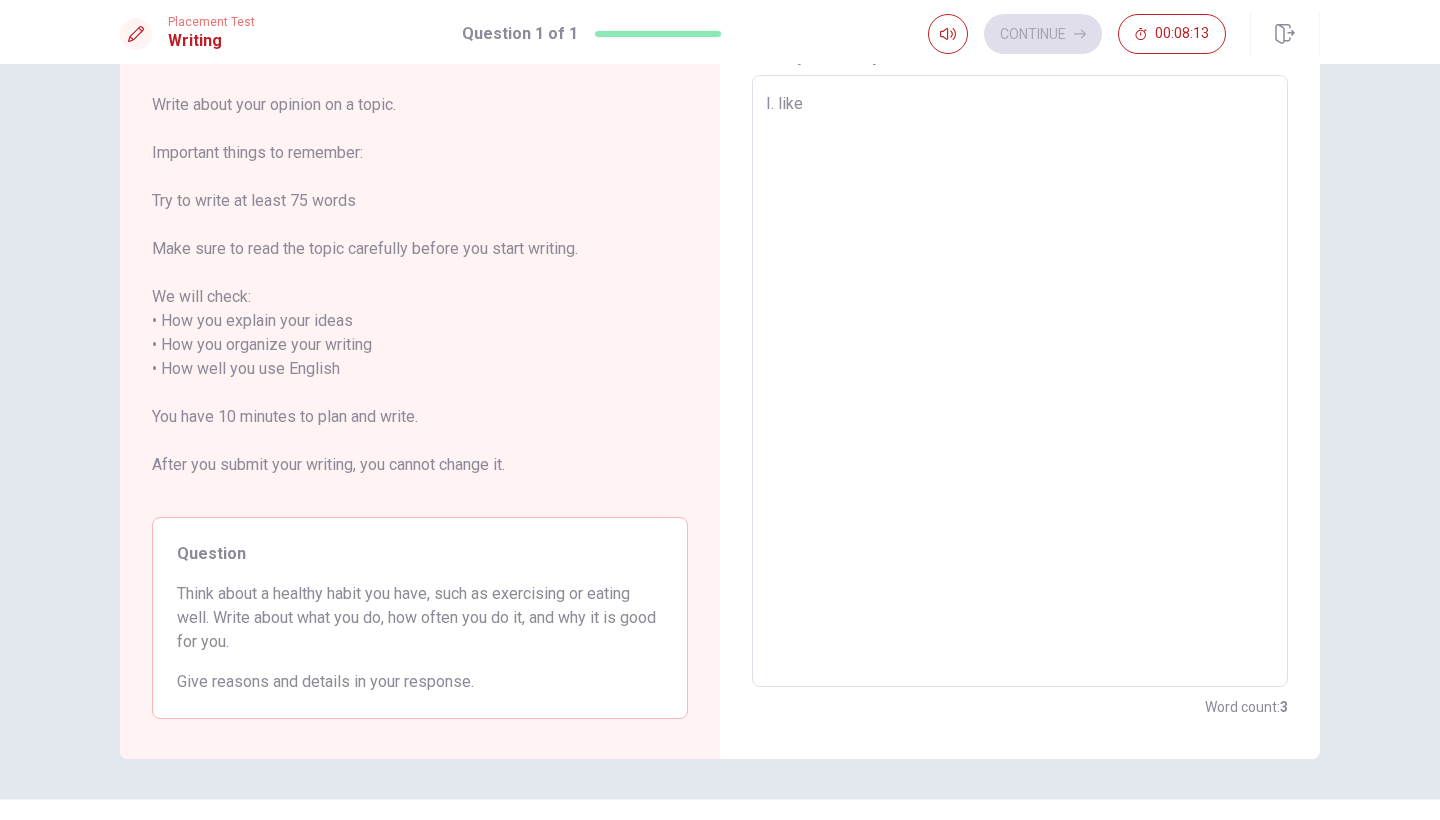type on "x" 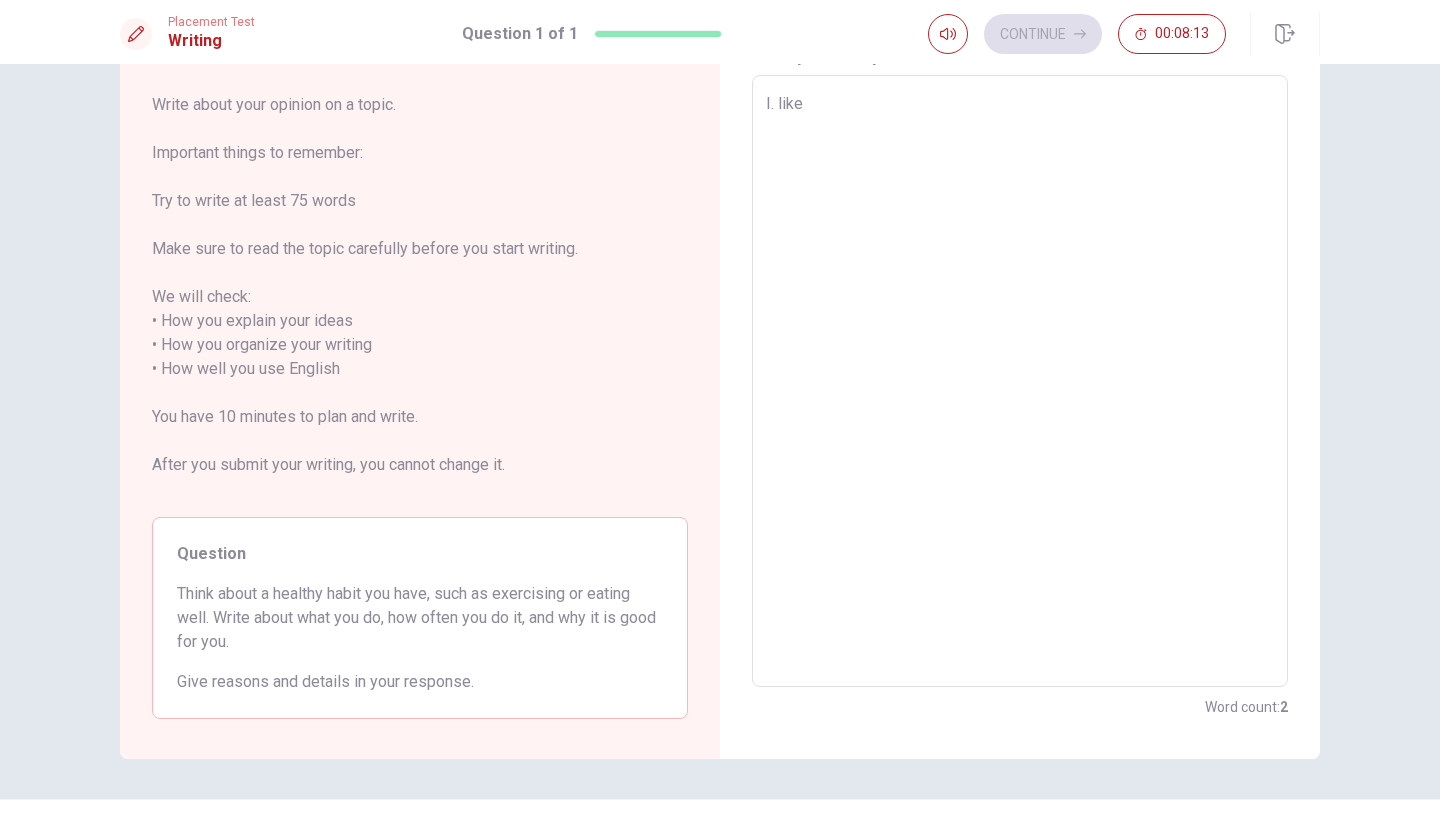 type on "I. like" 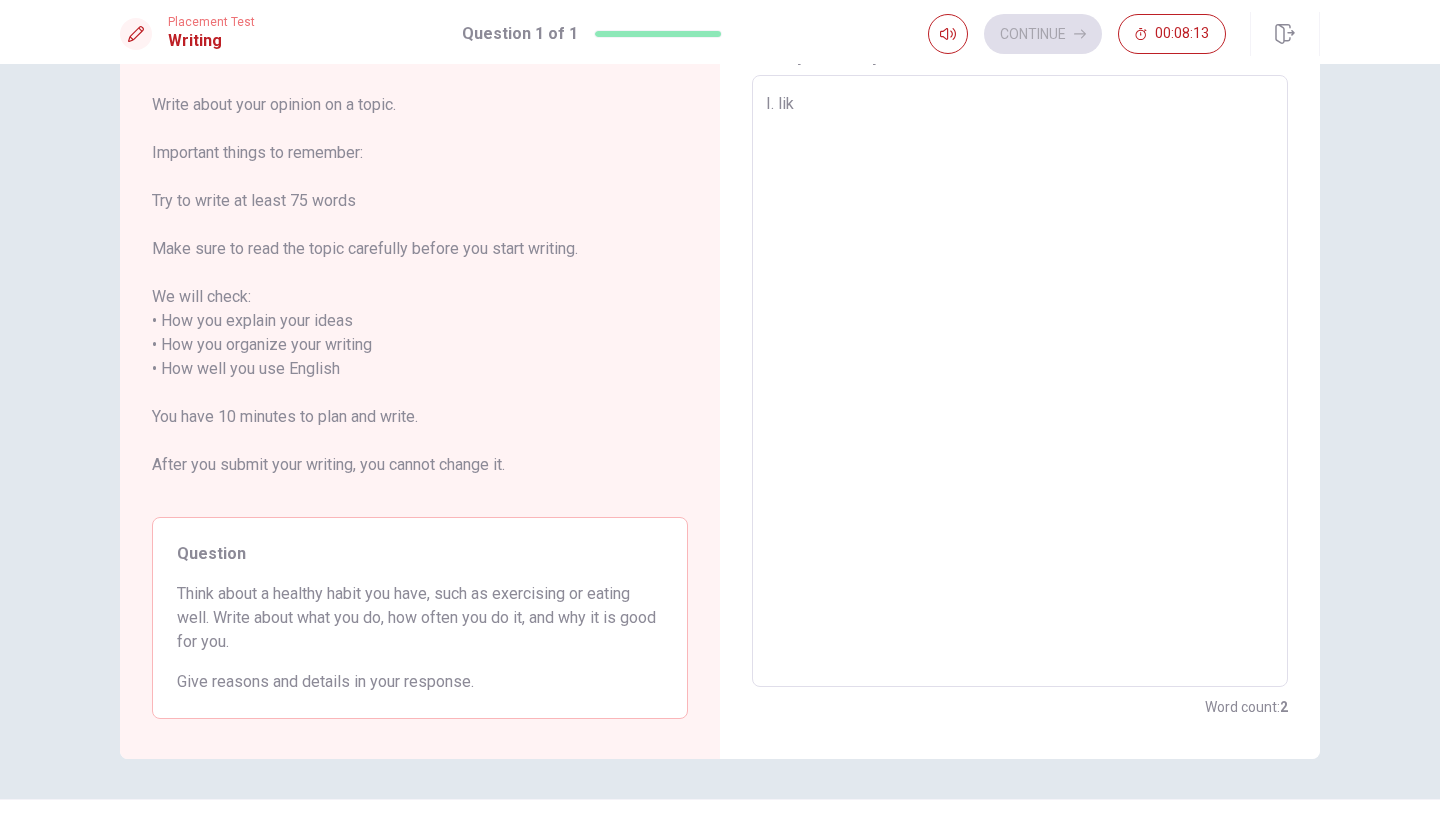 type on "x" 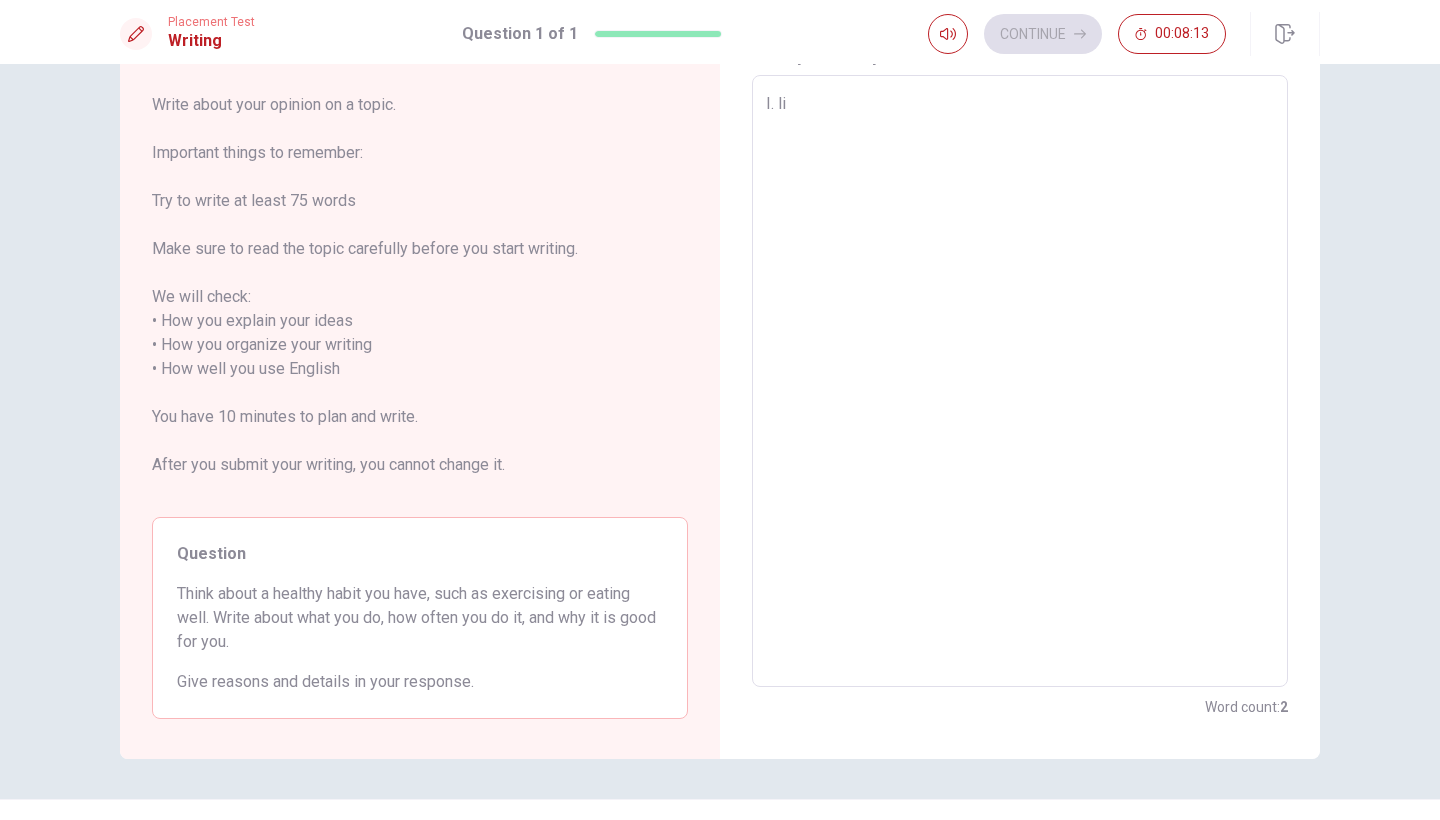 type on "x" 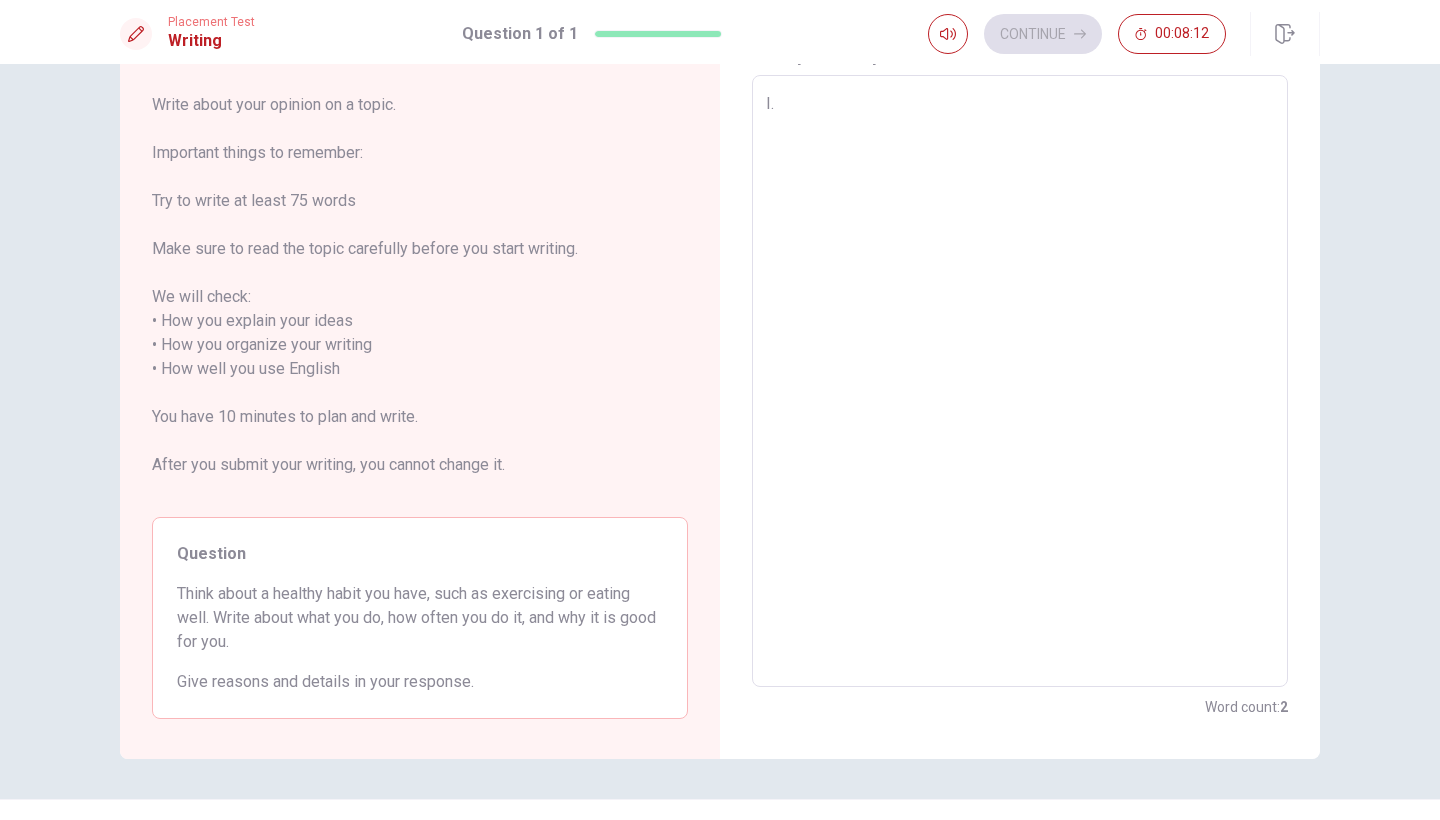 type on "I." 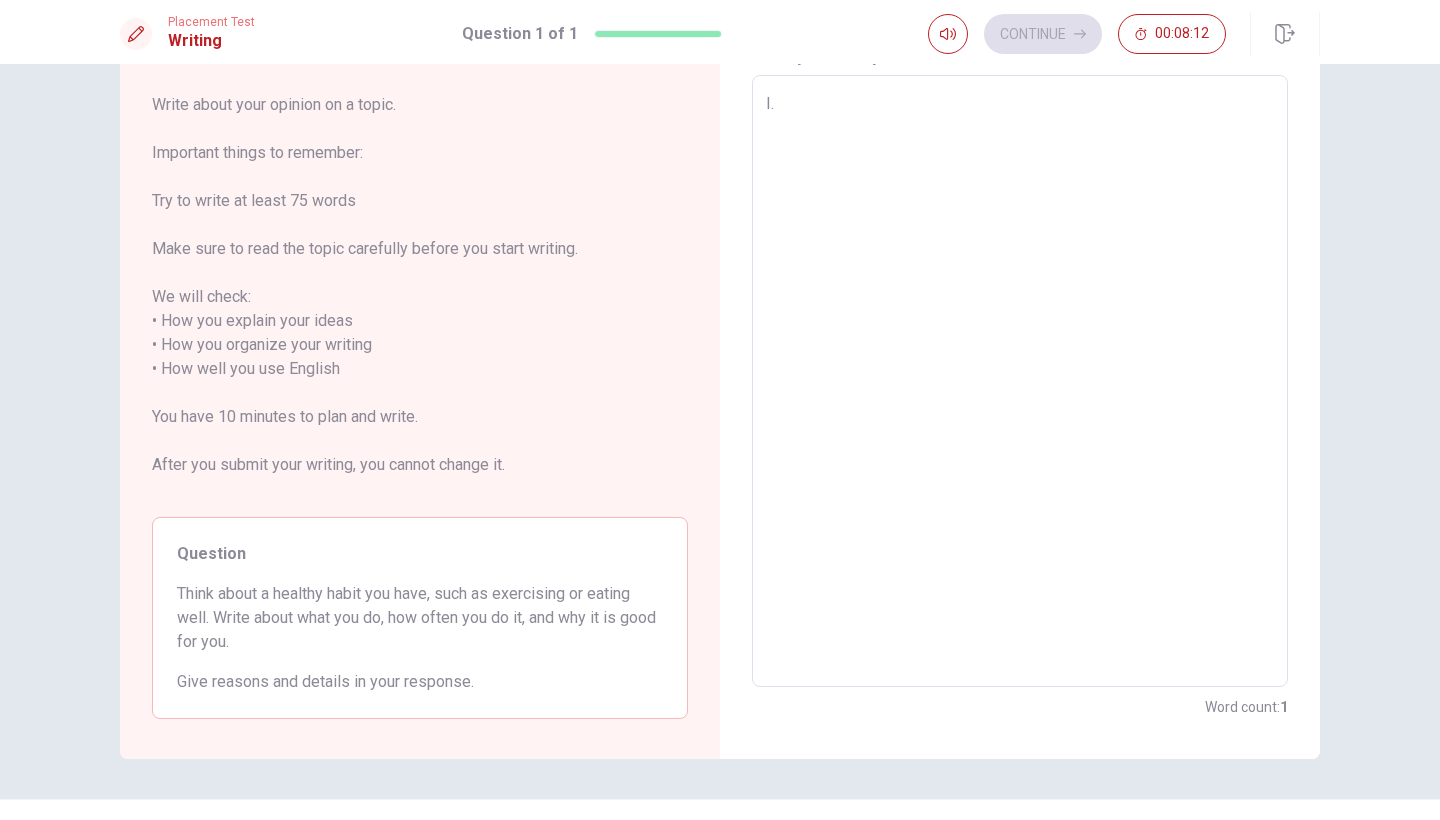 type on "I" 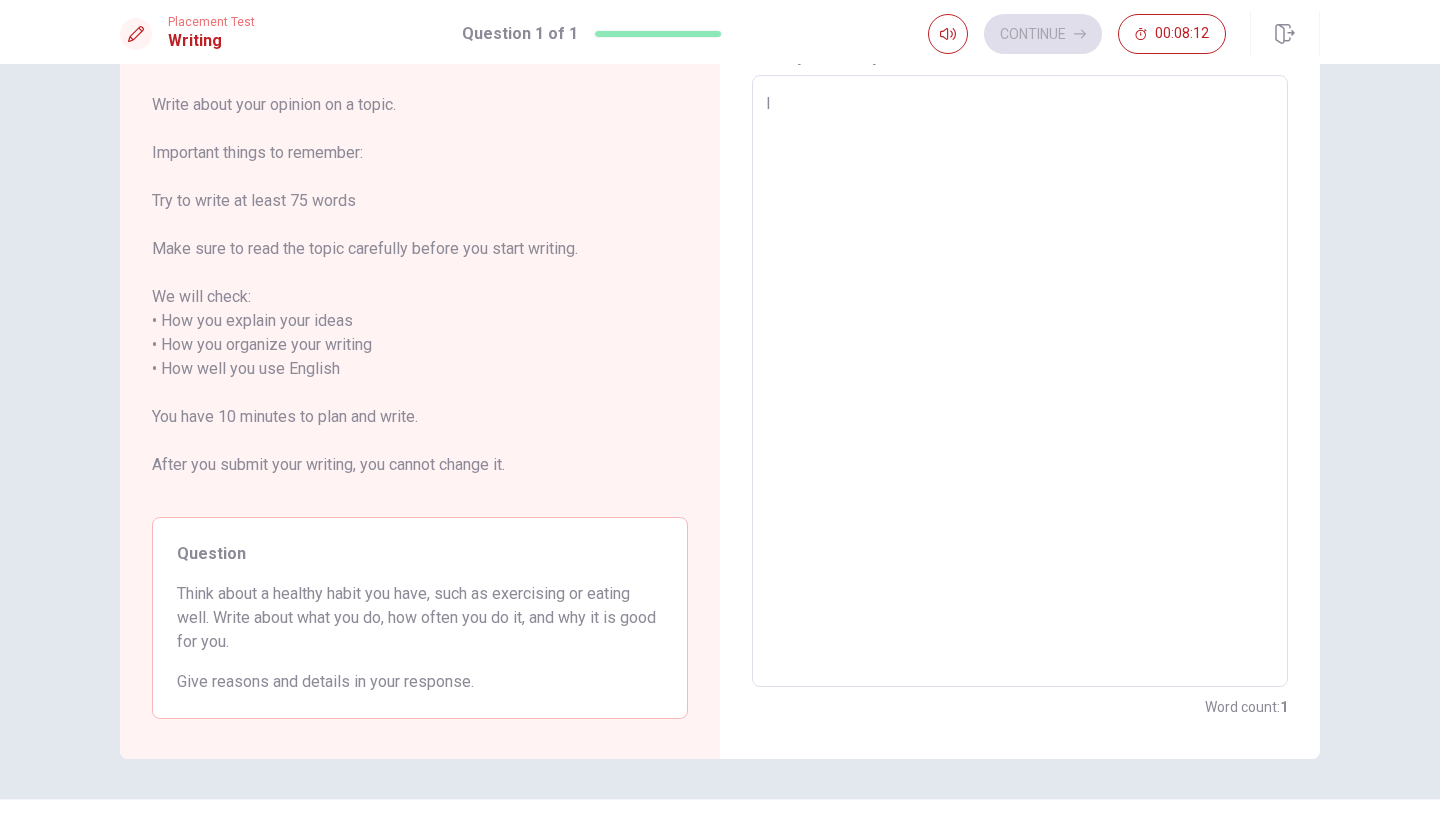 type on "x" 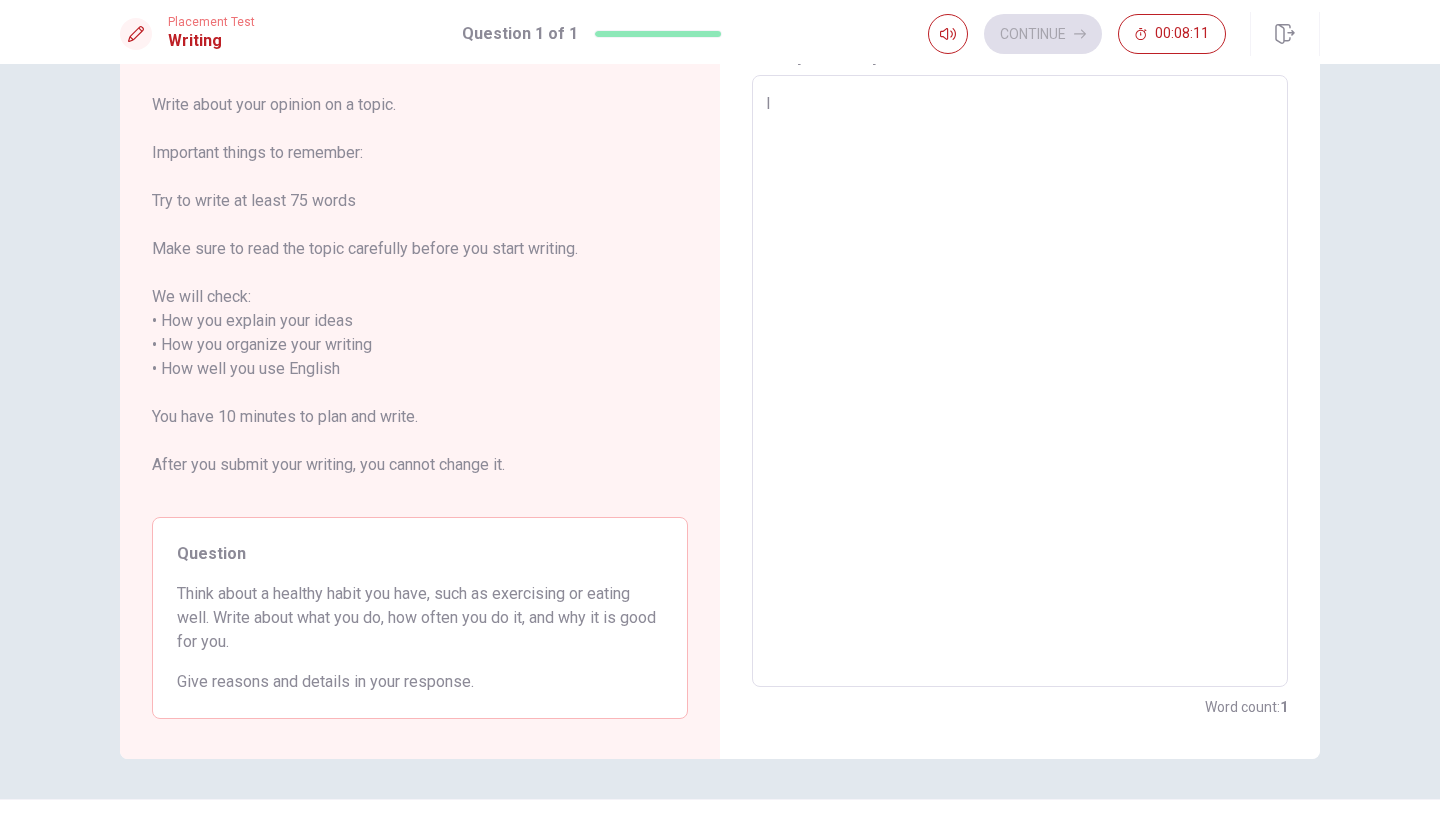 type on "I l" 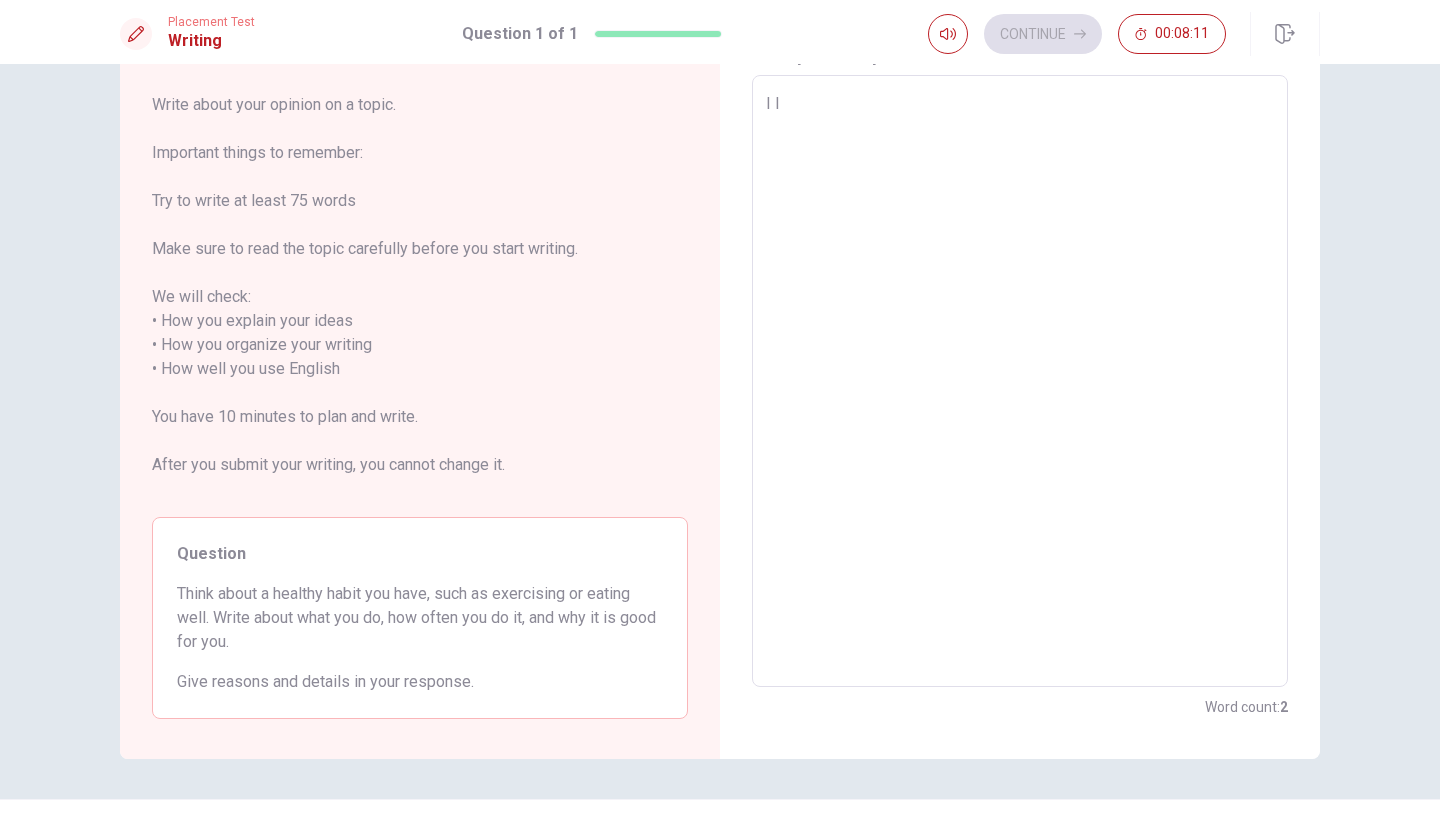 type on "x" 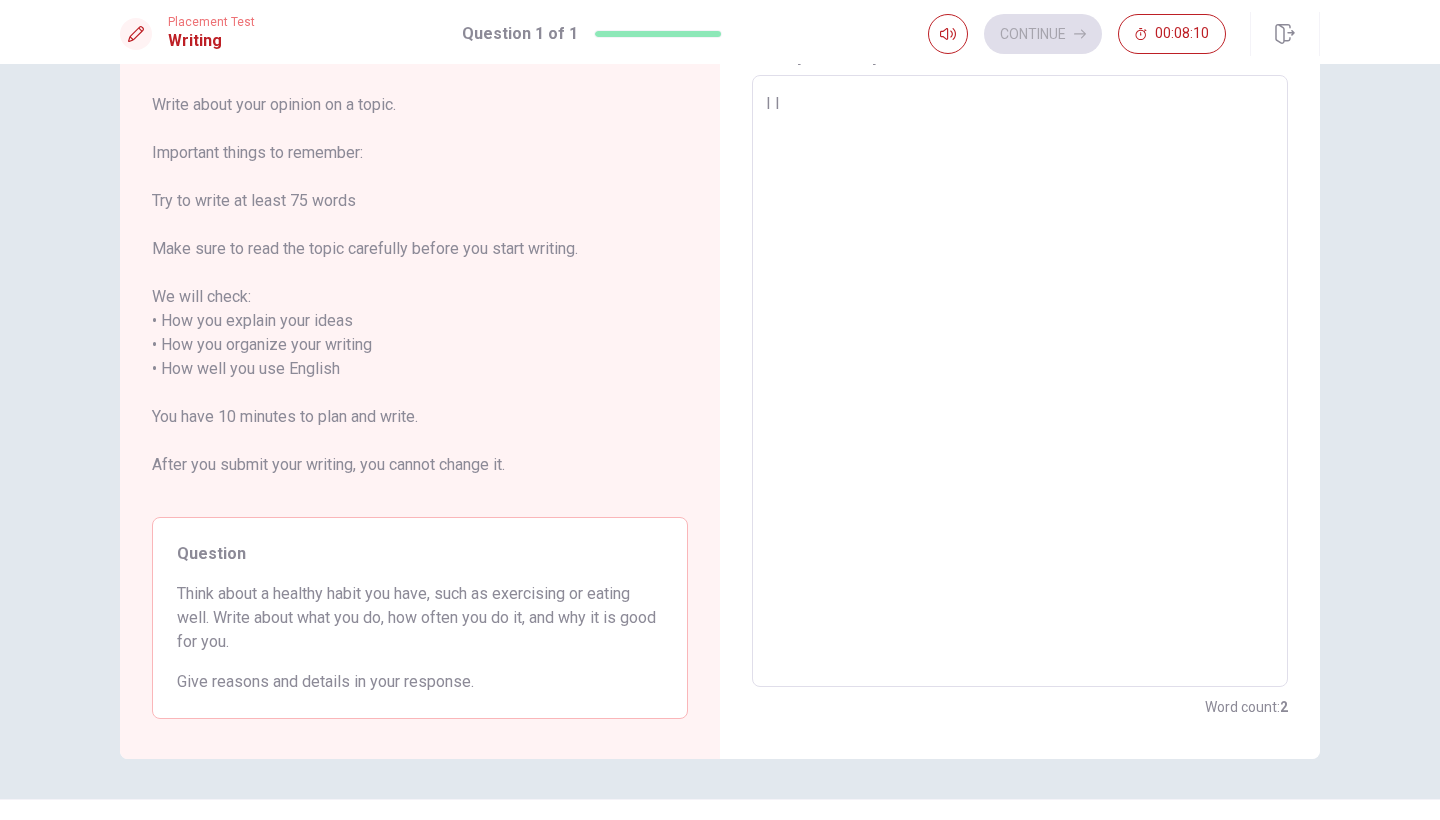 type on "I li" 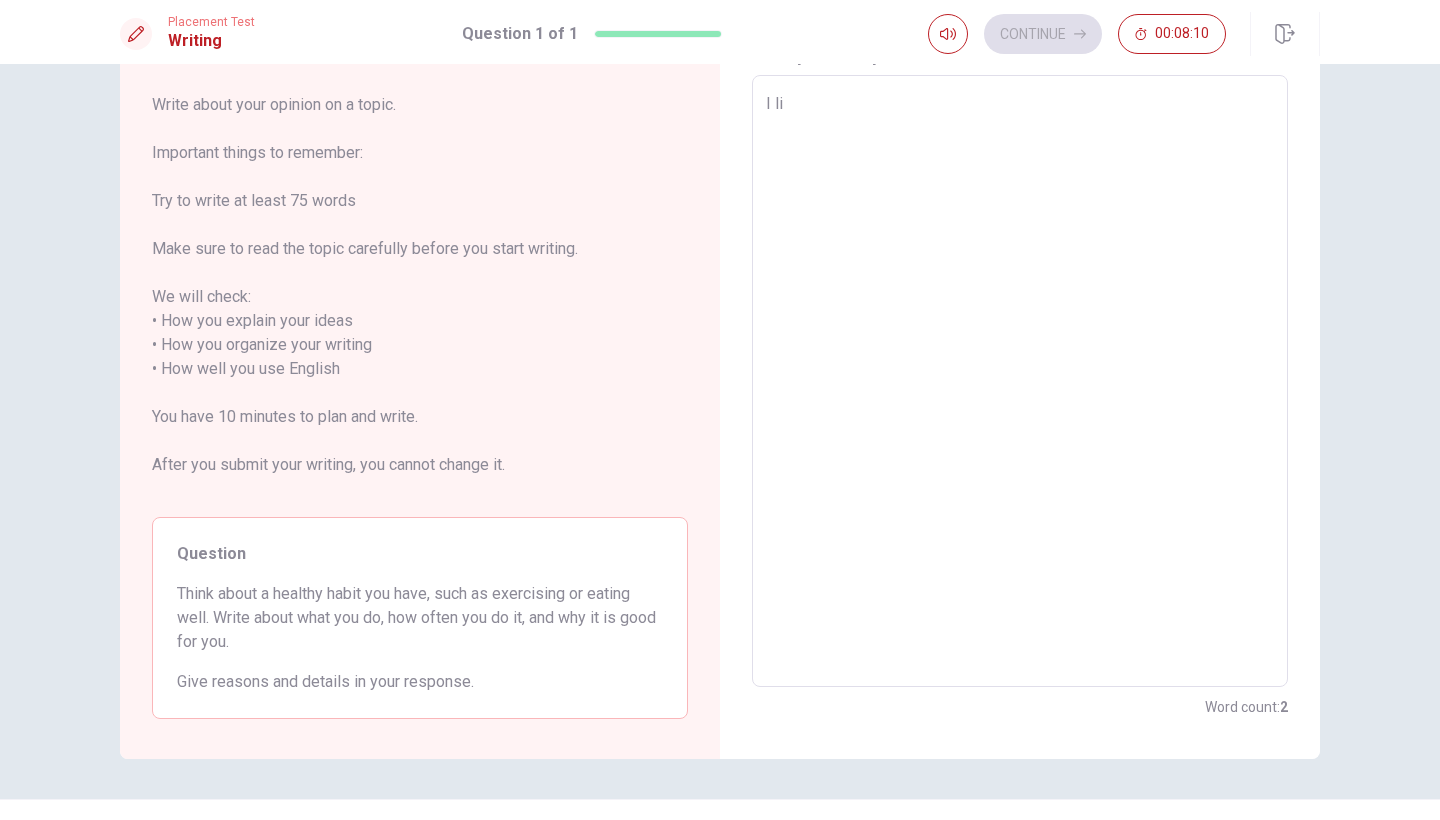 type on "x" 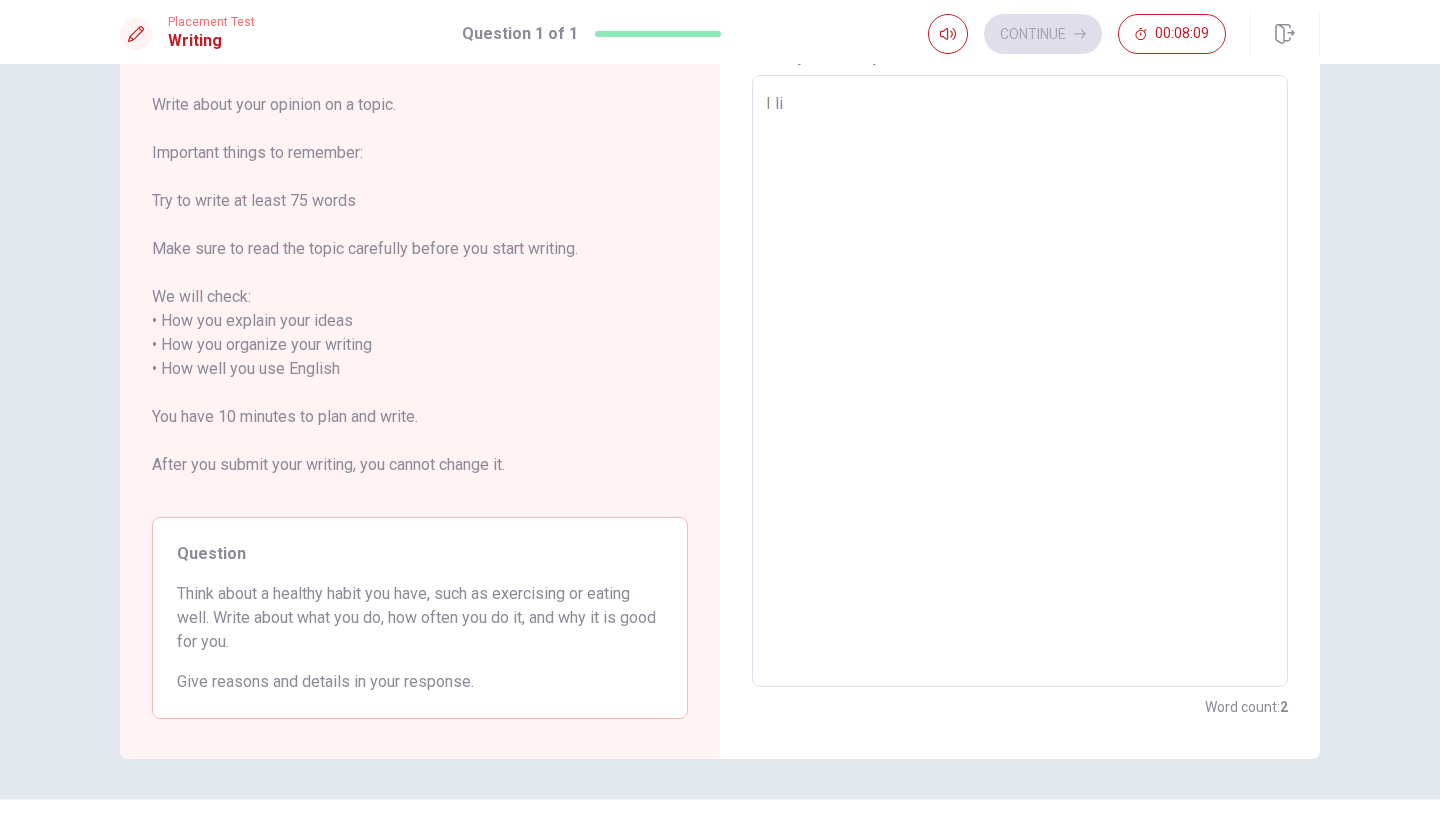 type on "I lik" 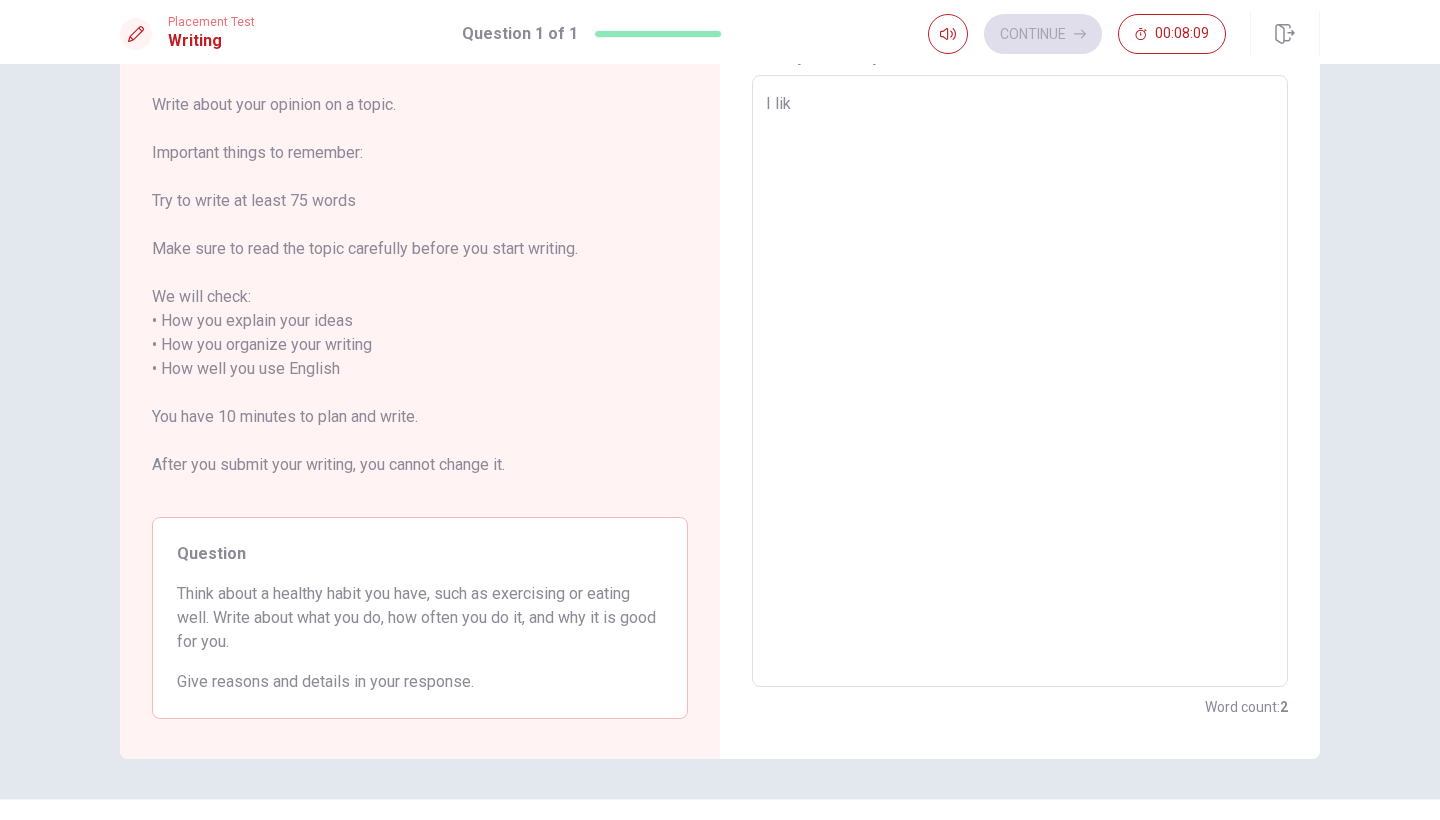type on "x" 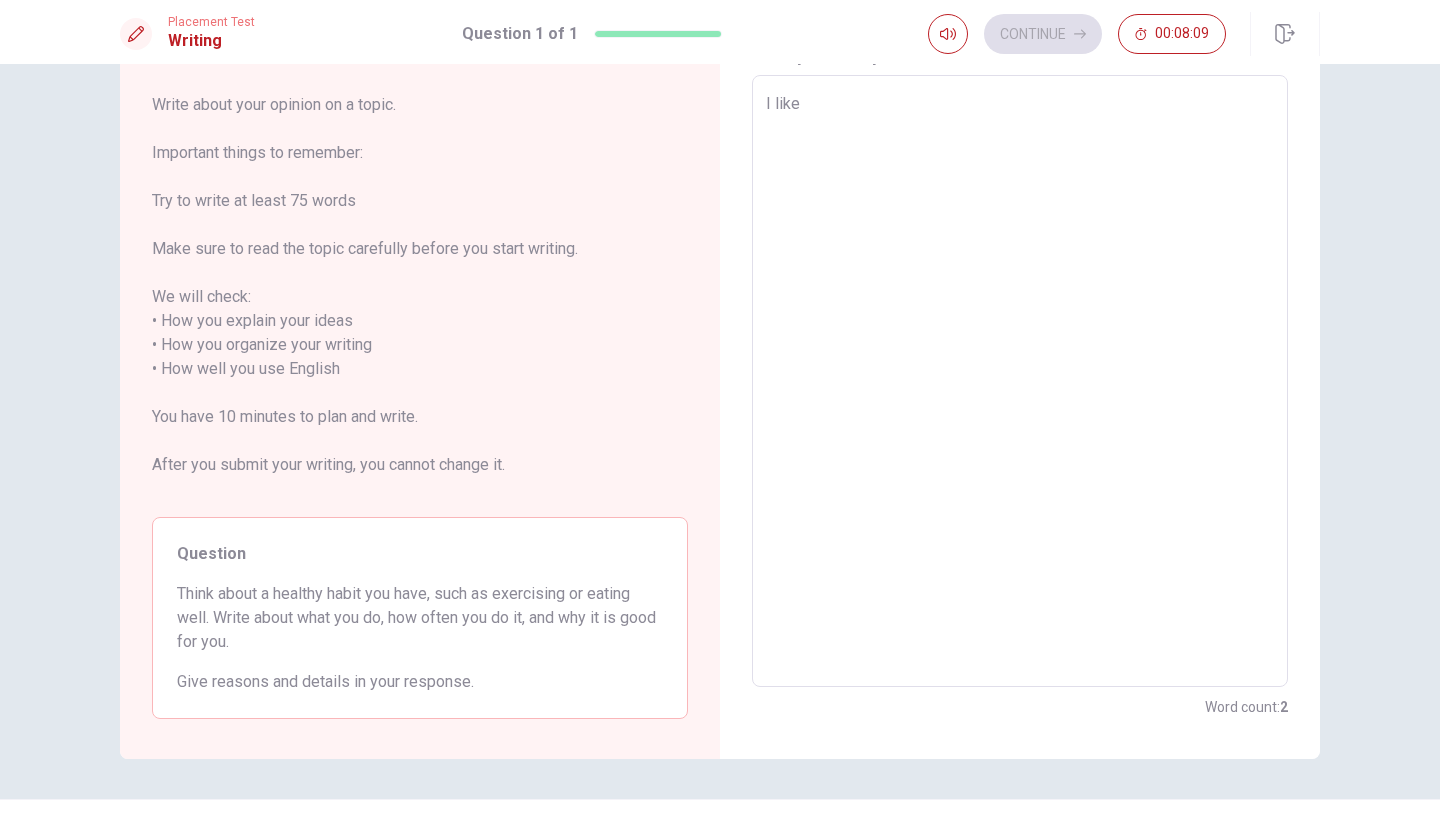 type on "x" 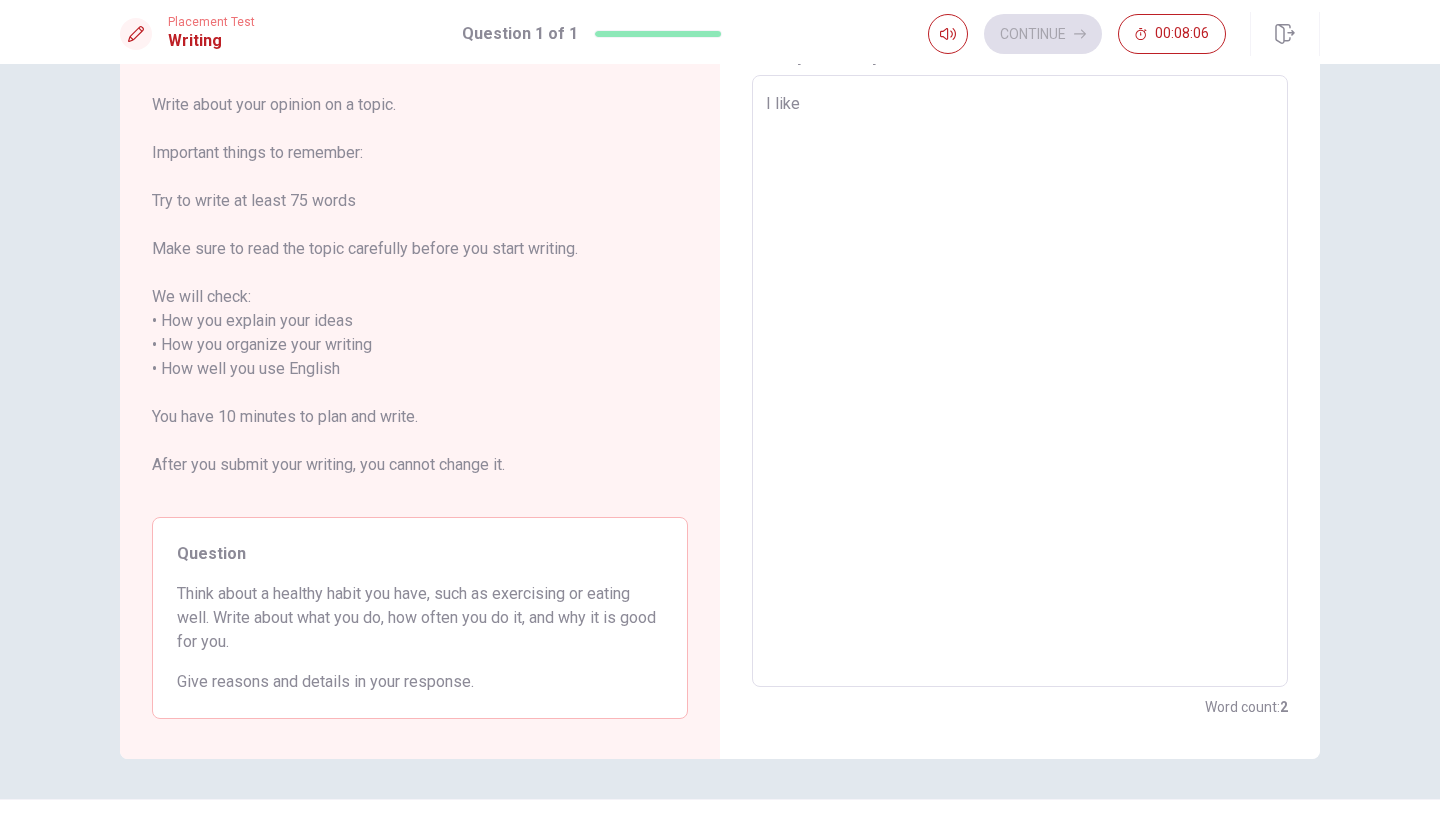 type on "x" 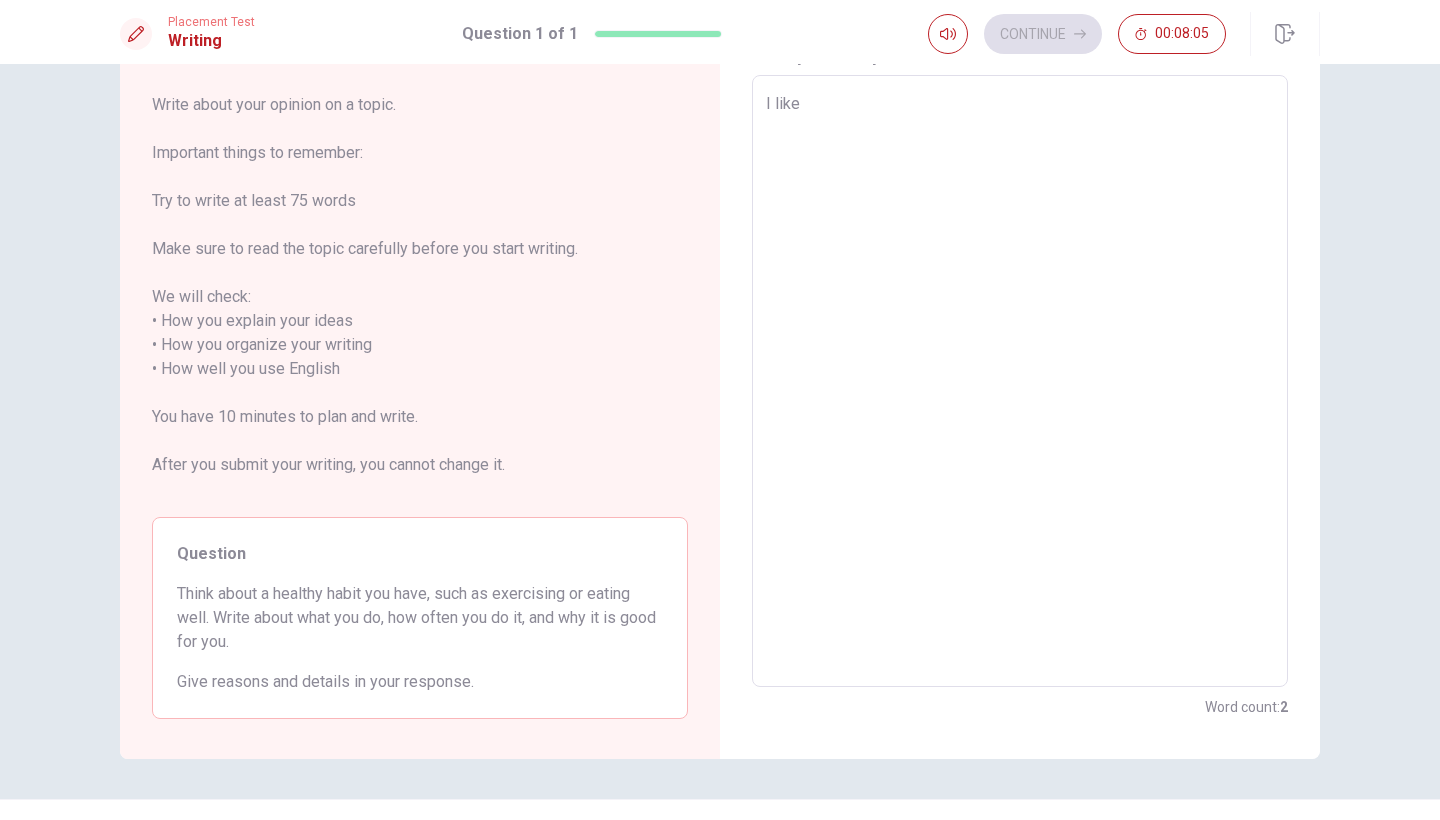 type on "I like a" 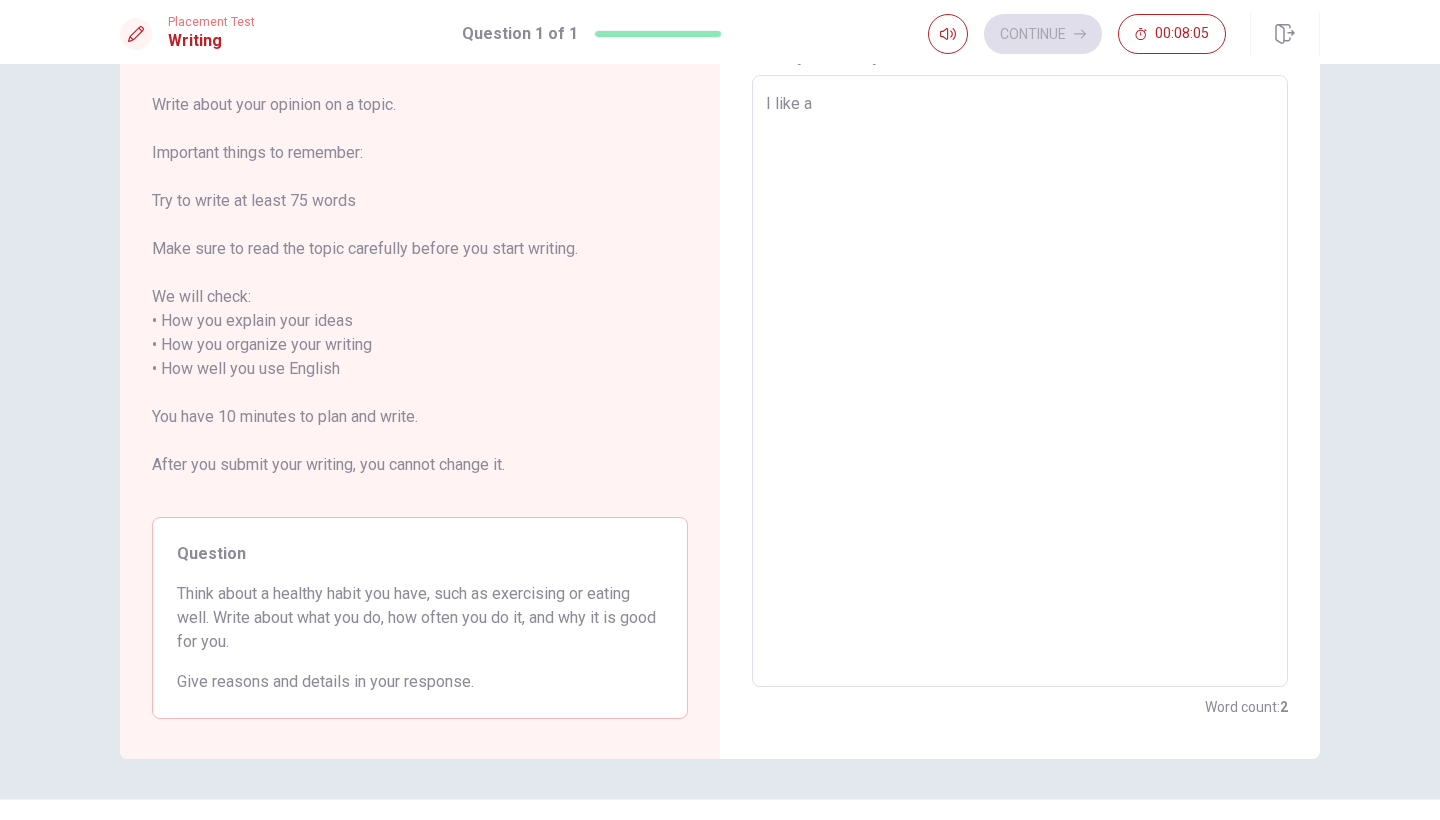 type on "x" 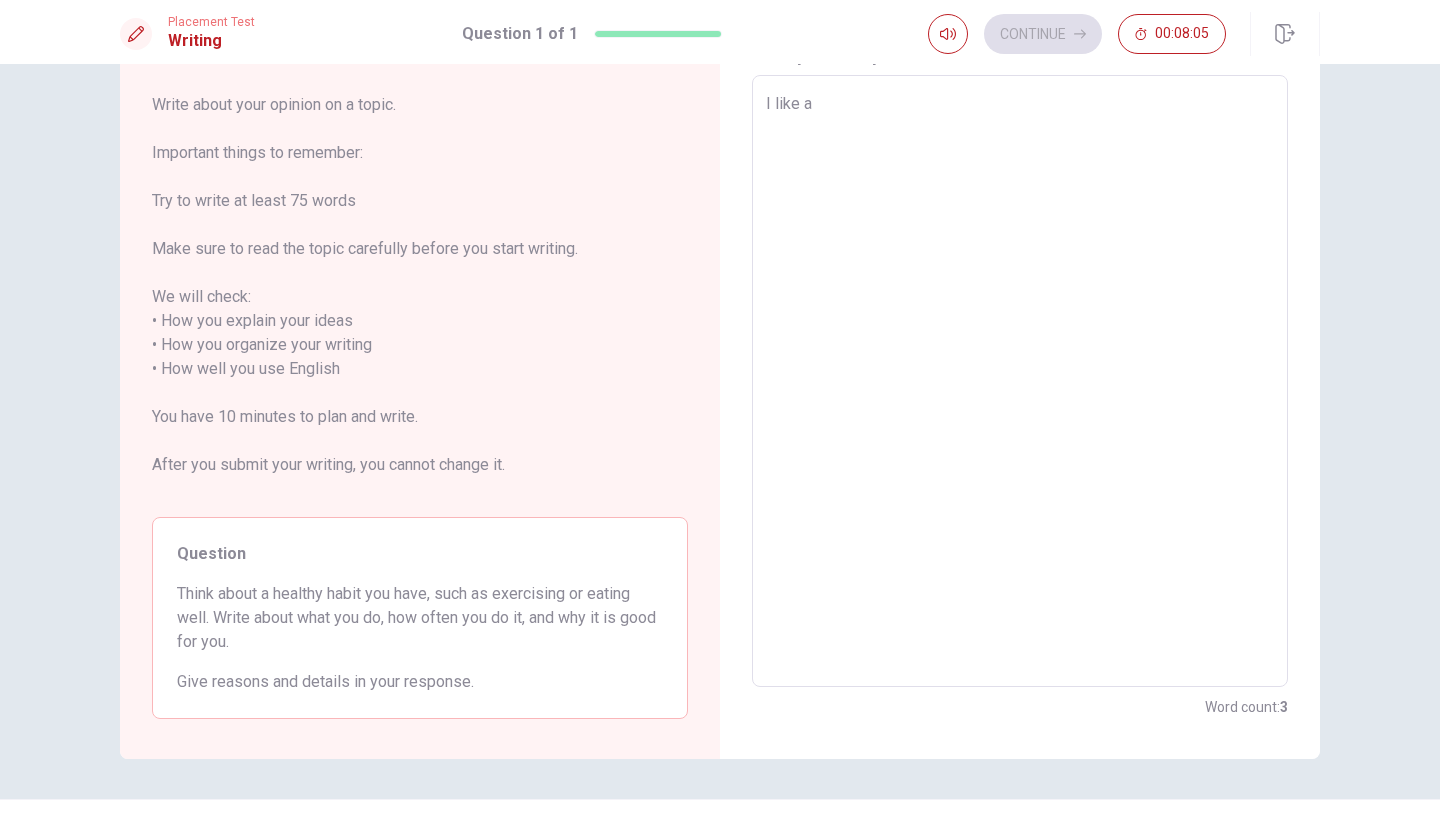 type on "I like a" 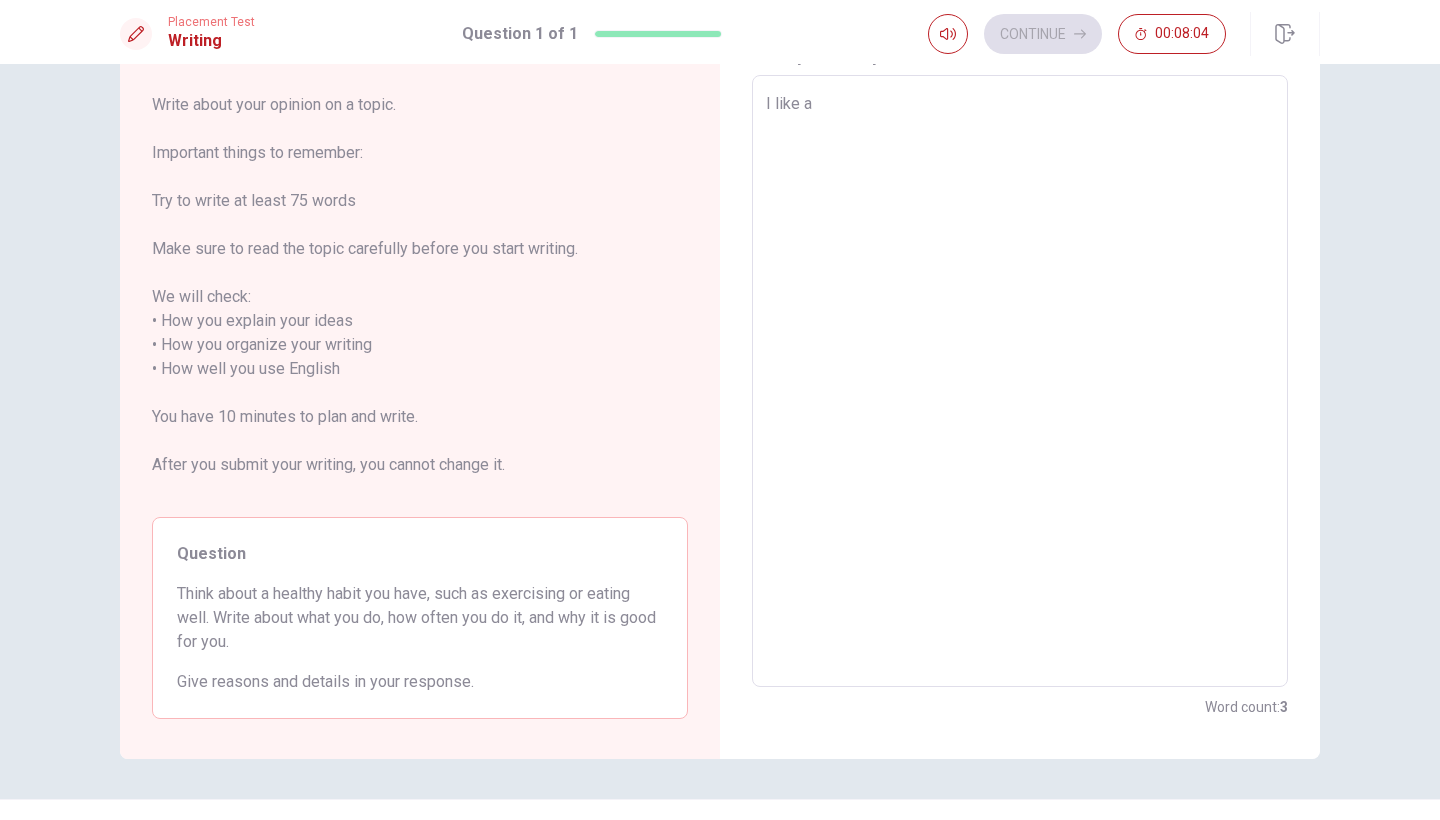 type on "I like a l" 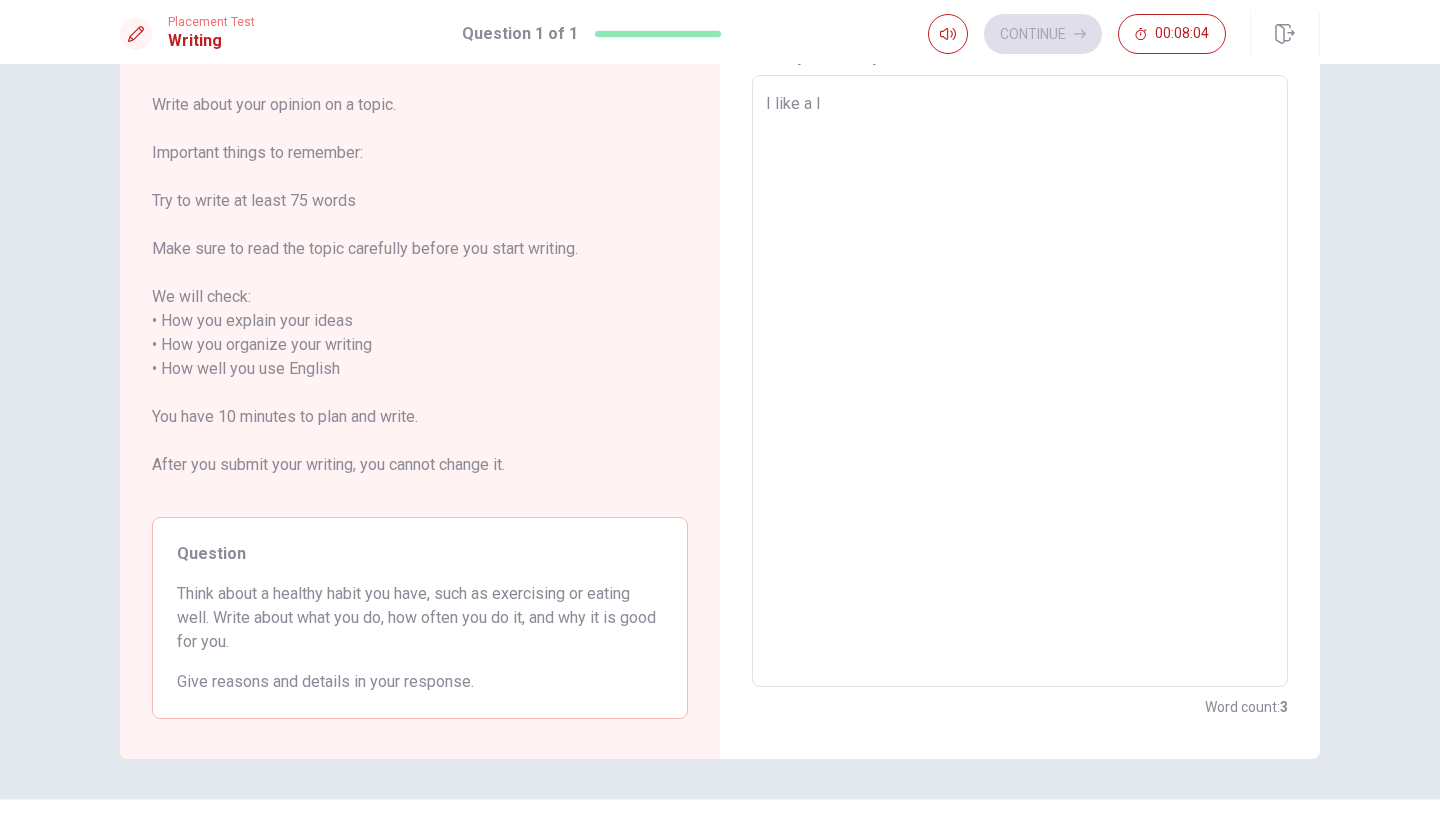 type on "x" 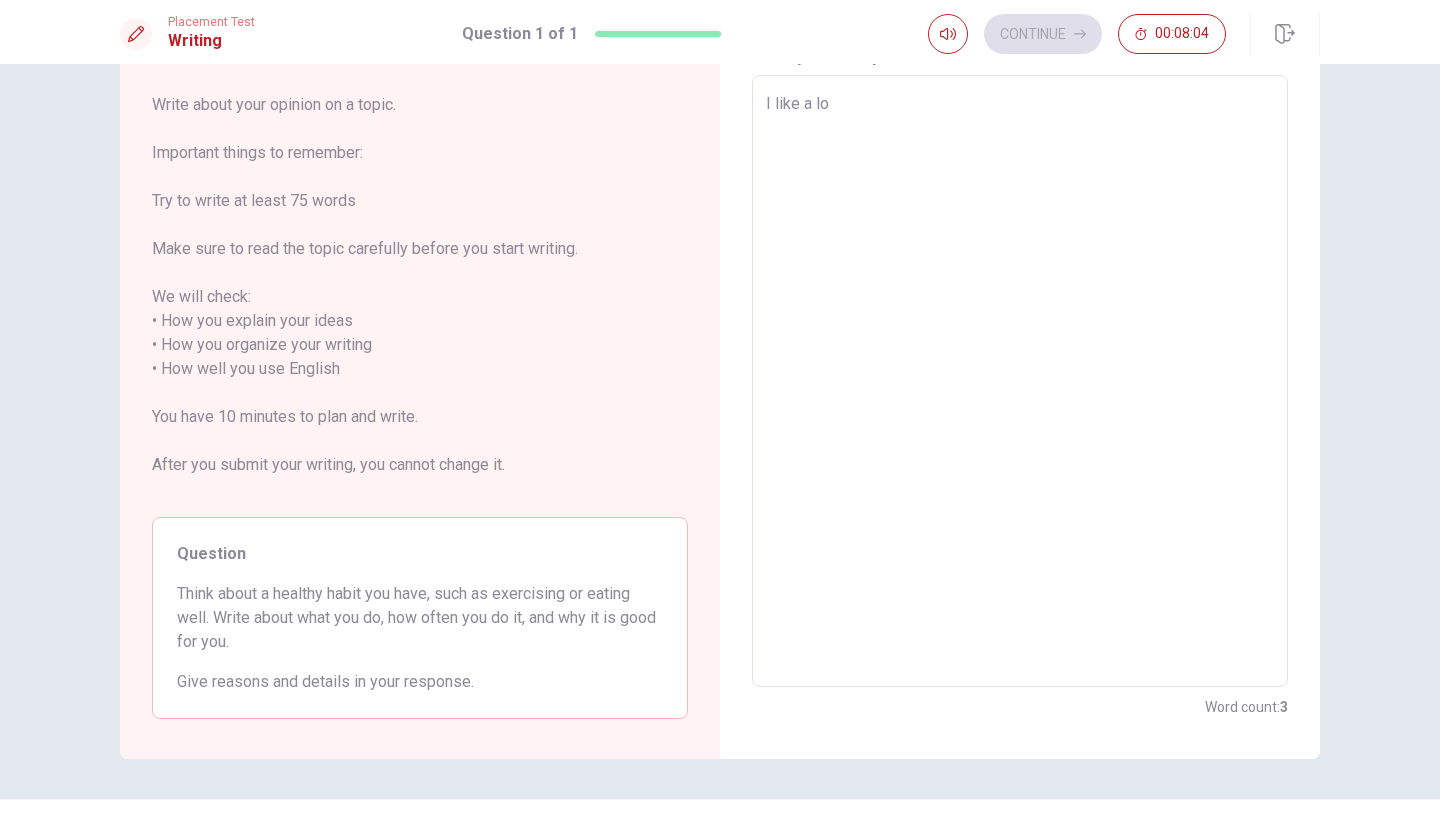 type on "x" 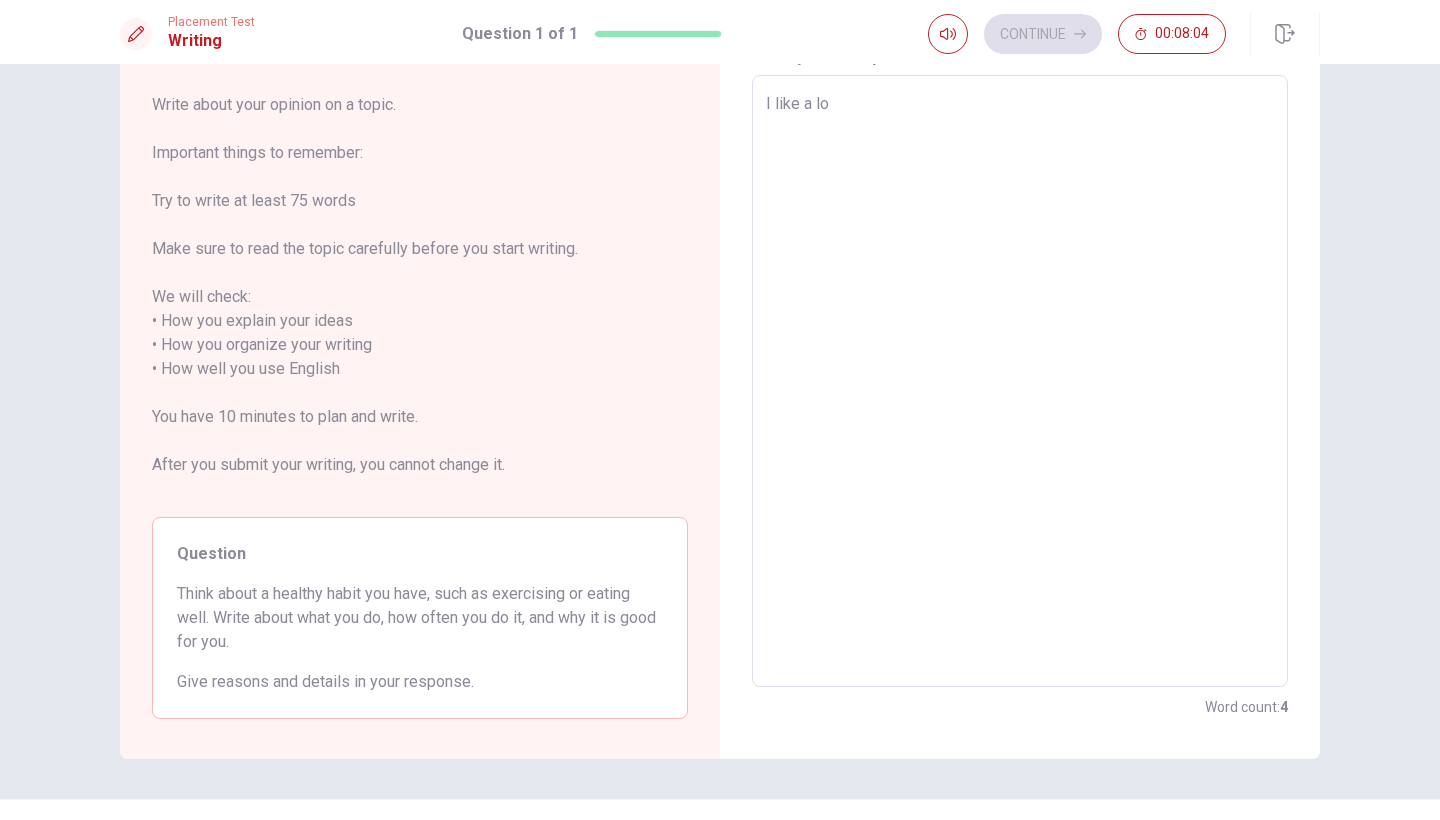 type on "I like a lot" 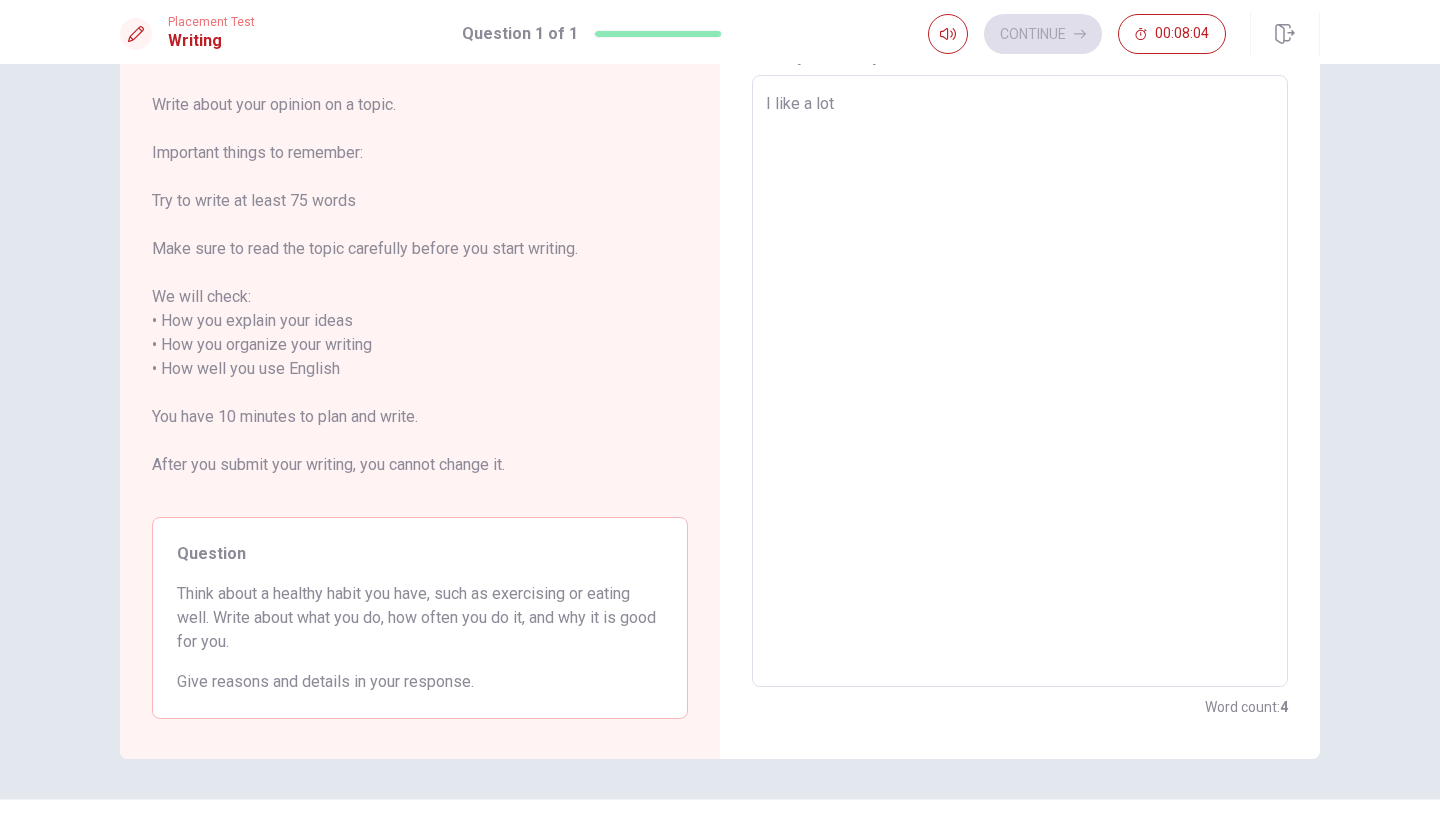 type on "x" 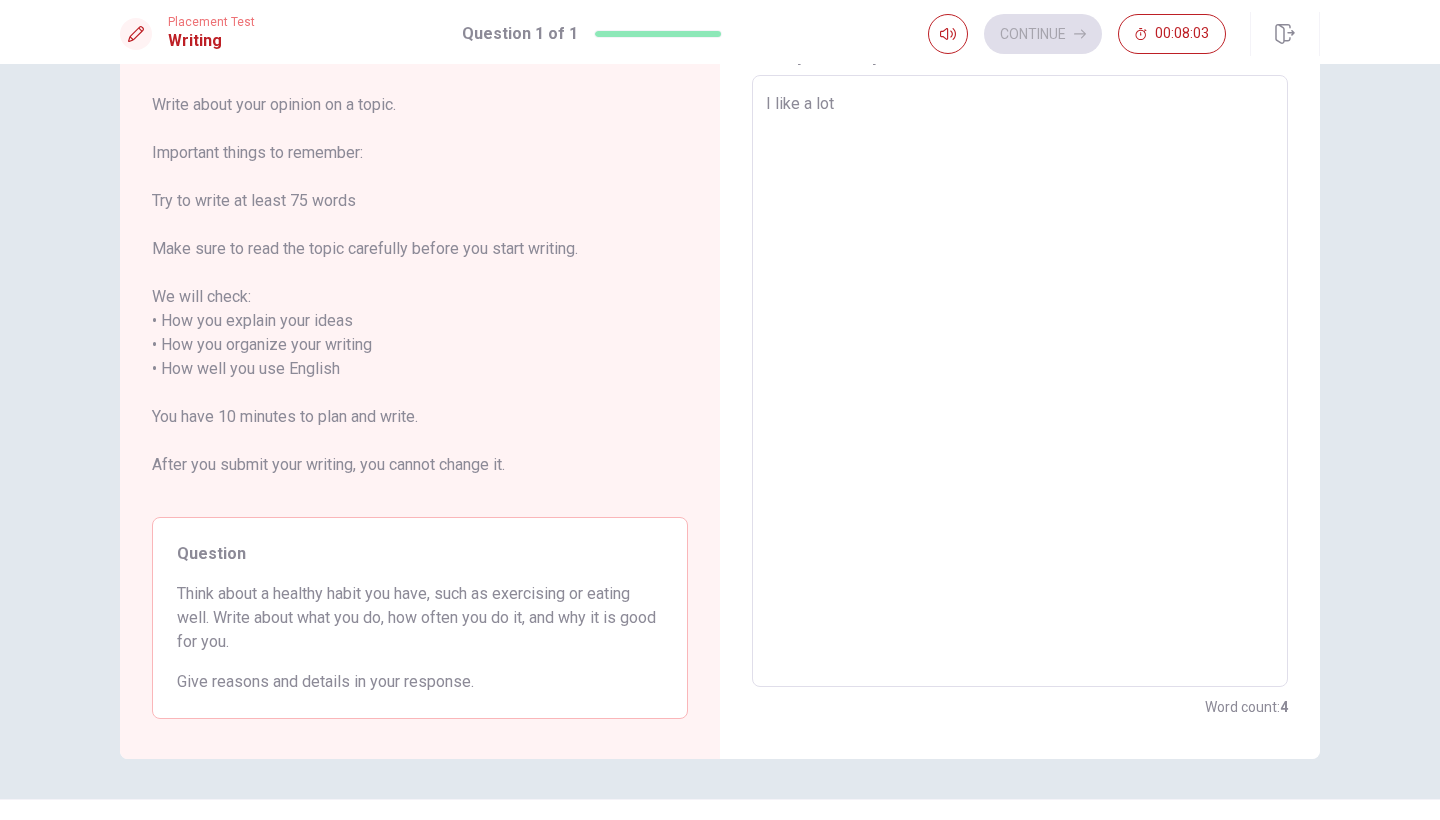 type on "I like a lot o" 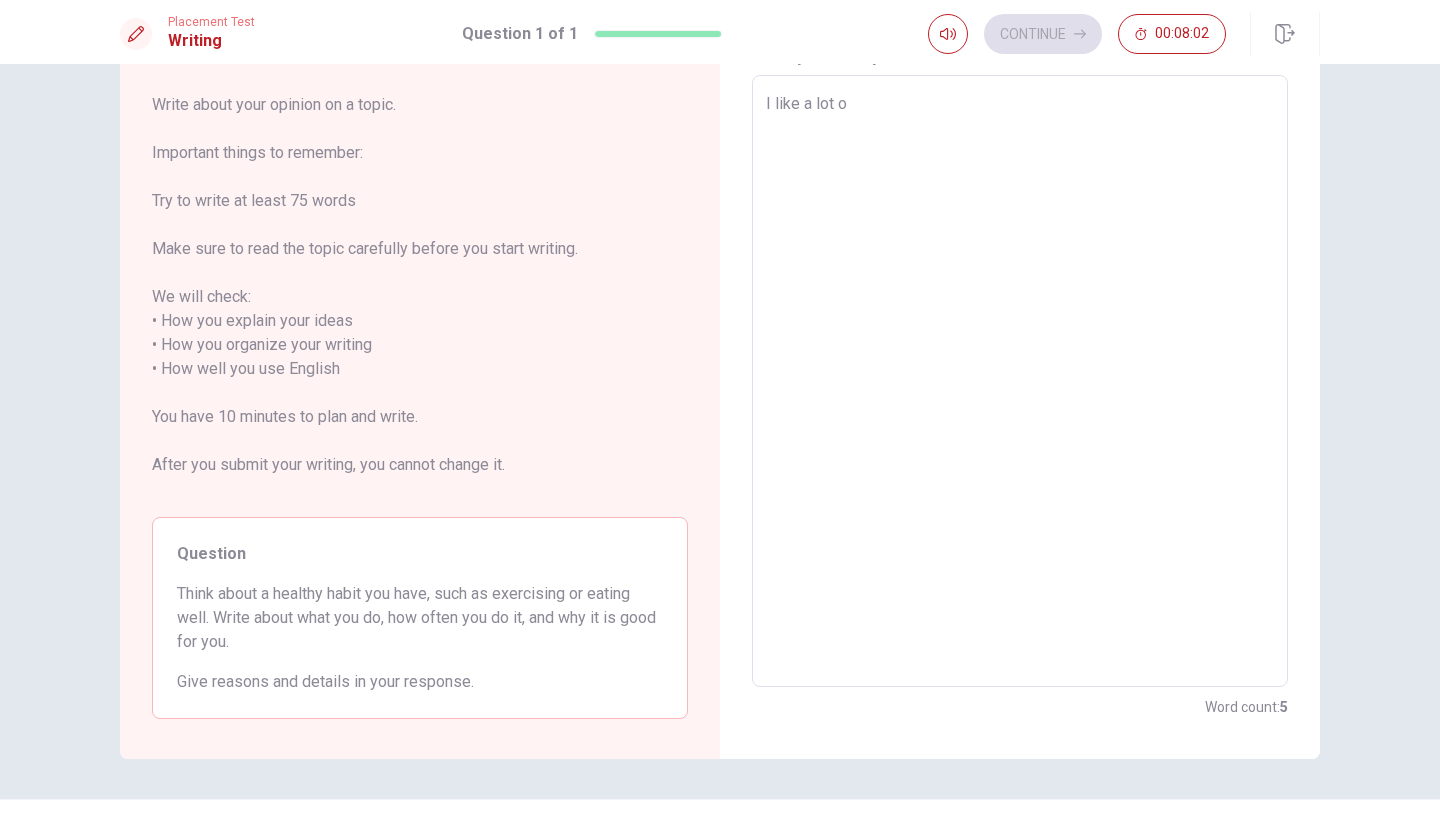 type on "x" 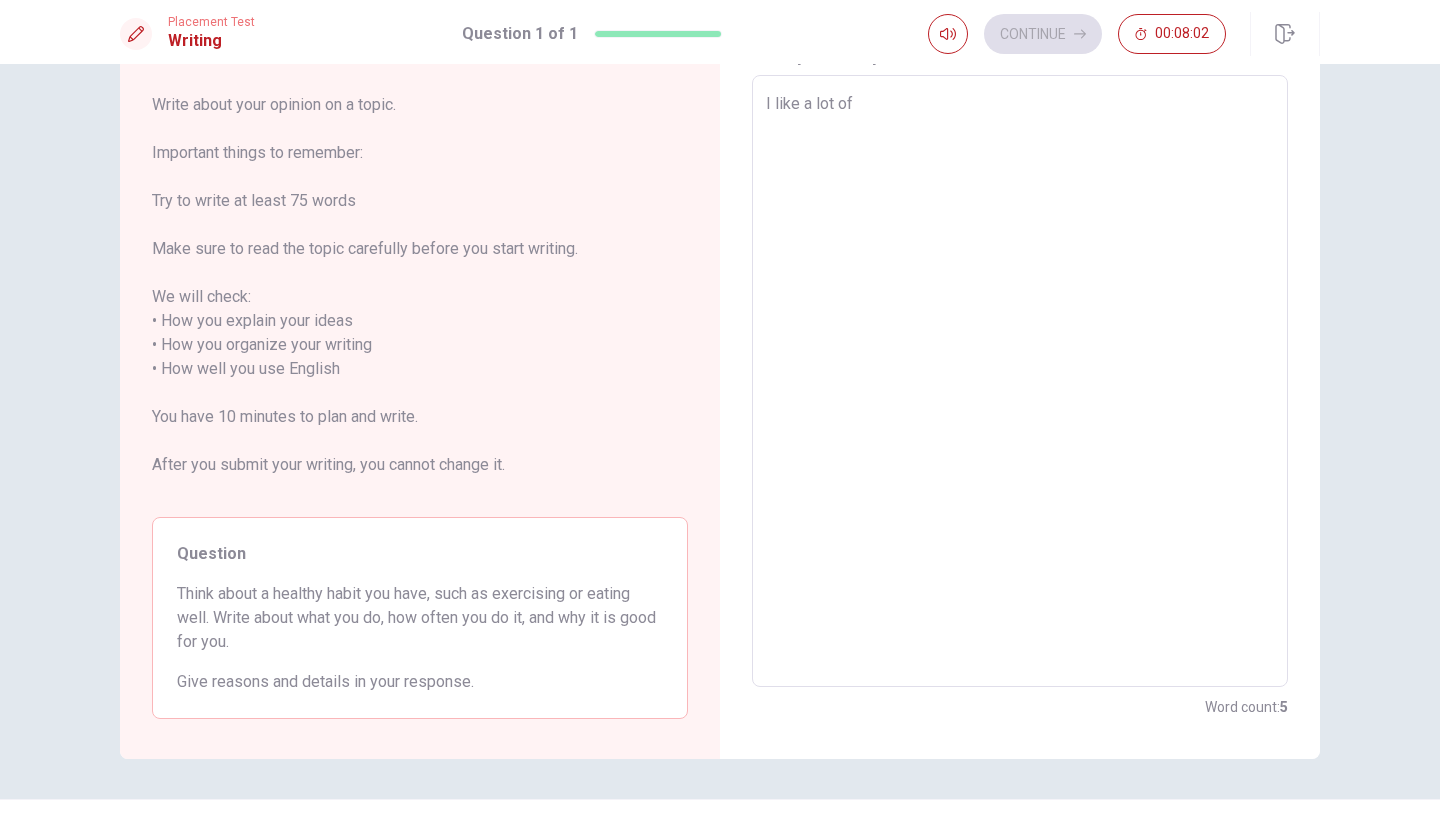 type on "x" 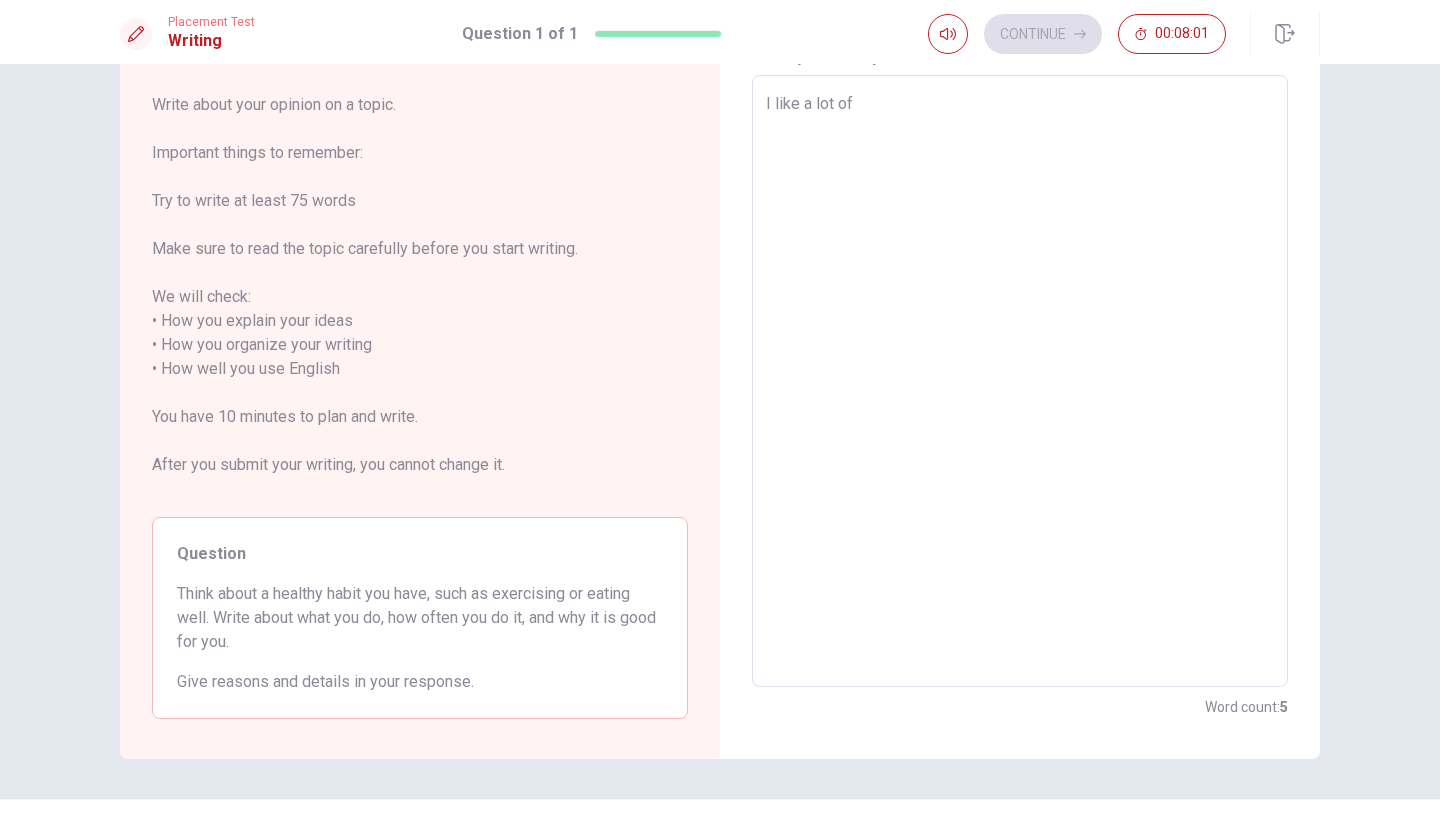 type on "I like a lot of" 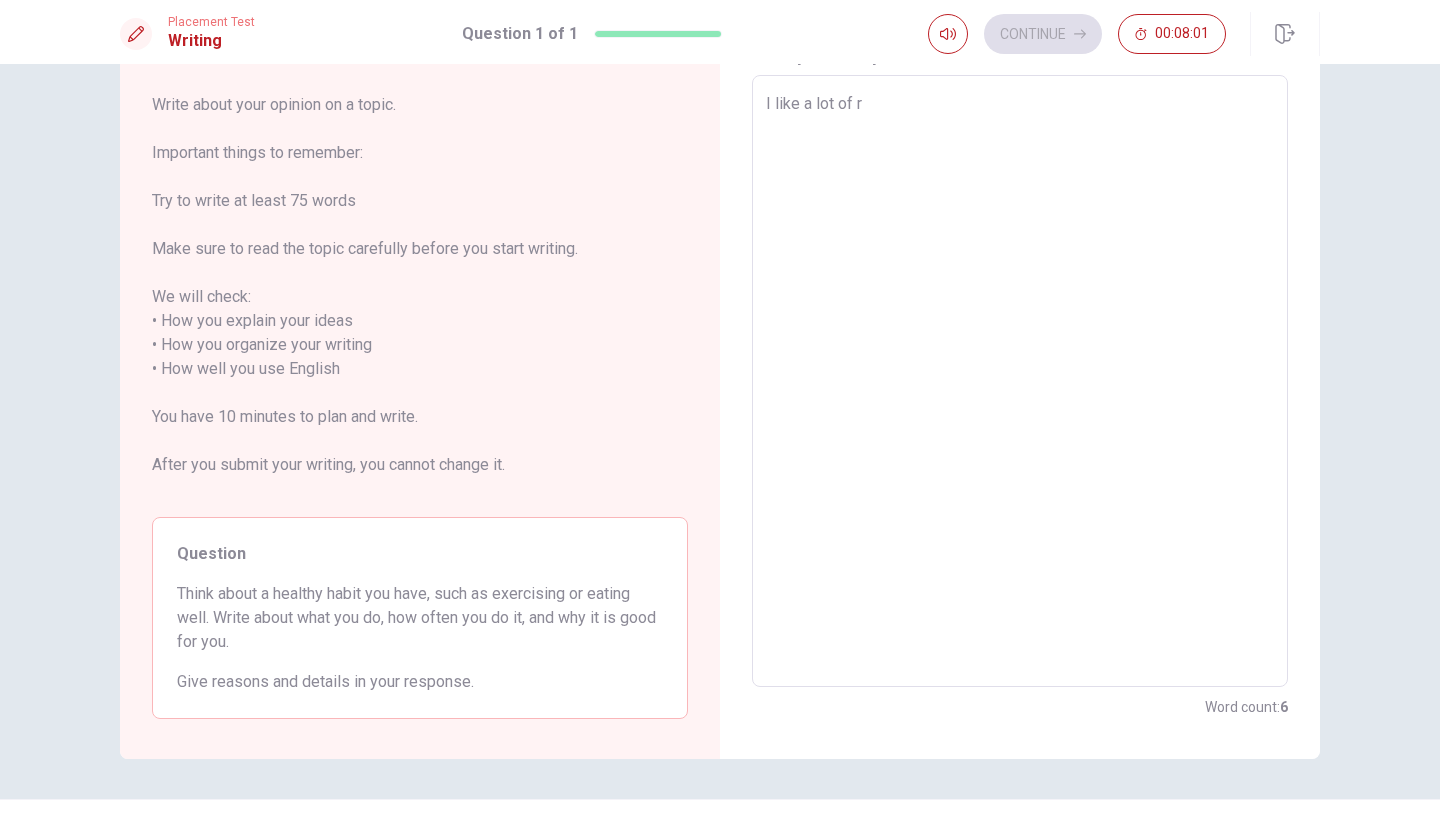 type on "x" 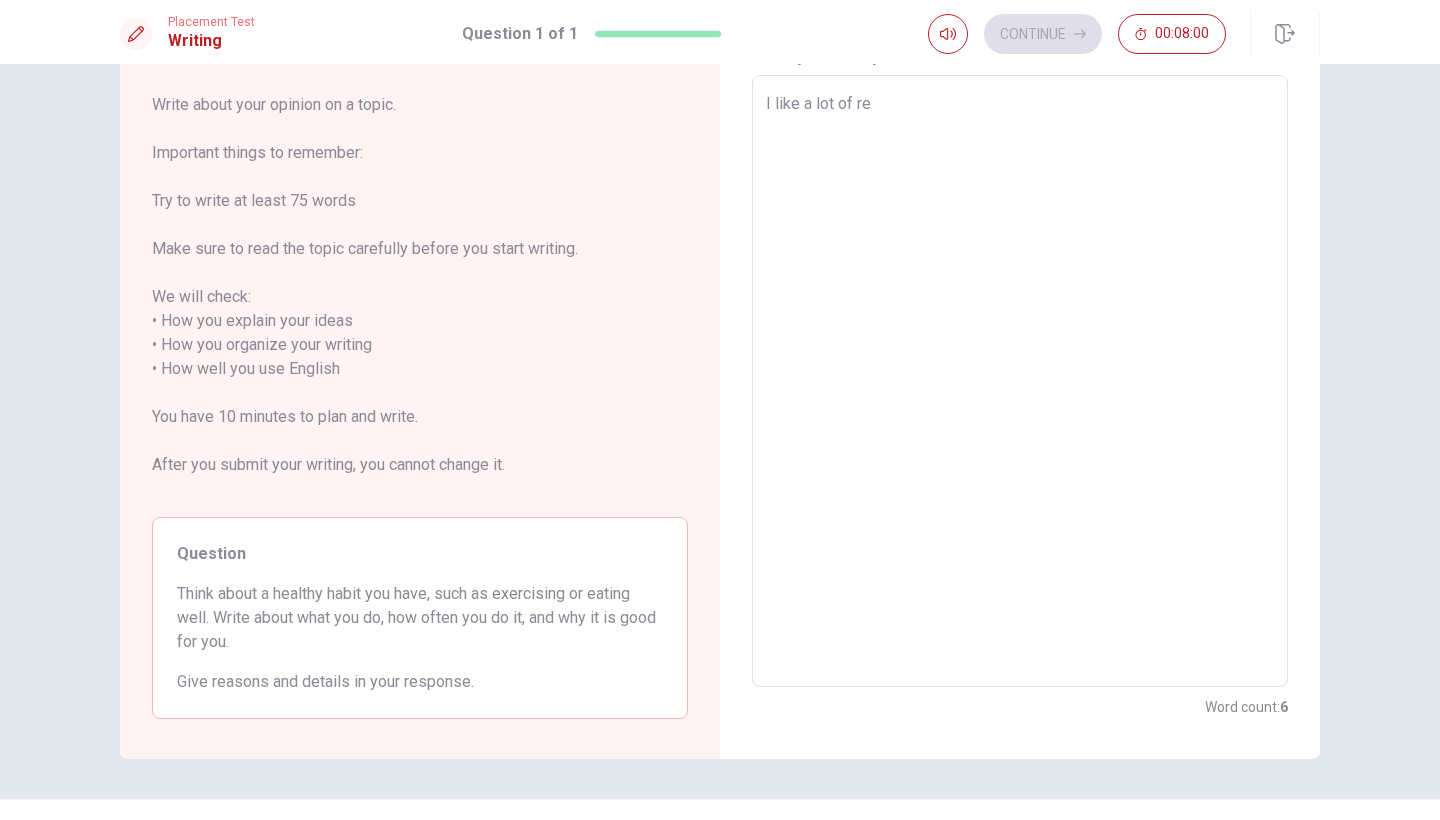 type on "x" 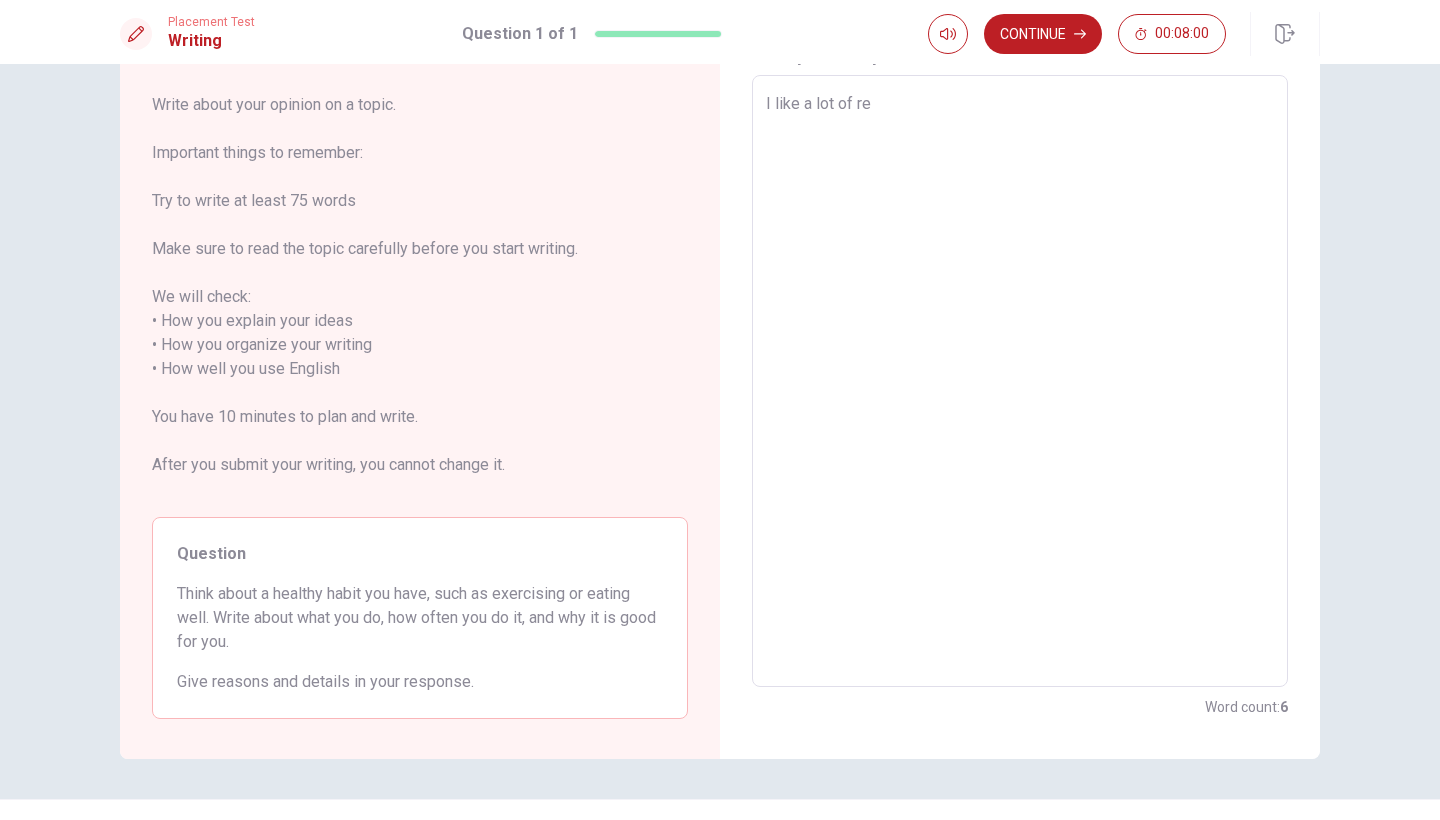 type on "I like a lot of rea" 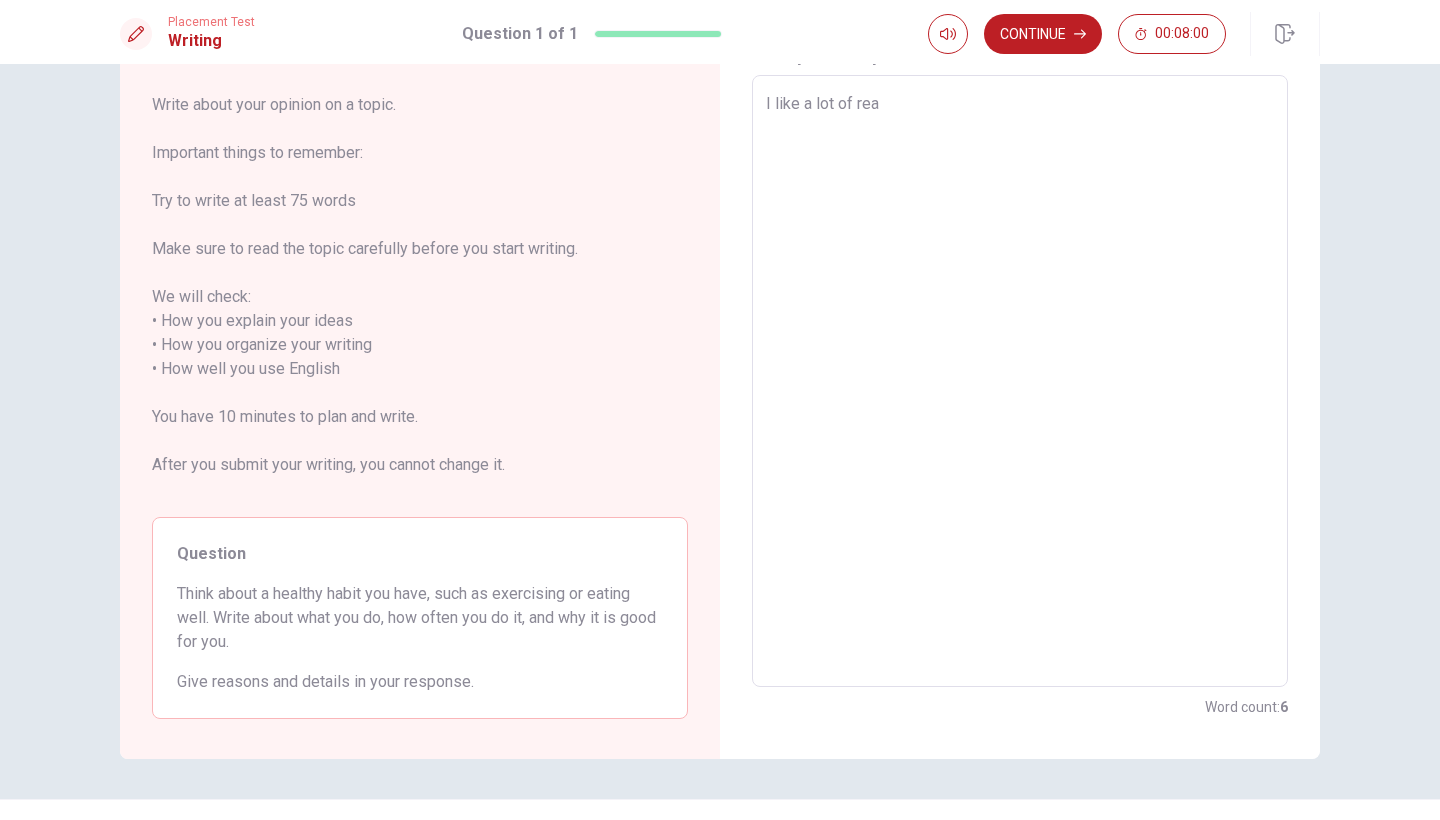 type on "x" 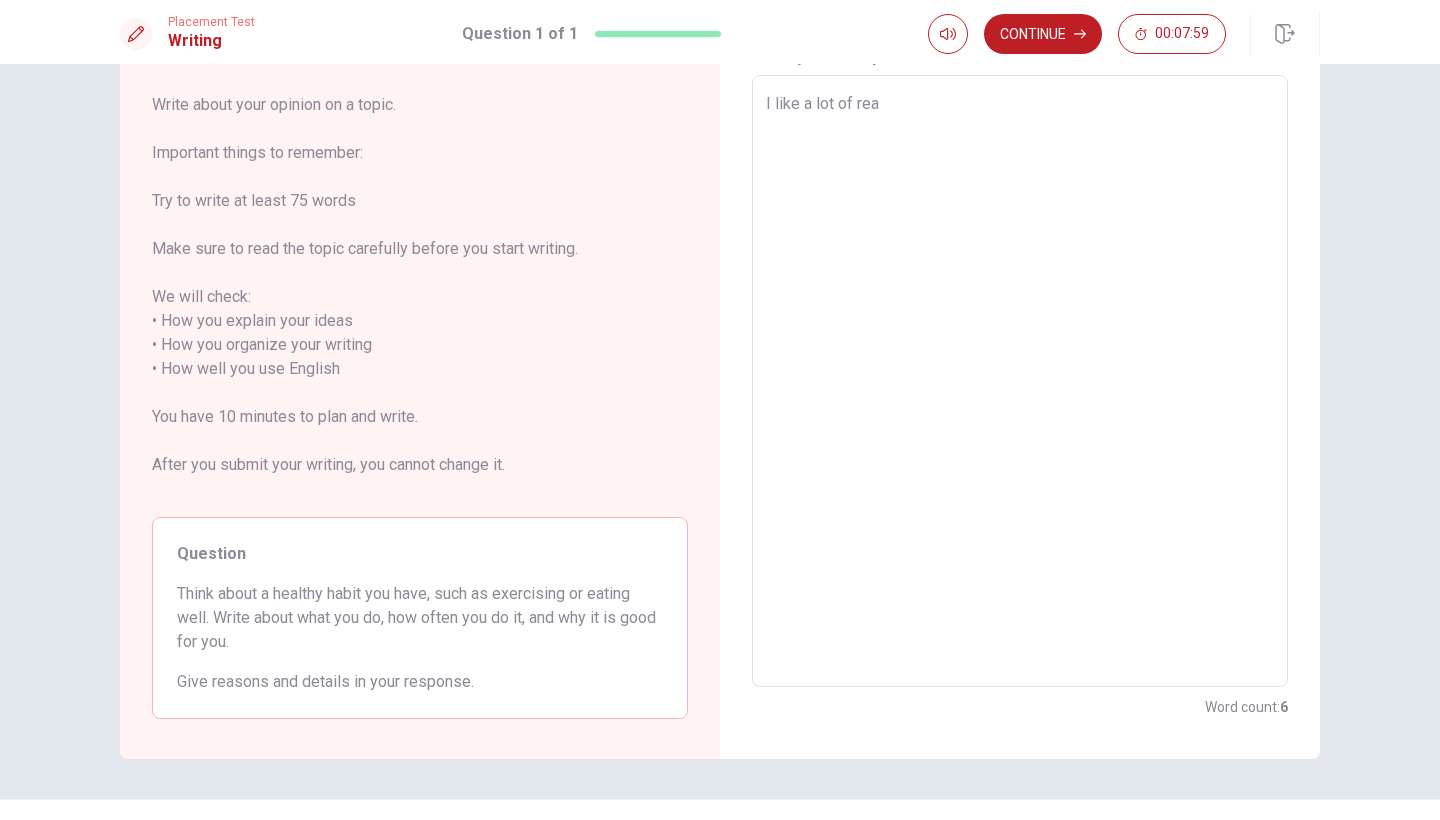 type on "I like a lot of read" 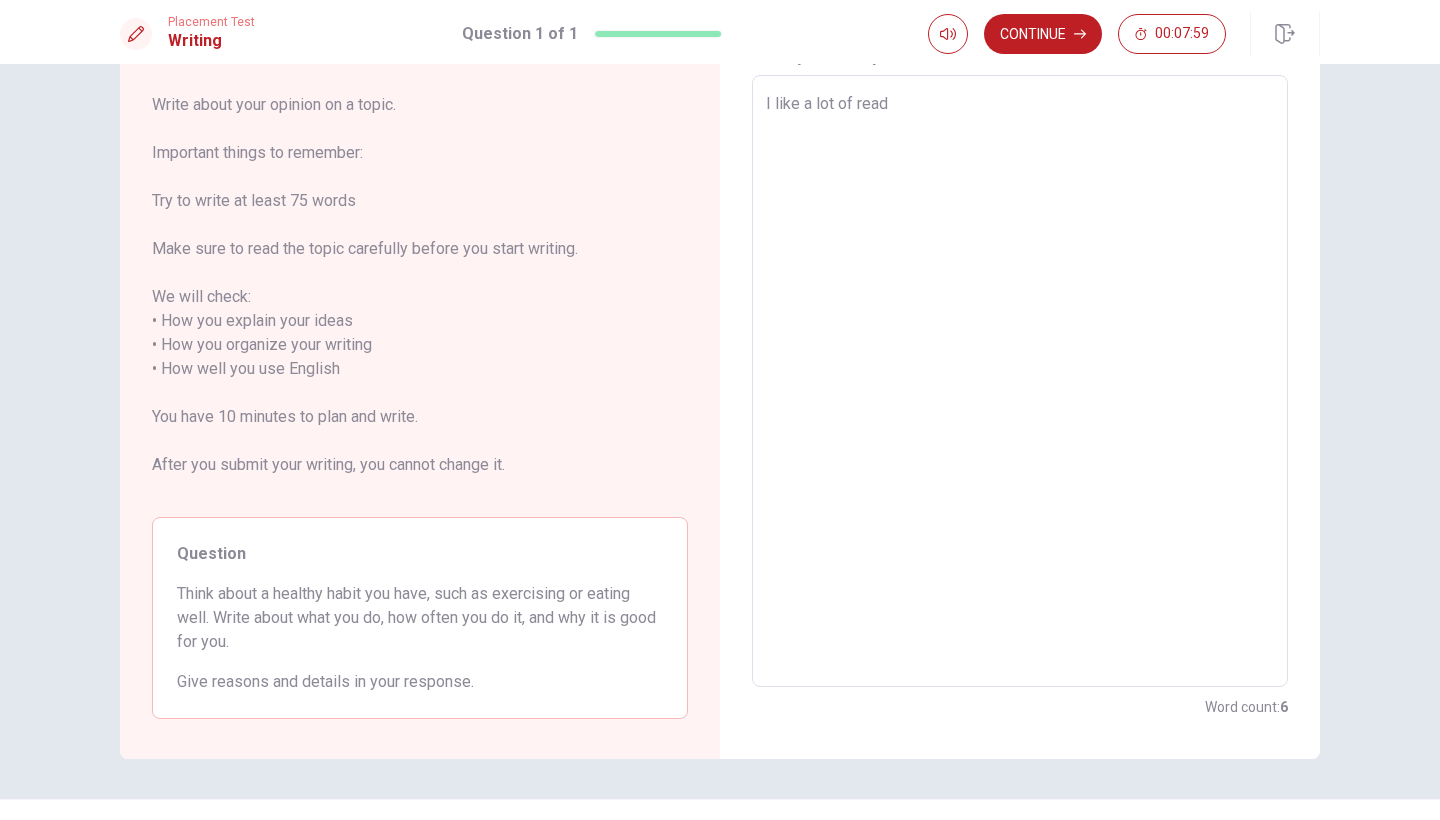 type on "x" 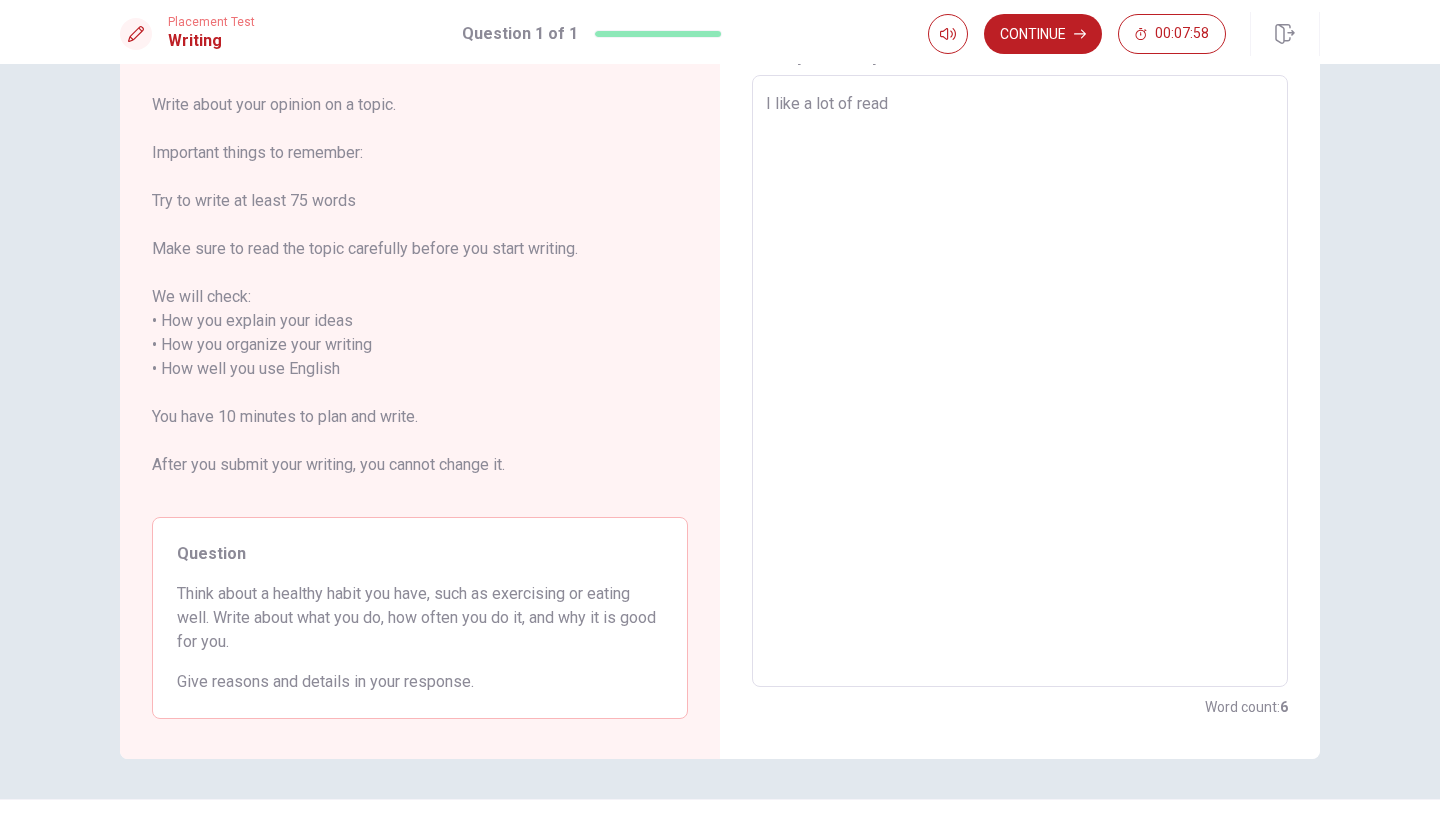 type on "x" 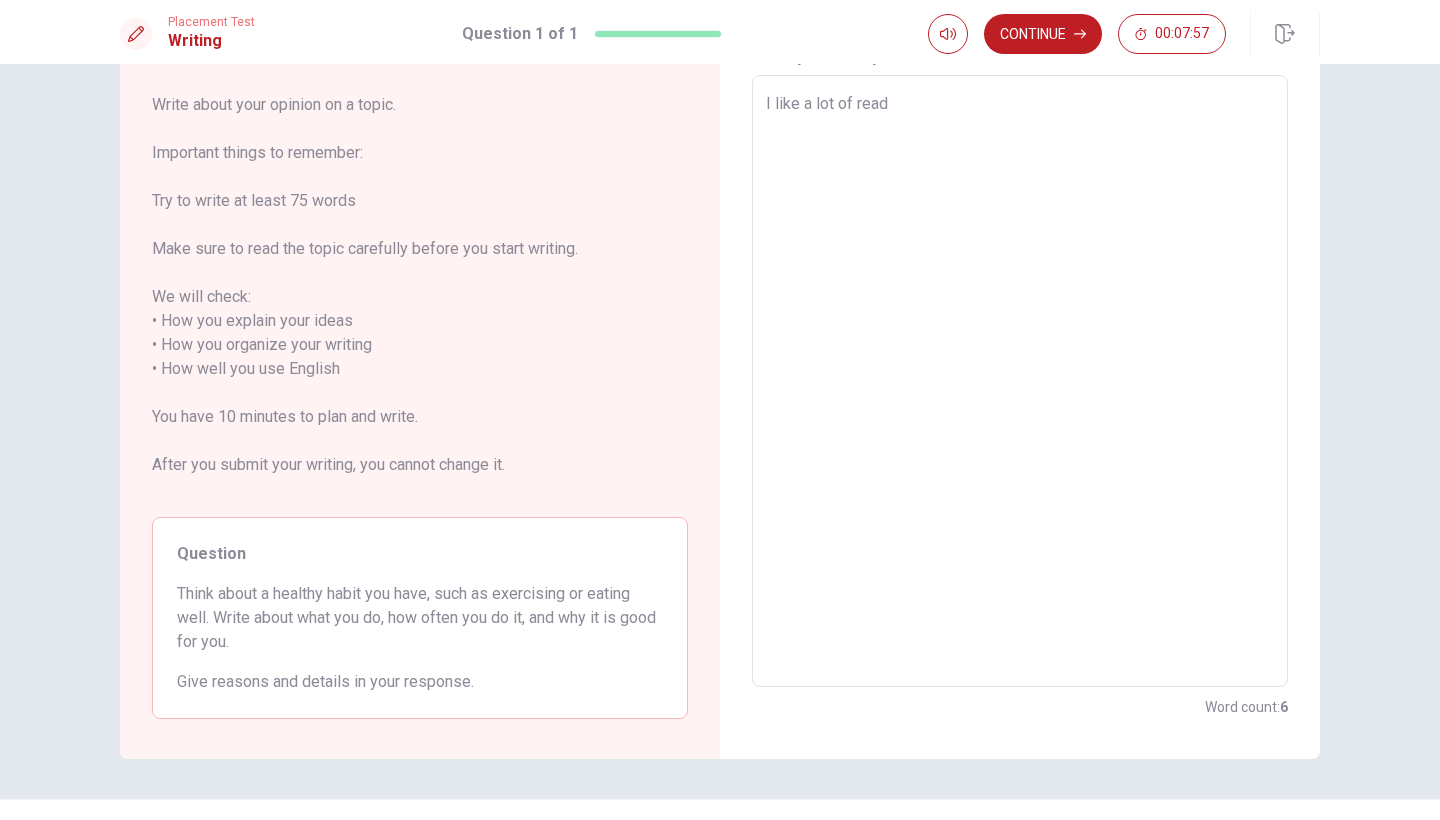 type on "I like a lot of read b" 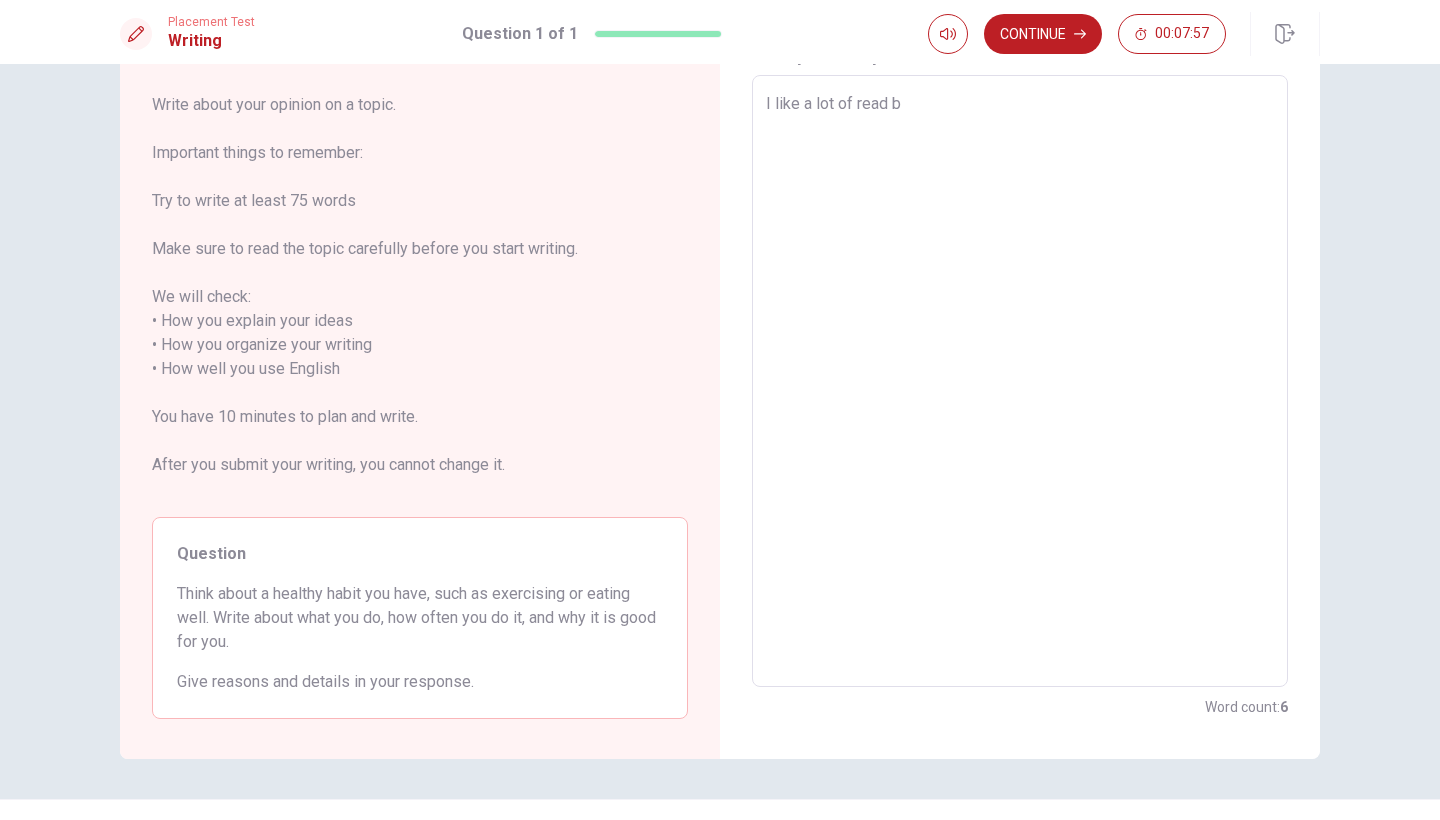 type on "x" 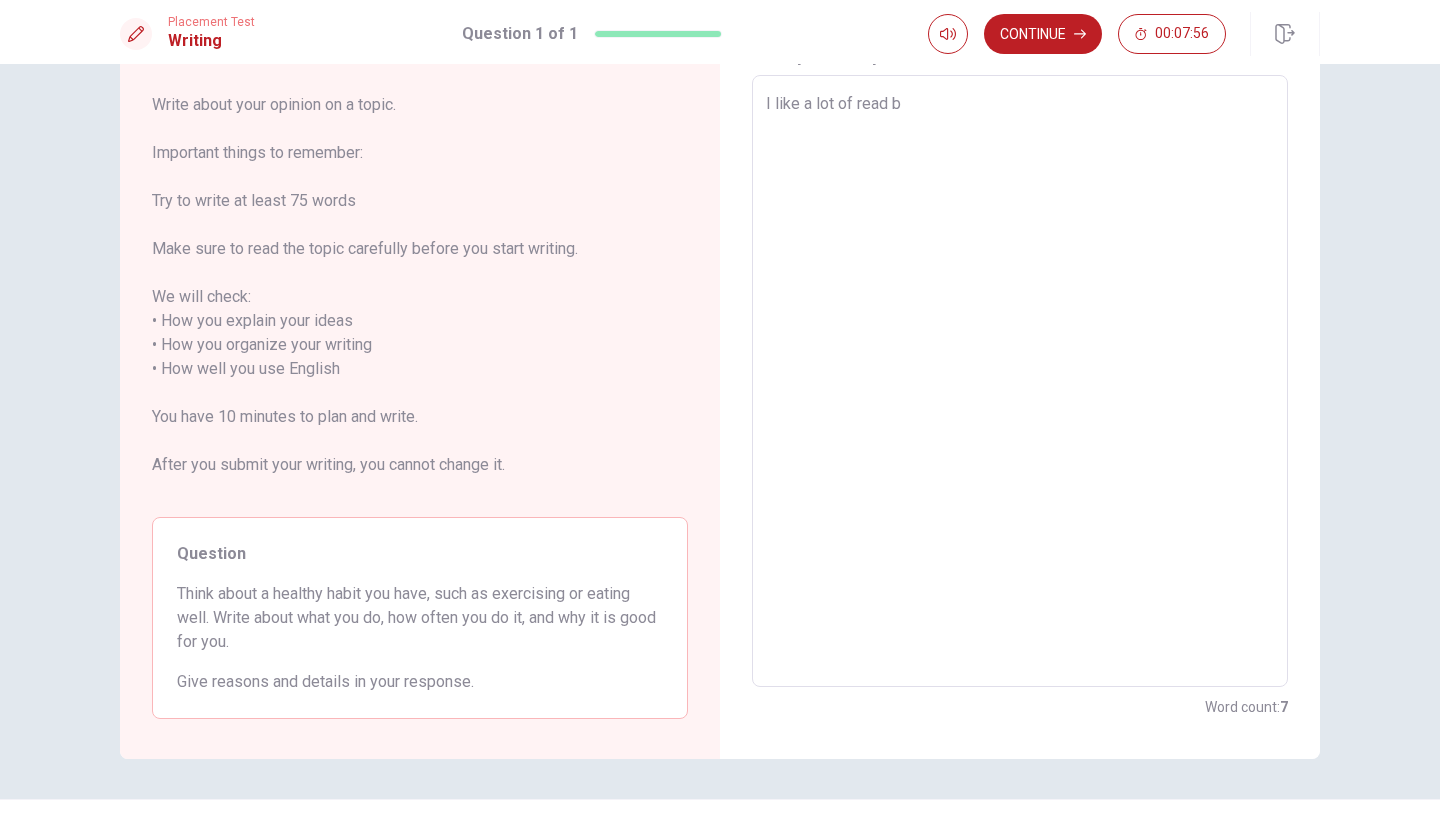 type on "I like a lot of read bo" 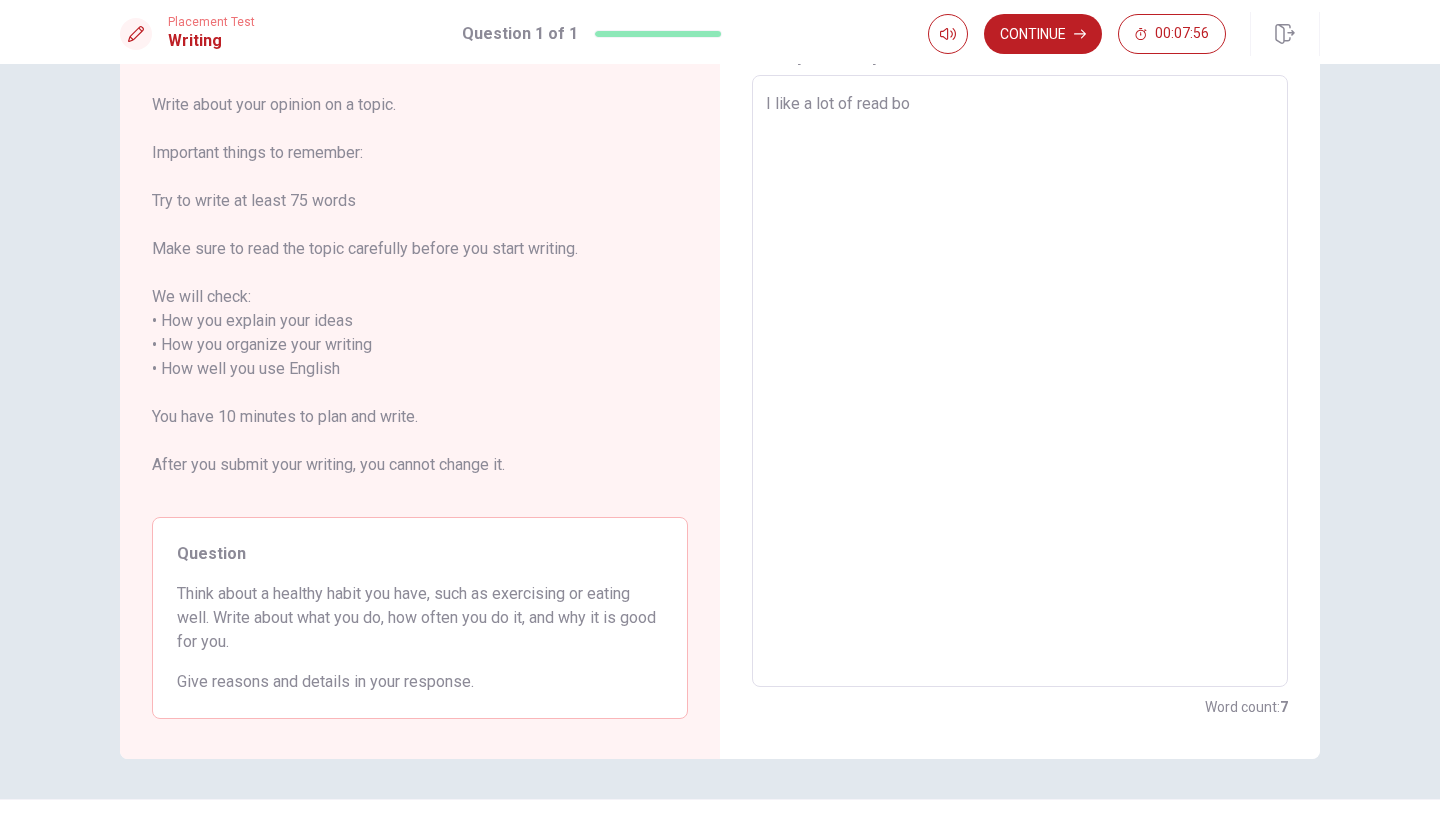type on "x" 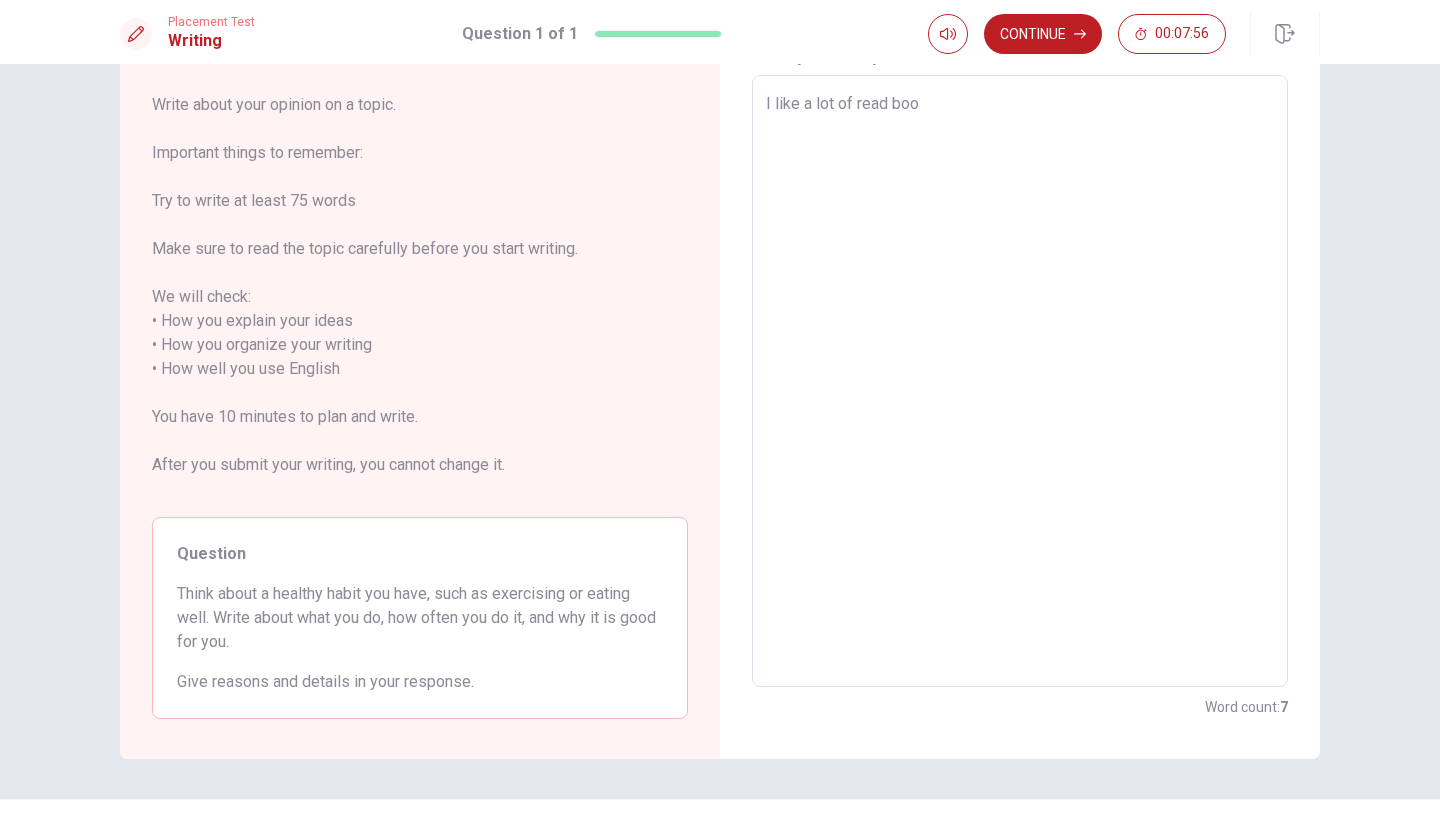 type on "x" 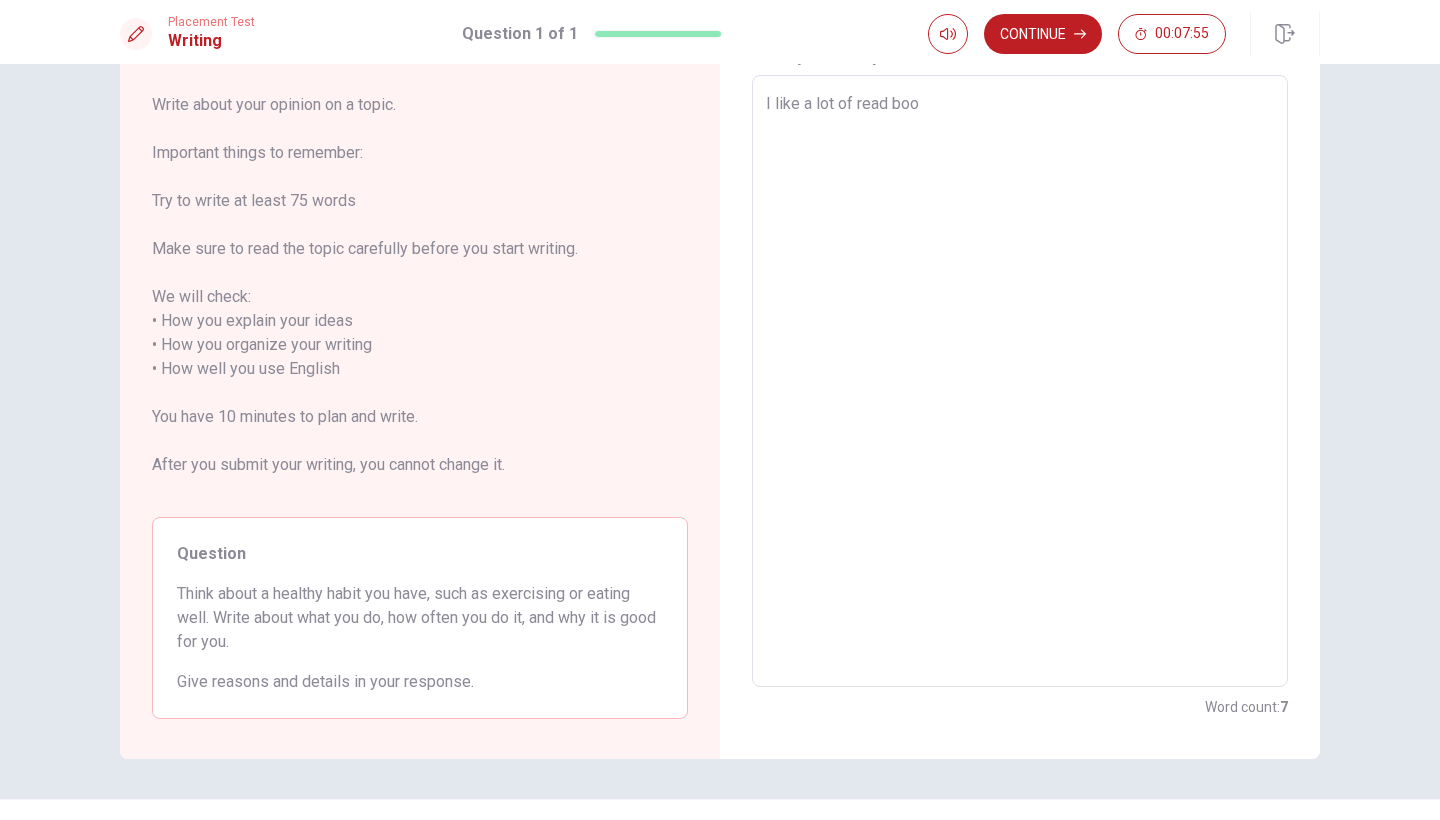 type on "I like a lot of read book" 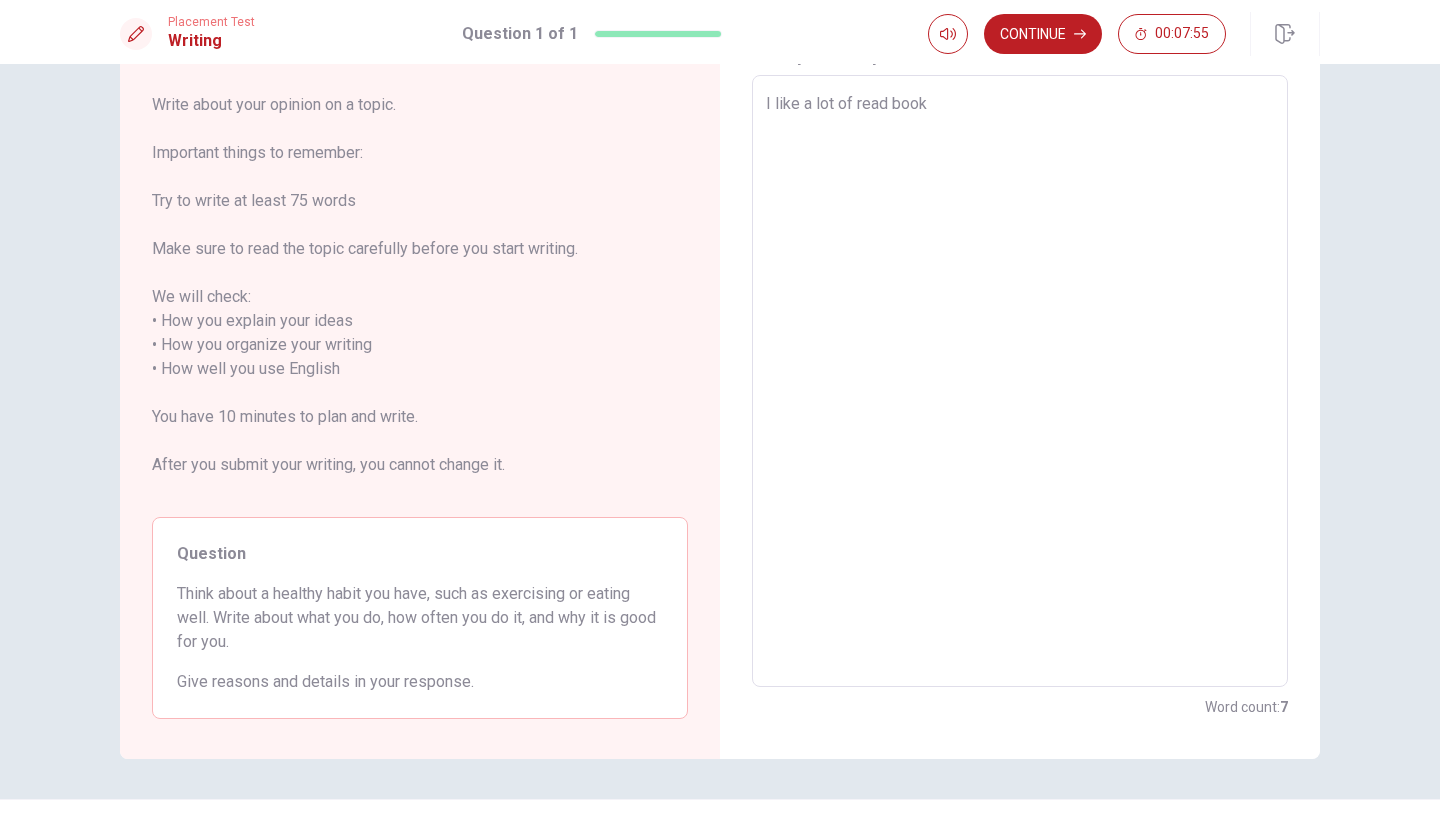type on "x" 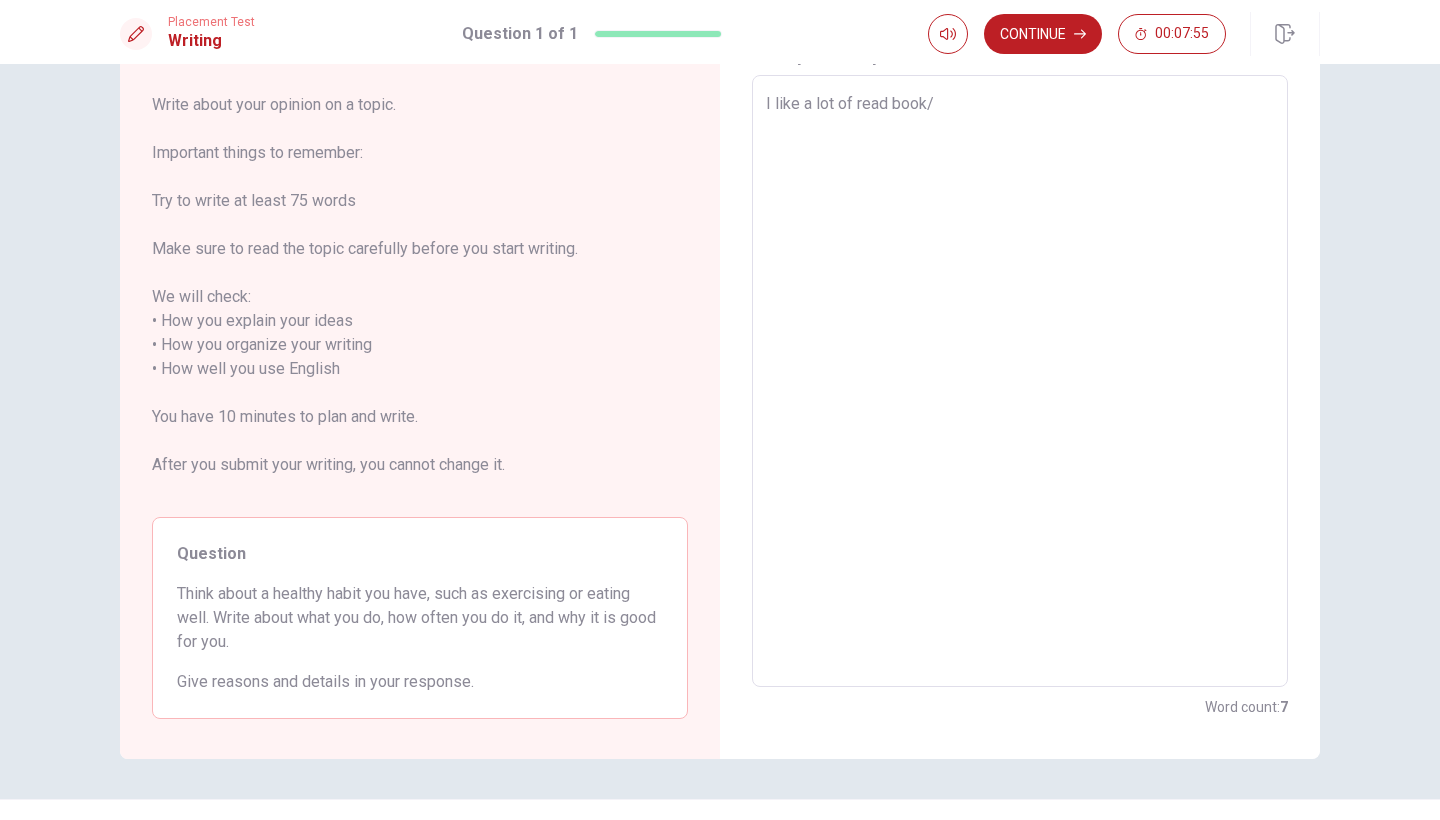 type on "x" 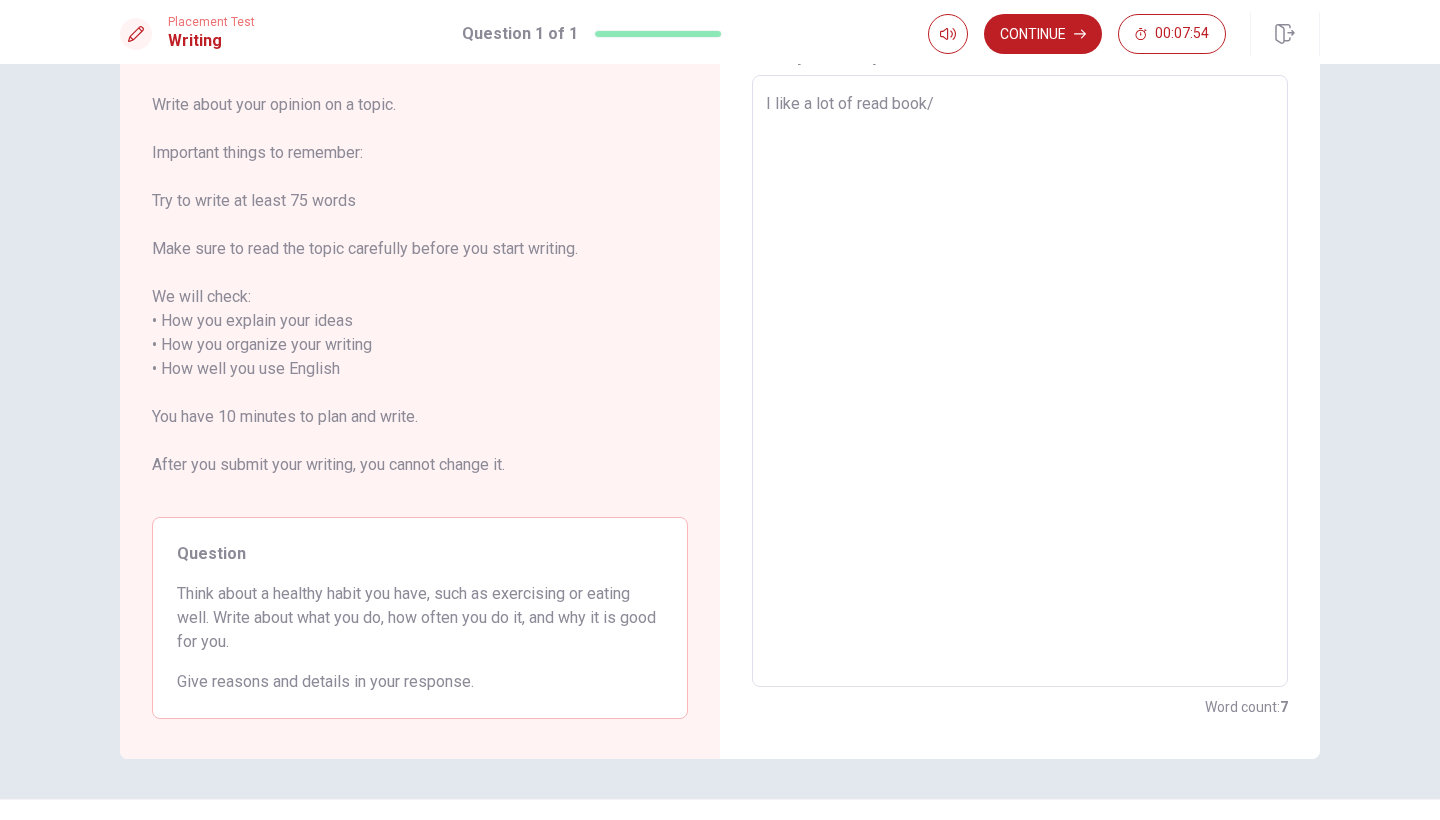 type on "I like a lot of read book" 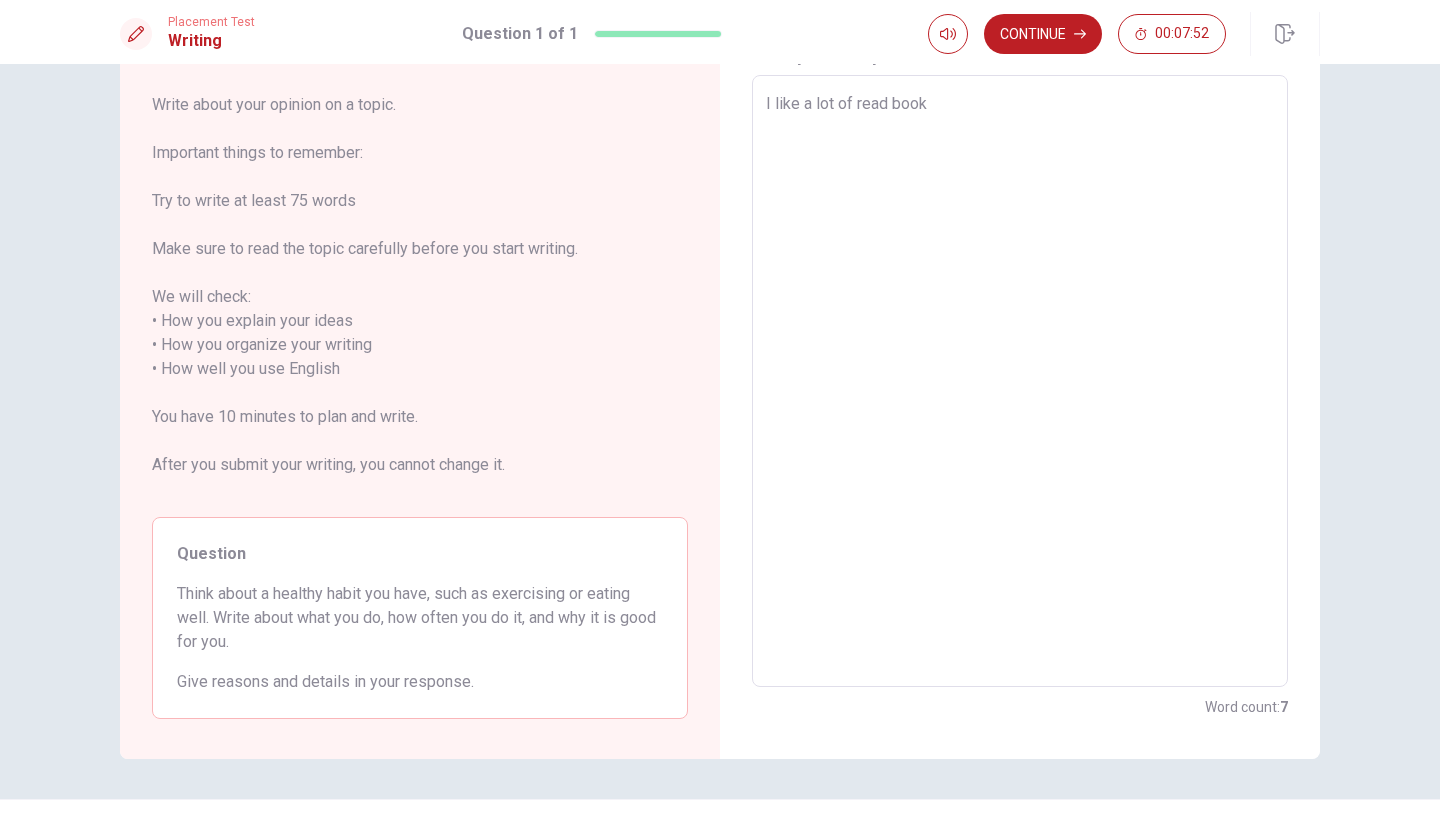 type on "x" 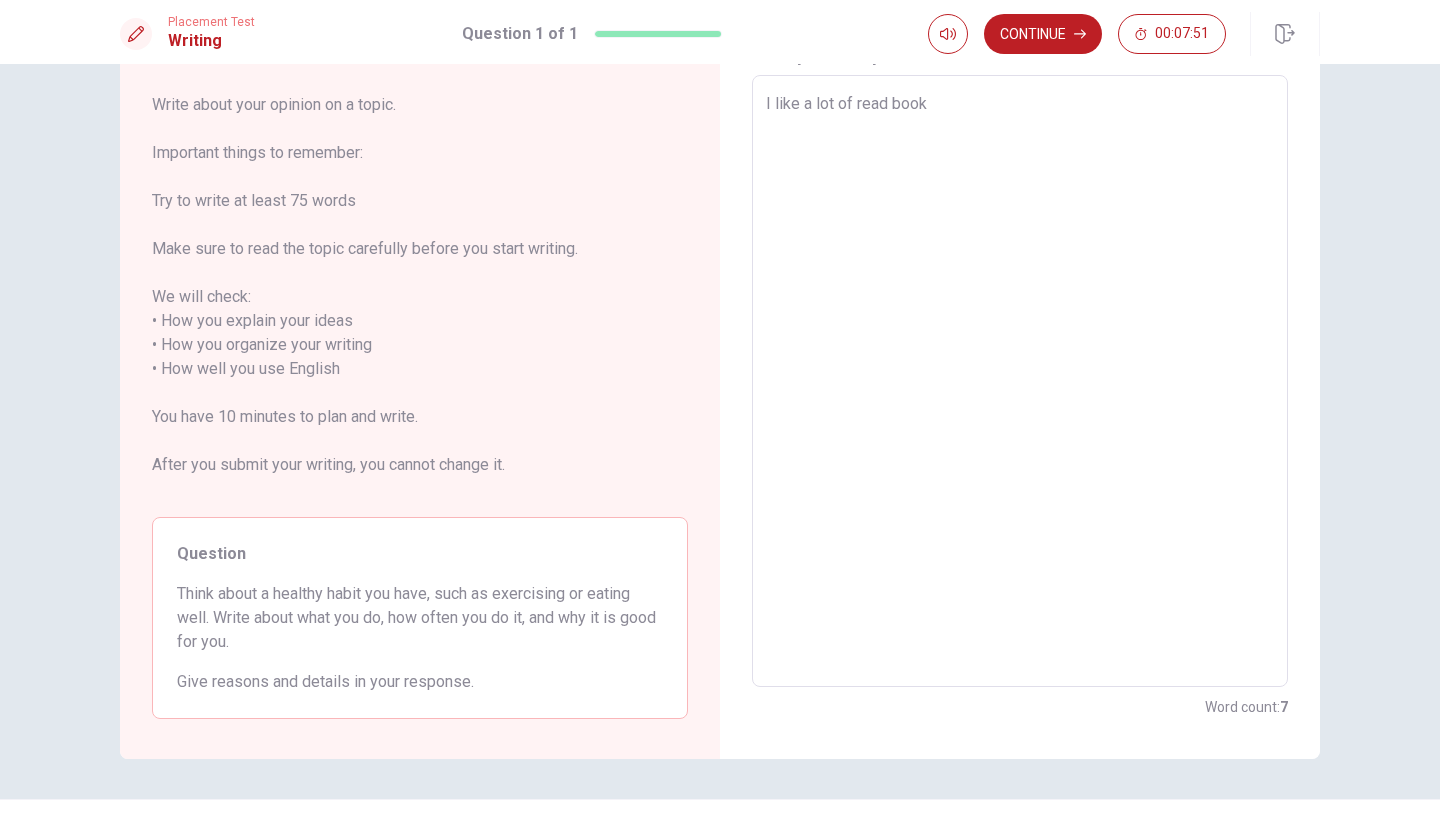 type on "I like a lot of read book?" 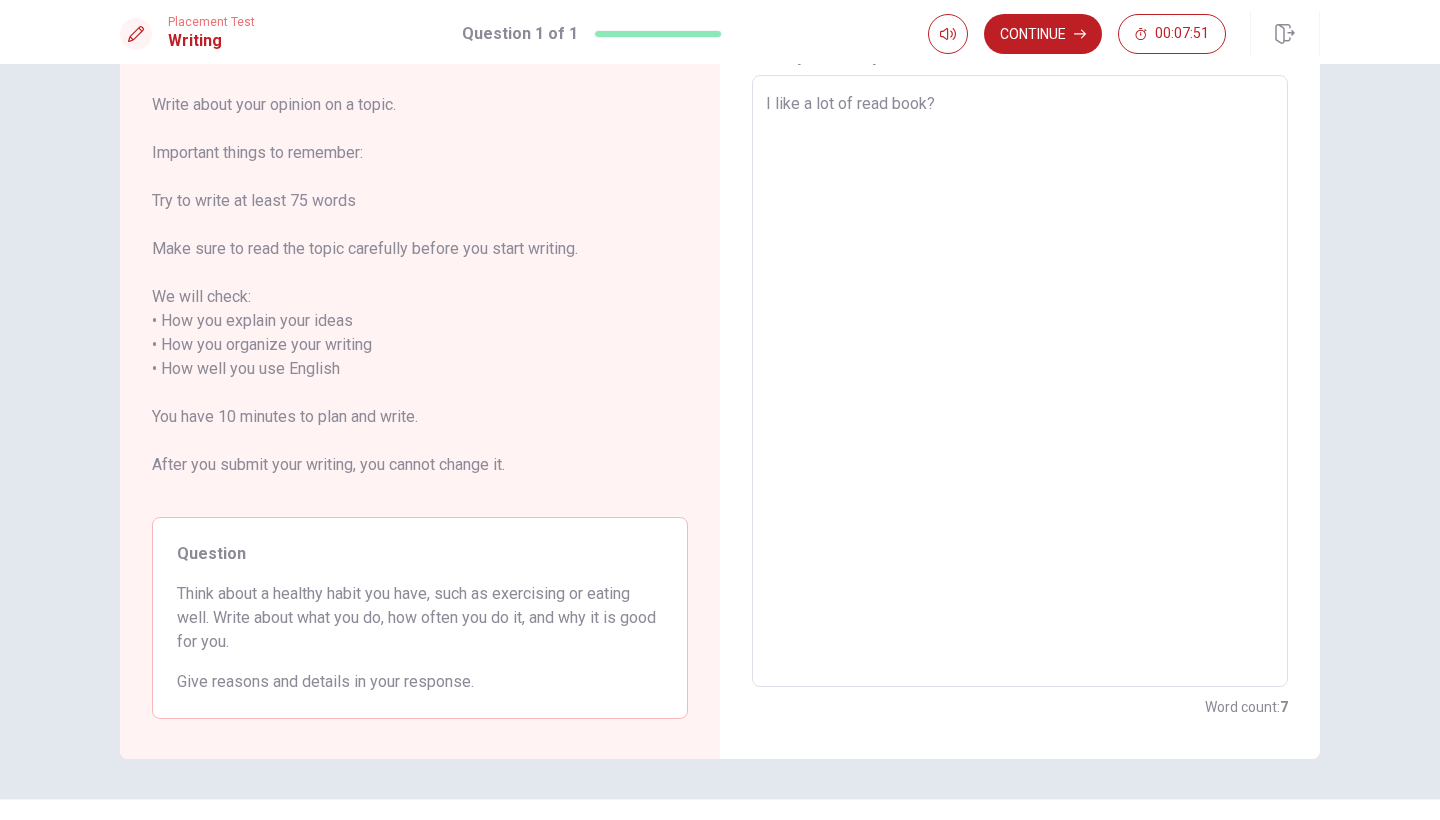 type on "x" 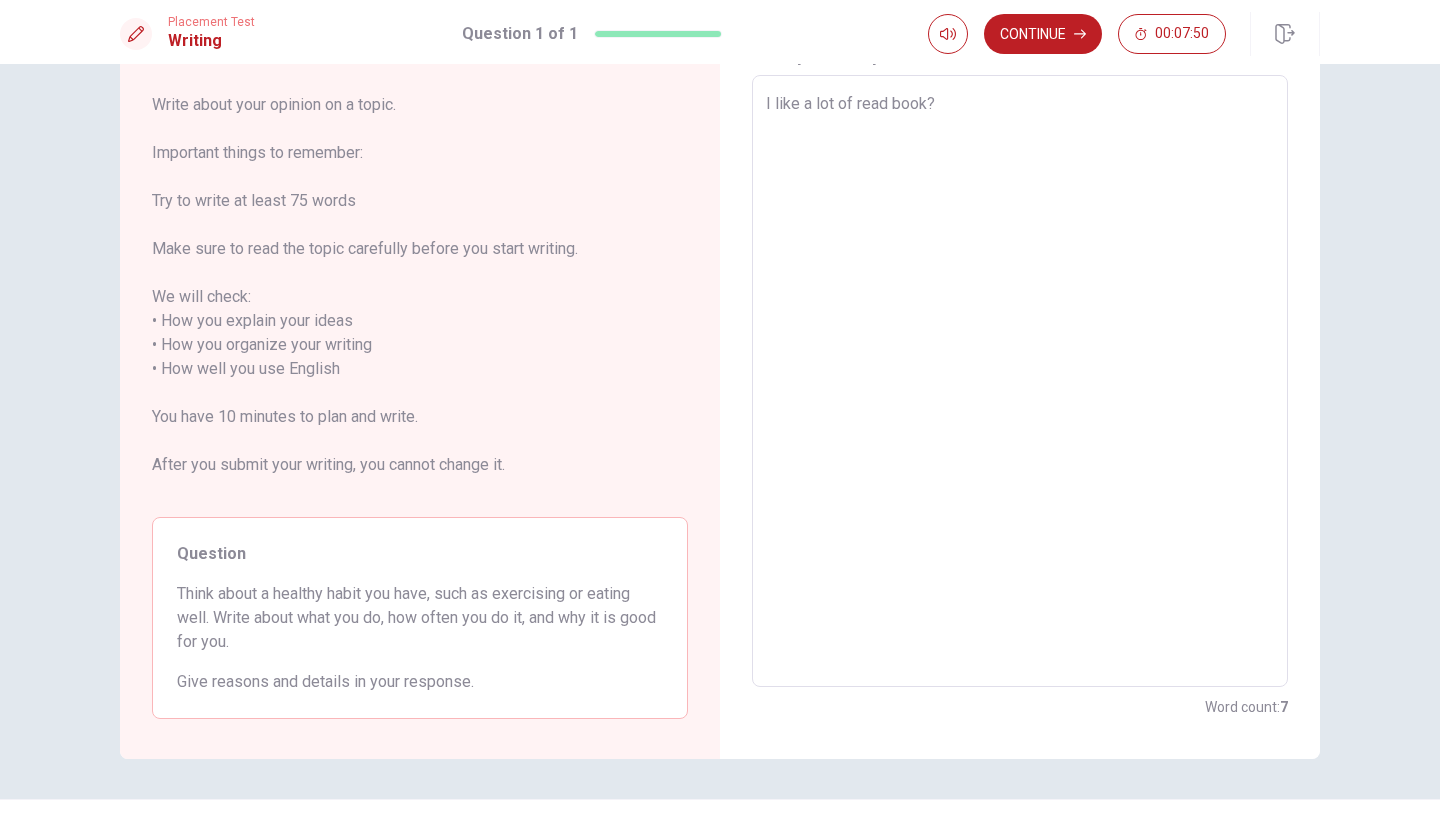 type on "I like a lot of read book?" 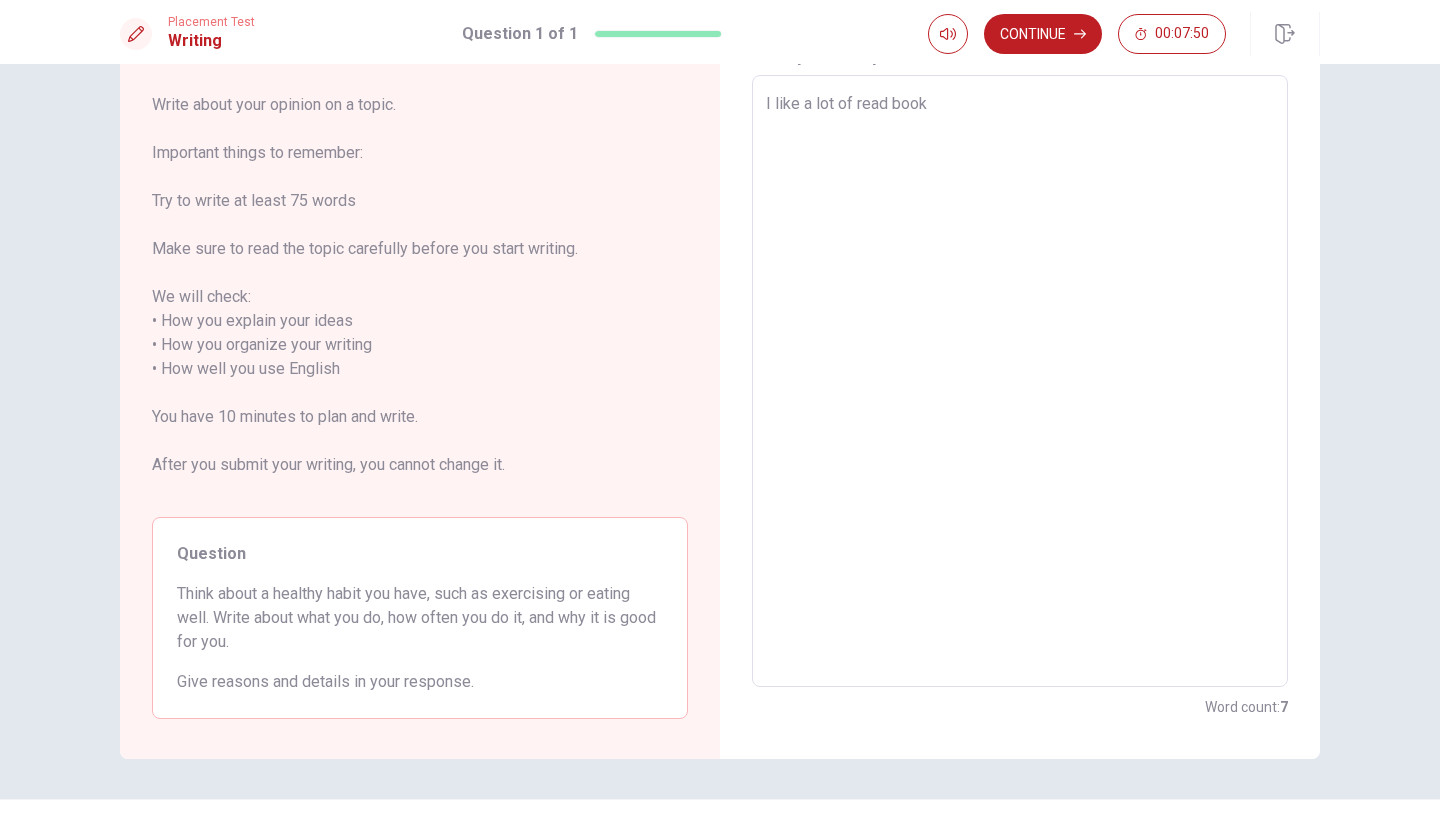 type on "x" 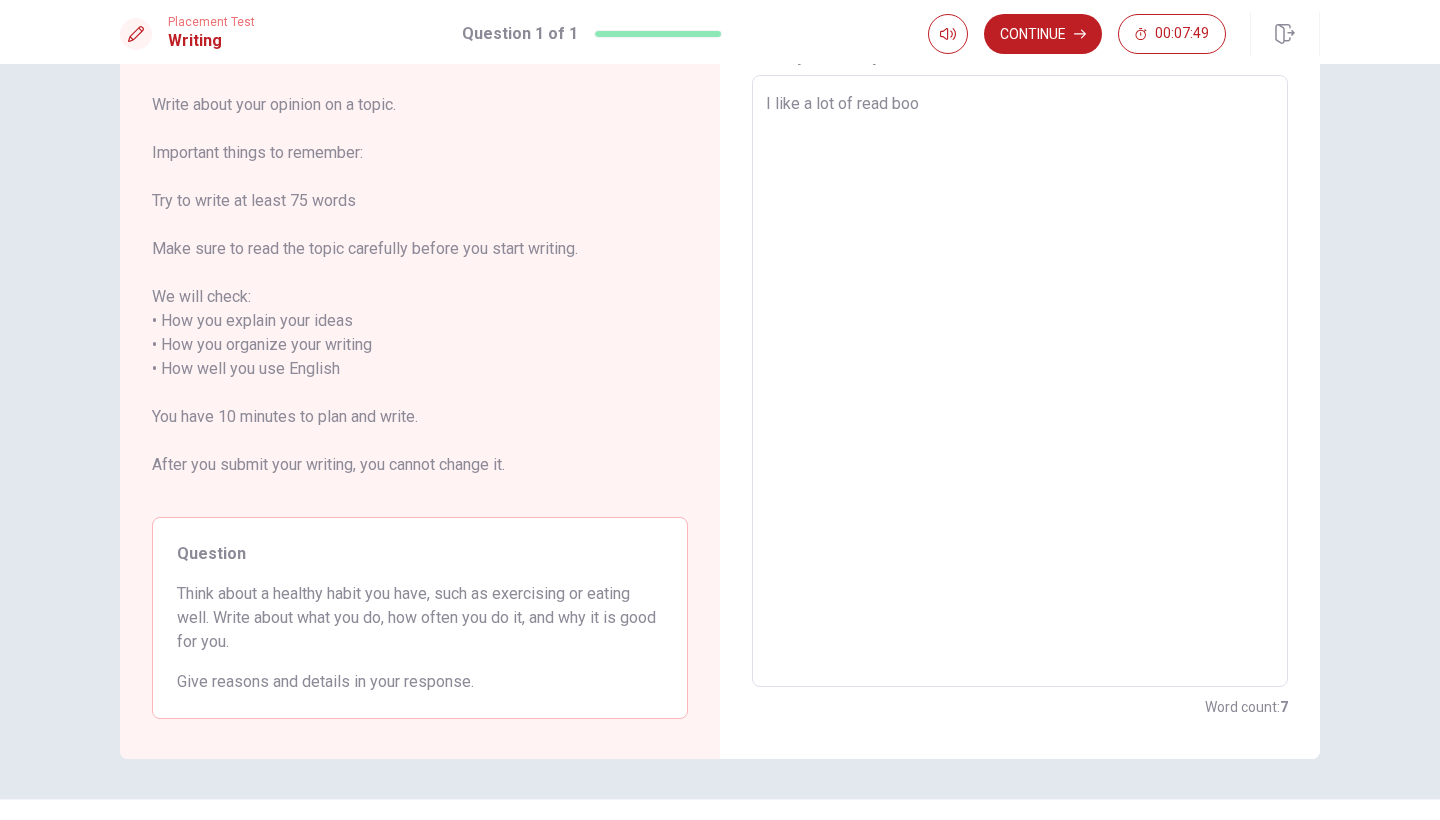 type on "x" 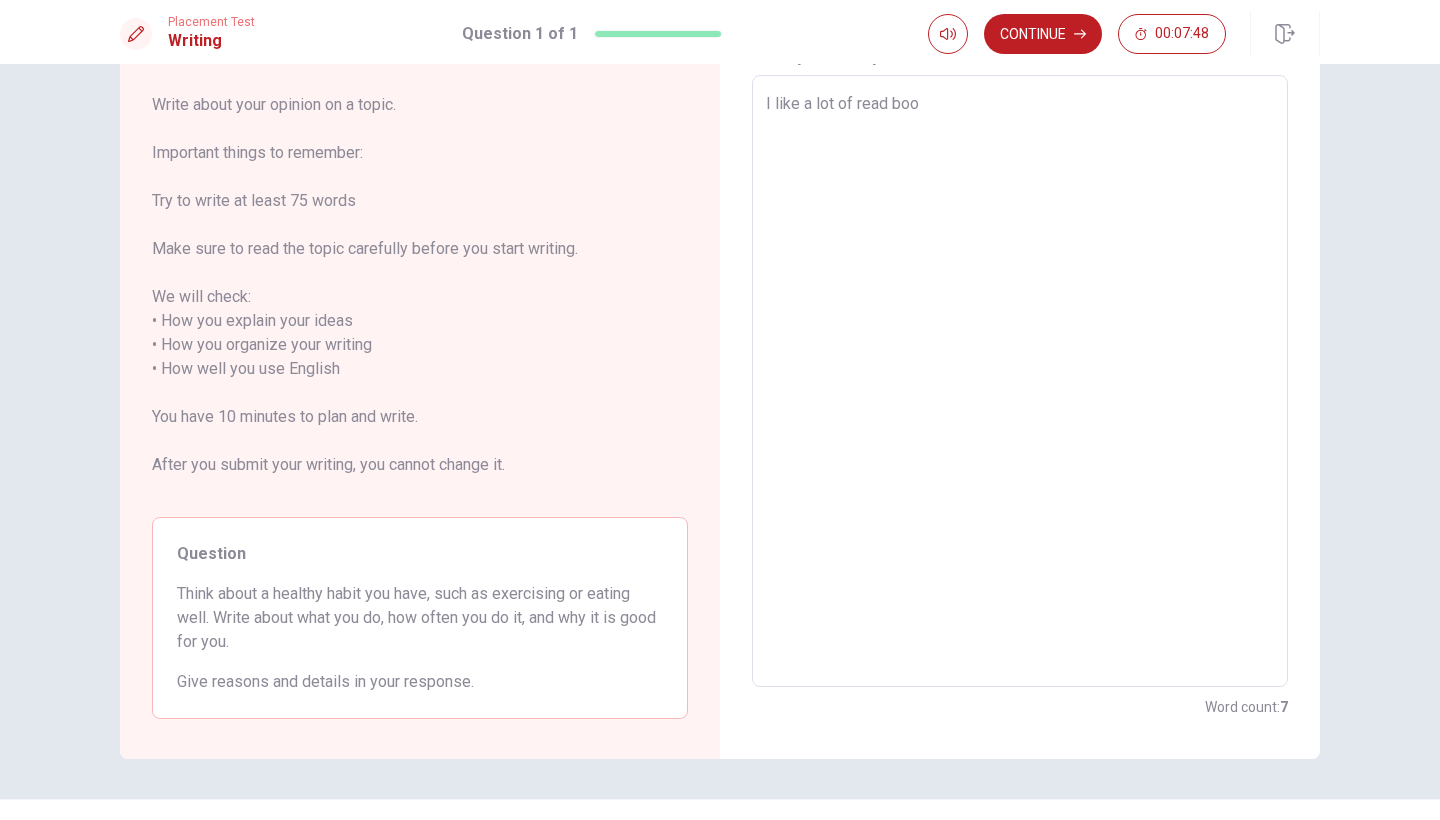 type on "I like a lot of read book" 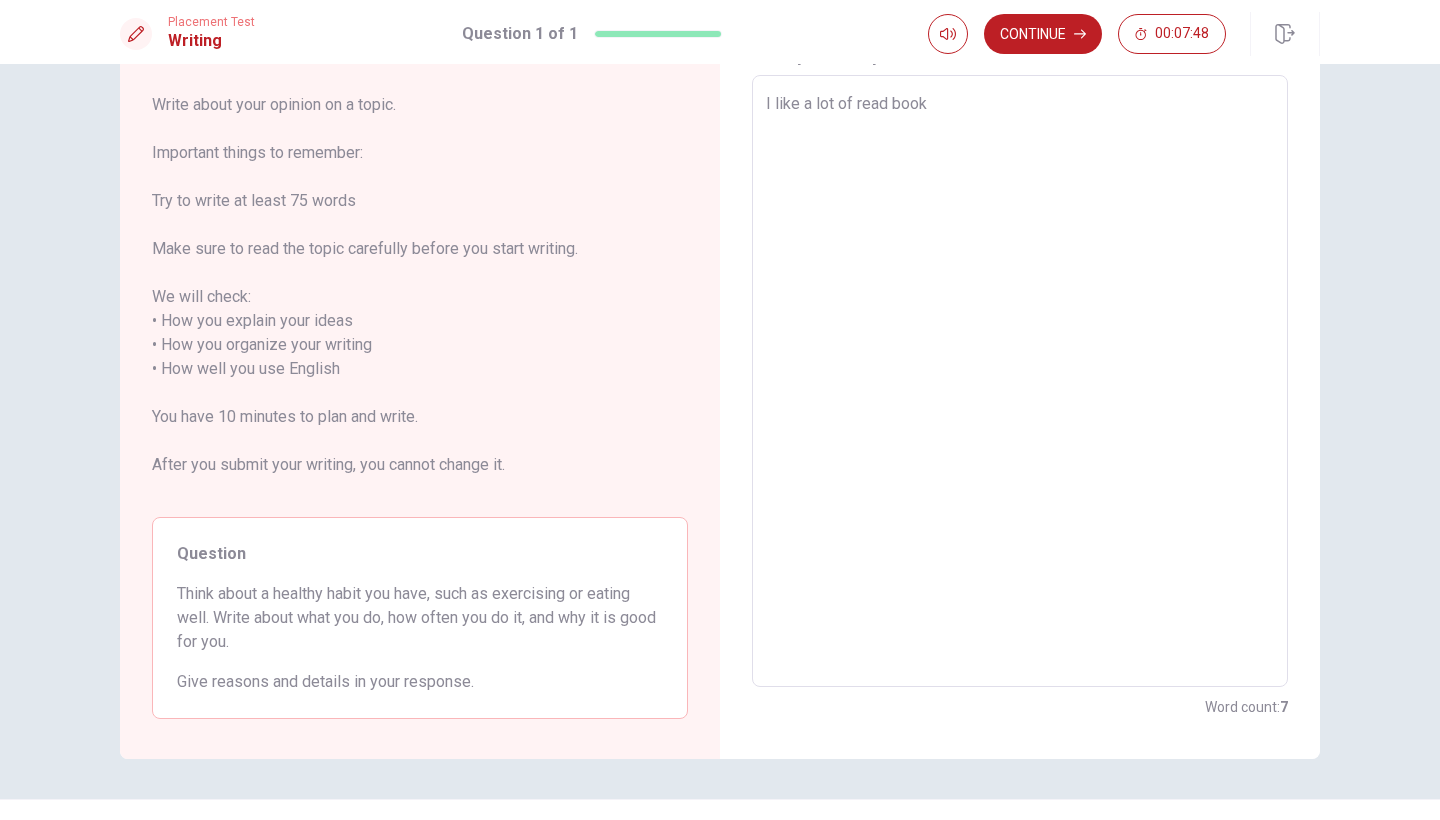type on "x" 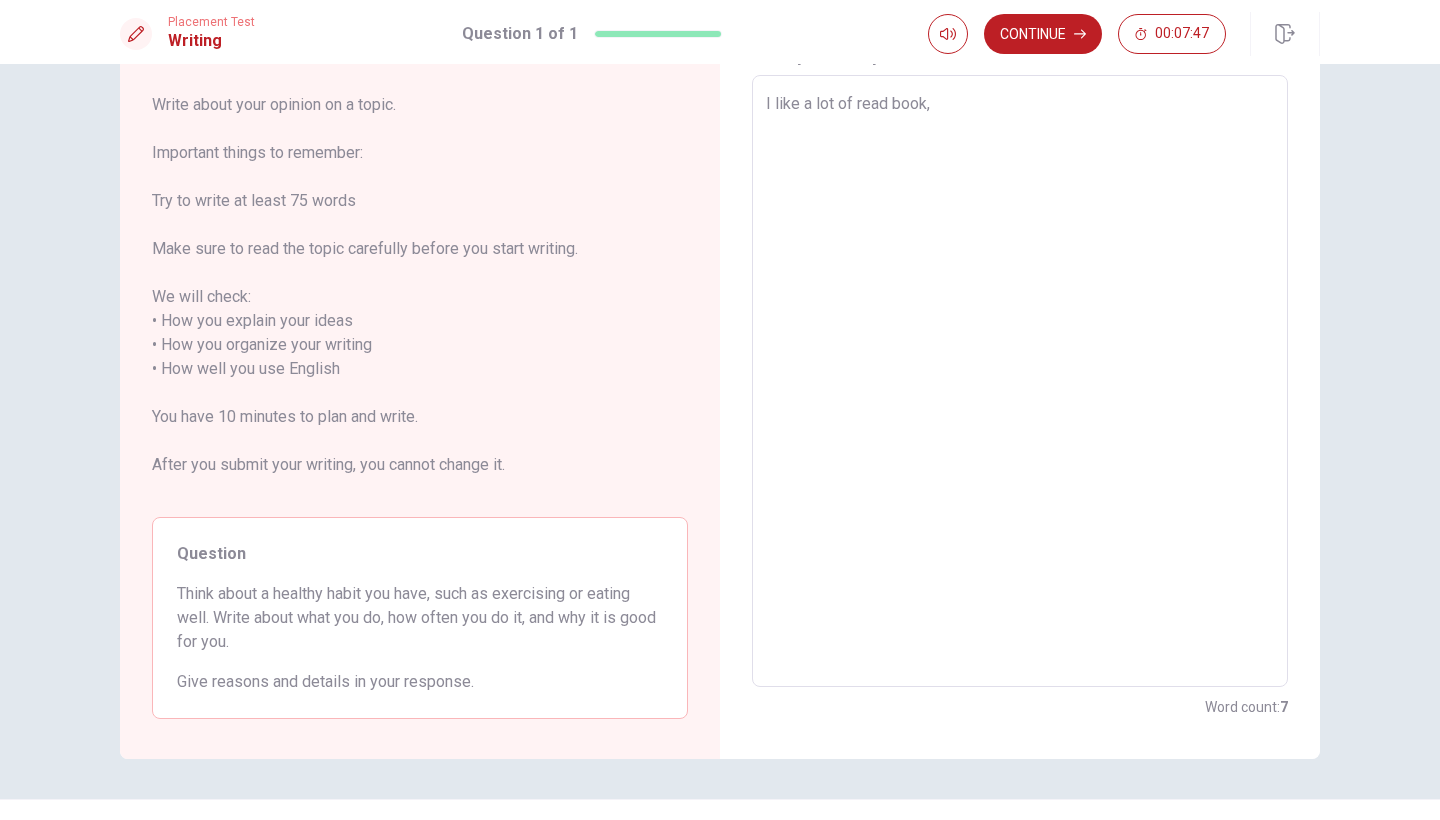type on "I like a lot of read book," 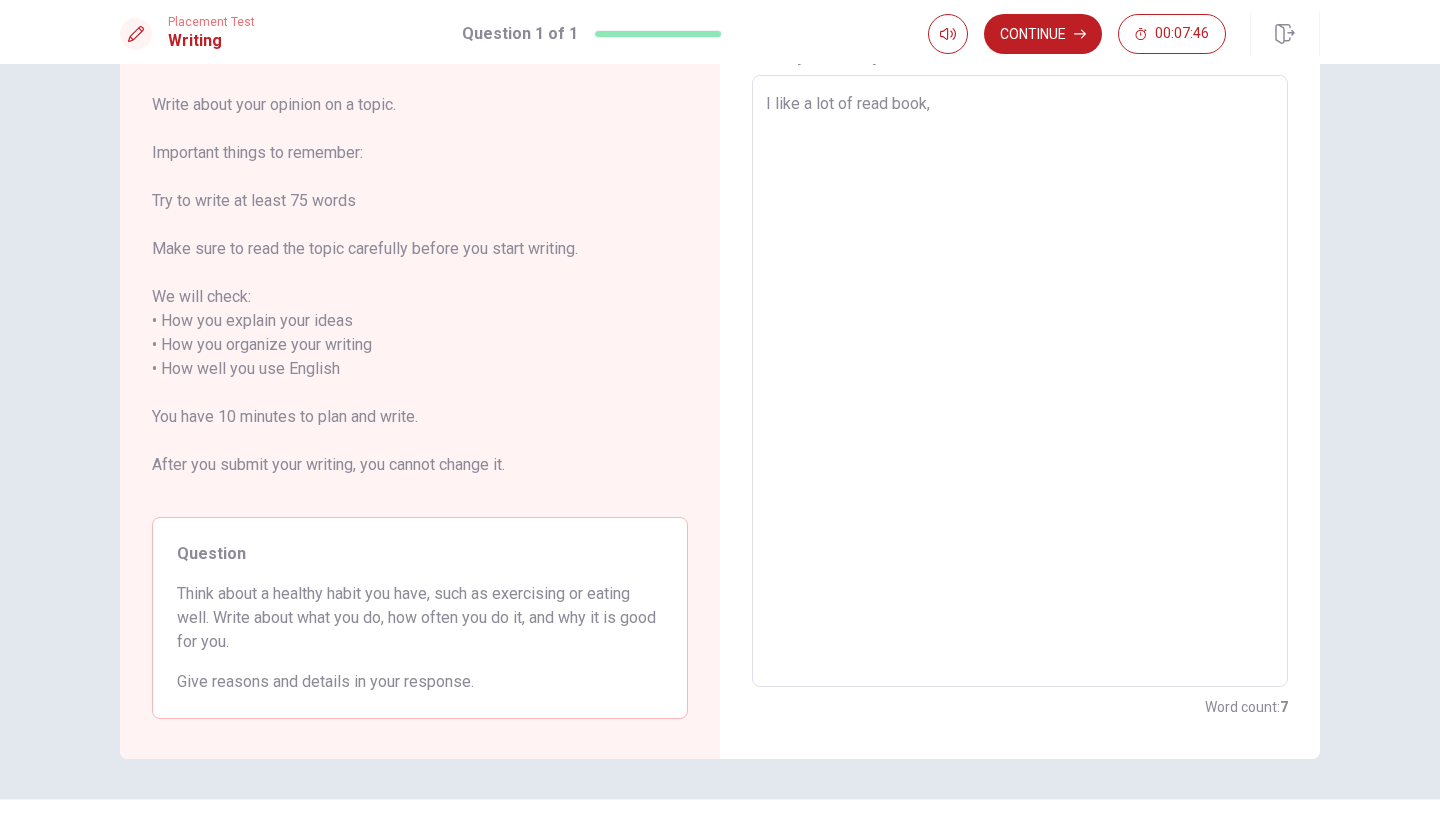 type on "x" 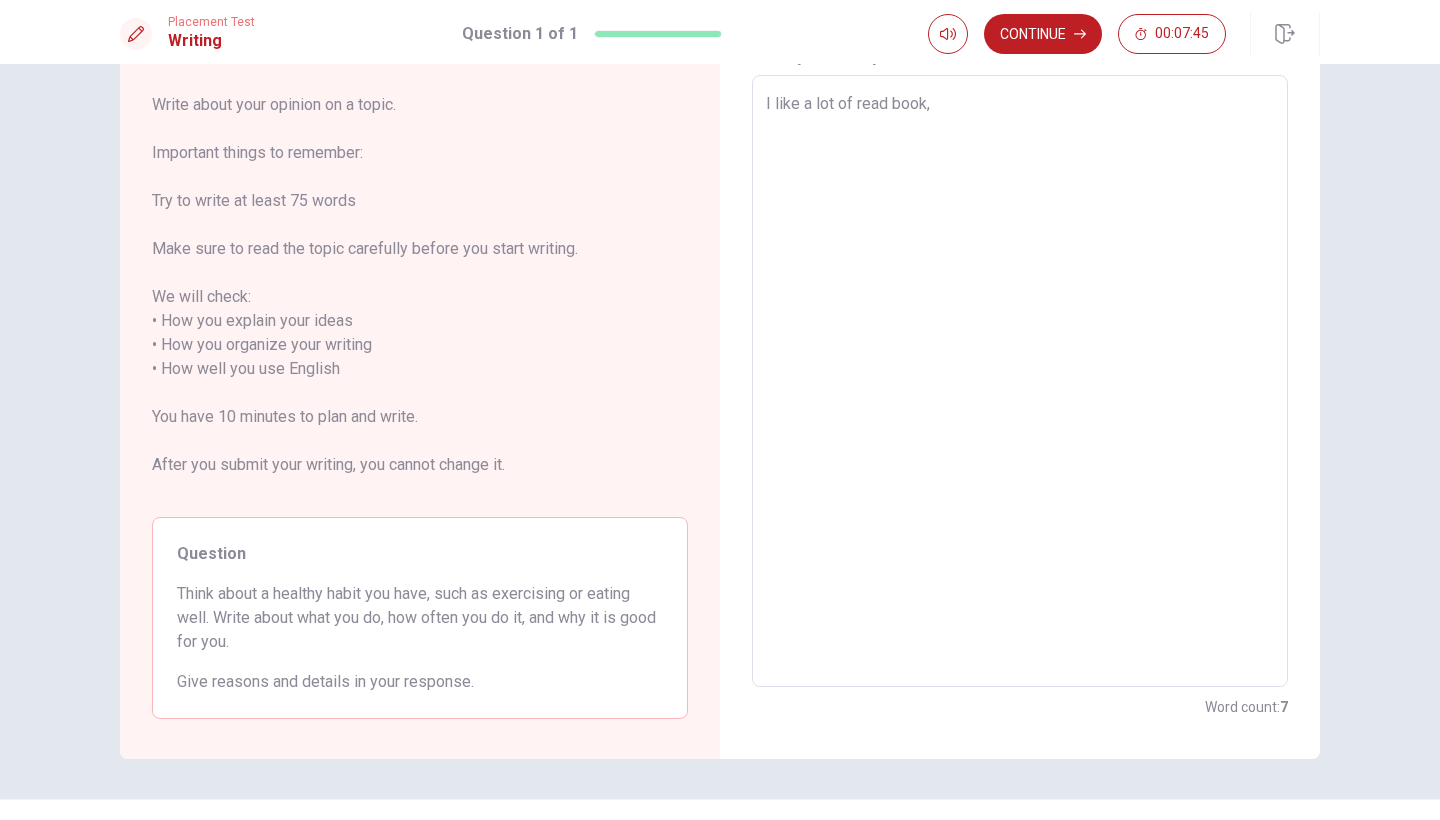 type on "I like a lot of read book, I" 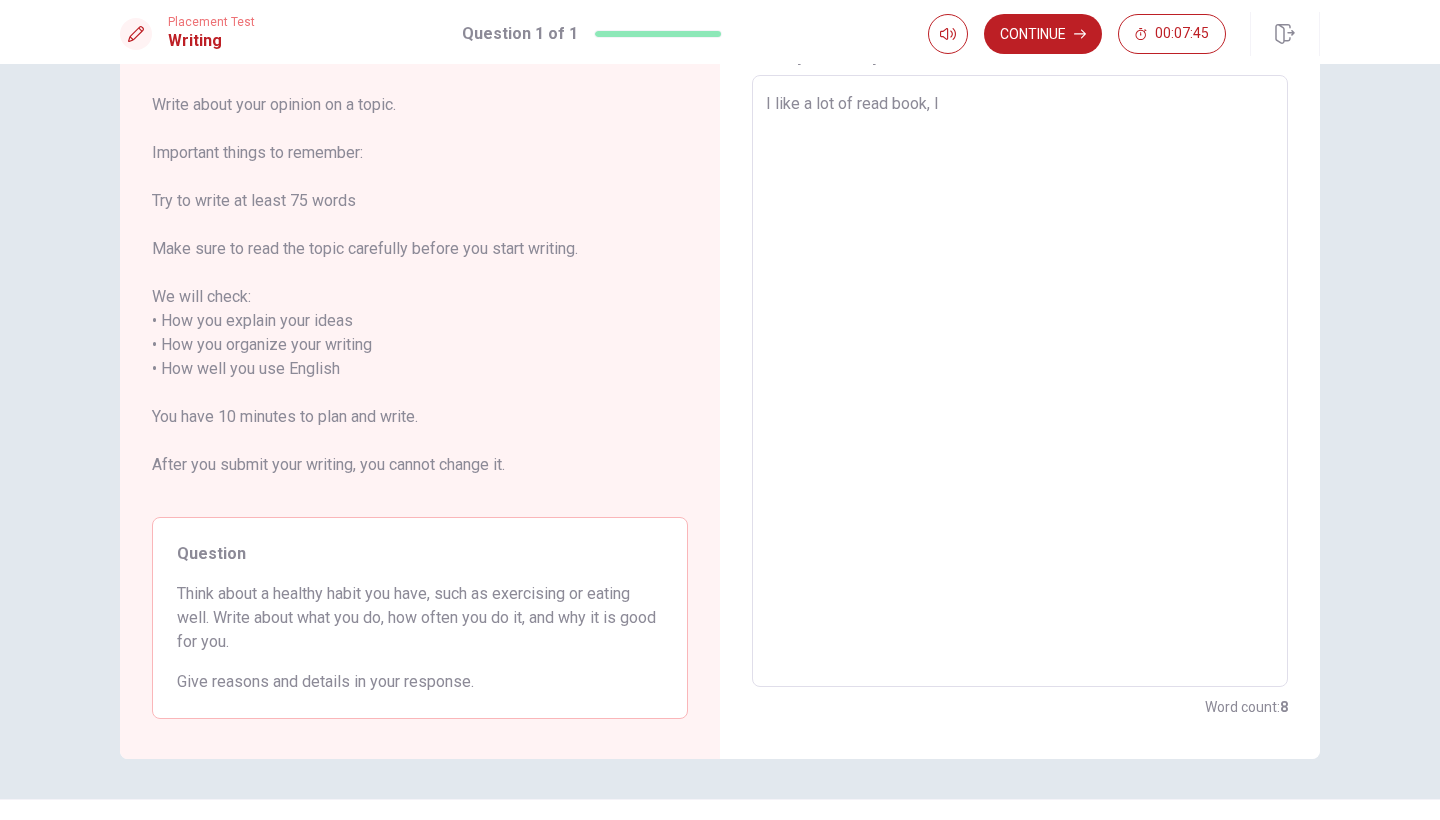 type on "x" 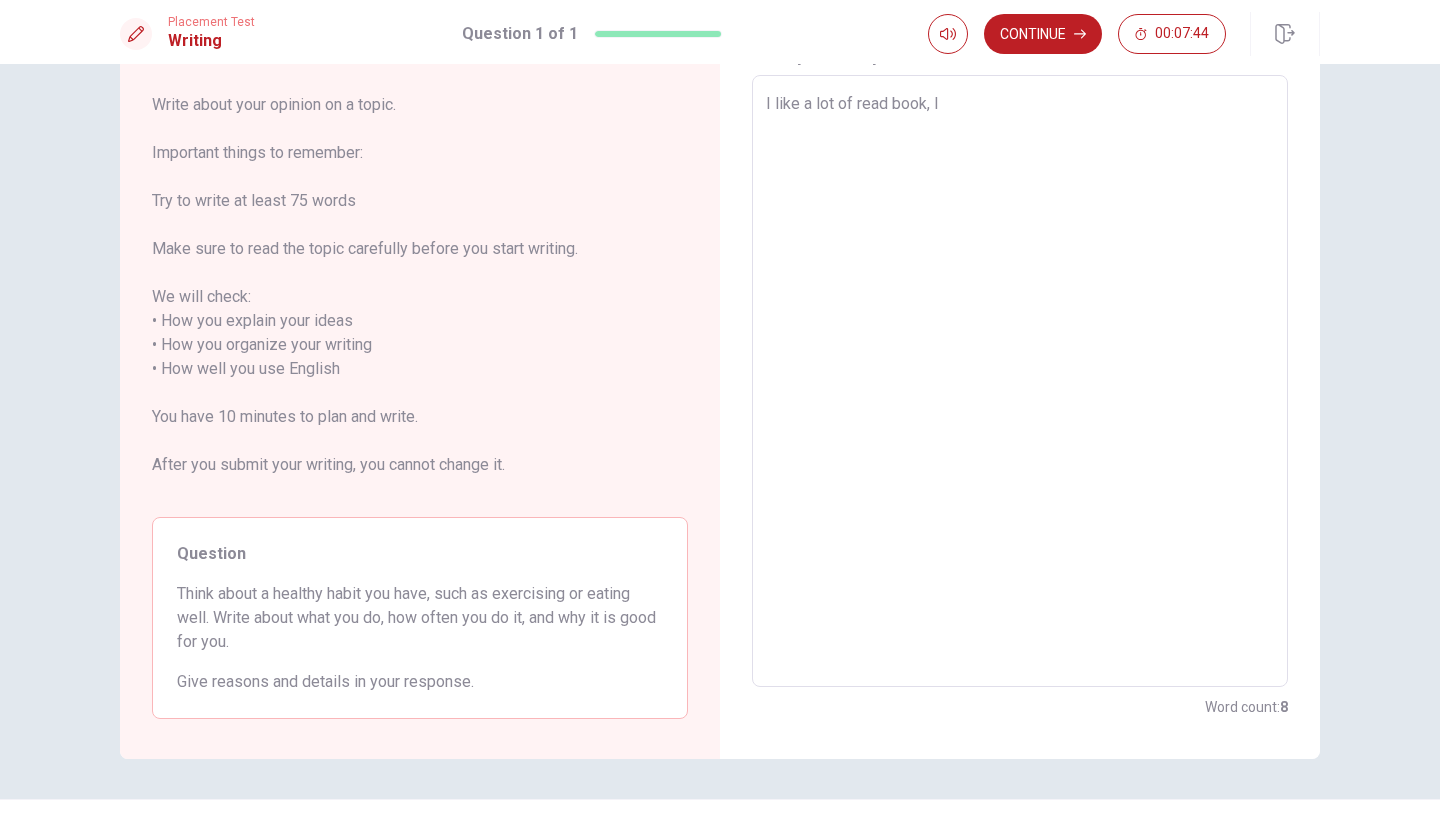 type on "I like a lot of read book, I" 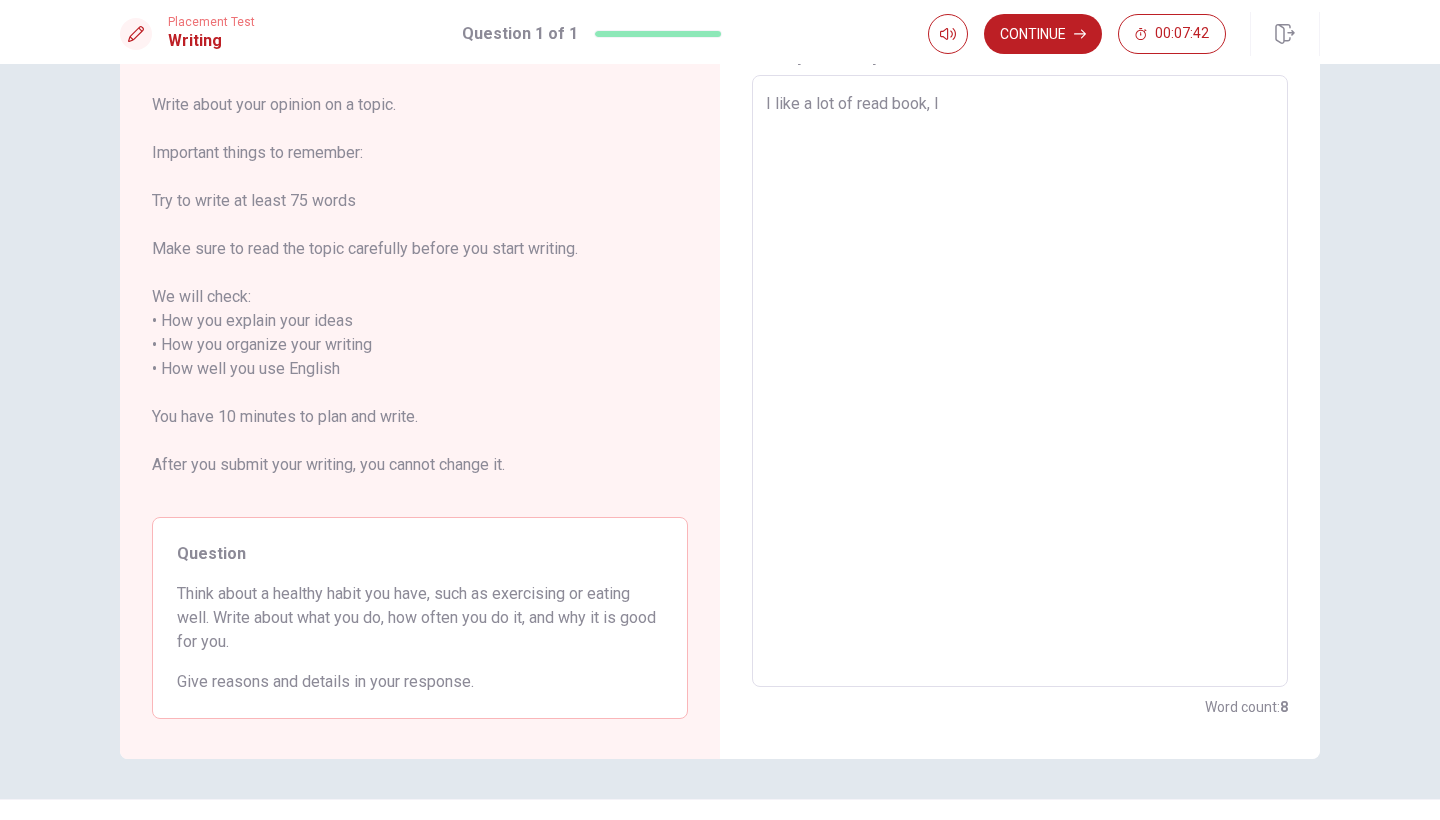 type on "x" 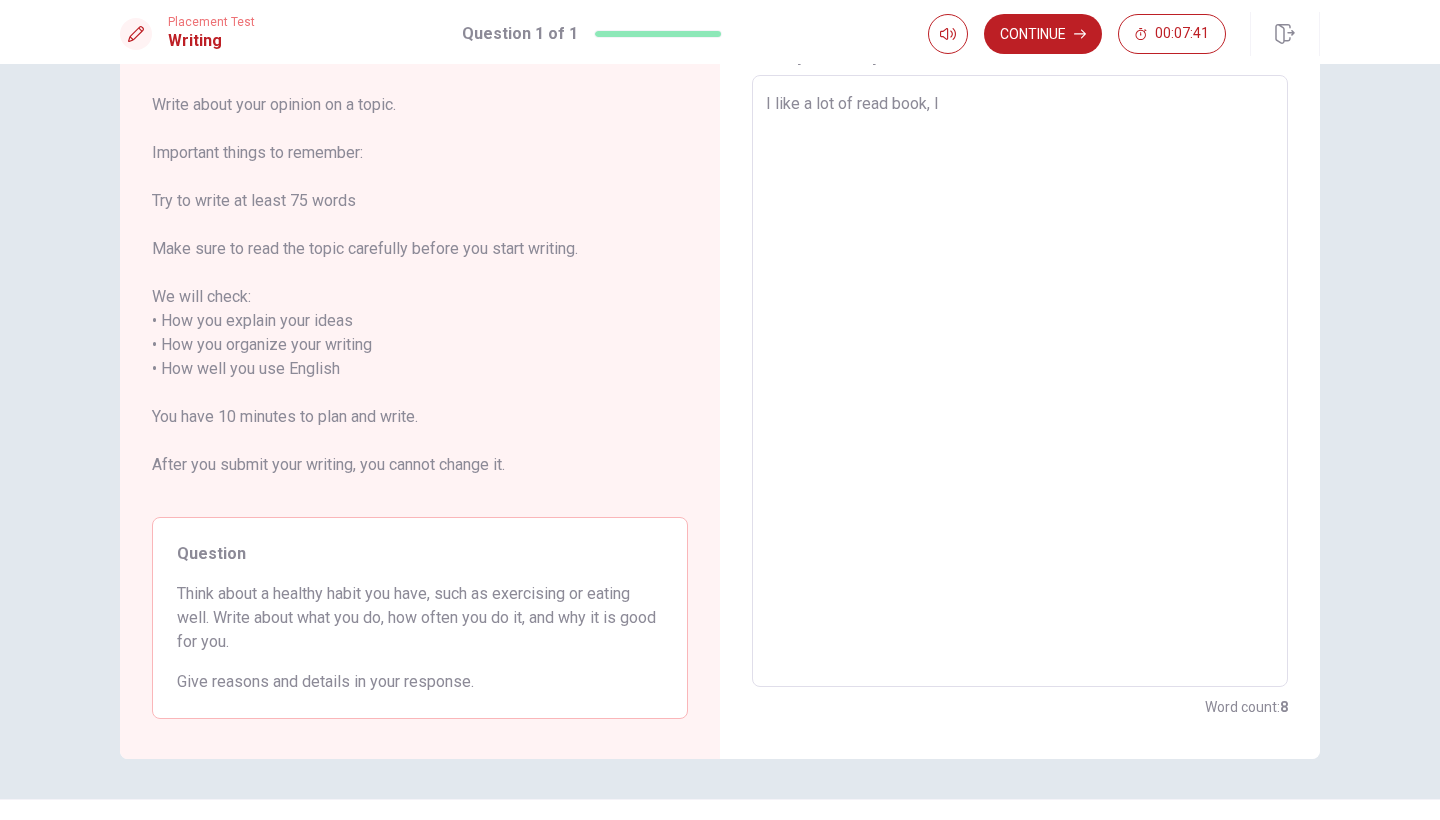type on "I like a lot of read book, I l" 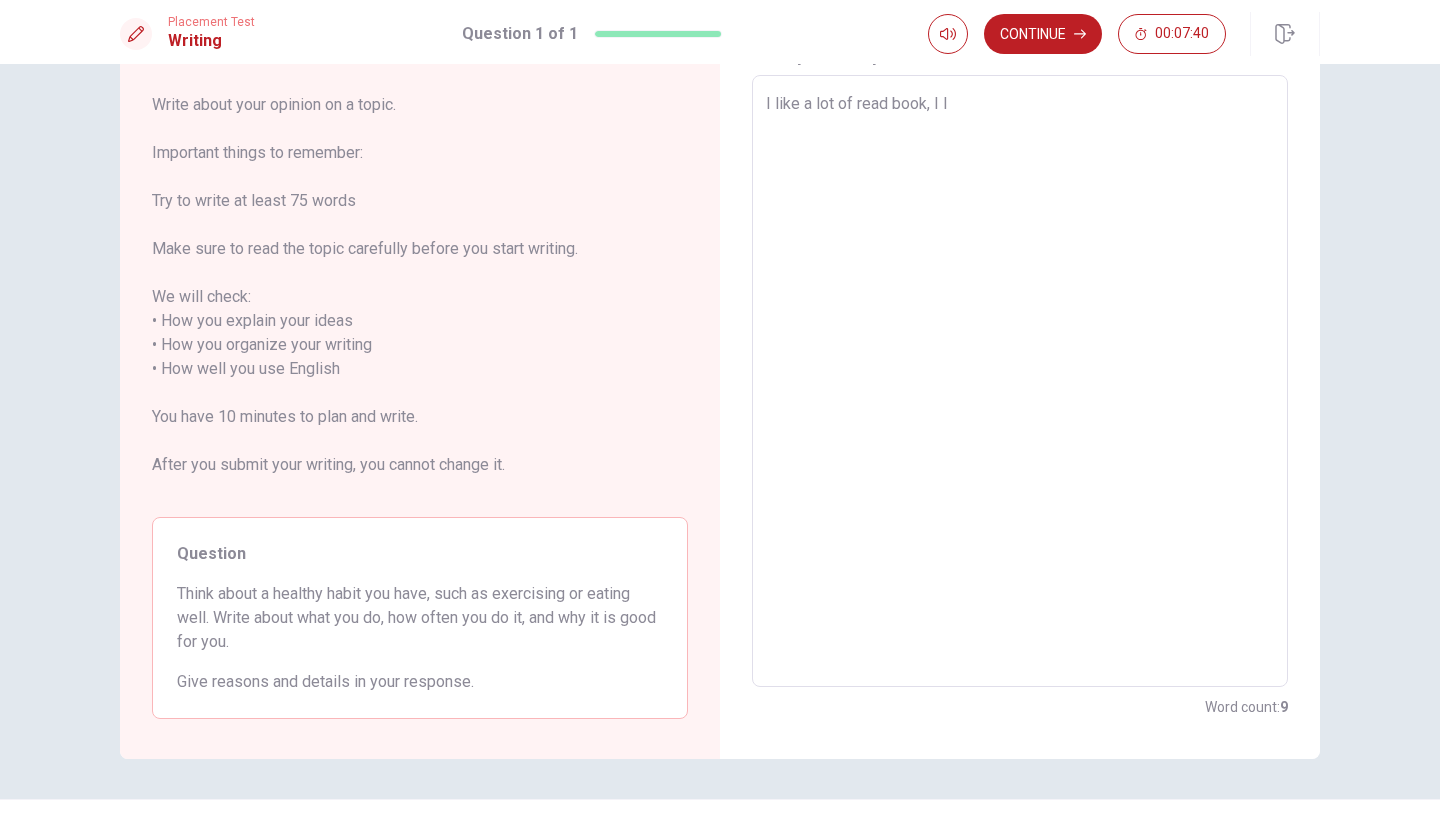 type on "x" 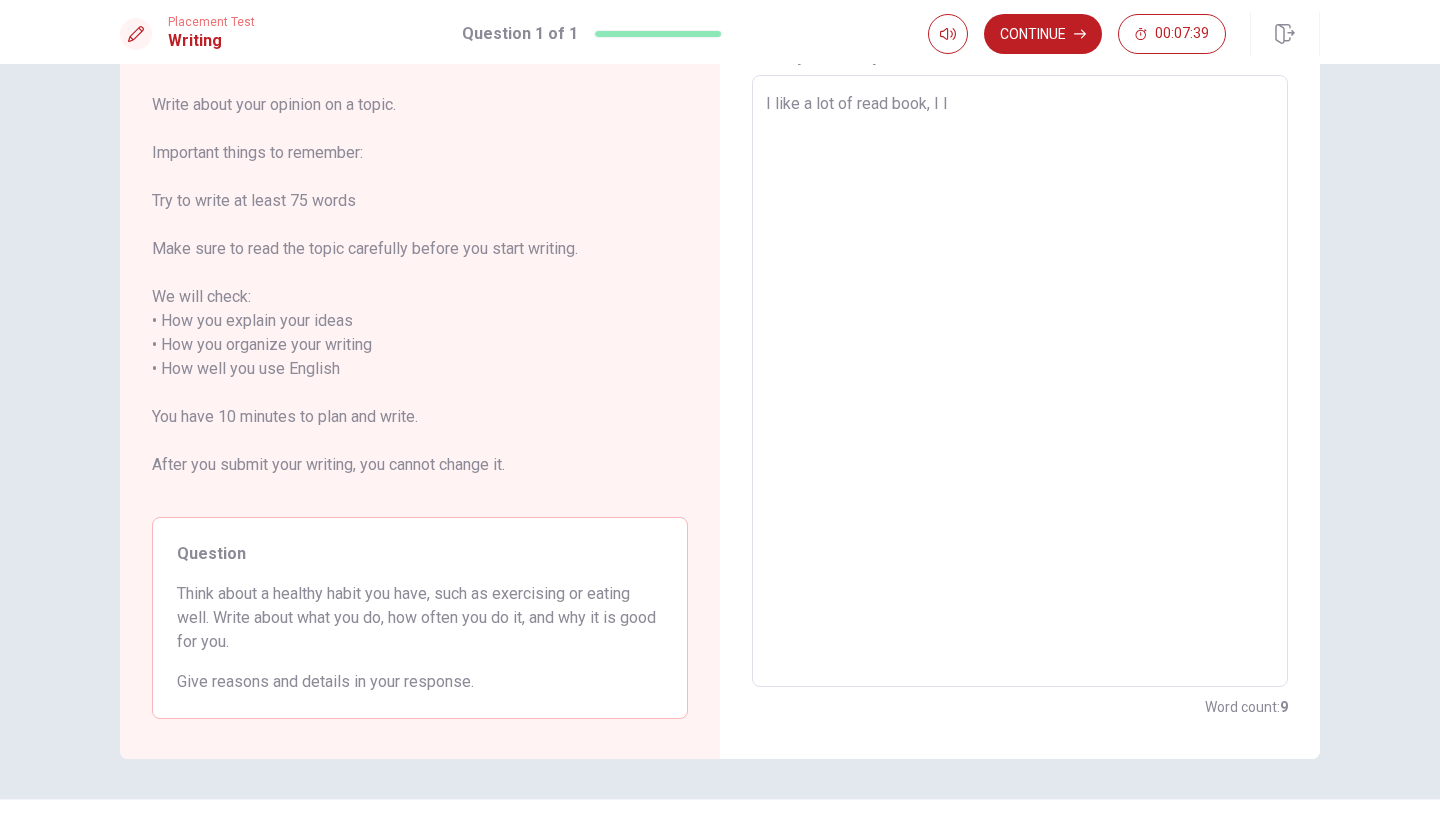 type on "I like a lot of read book, I le" 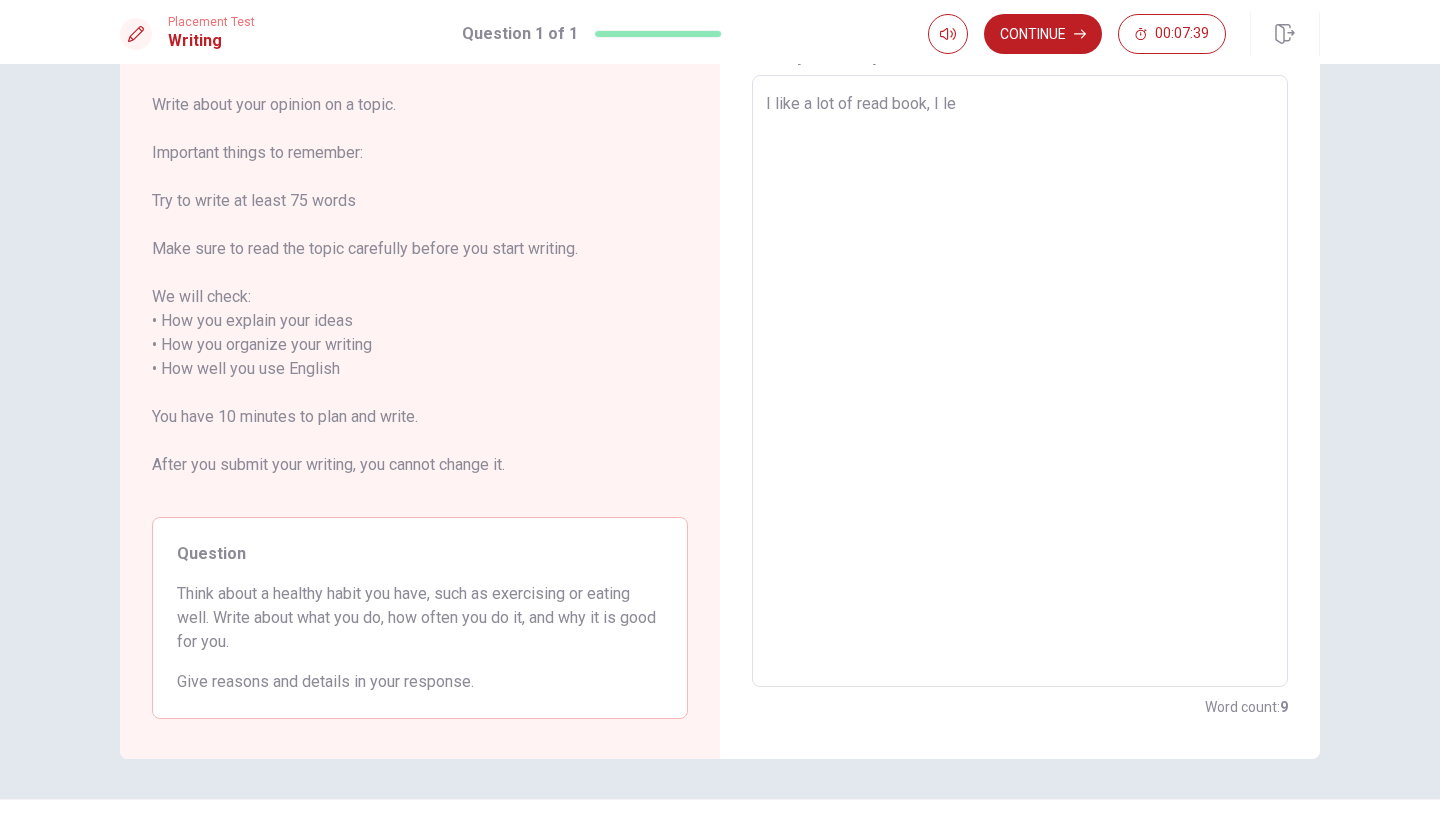 type on "x" 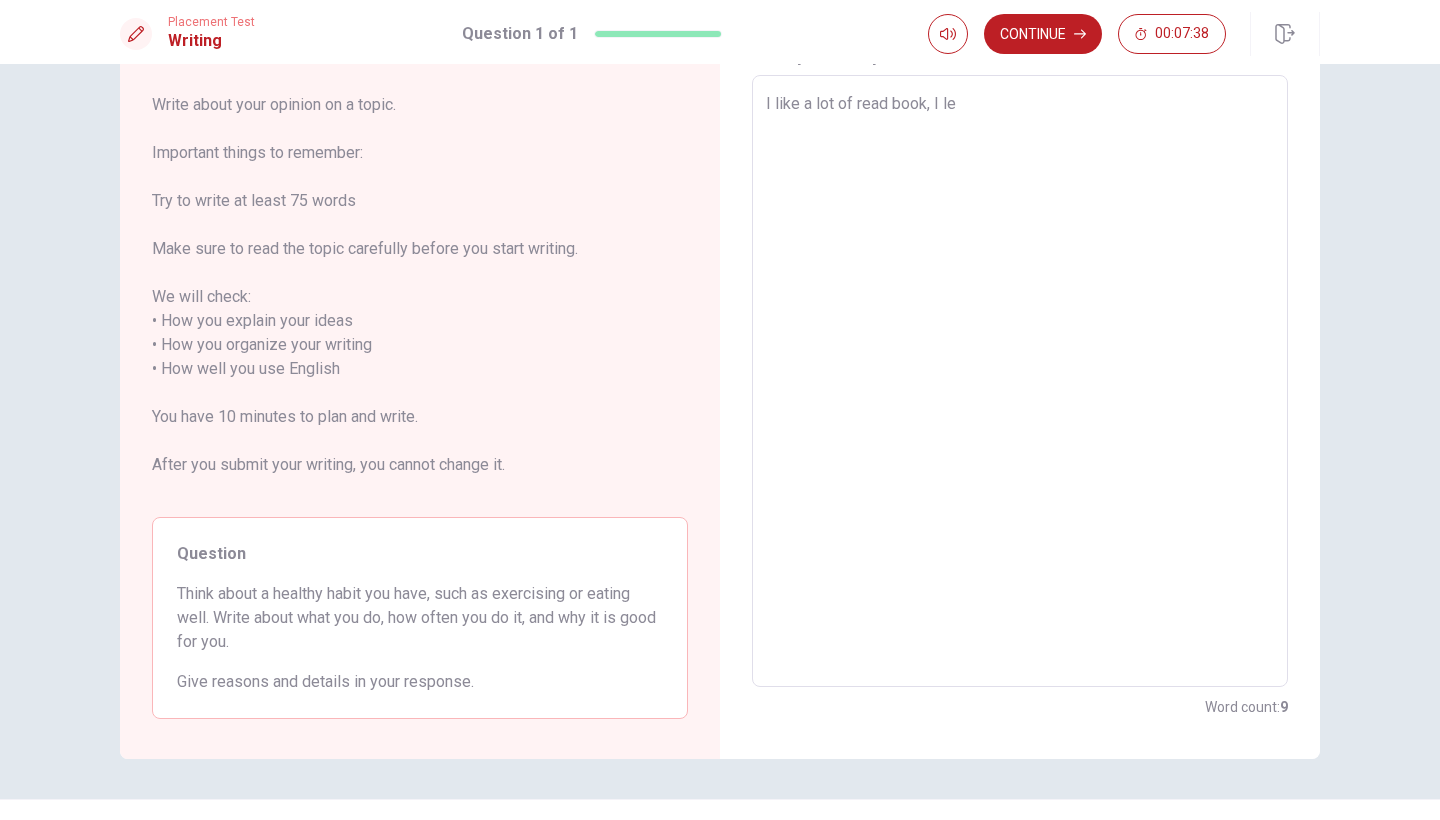 type on "I like a lot of read book, I lek" 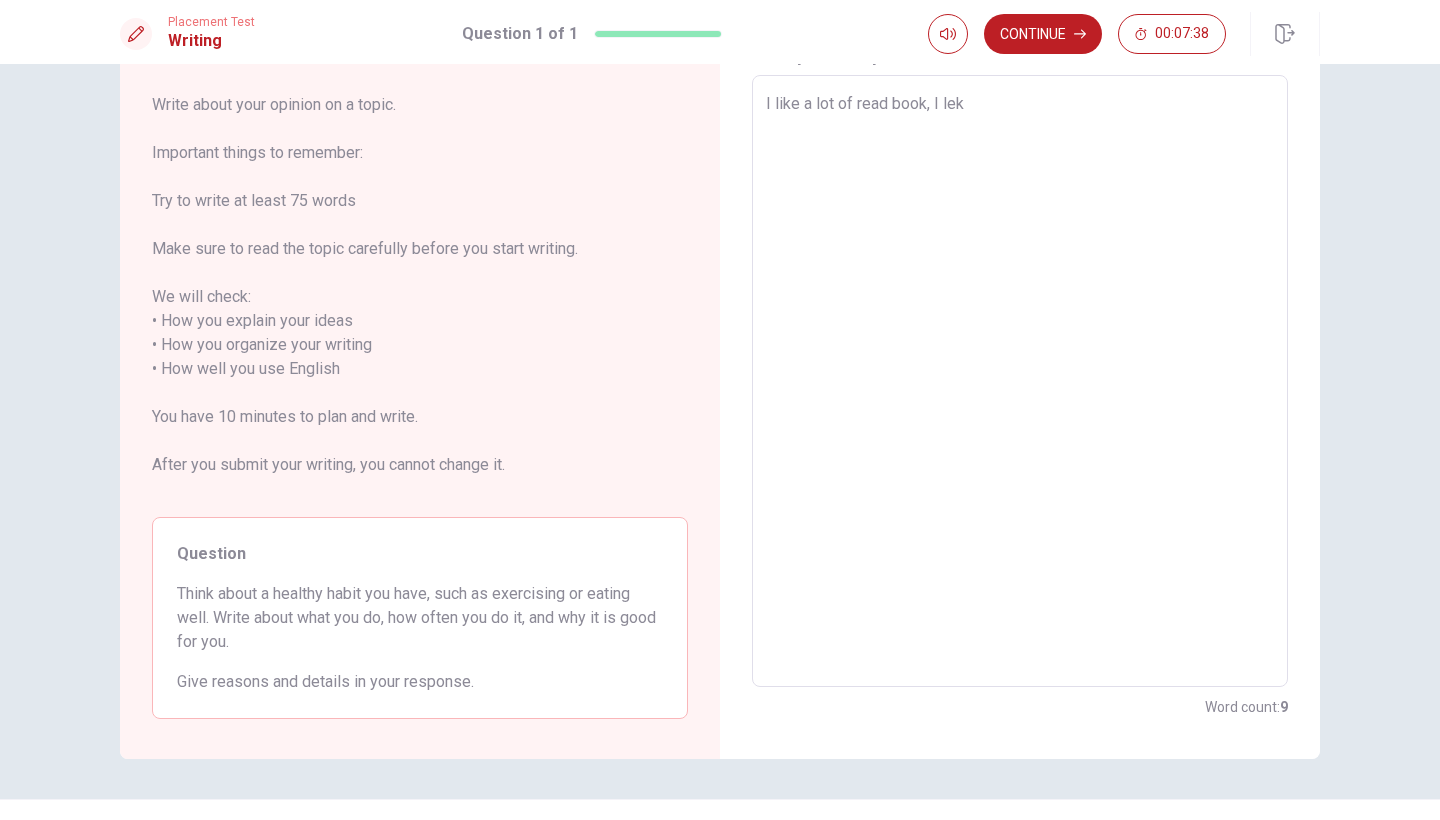 type on "x" 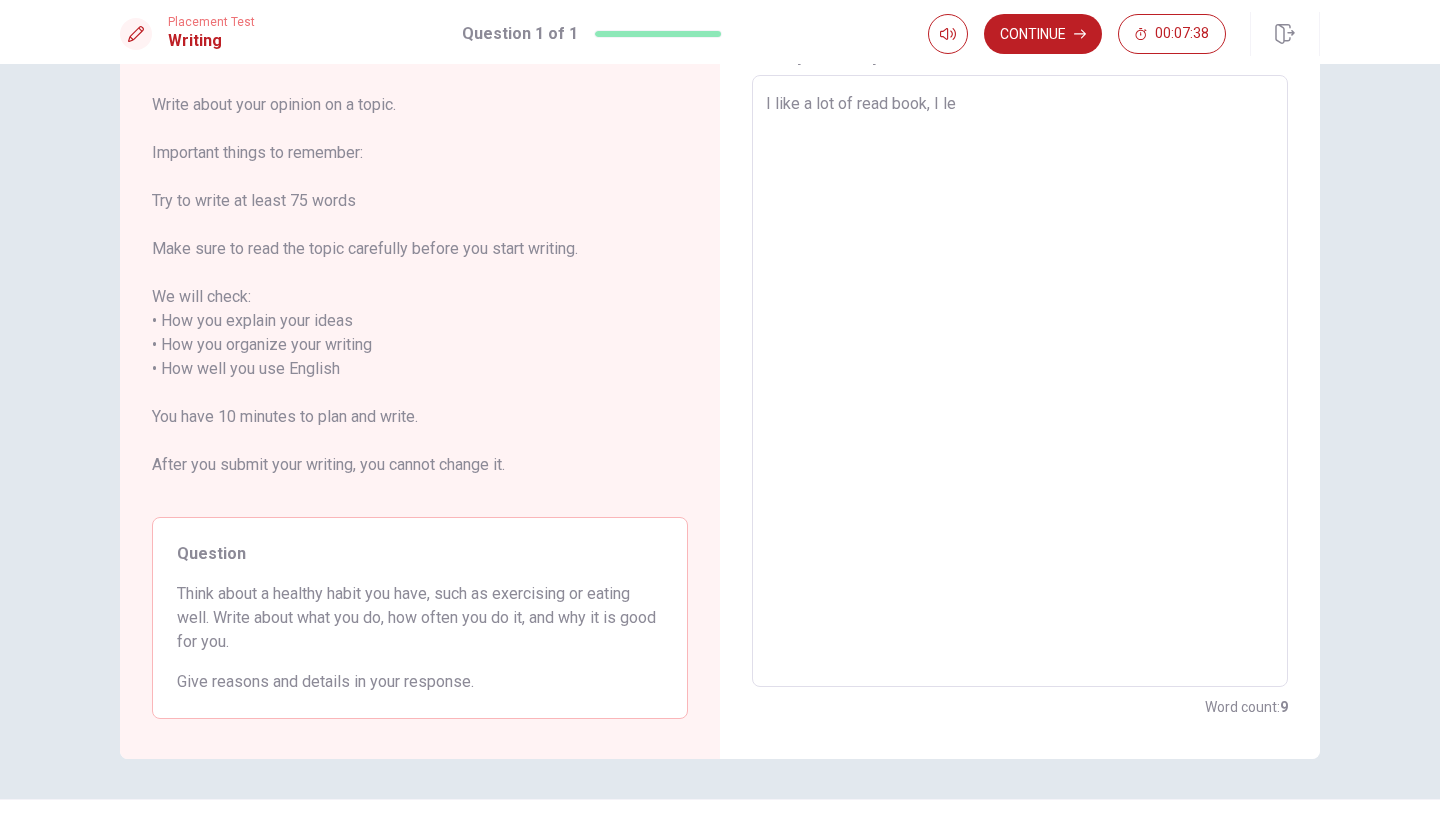 type on "x" 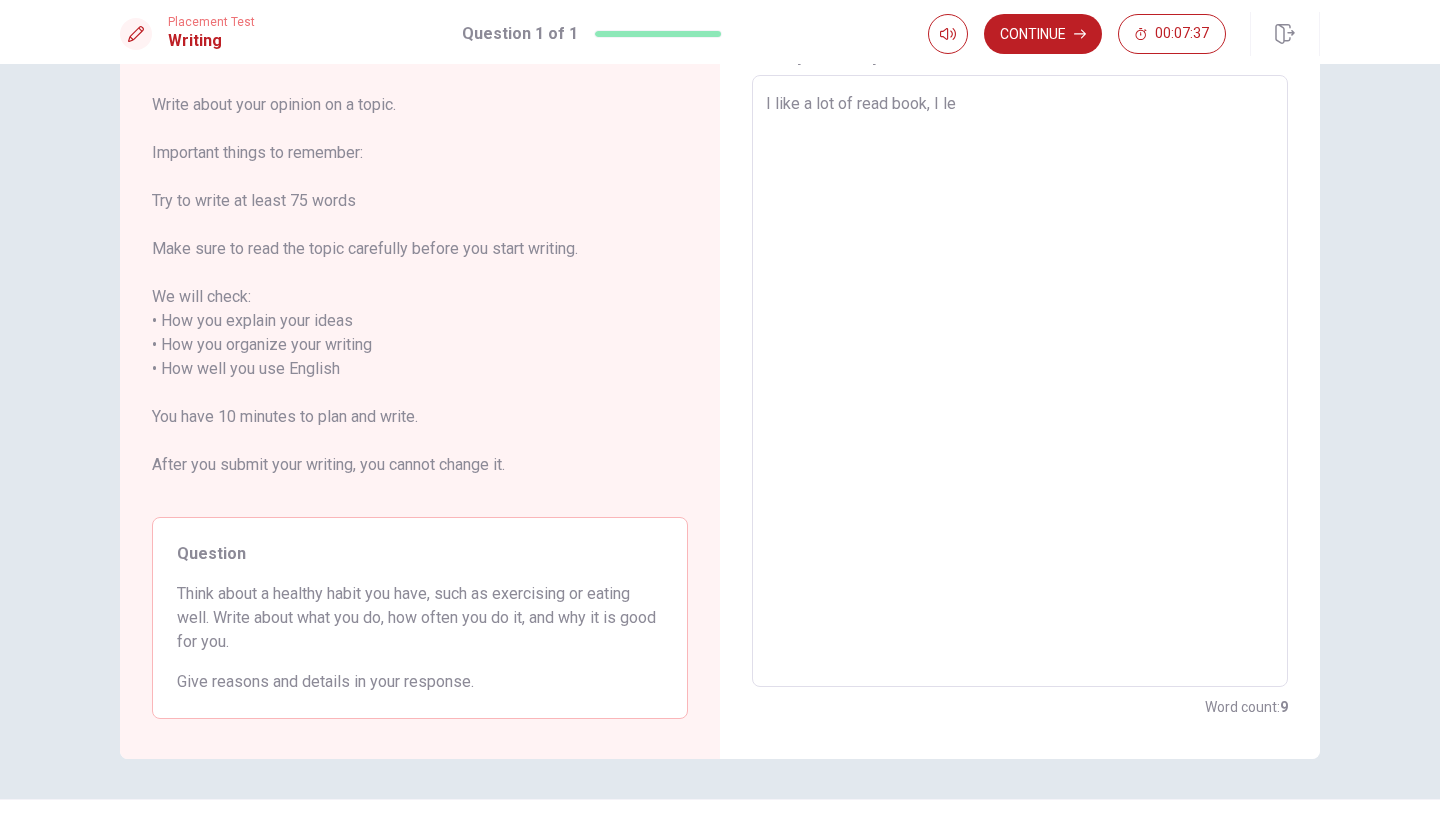 type on "I like a lot of read book, I l" 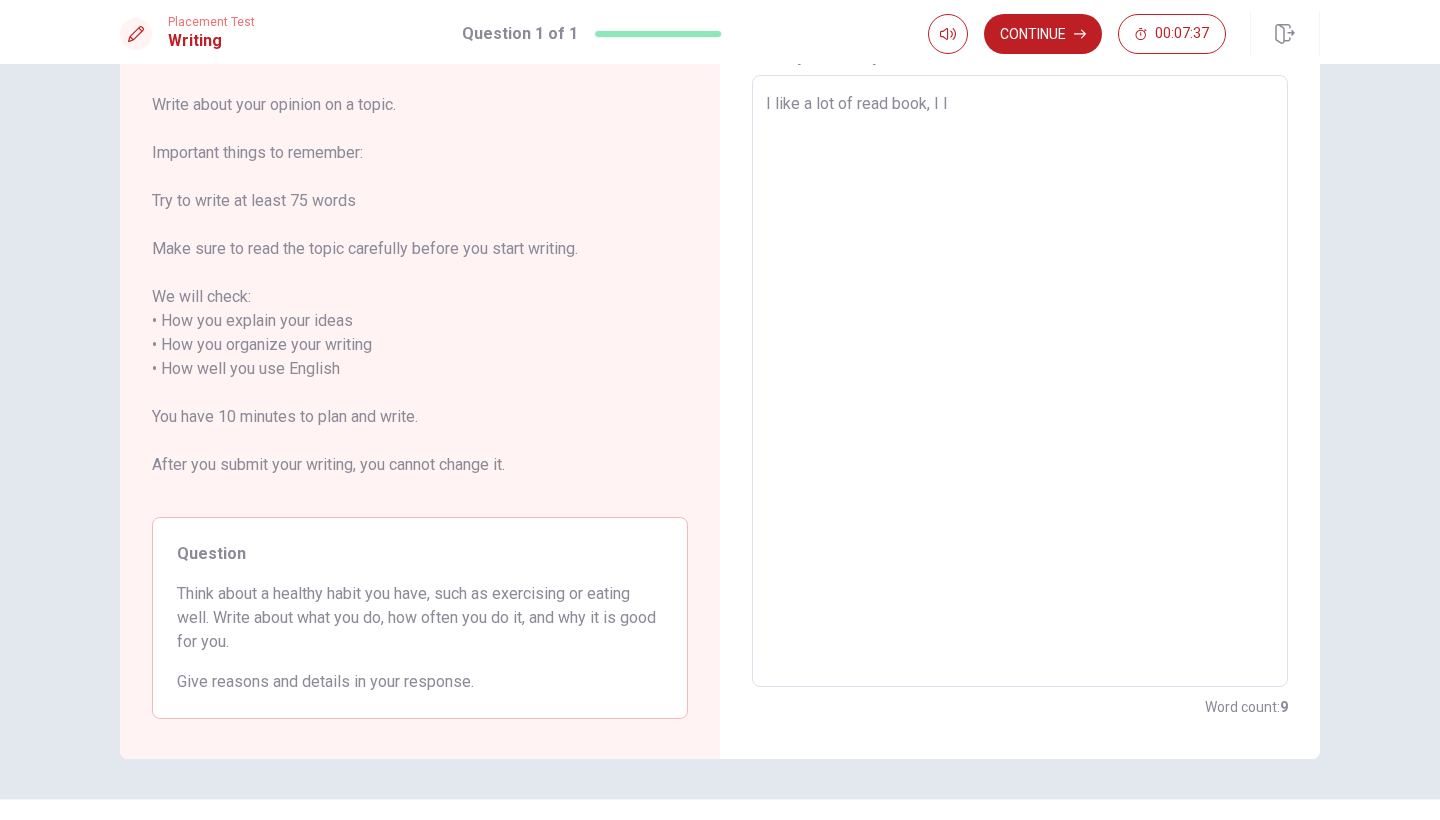 type on "x" 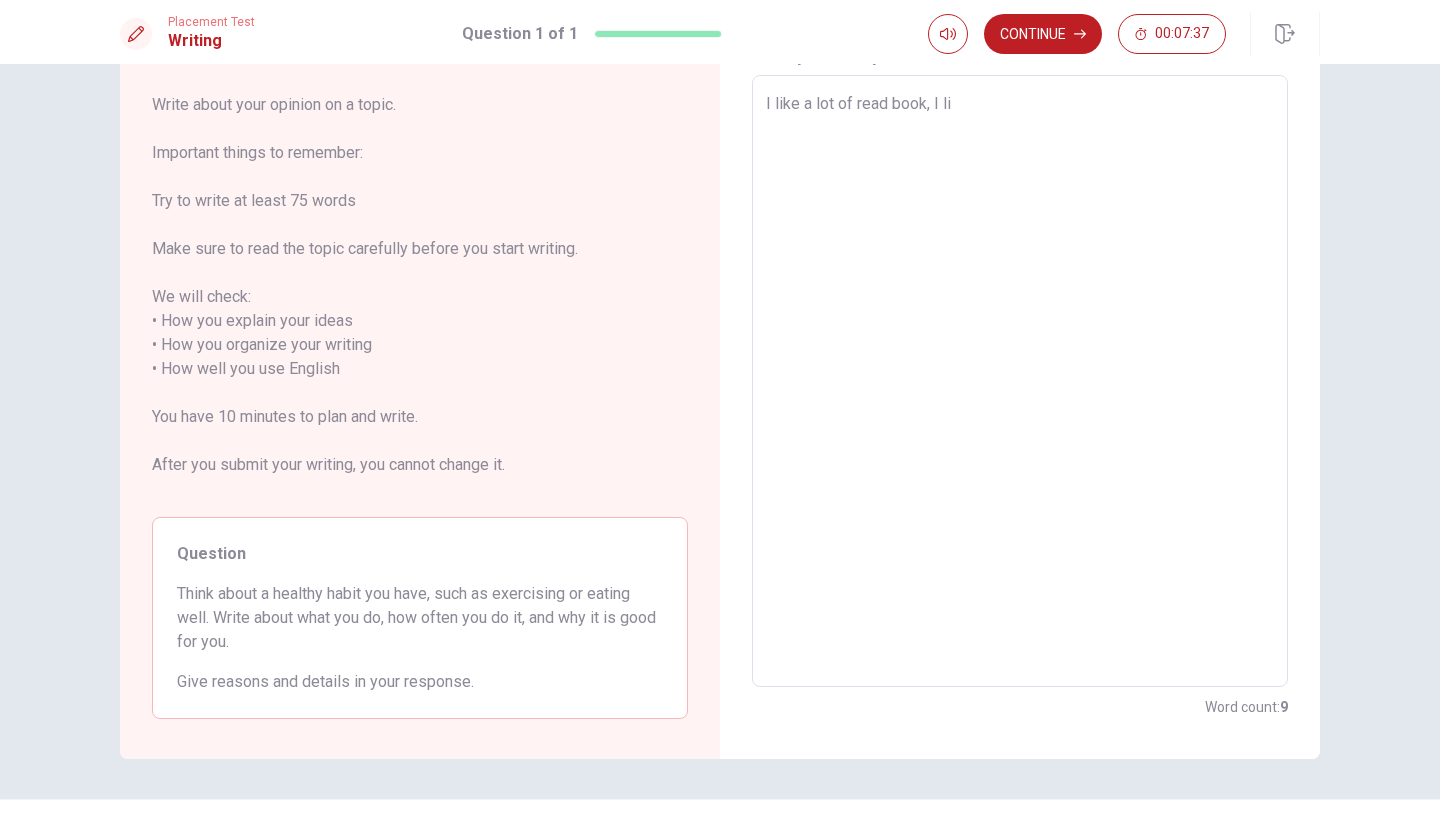 type on "x" 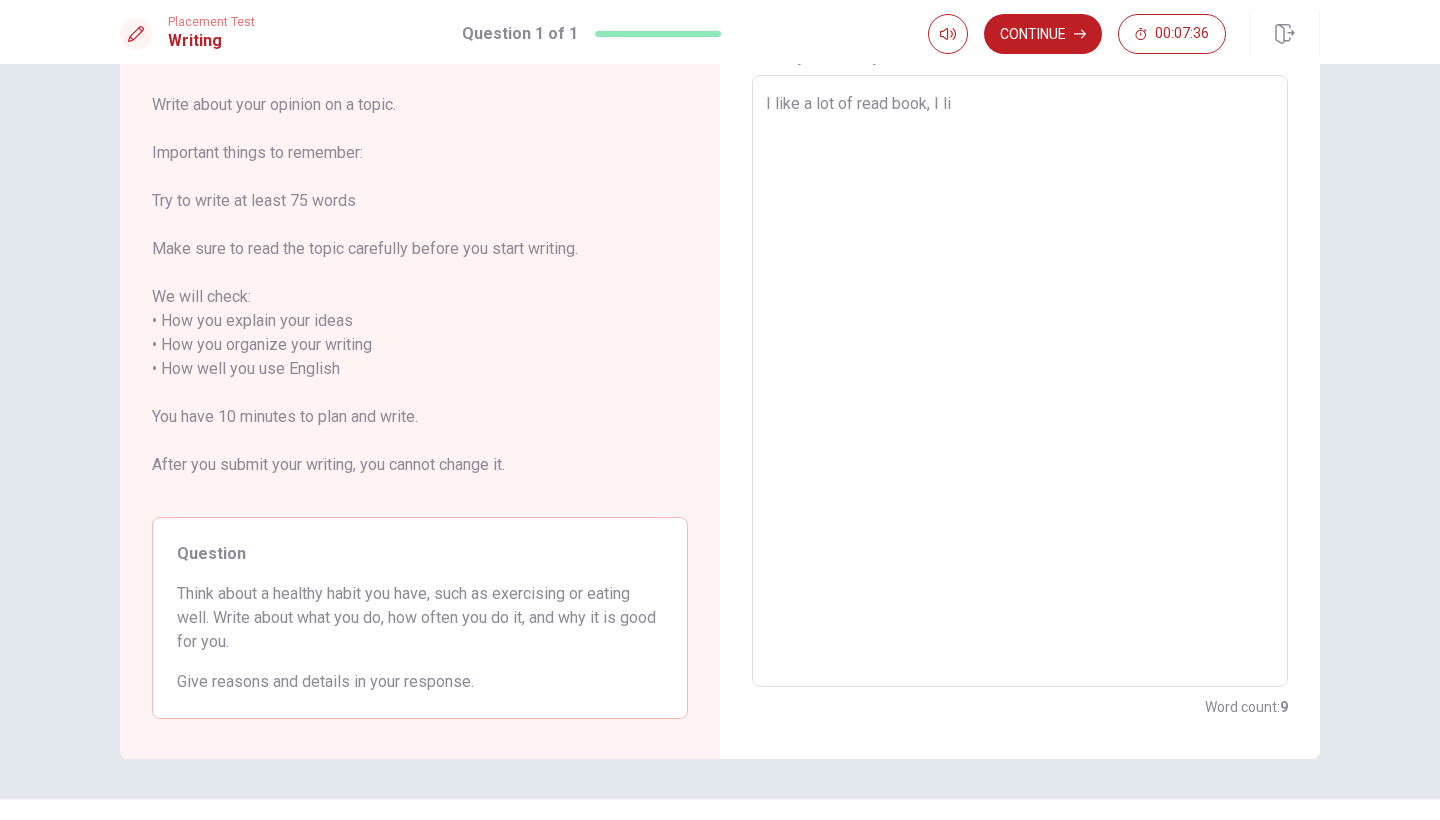 type on "I like a lot of read book, I lik" 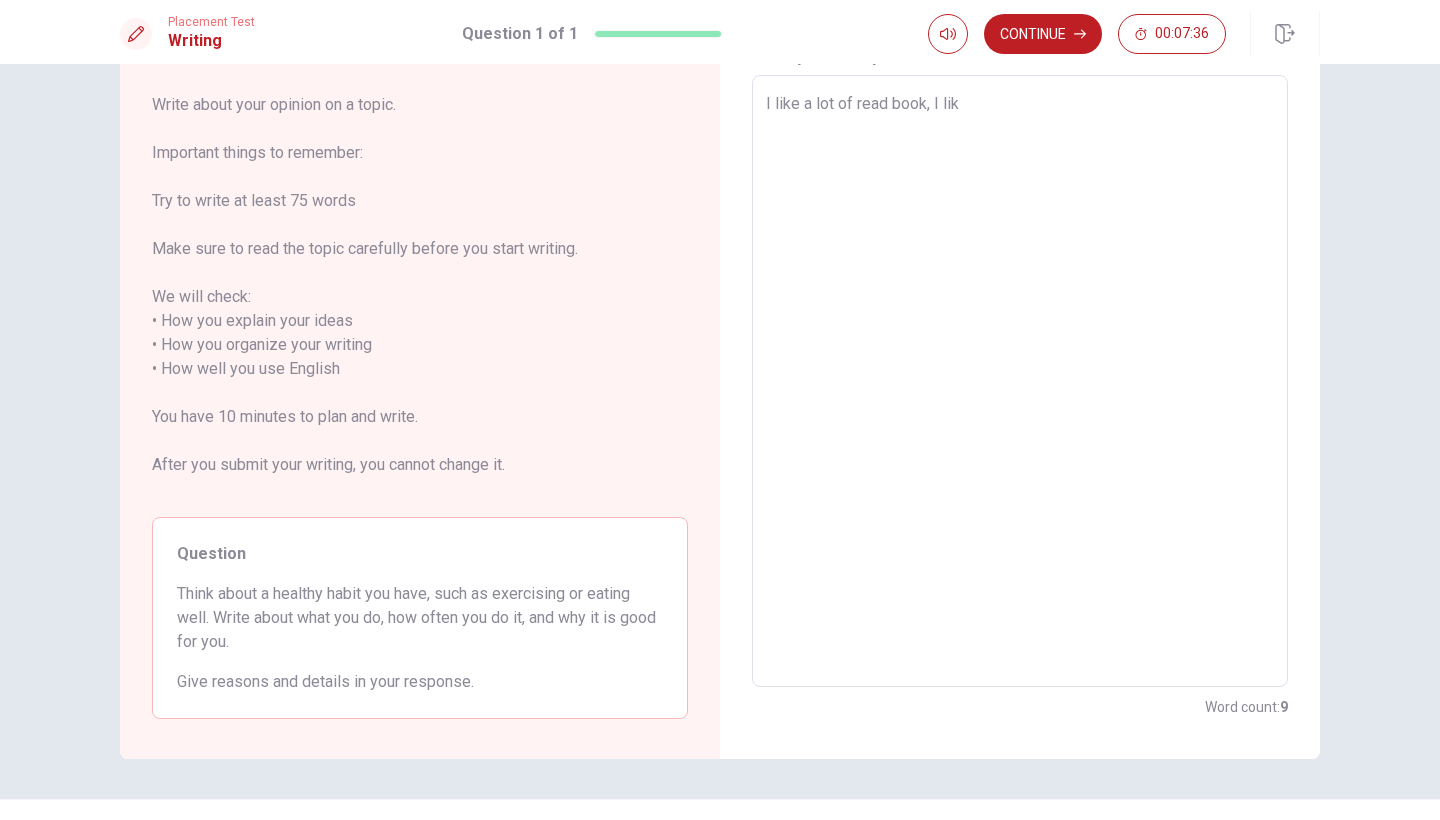 type on "x" 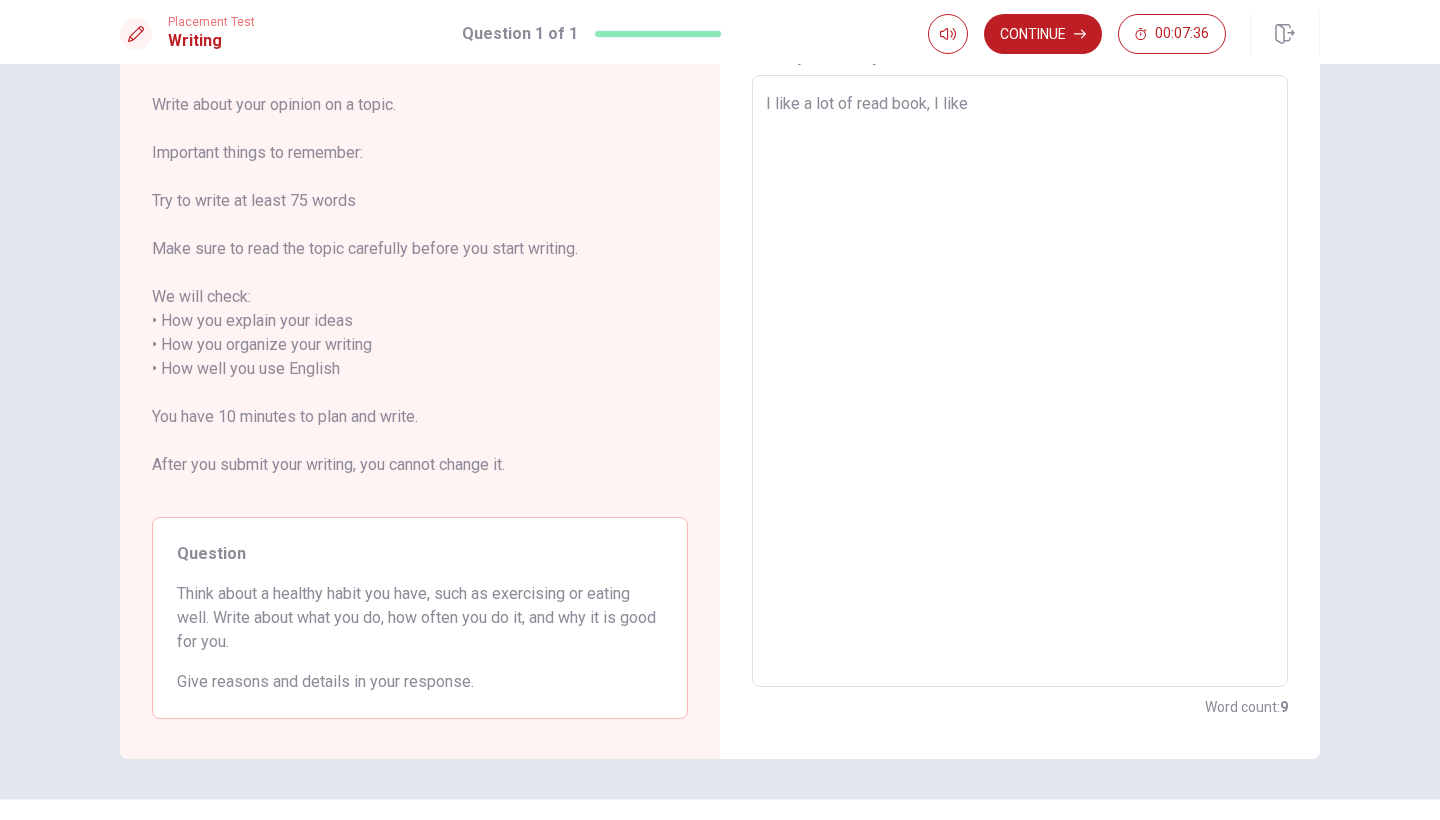 type on "x" 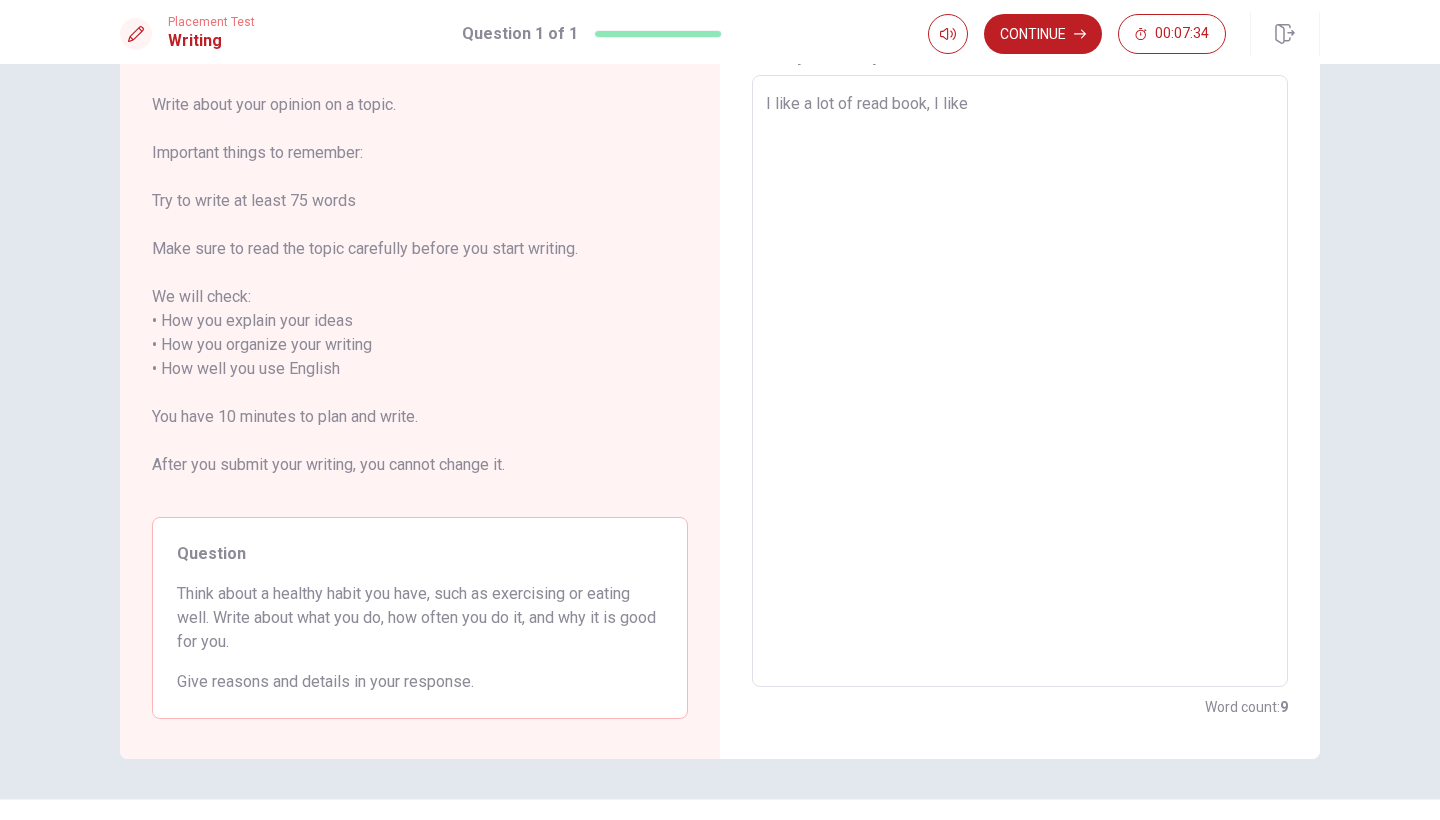 type on "x" 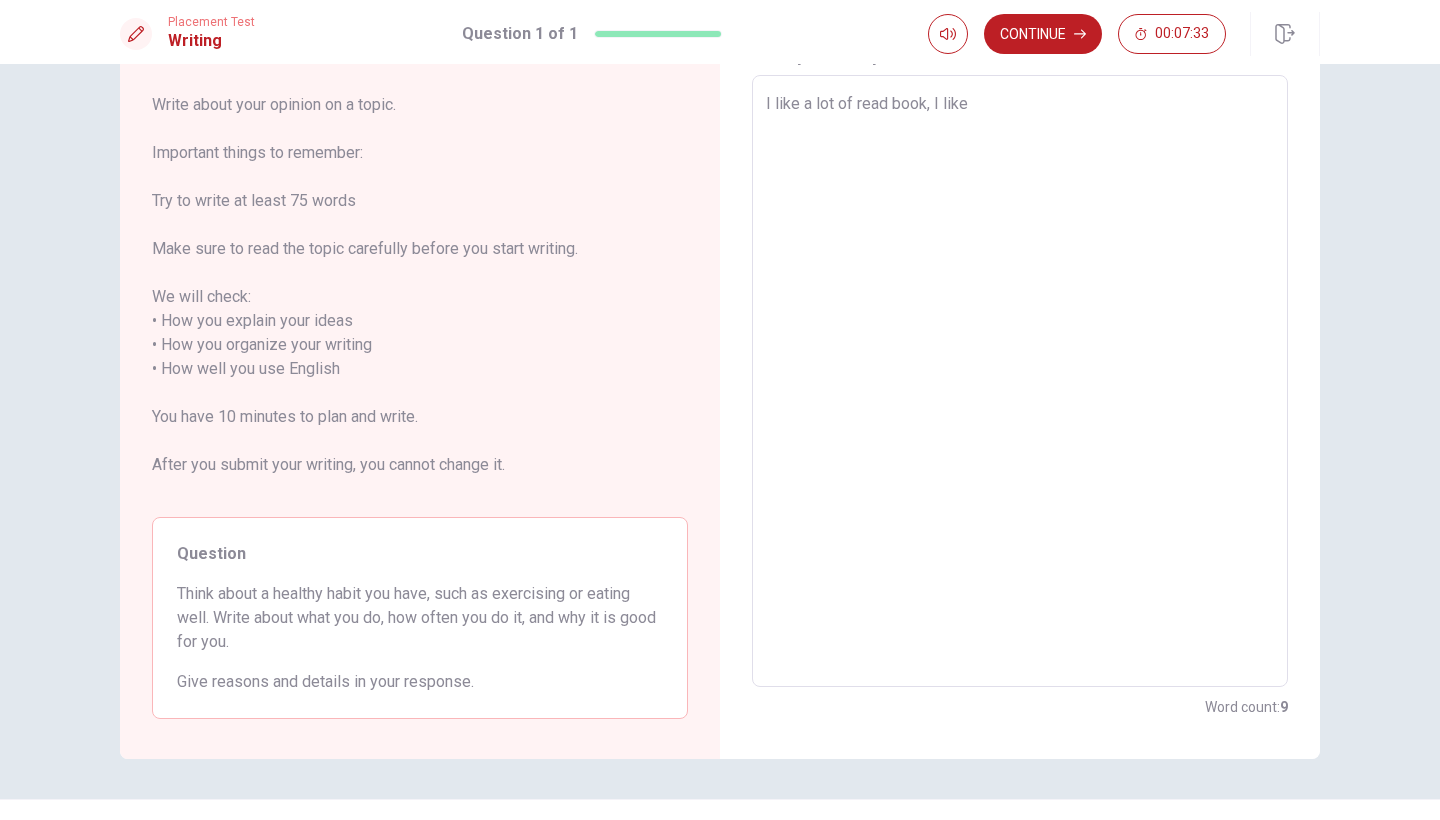 type on "I like a lot of read book, I like s" 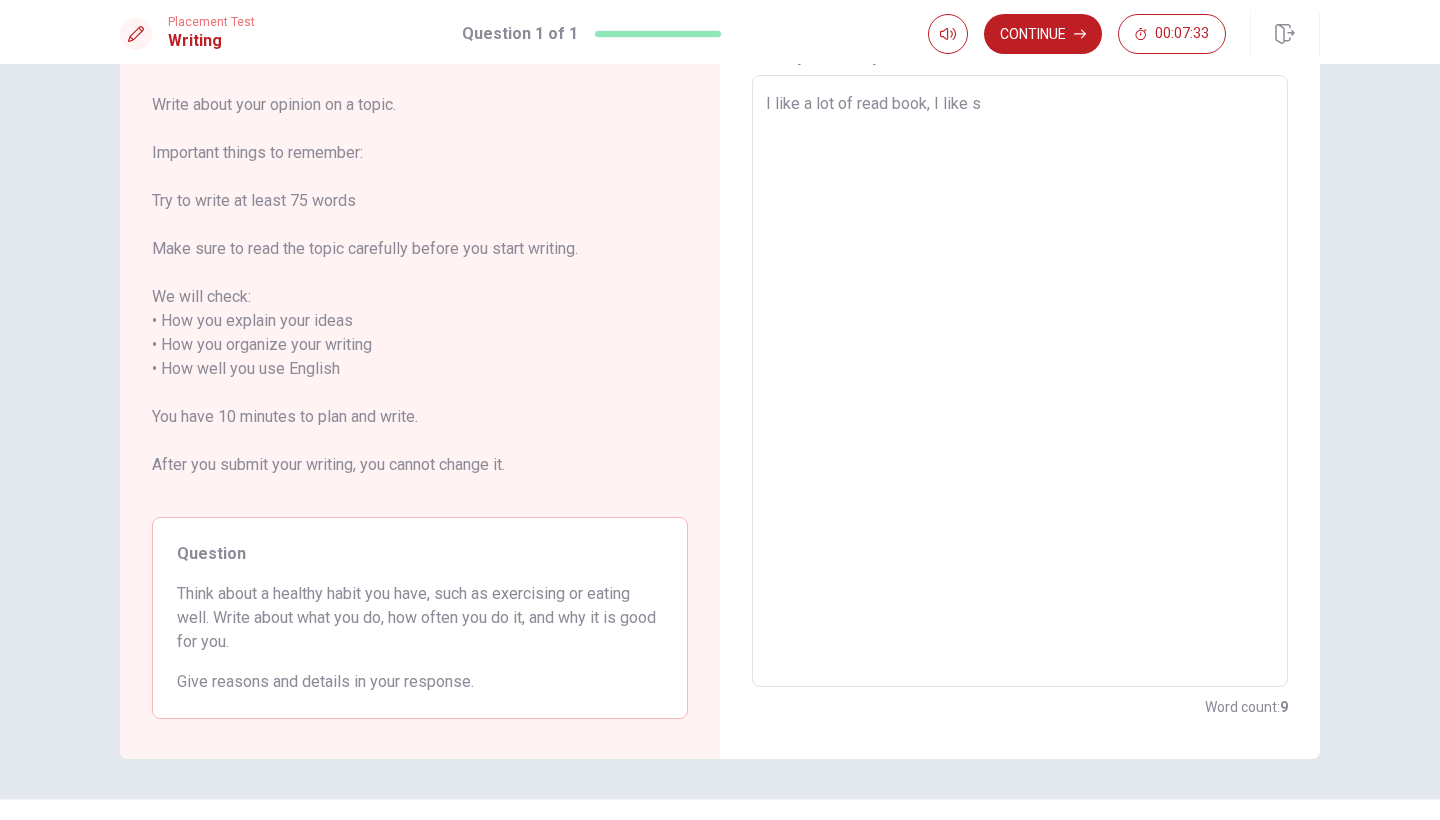 type on "x" 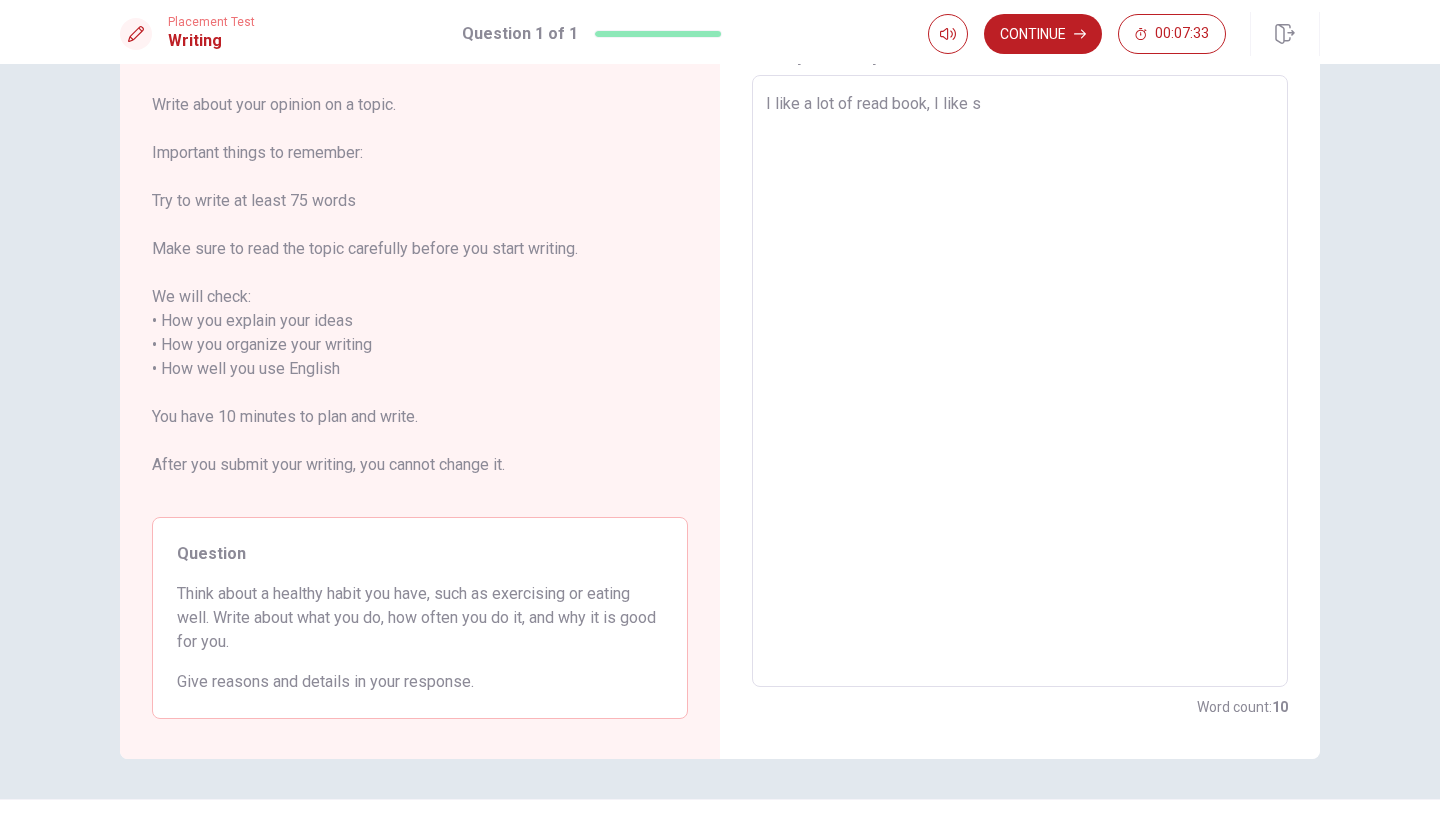 type on "I like a lot of read book, I like se" 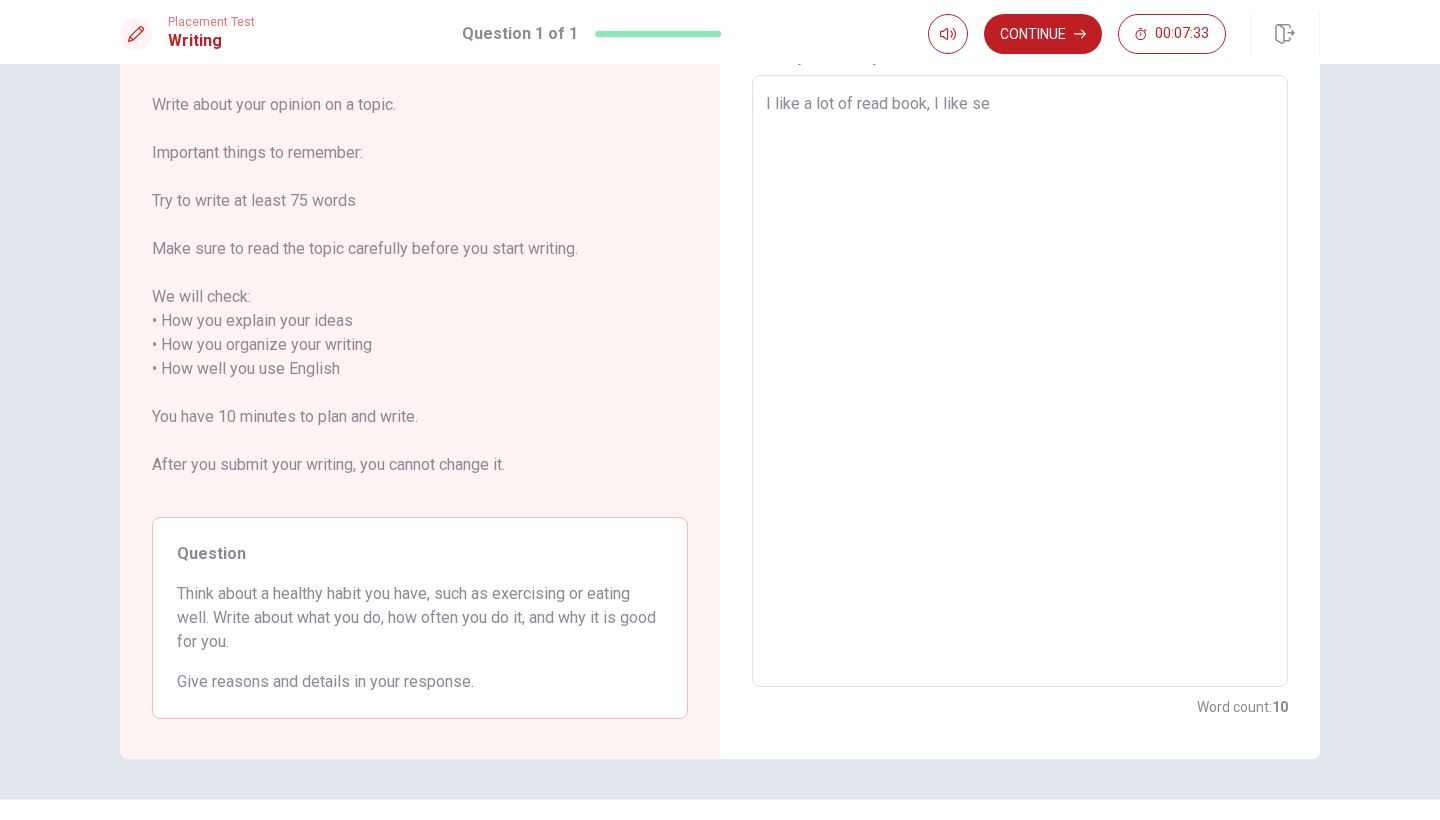type on "x" 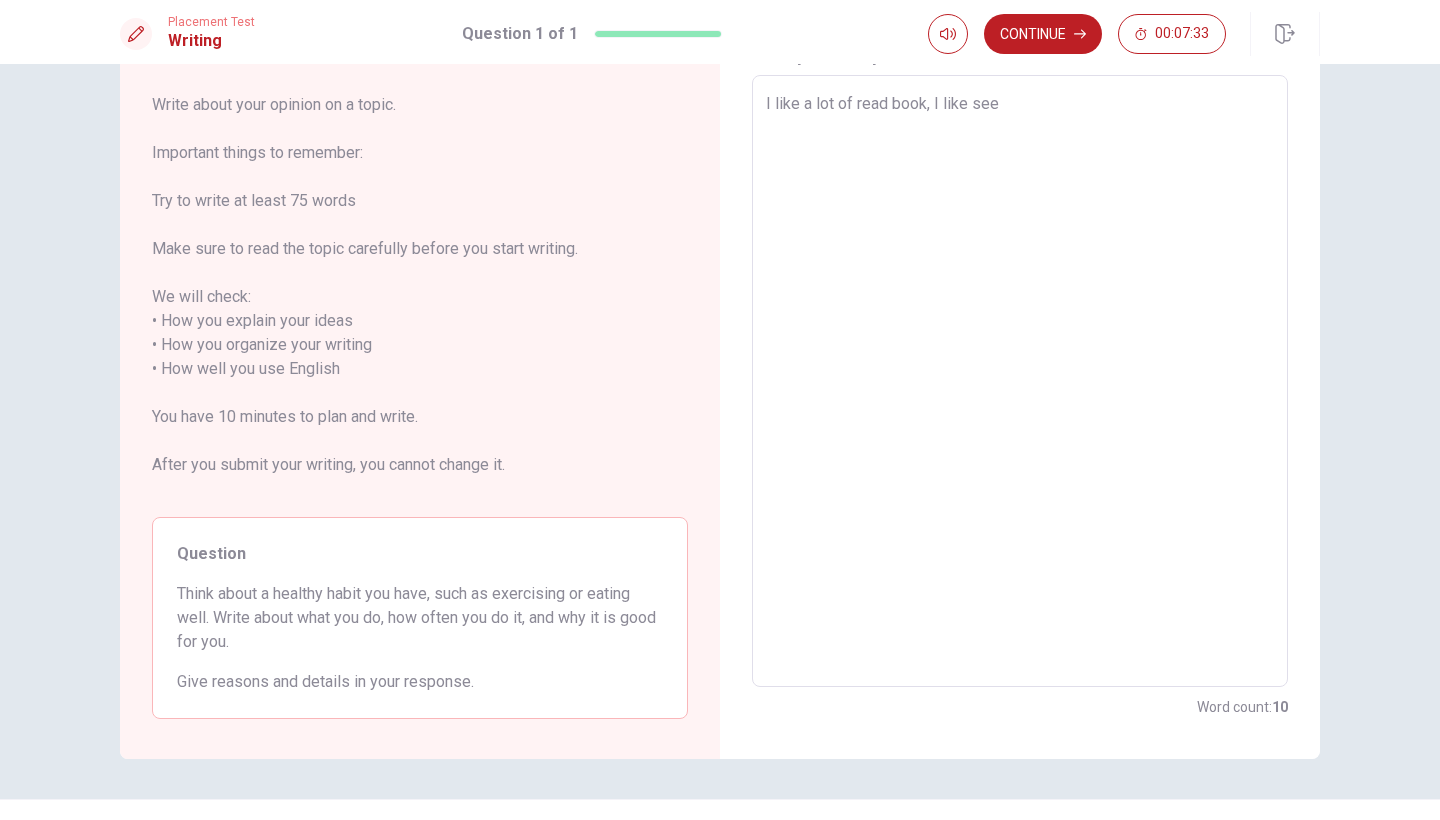 type on "I like a lot of read book, I like see" 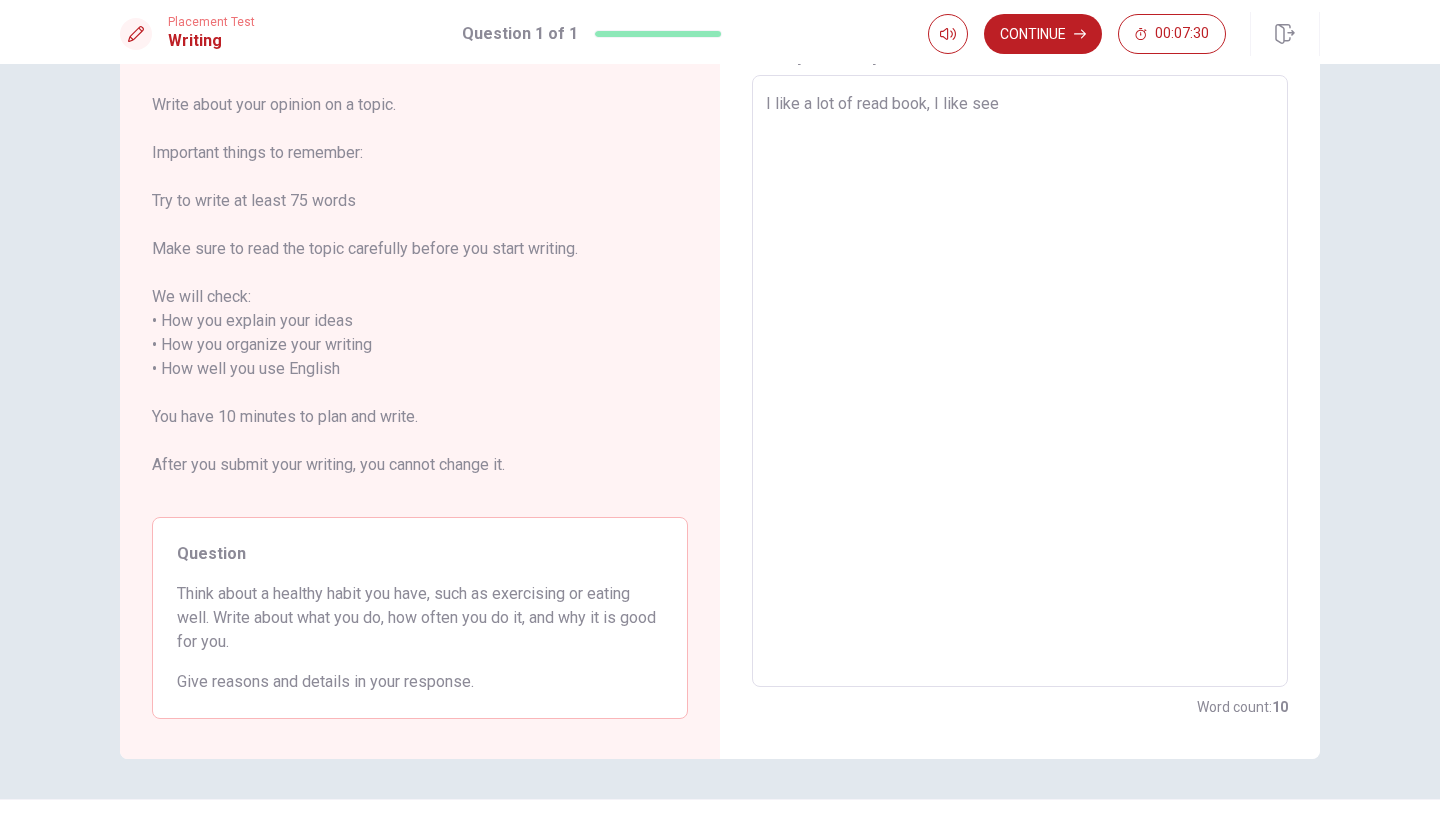 type on "x" 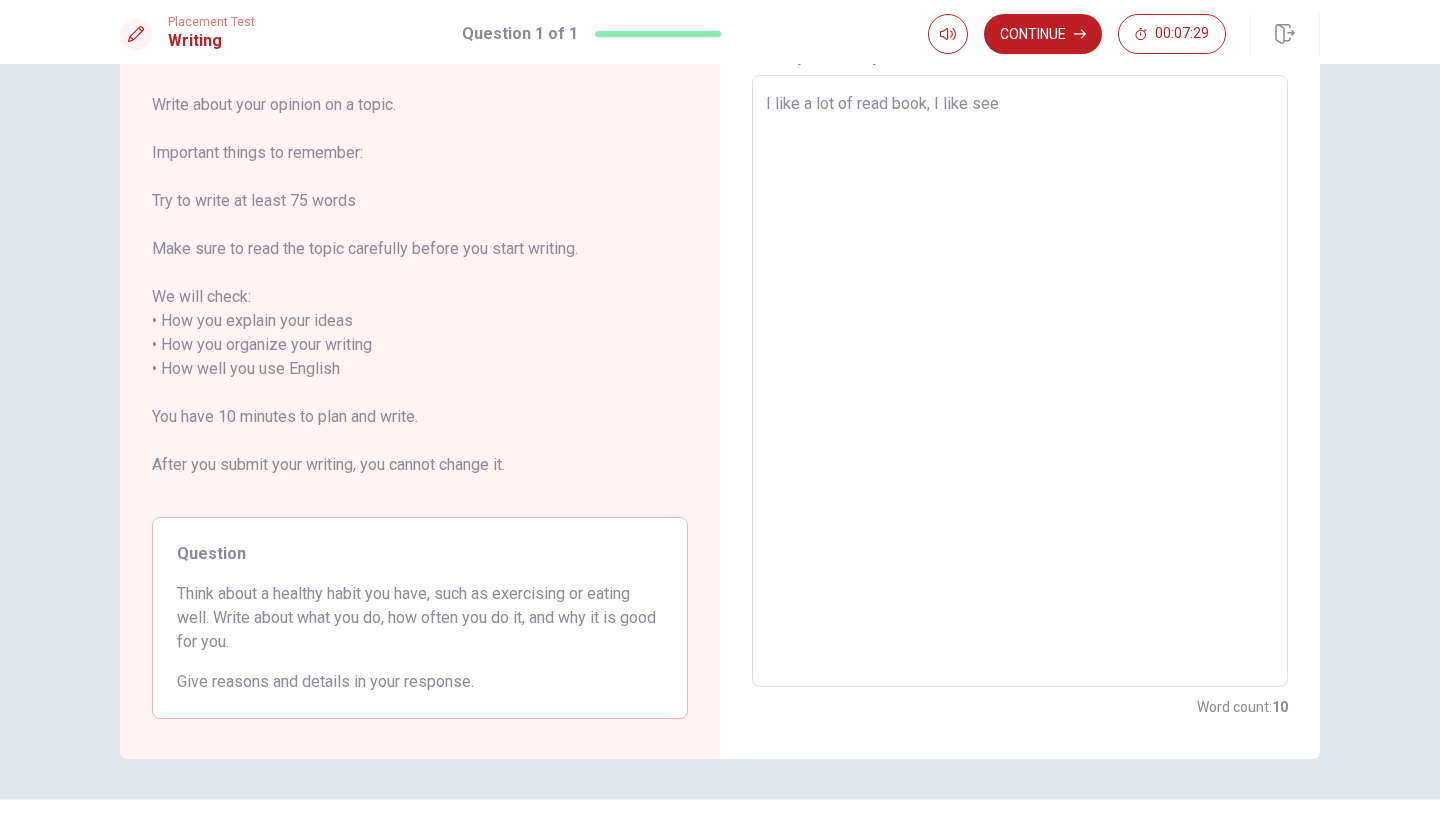 type on "I like a lot of read book, I like see T" 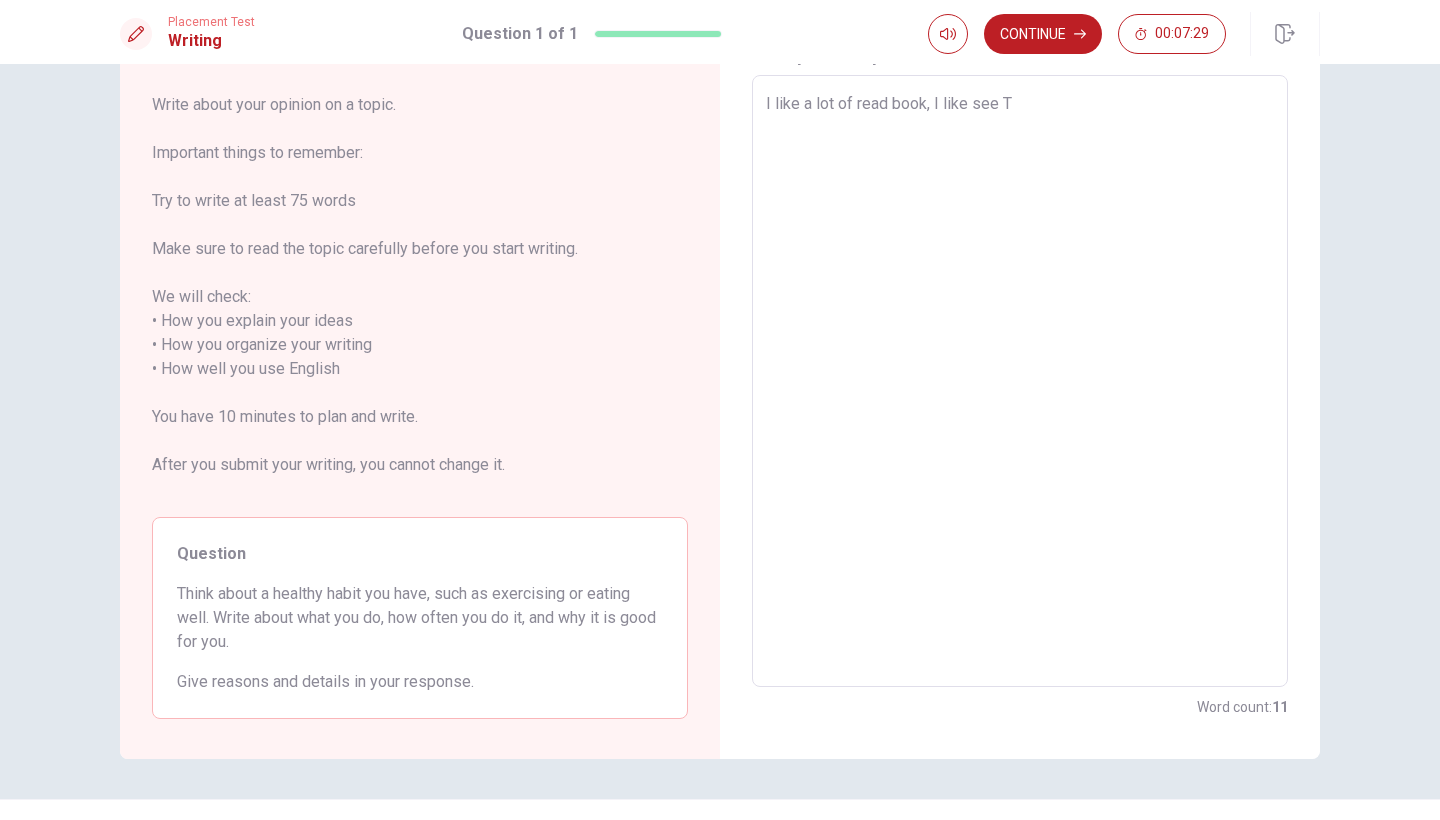 type on "x" 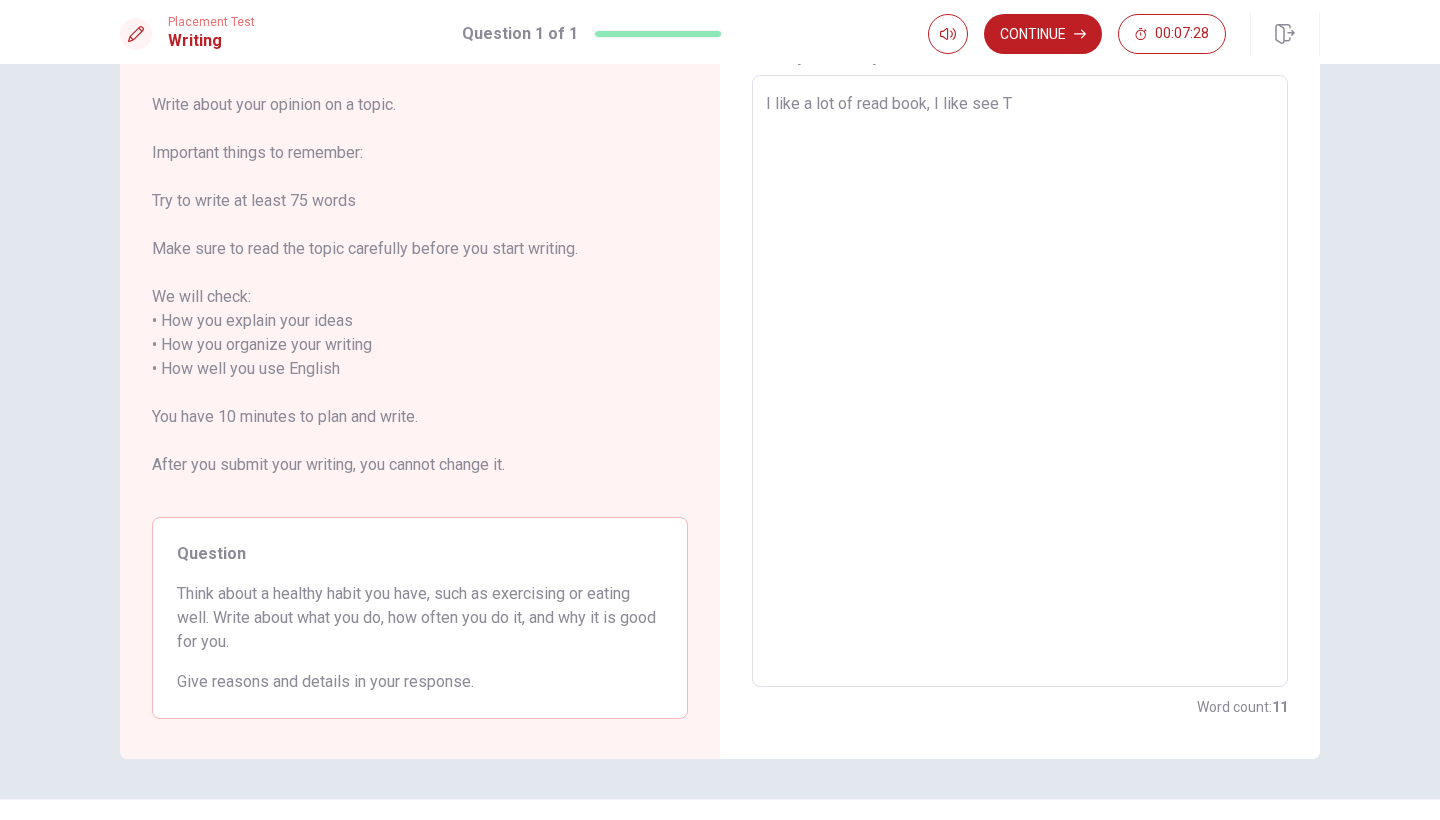 type on "I like a lot of read book, I like see TV" 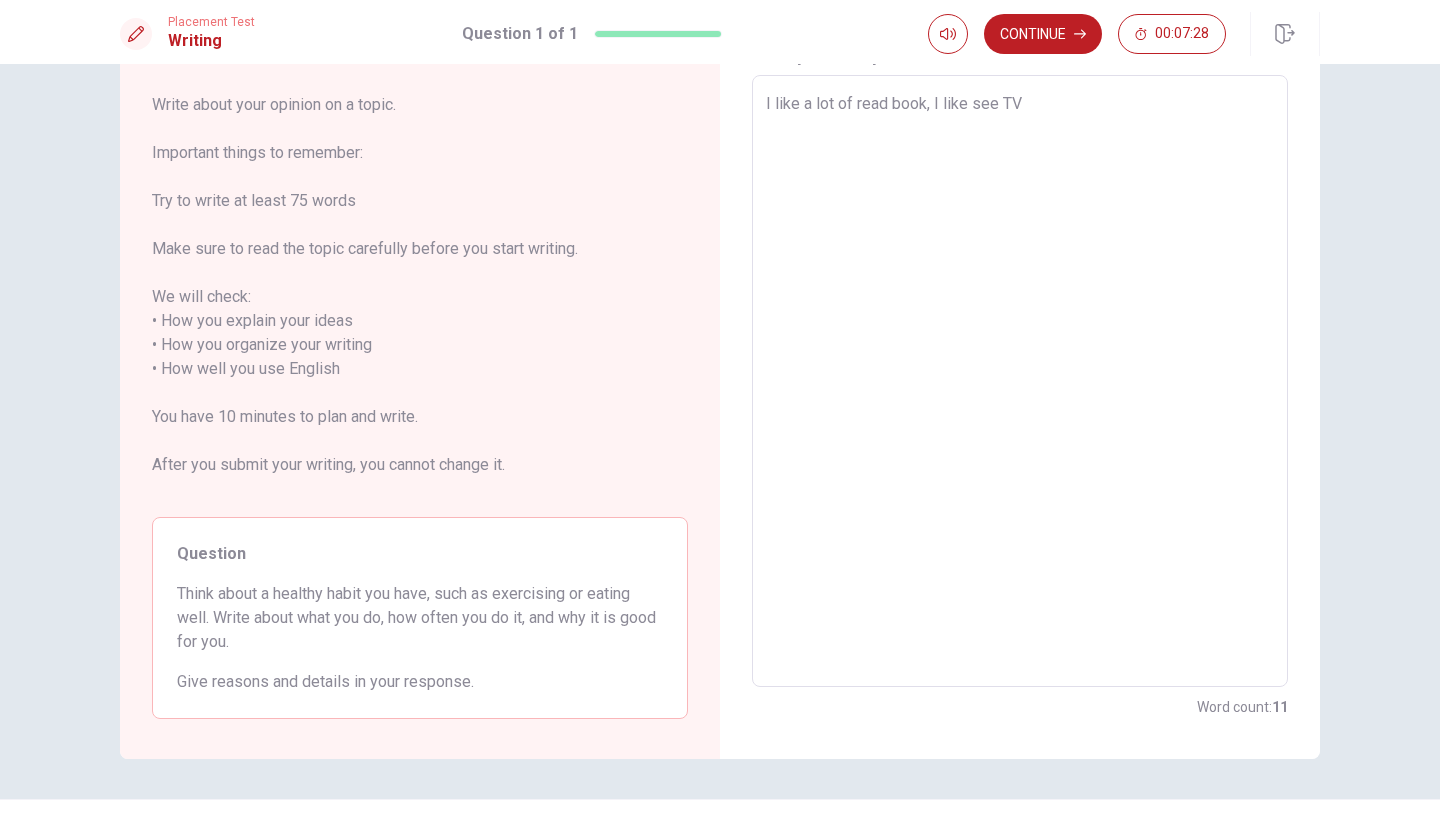 type on "x" 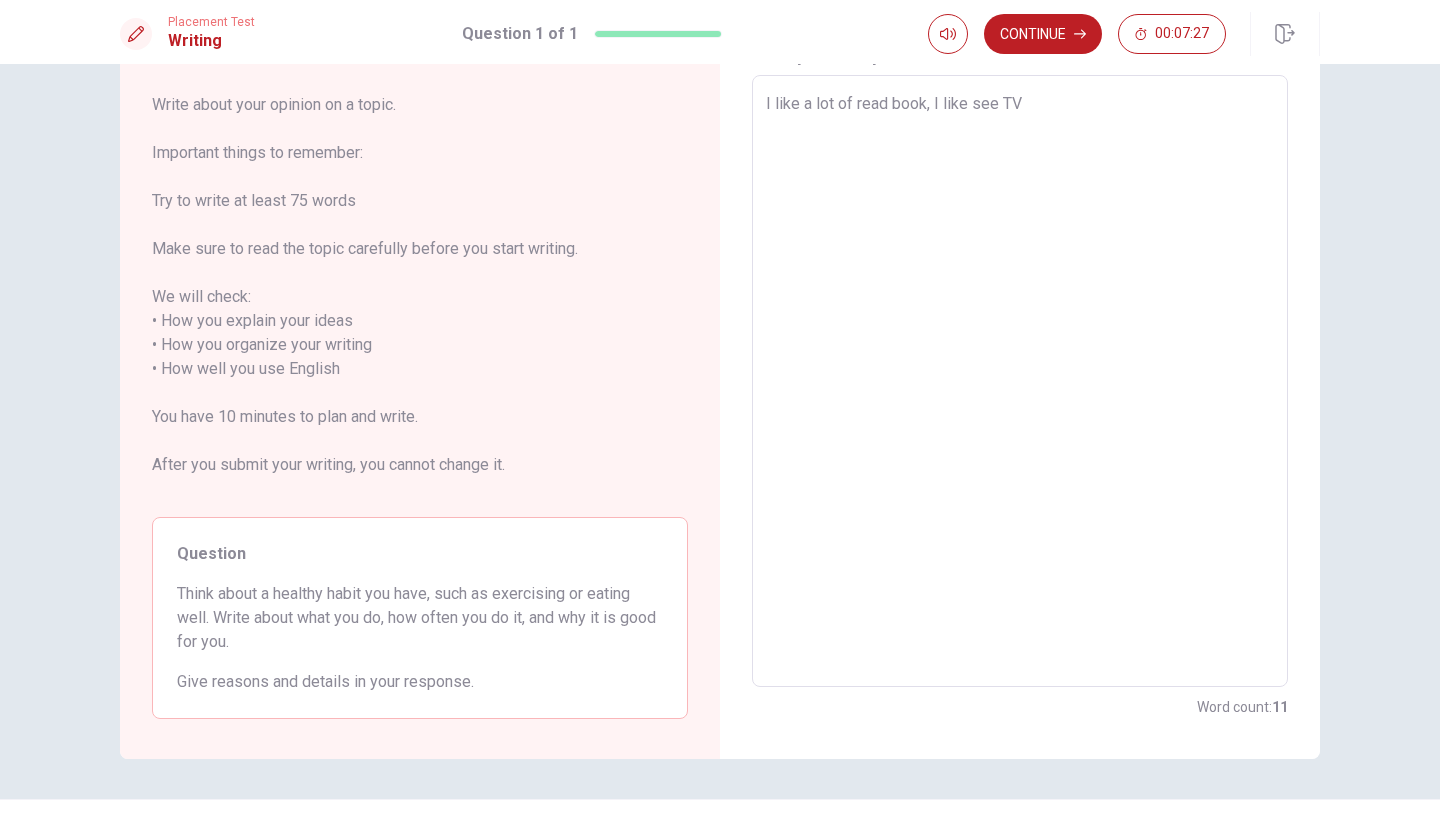 type on "I like a lot of read book, I like see TV" 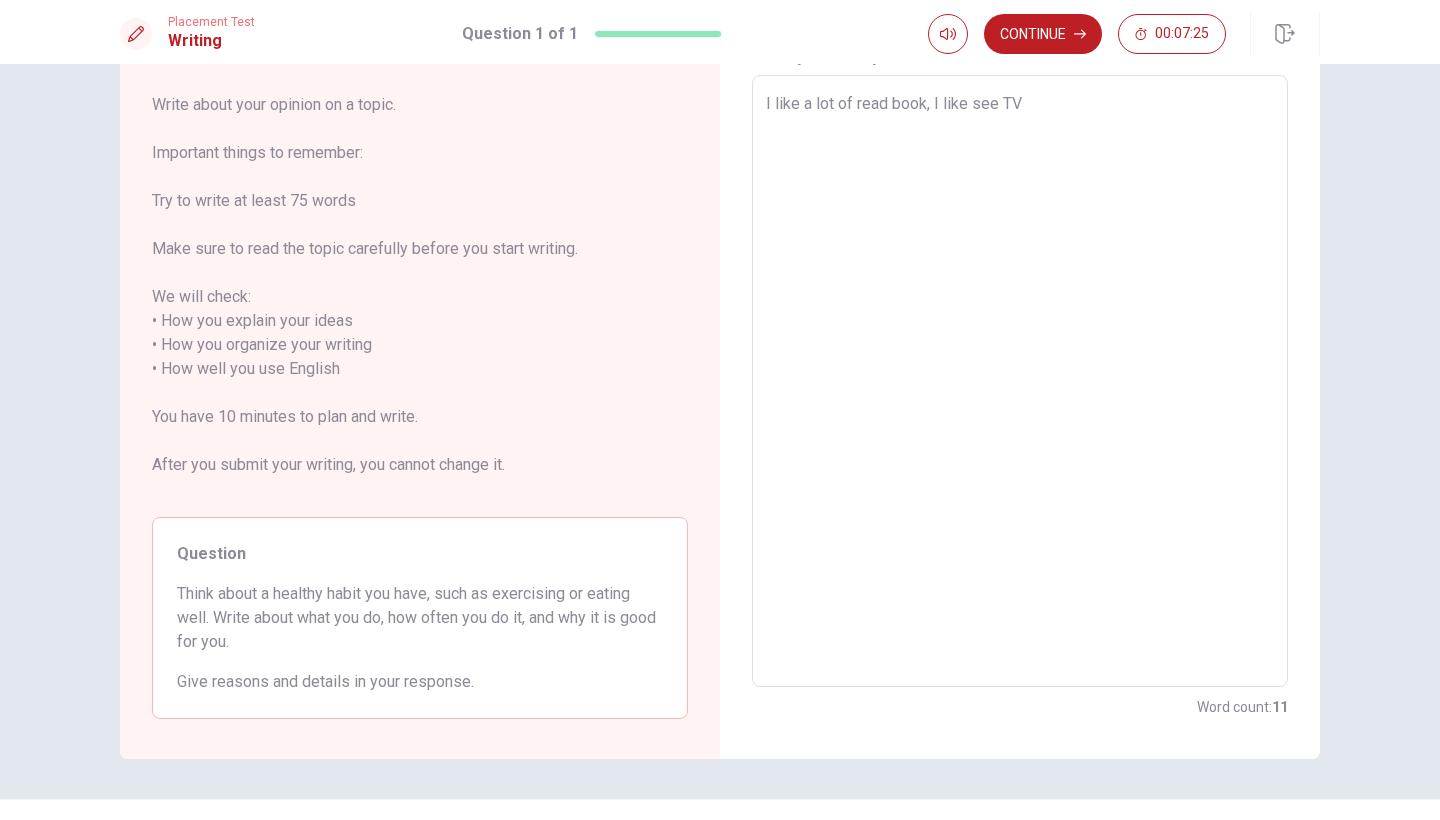 type on "x" 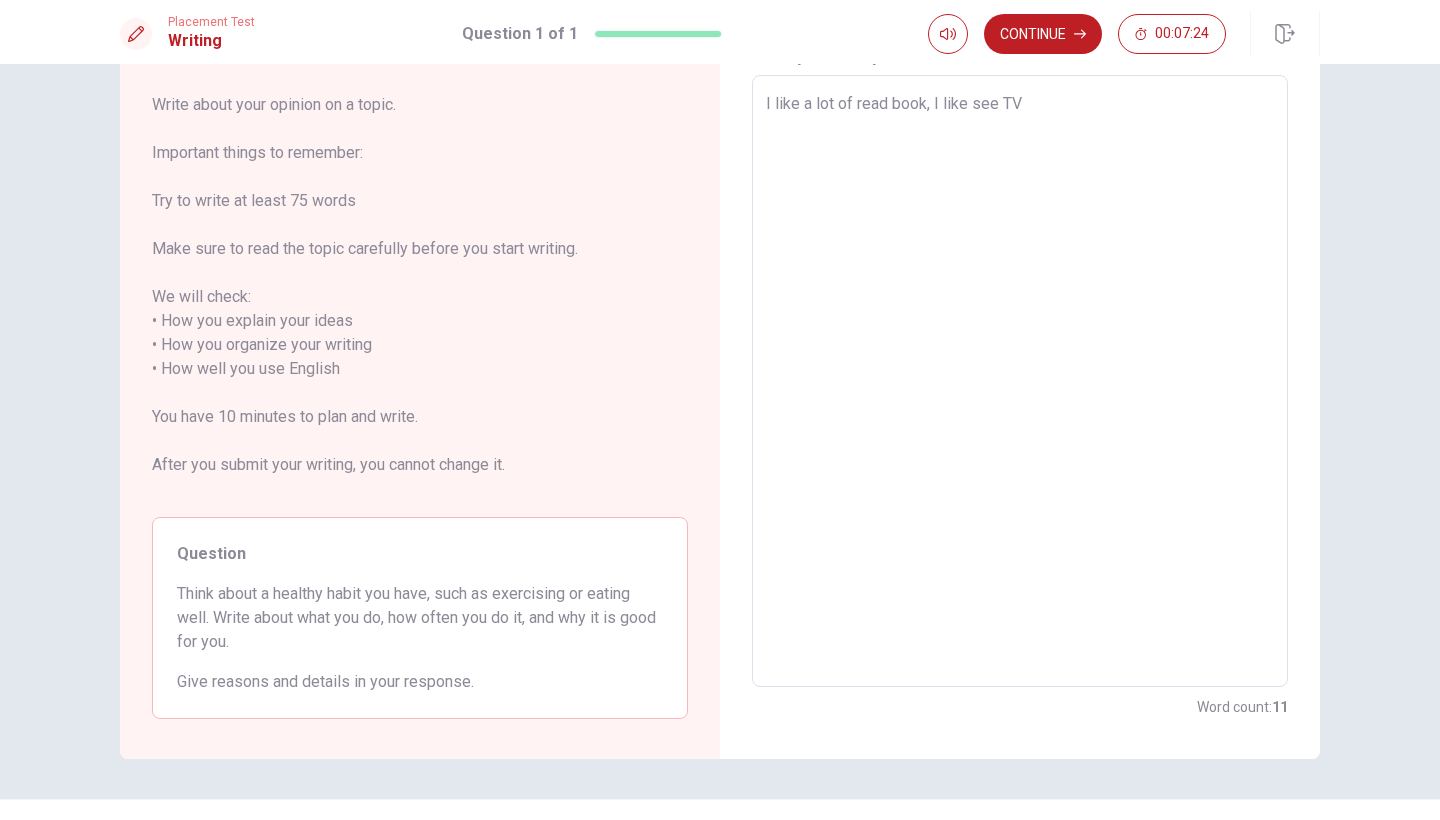 type on "I like a lot of read book, I like see TV a" 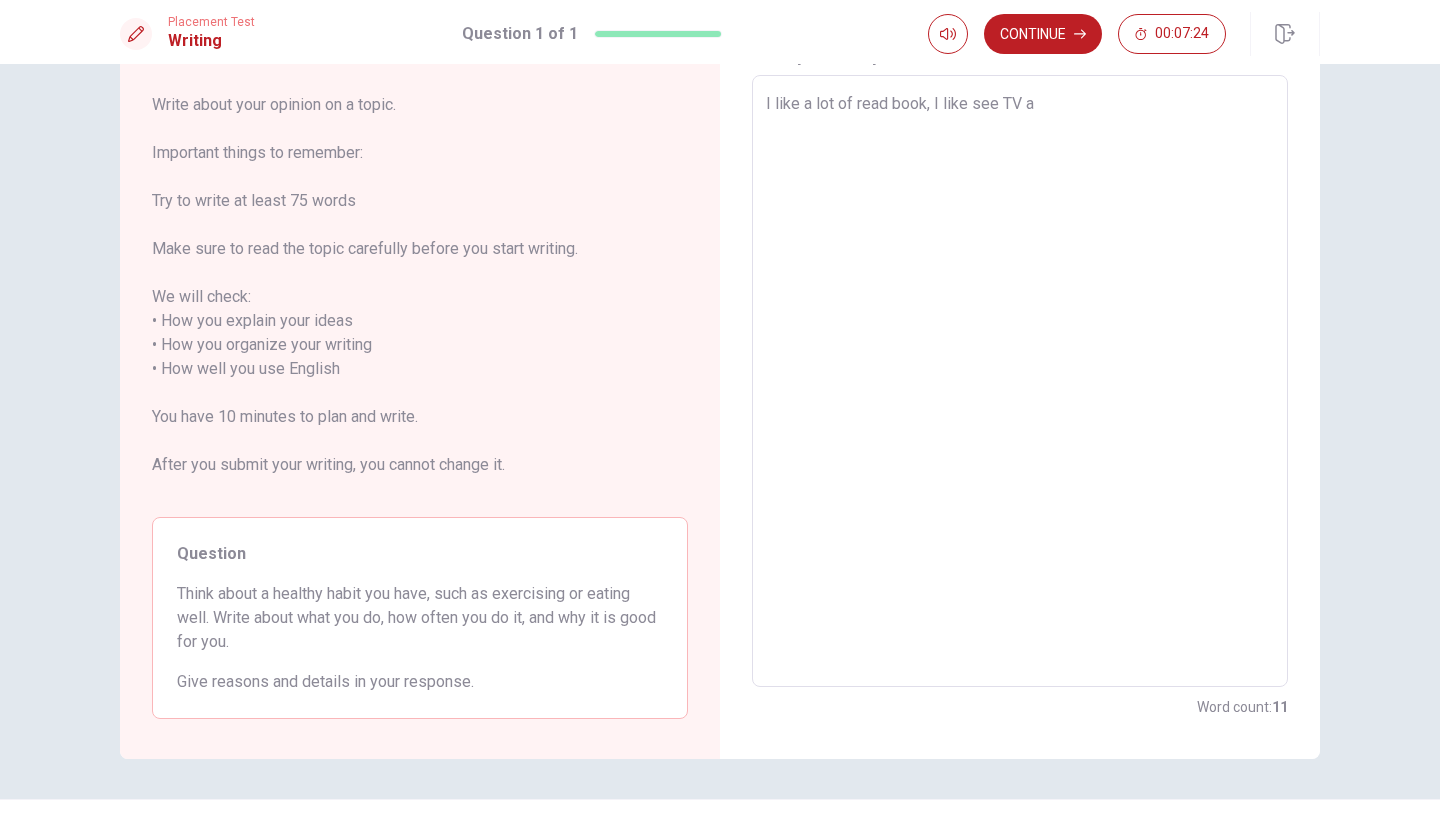type on "x" 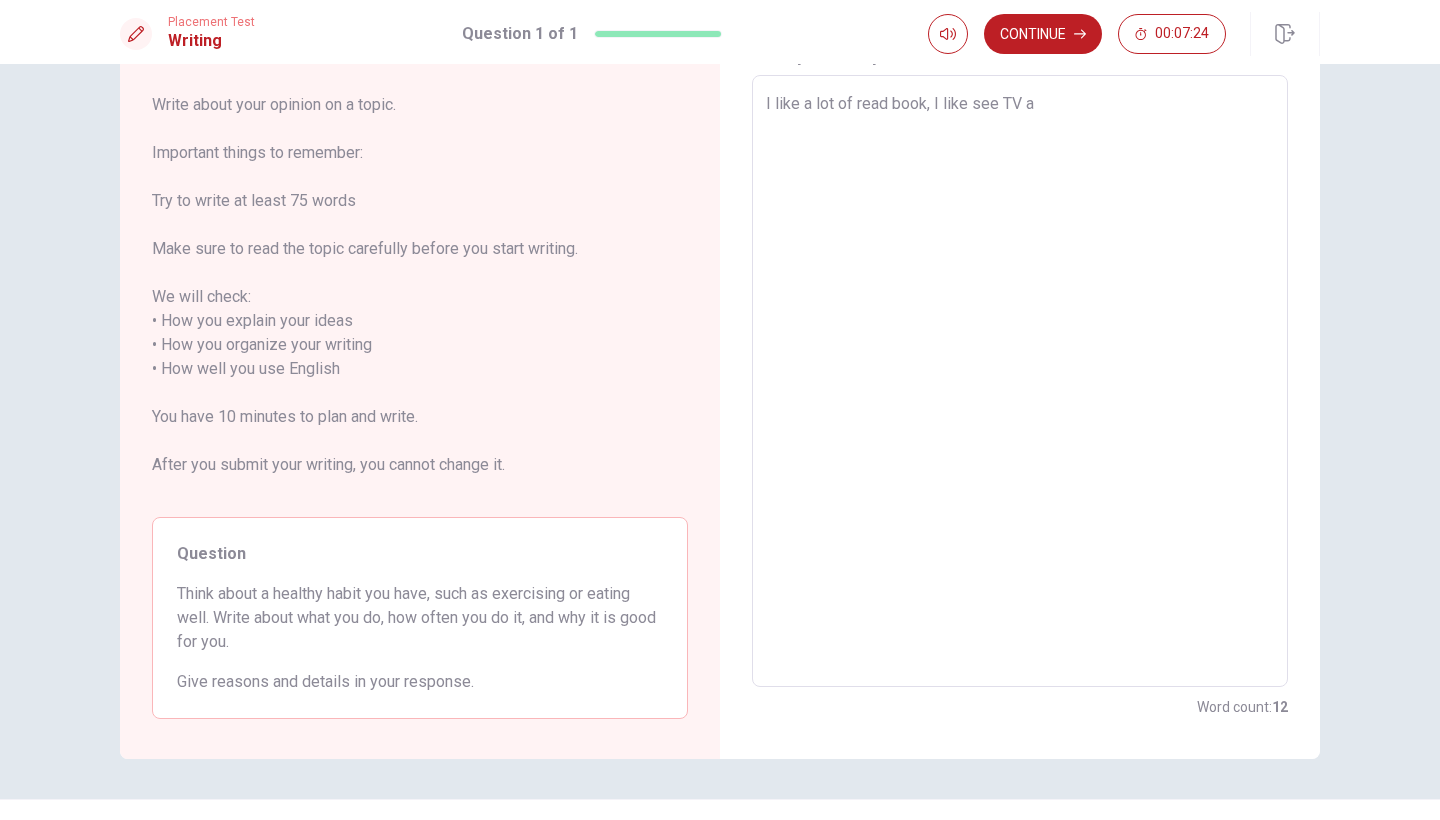 type on "I like a lot of read book, I like see TV an" 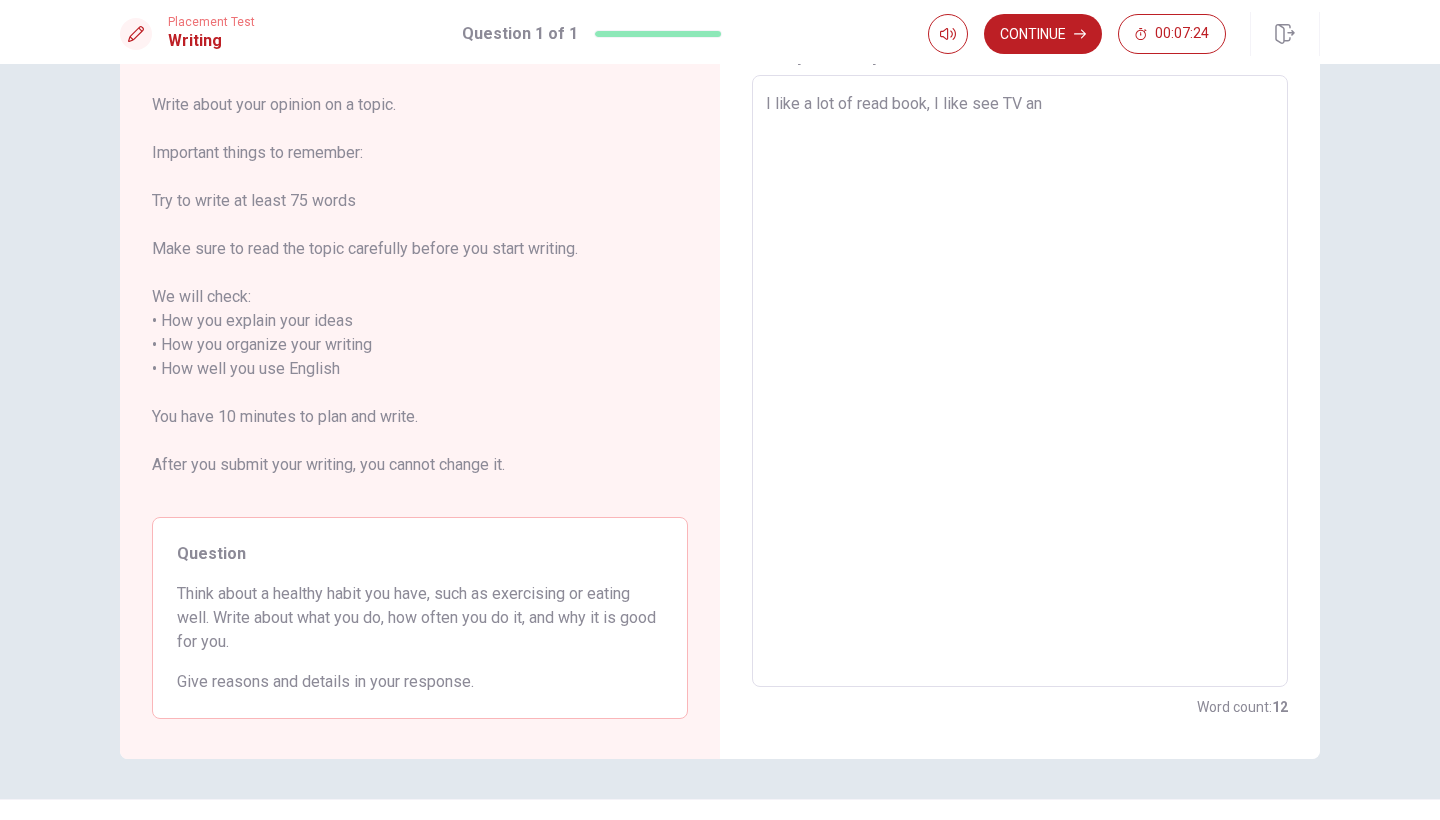 type on "x" 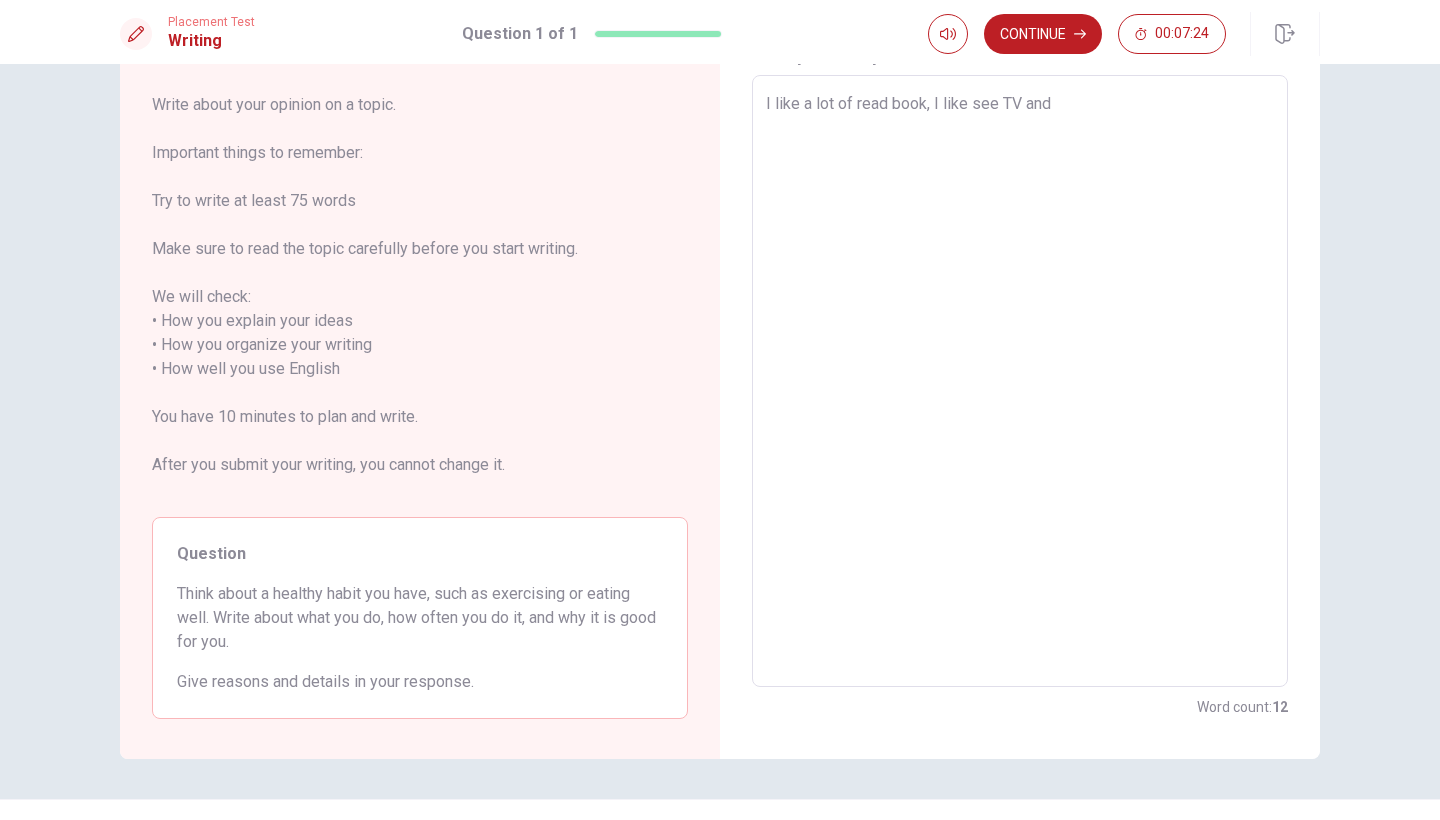 type on "x" 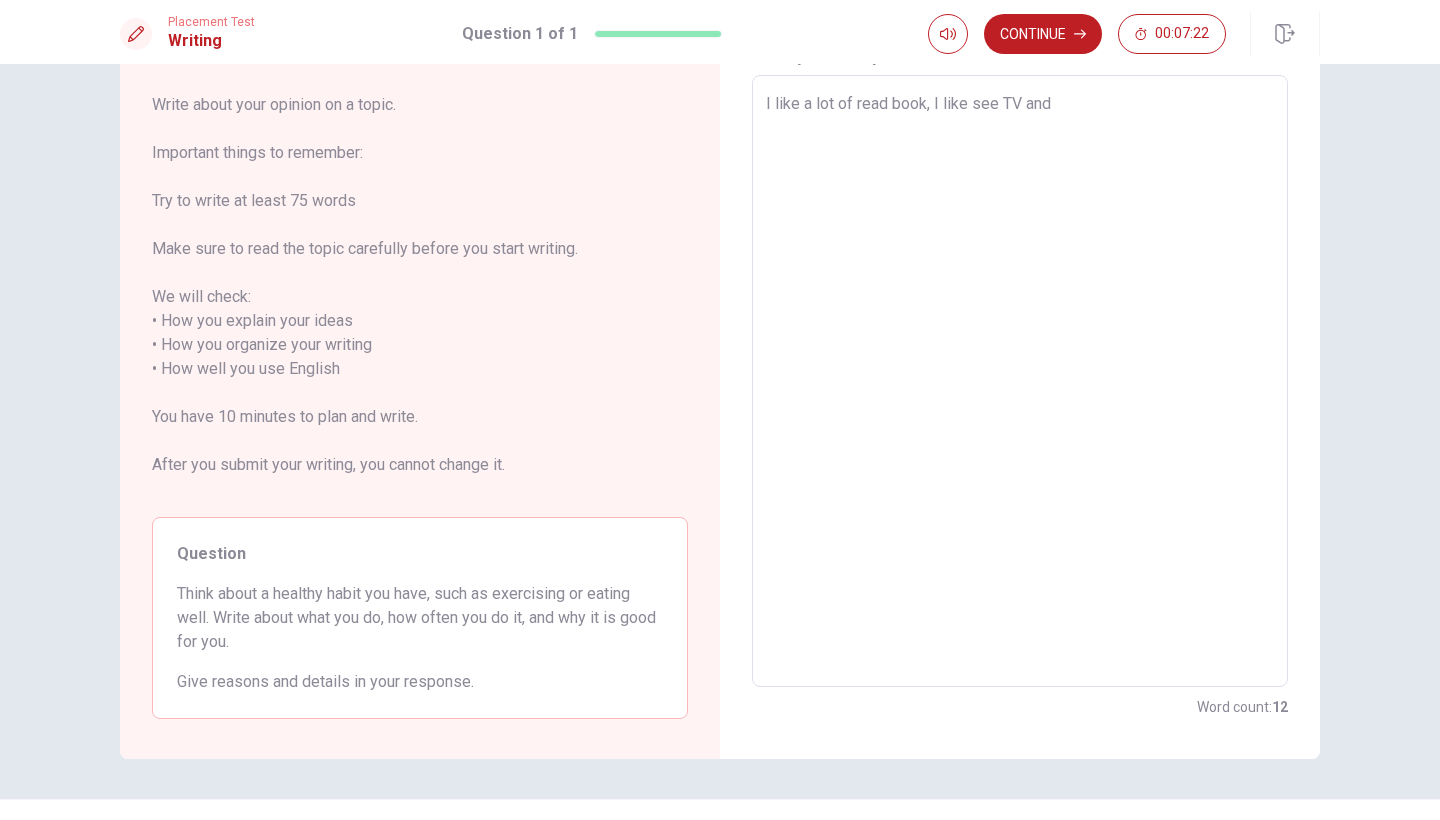 type on "x" 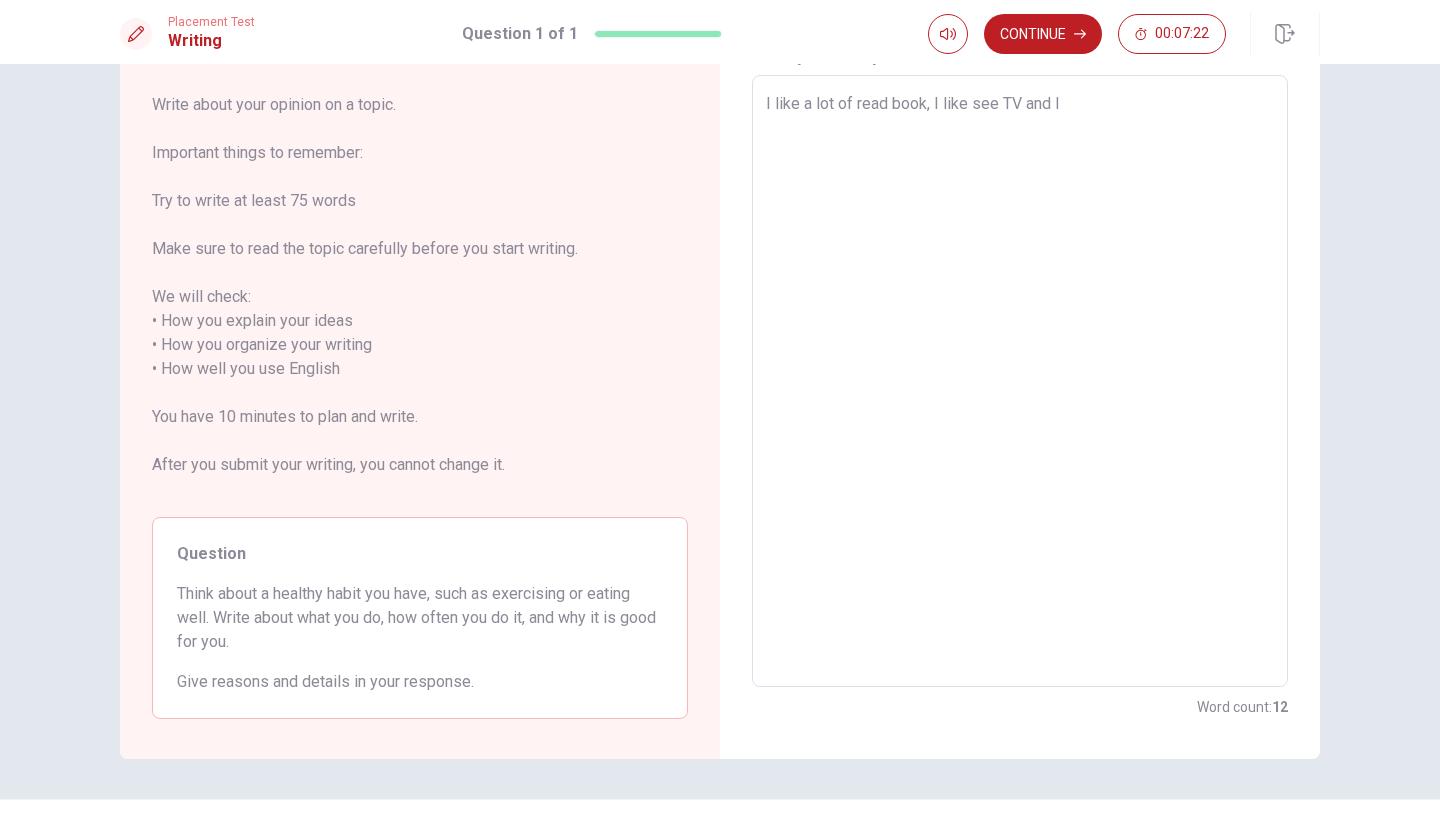 type on "x" 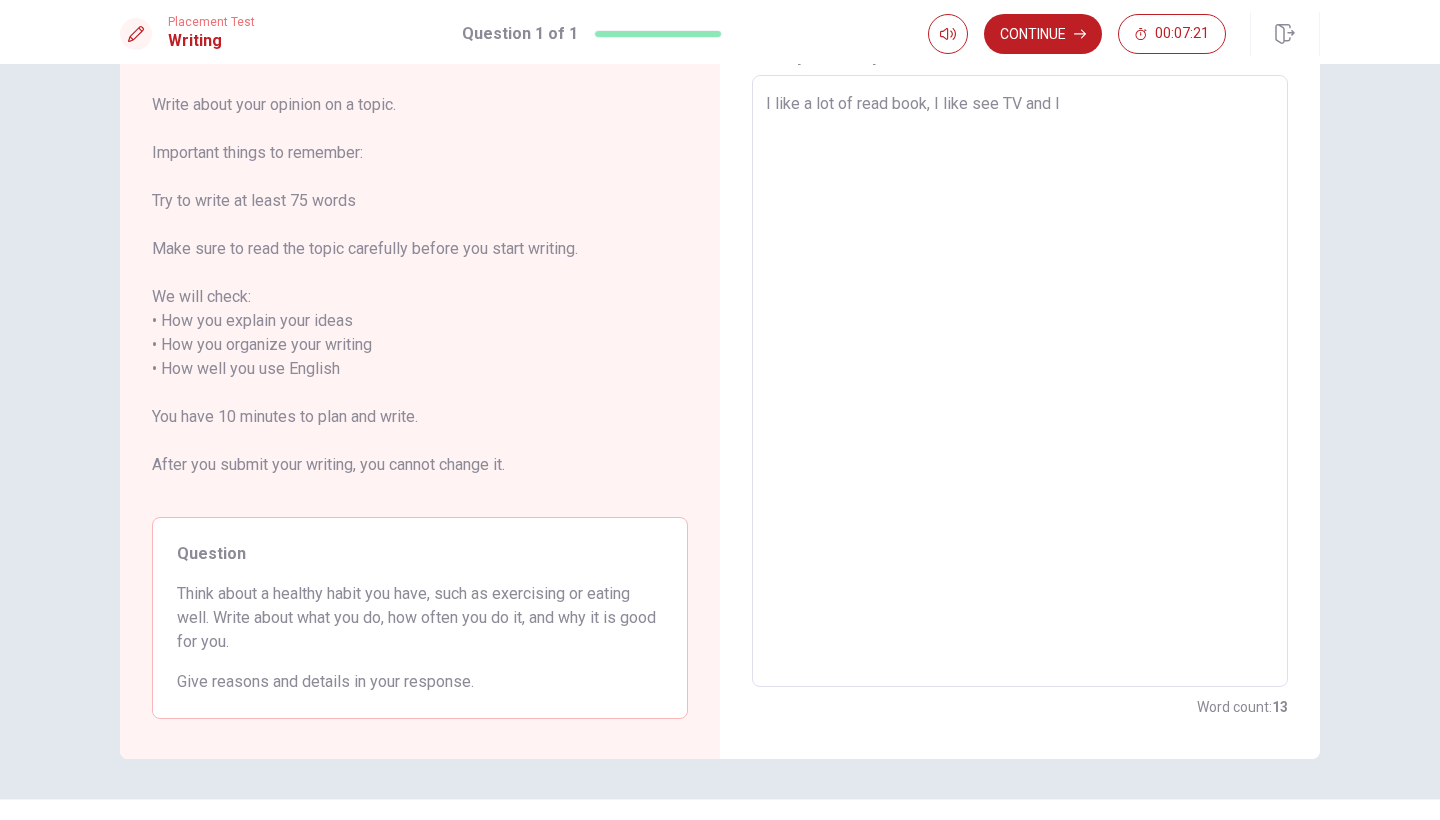 type on "I like a lot of read book, I like see TV and I" 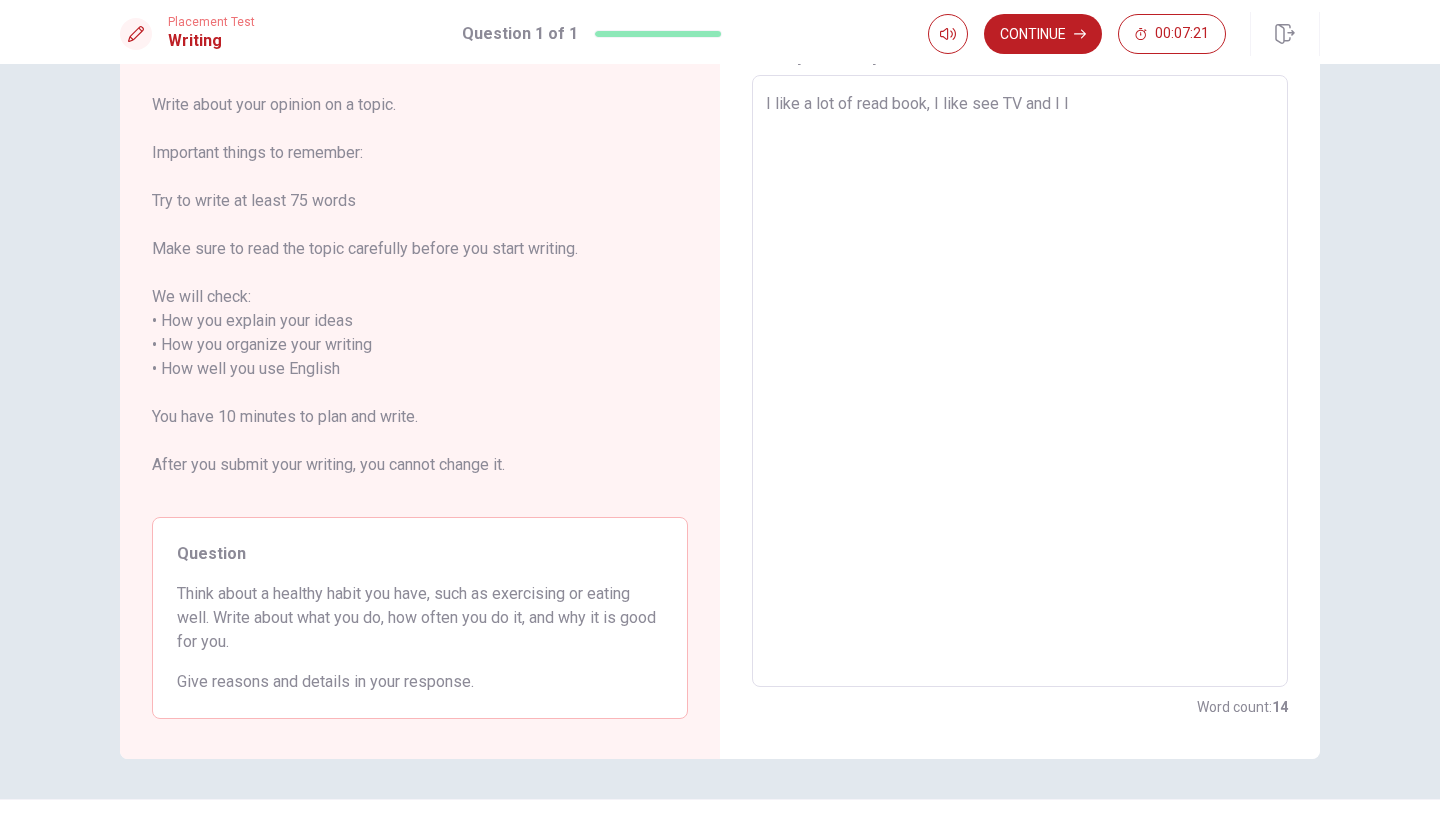 type on "x" 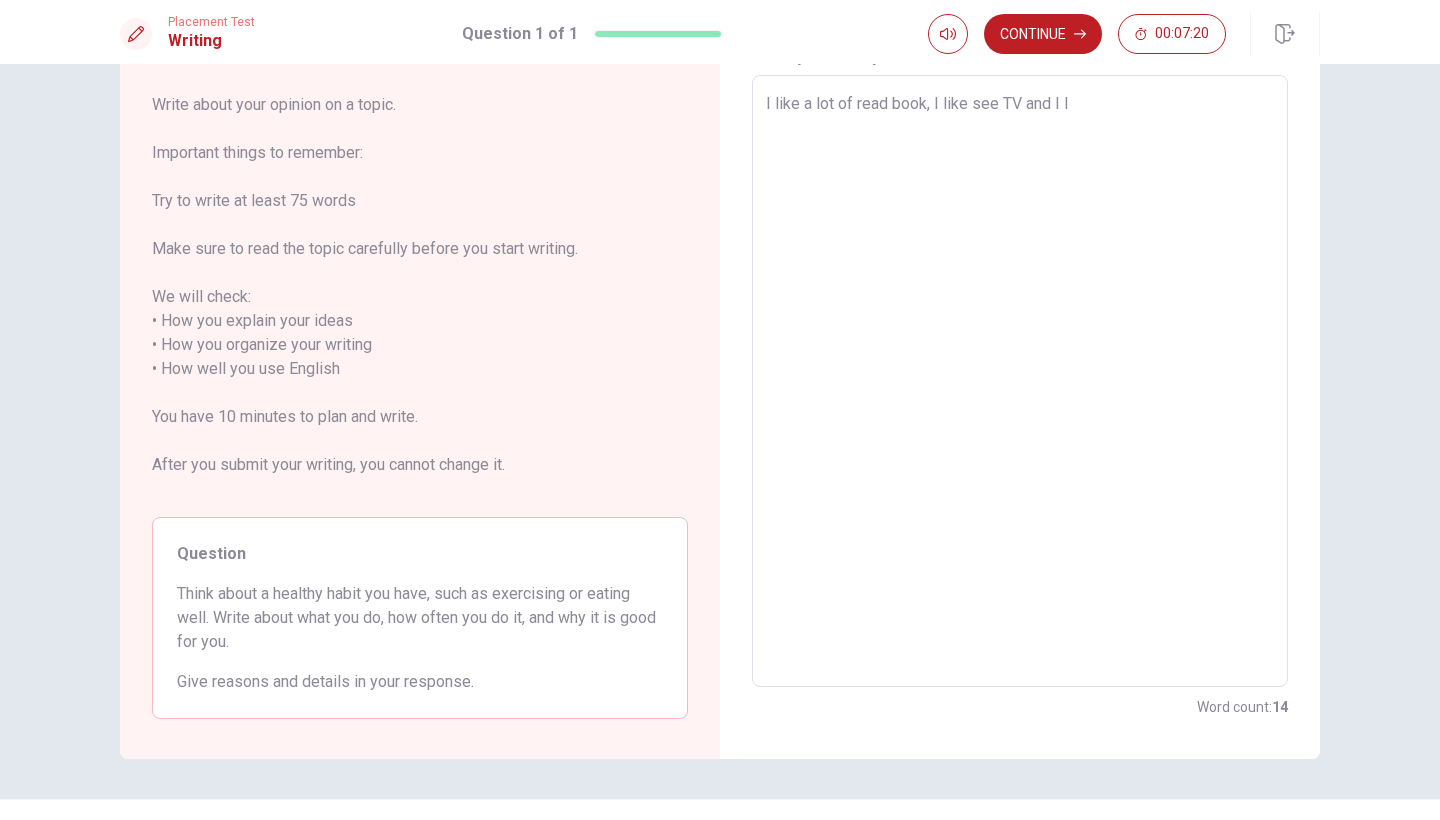 type on "I like a lot of read book, I like see TV and I li" 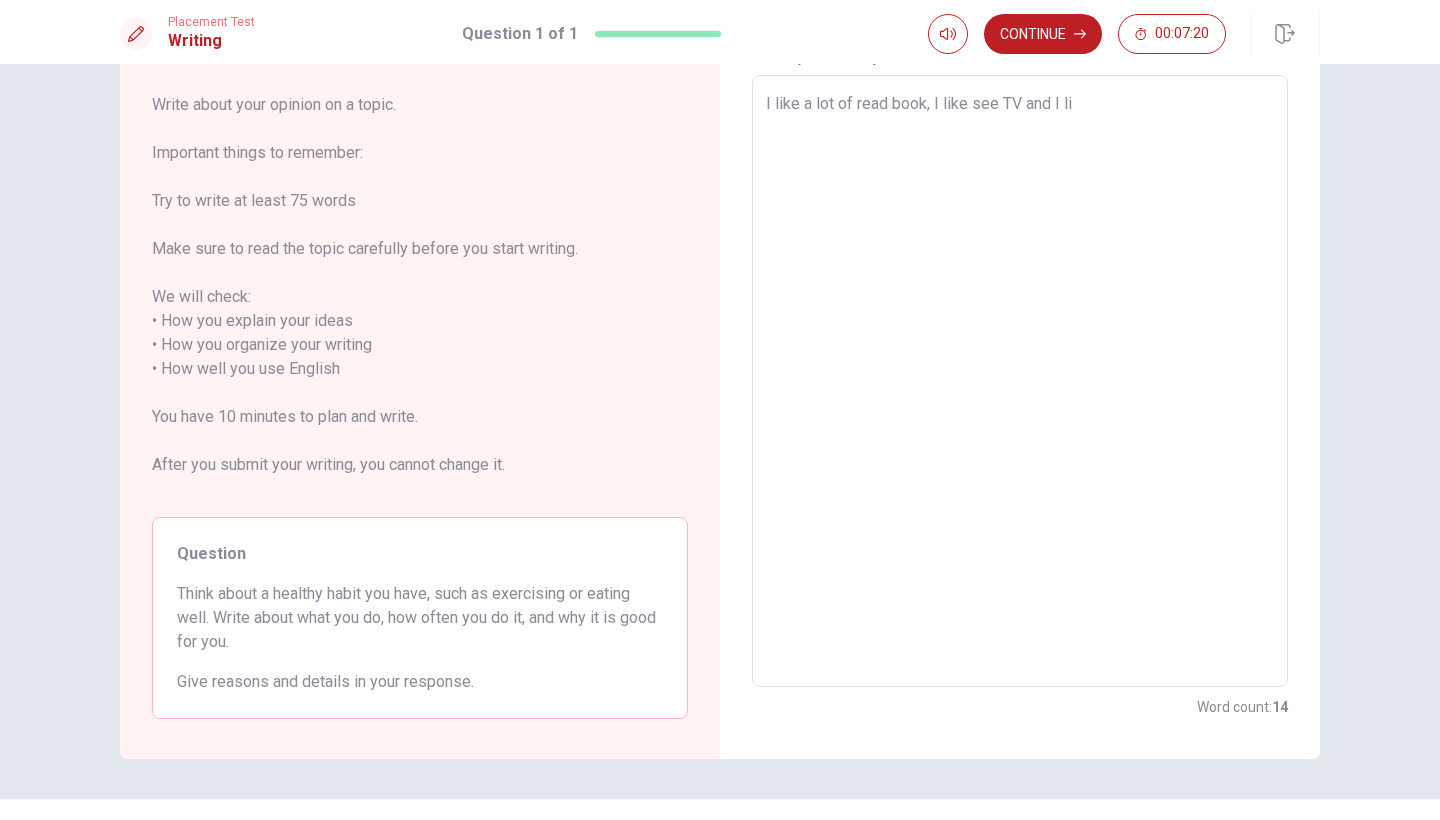 type on "x" 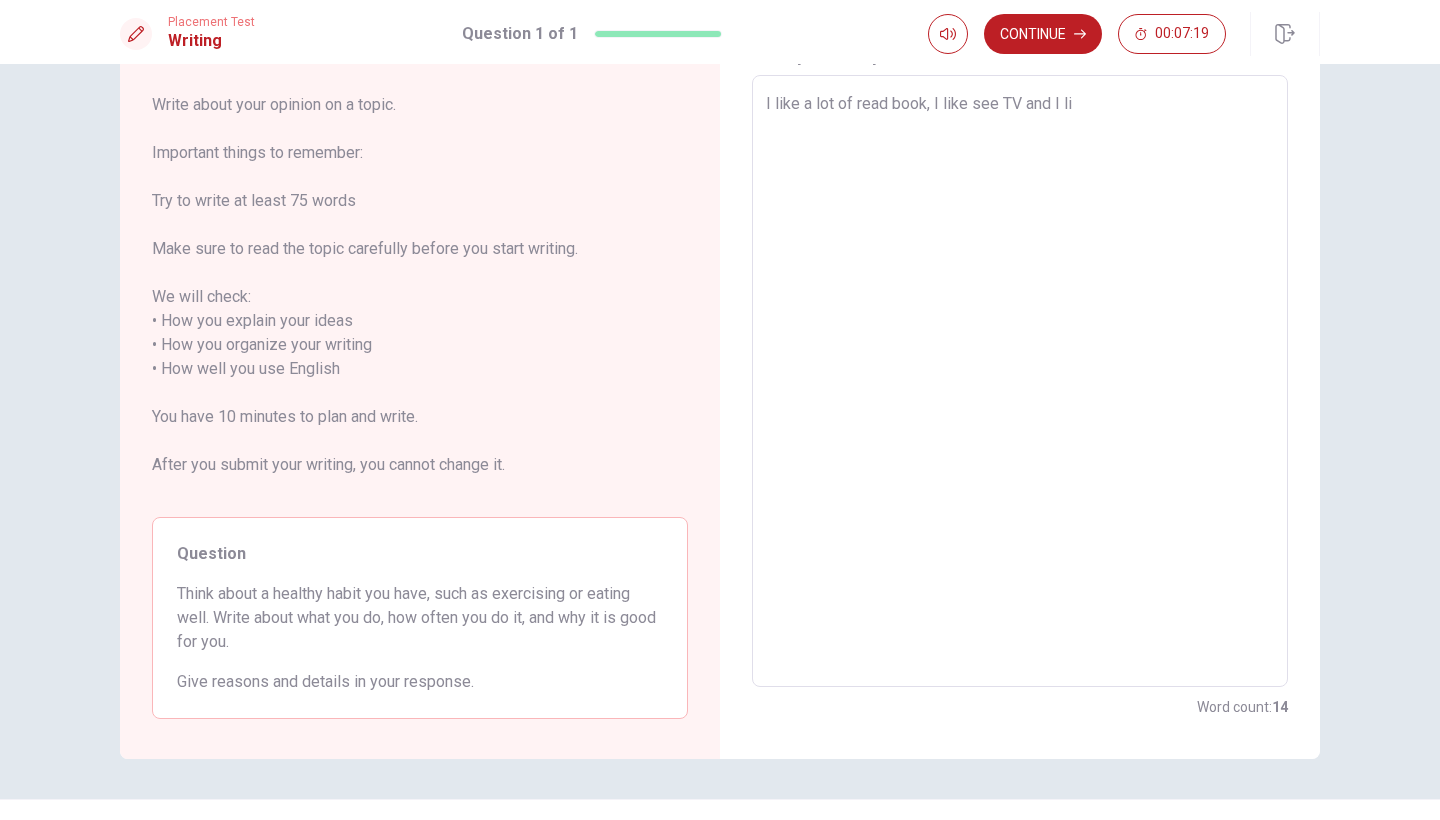 type on "I like a lot of read book, I like see TV and I lik" 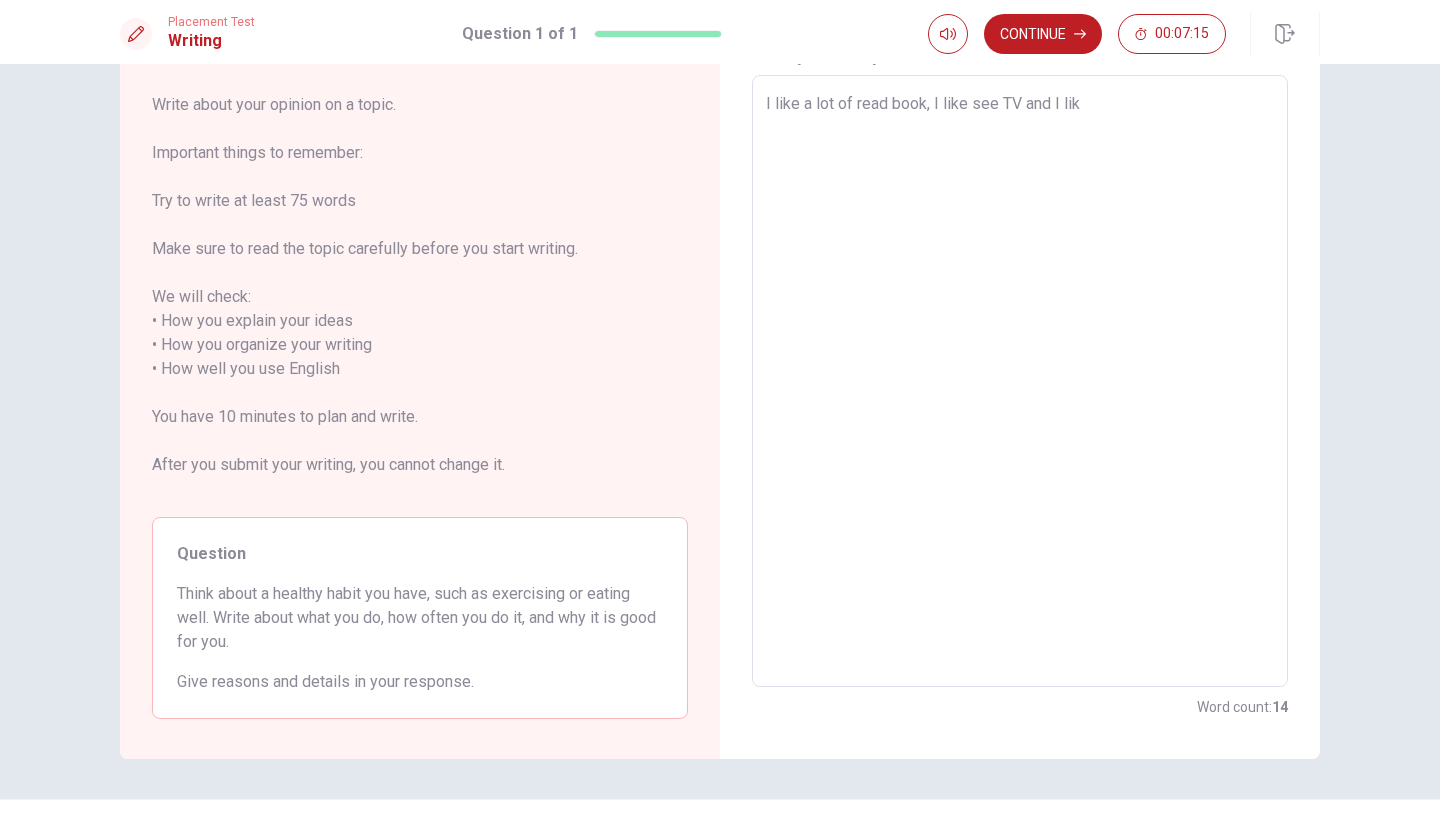 type on "x" 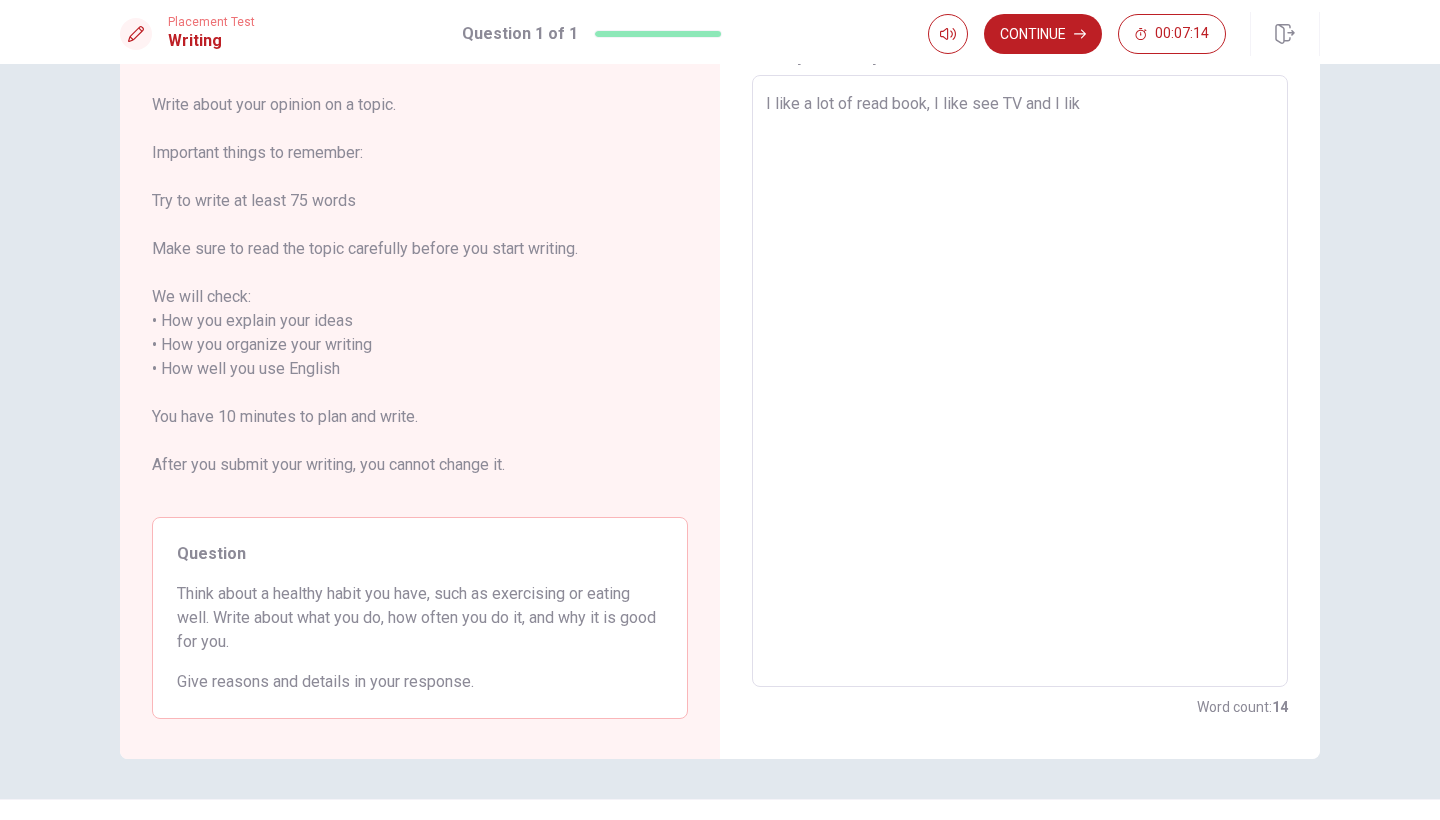 type on "I like a lot of read book, I like see TV and I like" 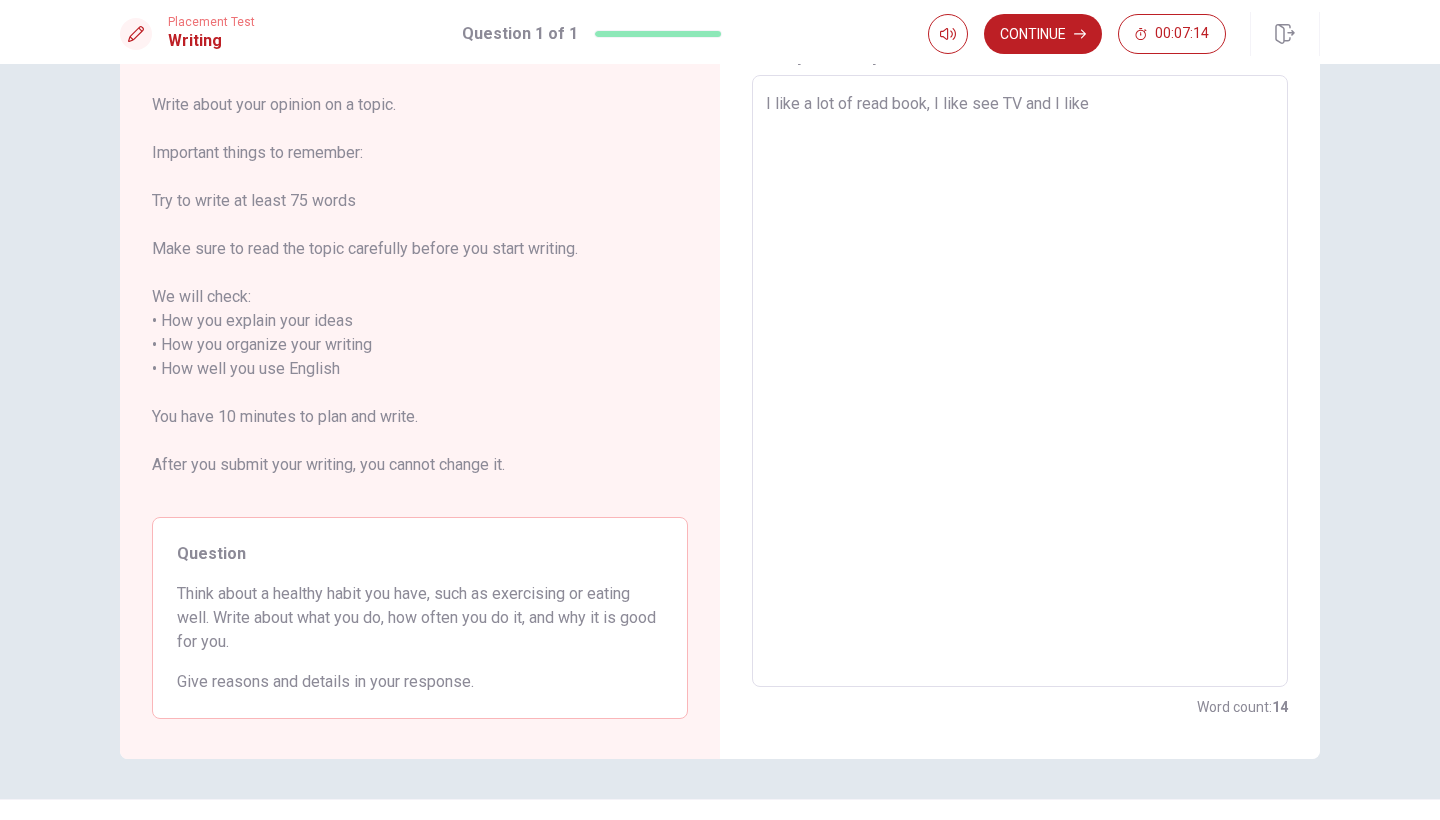 type on "x" 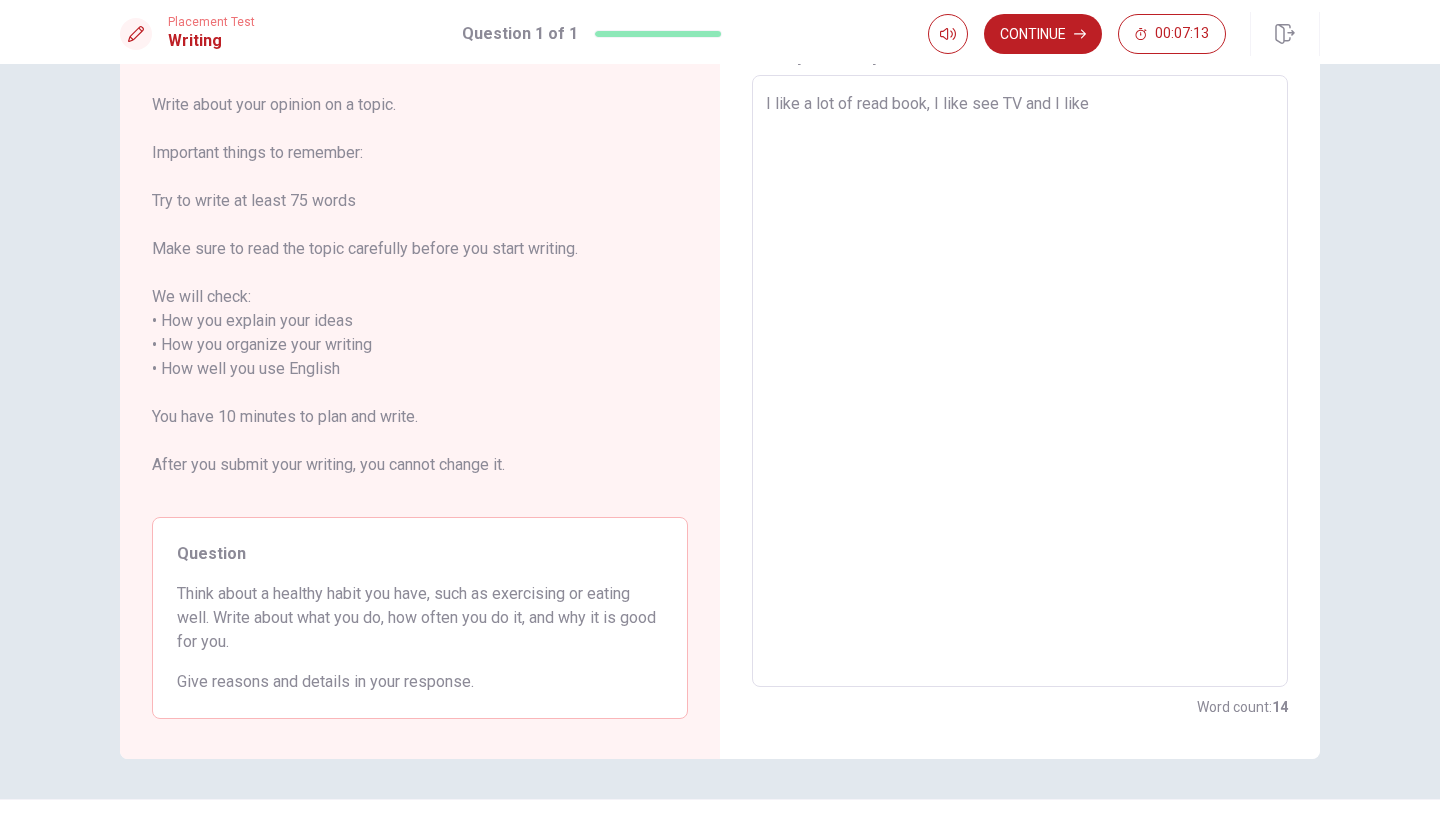 type on "I like a lot of read book, I like see TV and I like t" 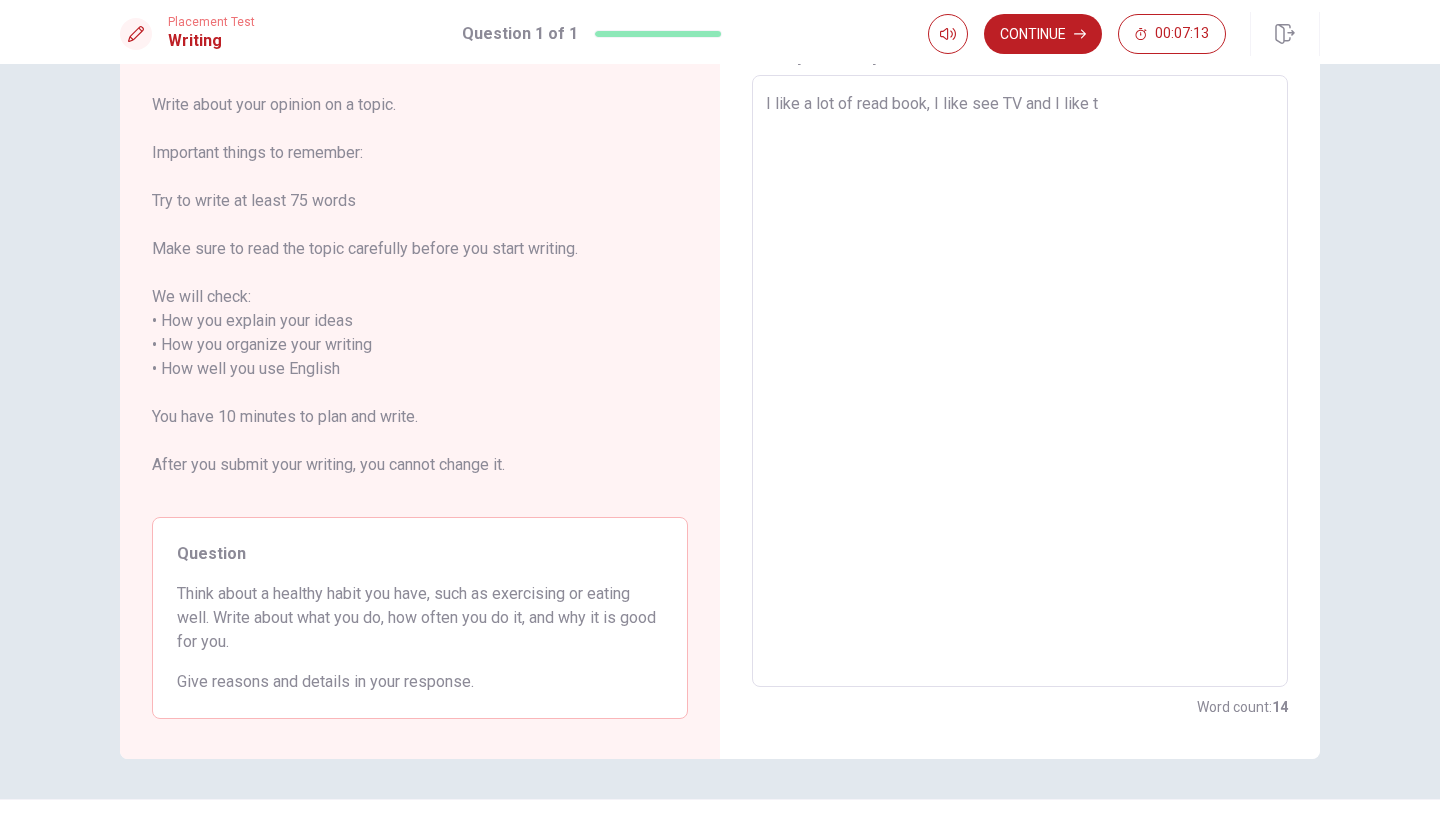 type on "x" 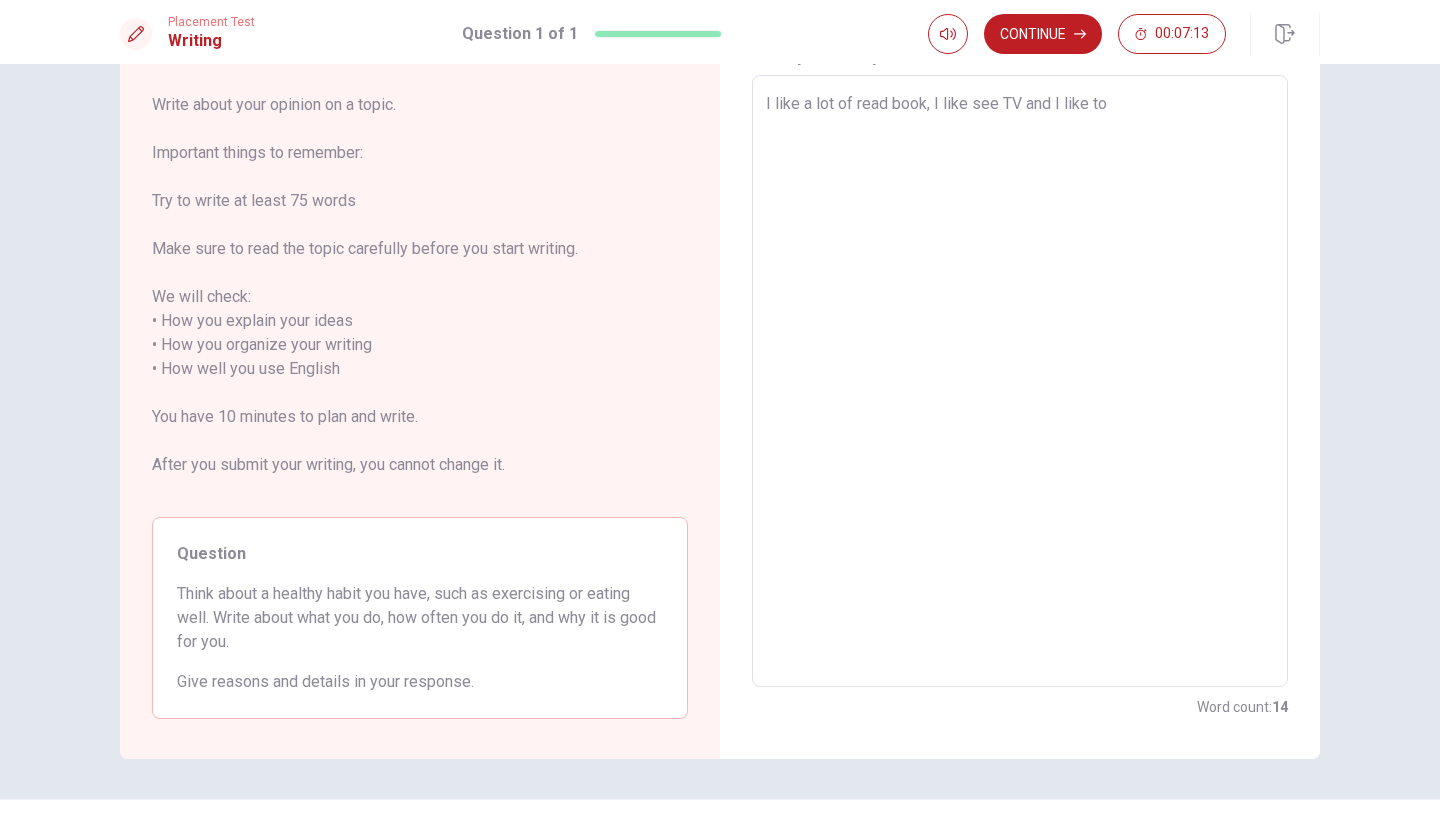 type on "x" 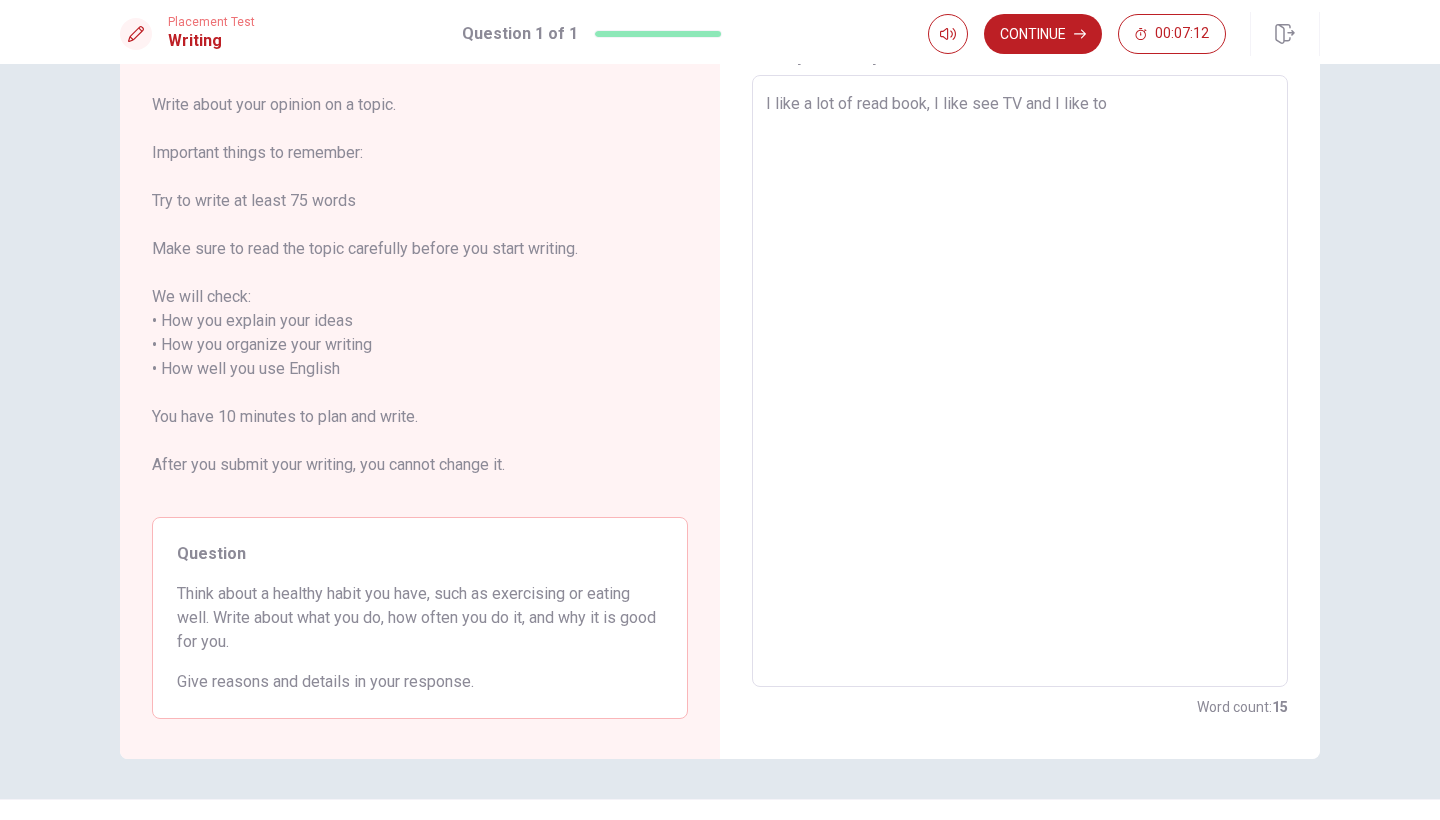 type on "I like a lot of read book, I like see TV and I like to" 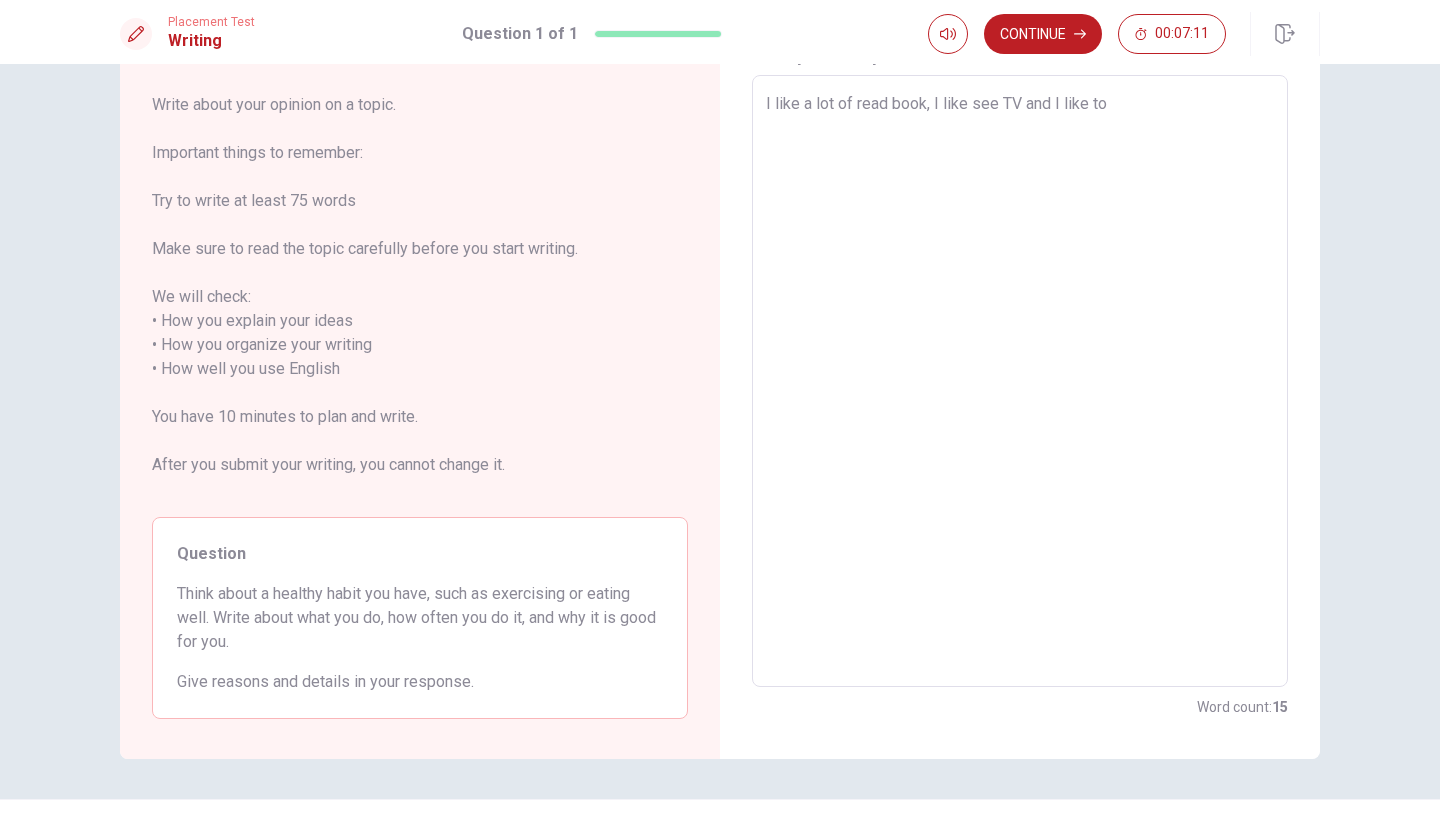 type on "I like a lot of read book, I like see TV and I like to g" 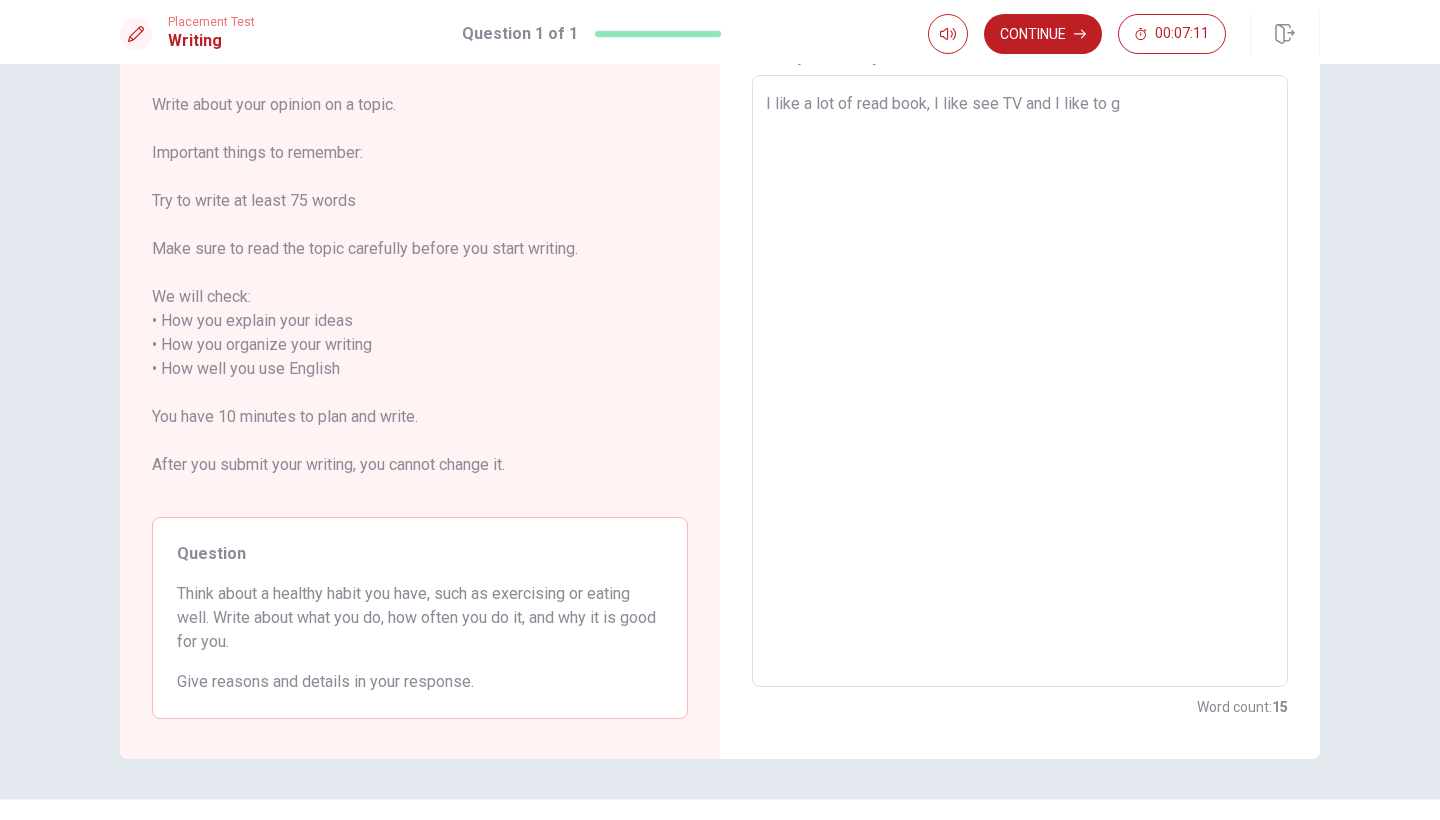 type on "x" 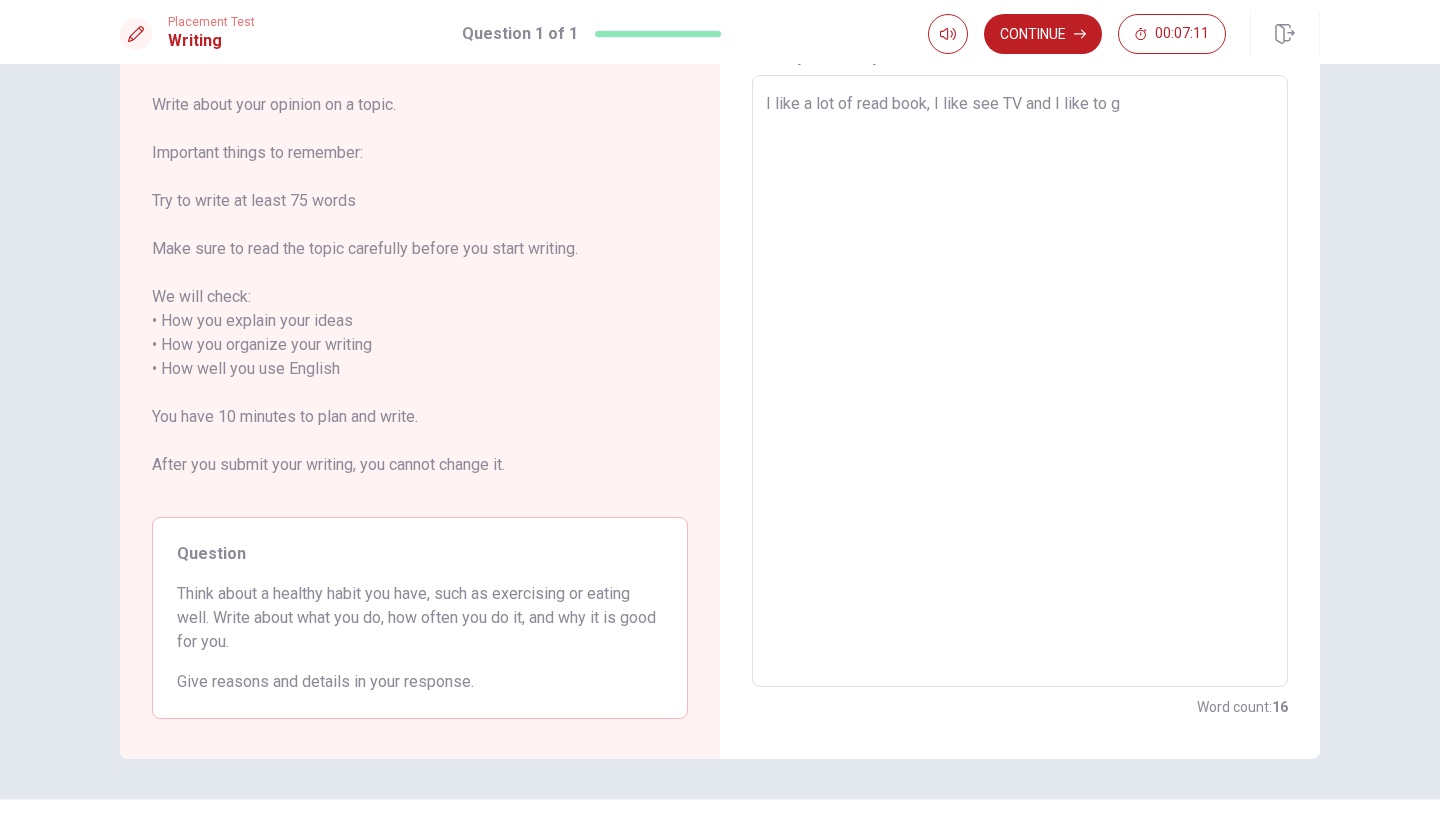 type on "I like a lot of read book, I like see TV and I like to go" 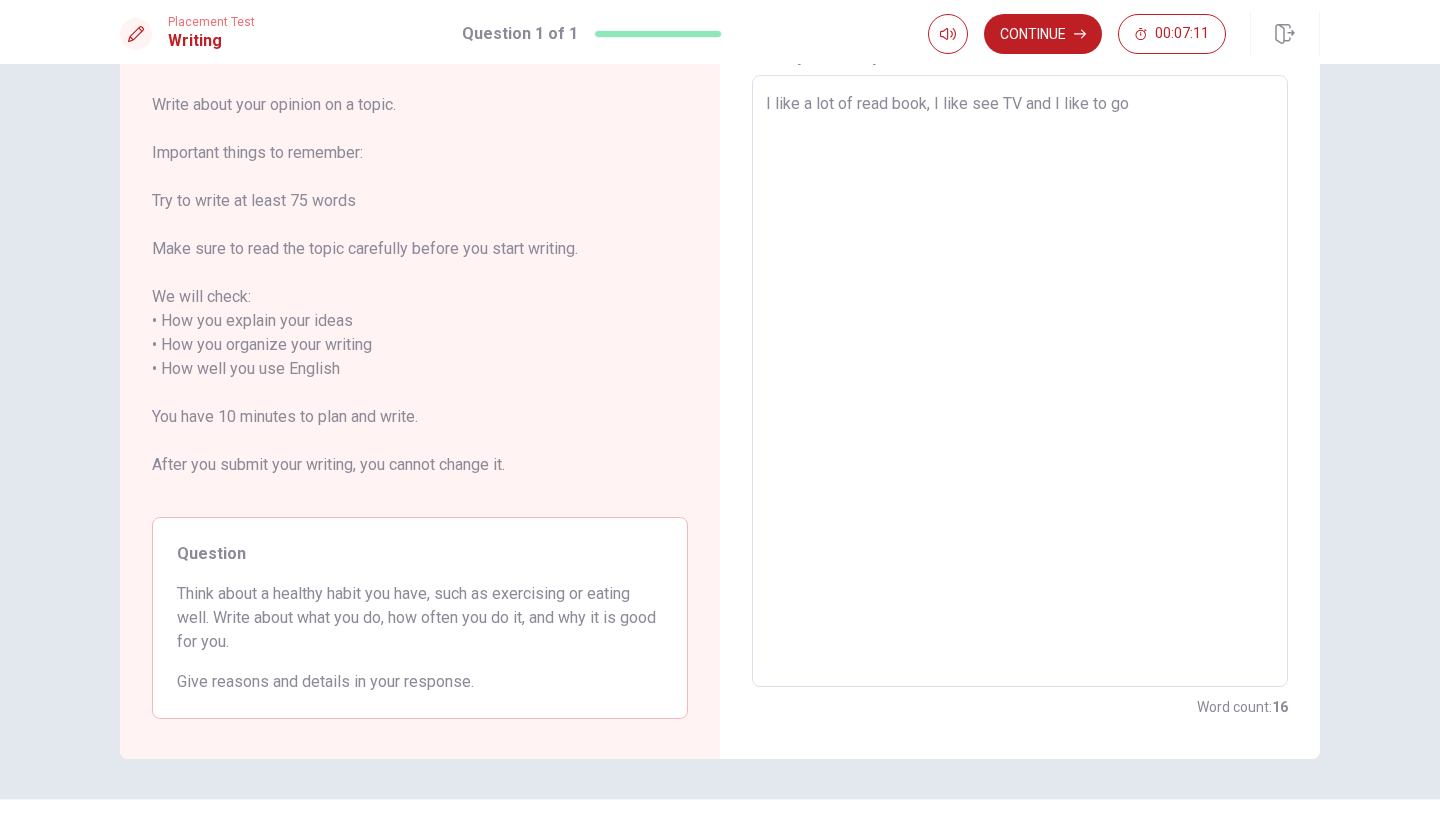 type on "x" 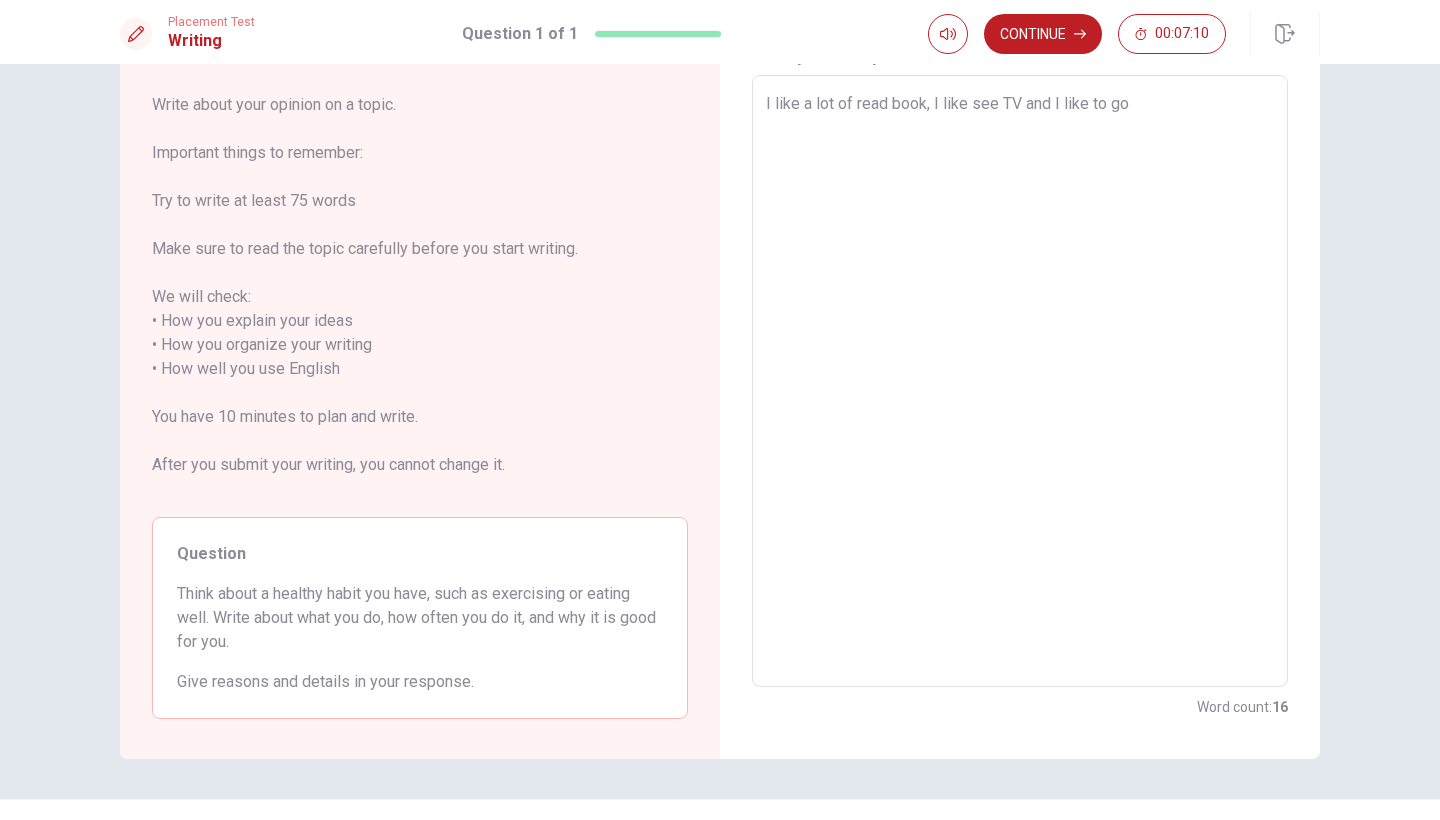 type on "I like a lot of read book, I like see TV and I like to go" 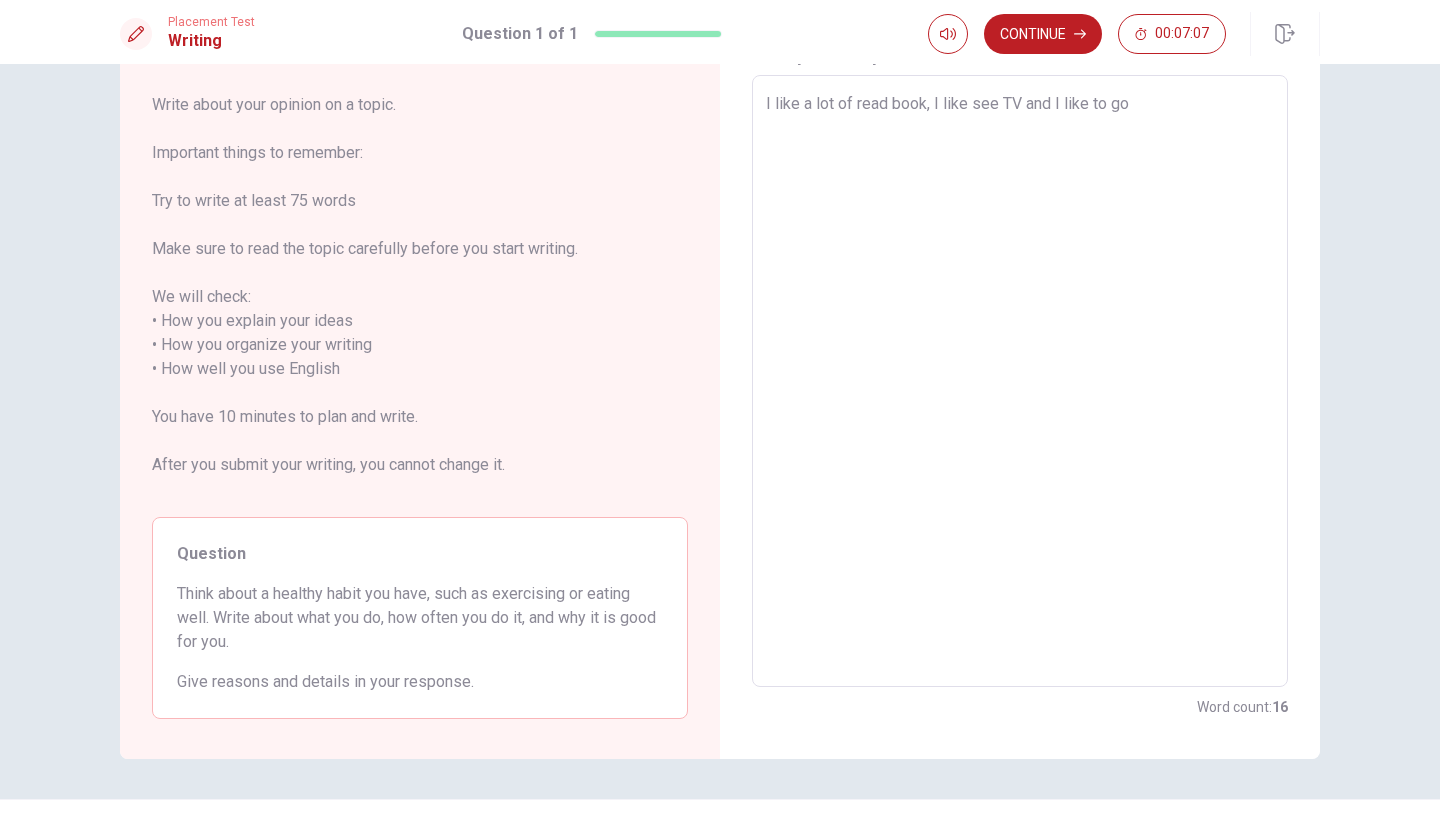 type on "x" 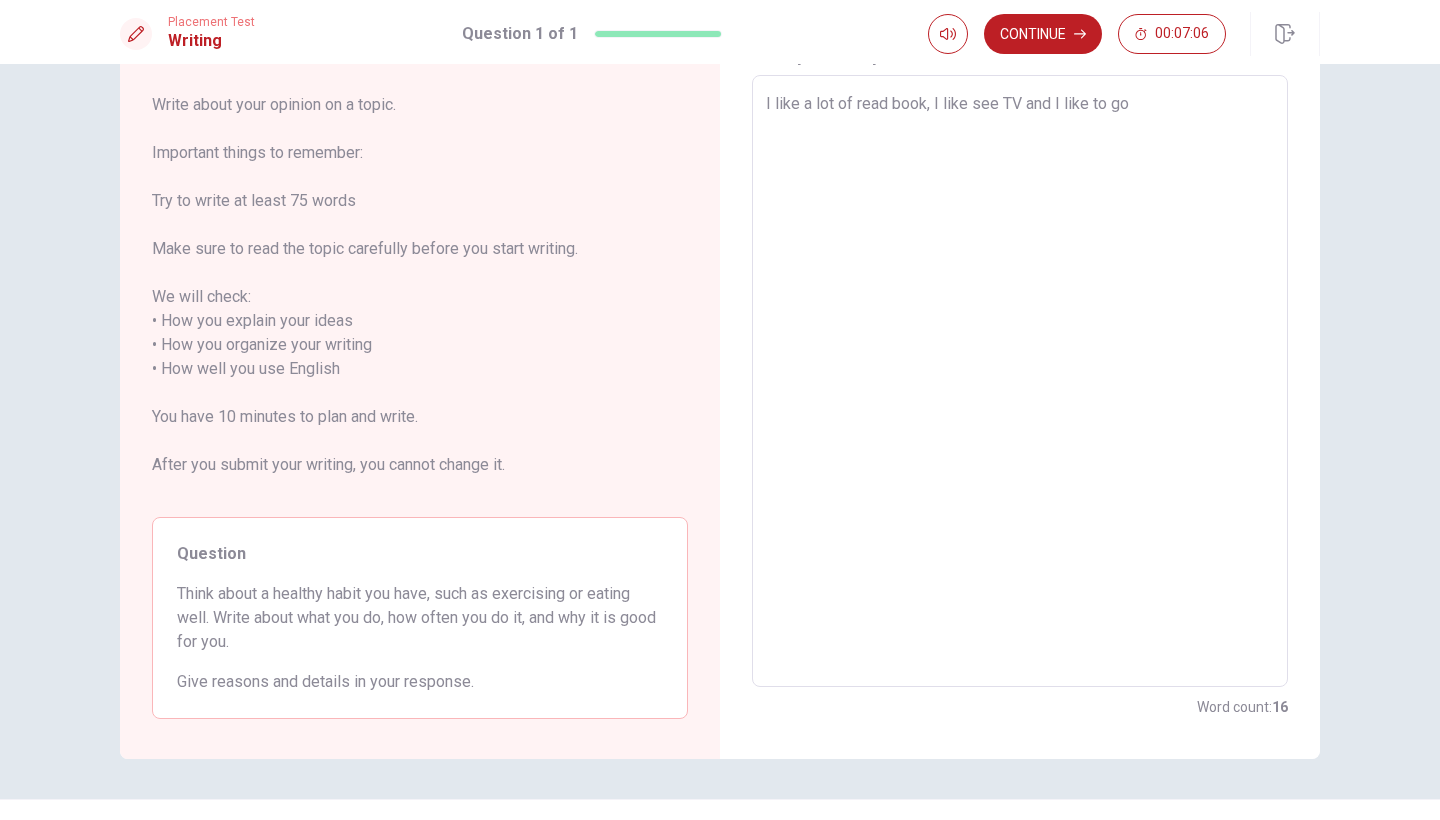 type on "I like a lot of read book, I like see TV and I like to go t" 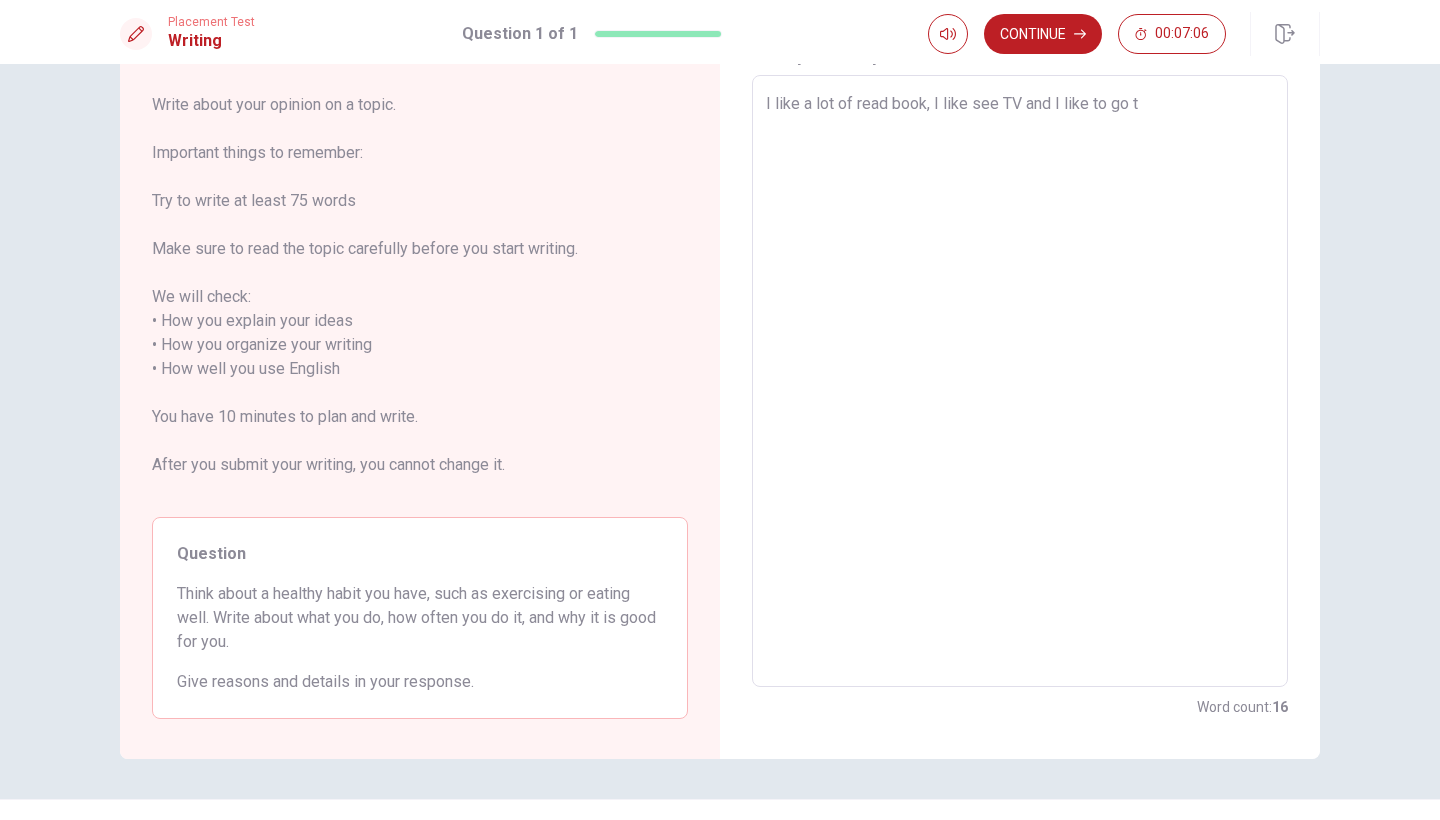 type on "x" 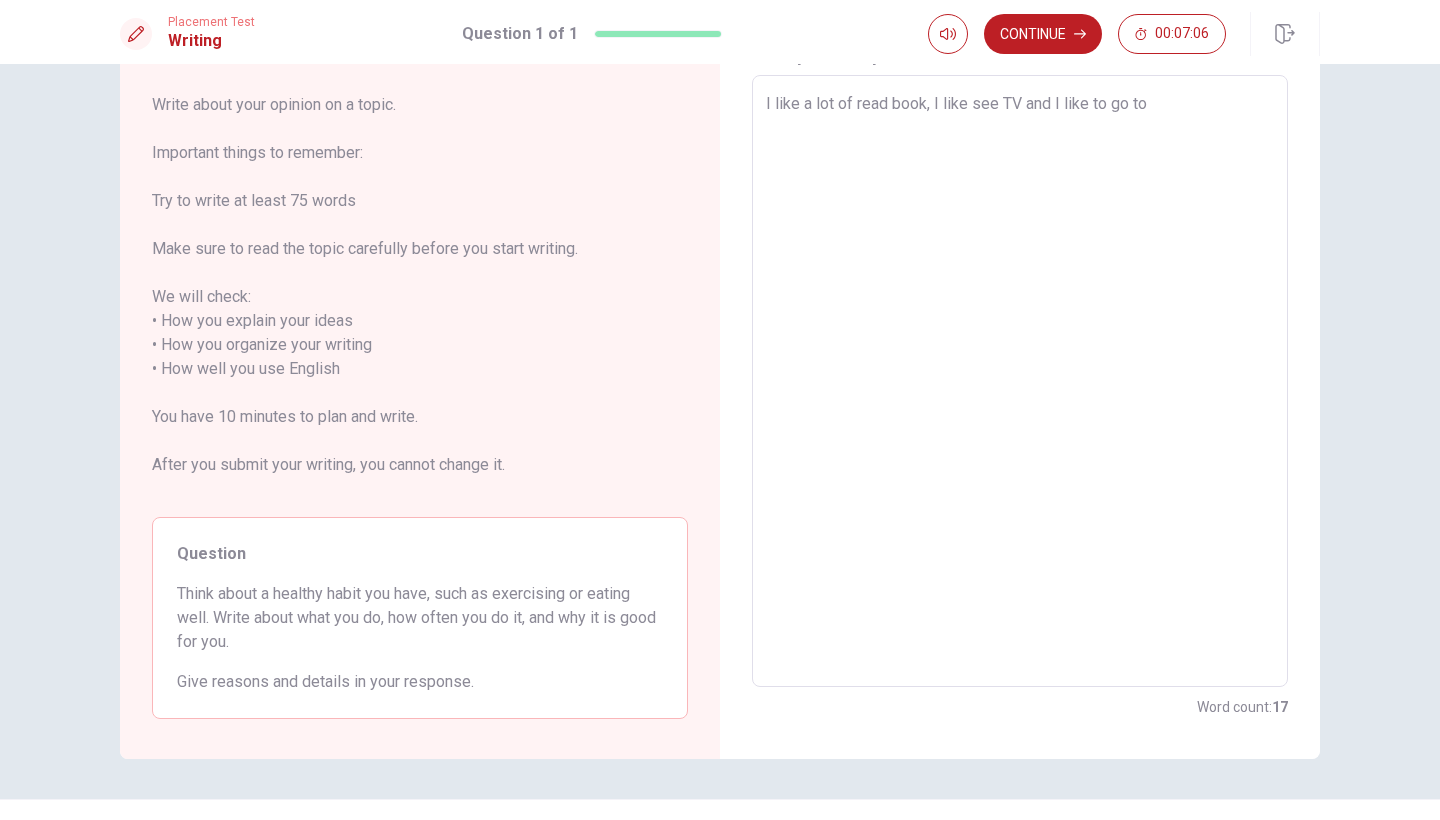 type on "x" 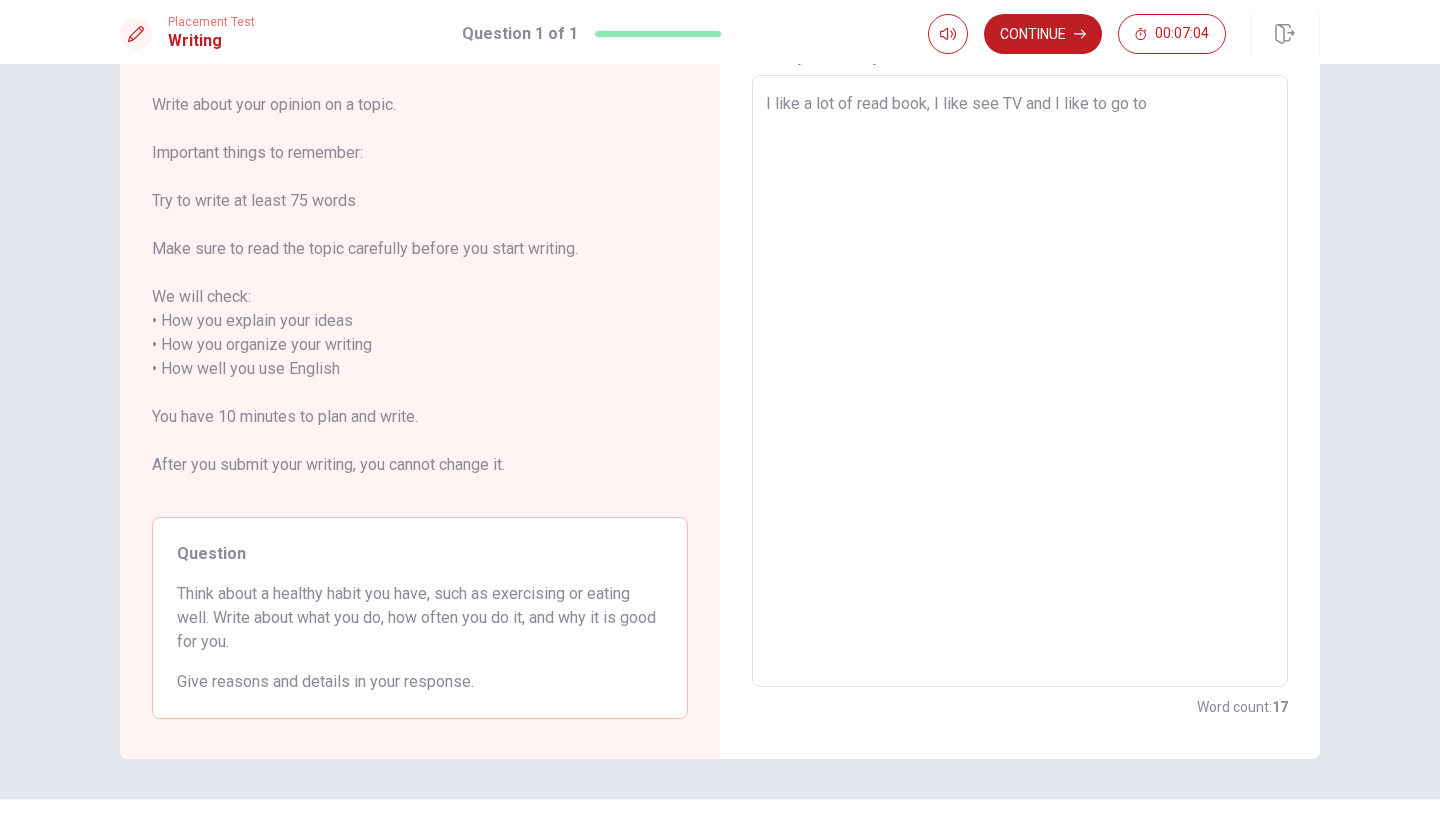 type on "x" 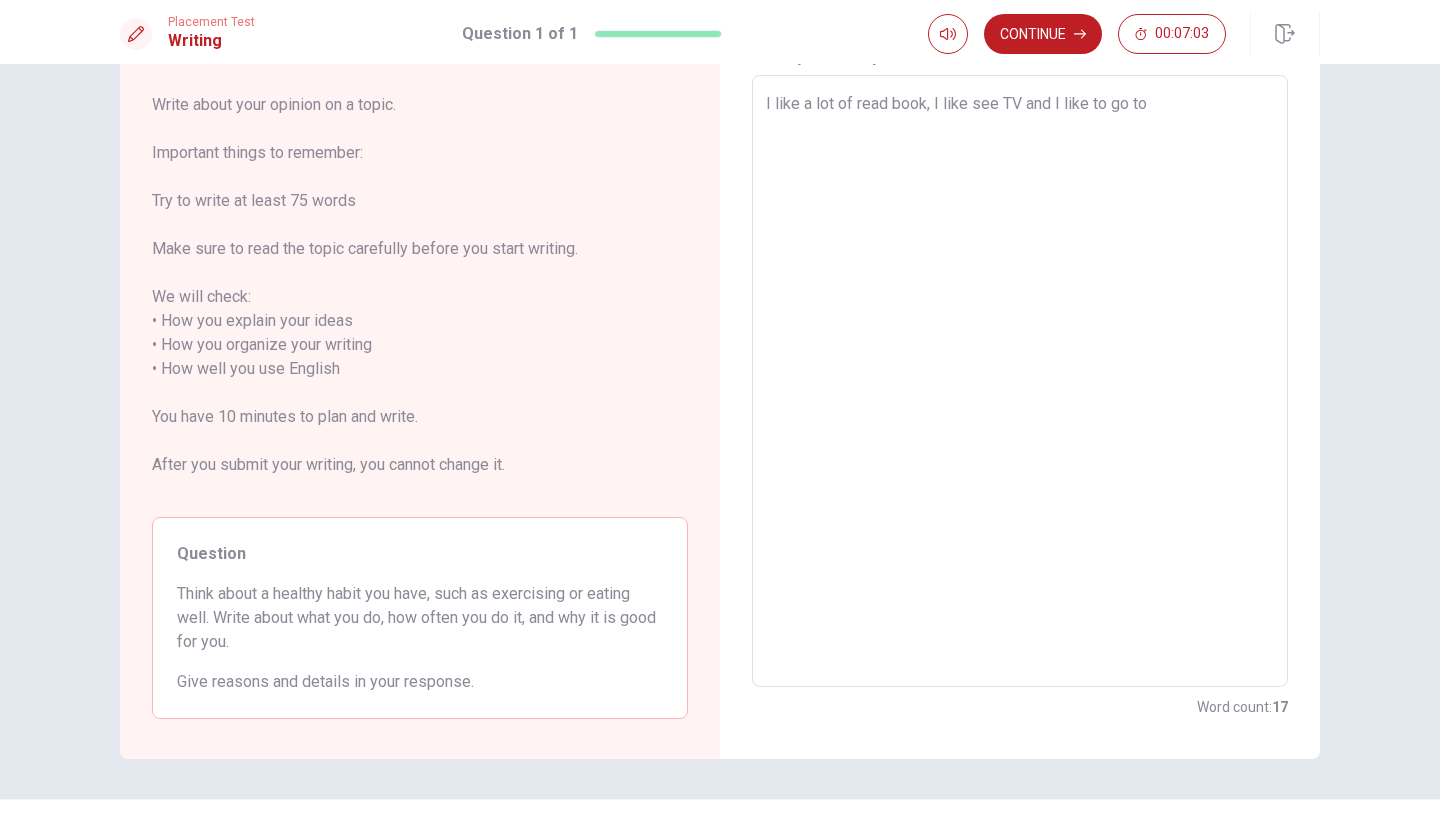 type on "I like a lot of read book, I like see TV and I like to go to w" 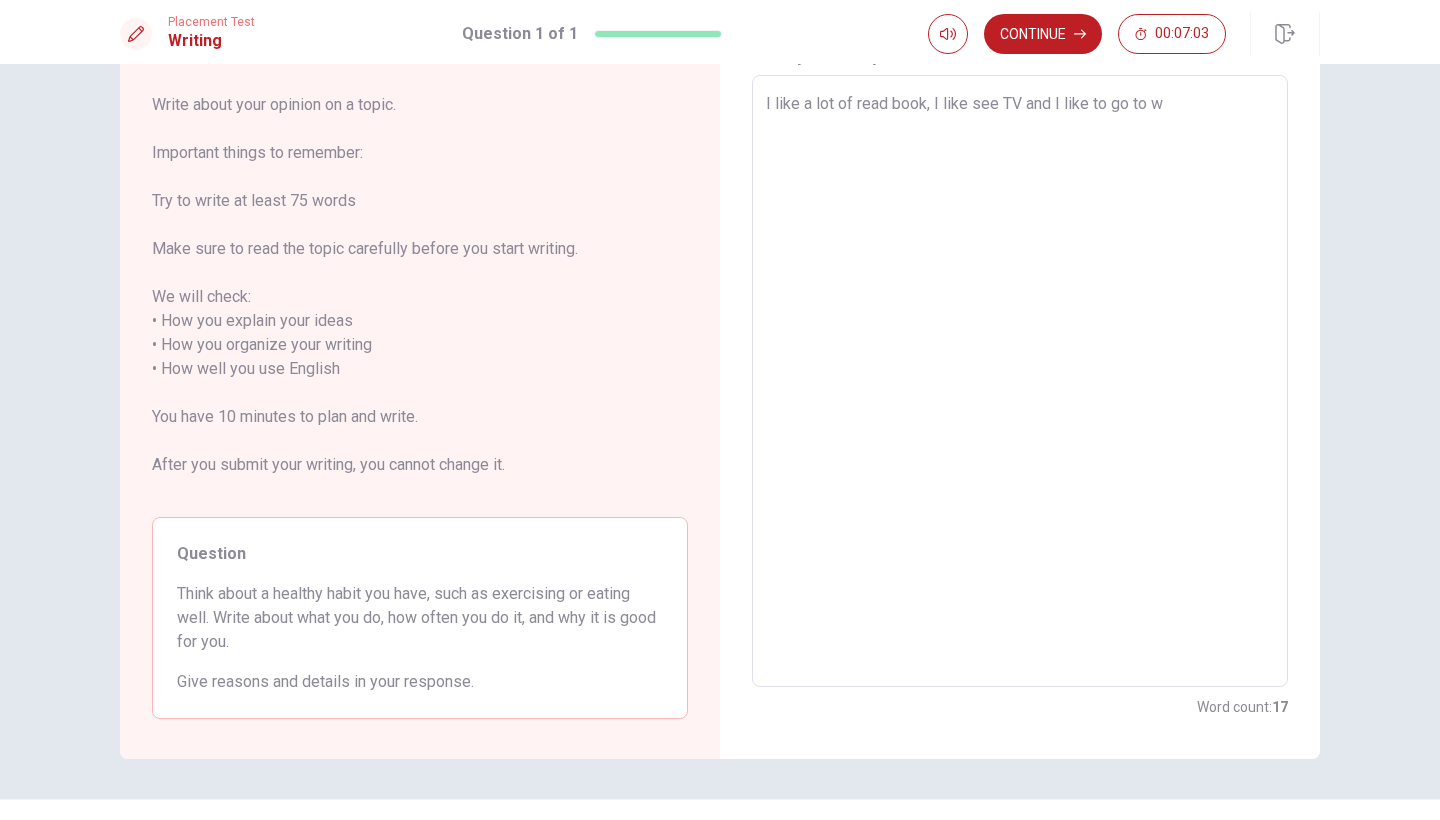 type on "x" 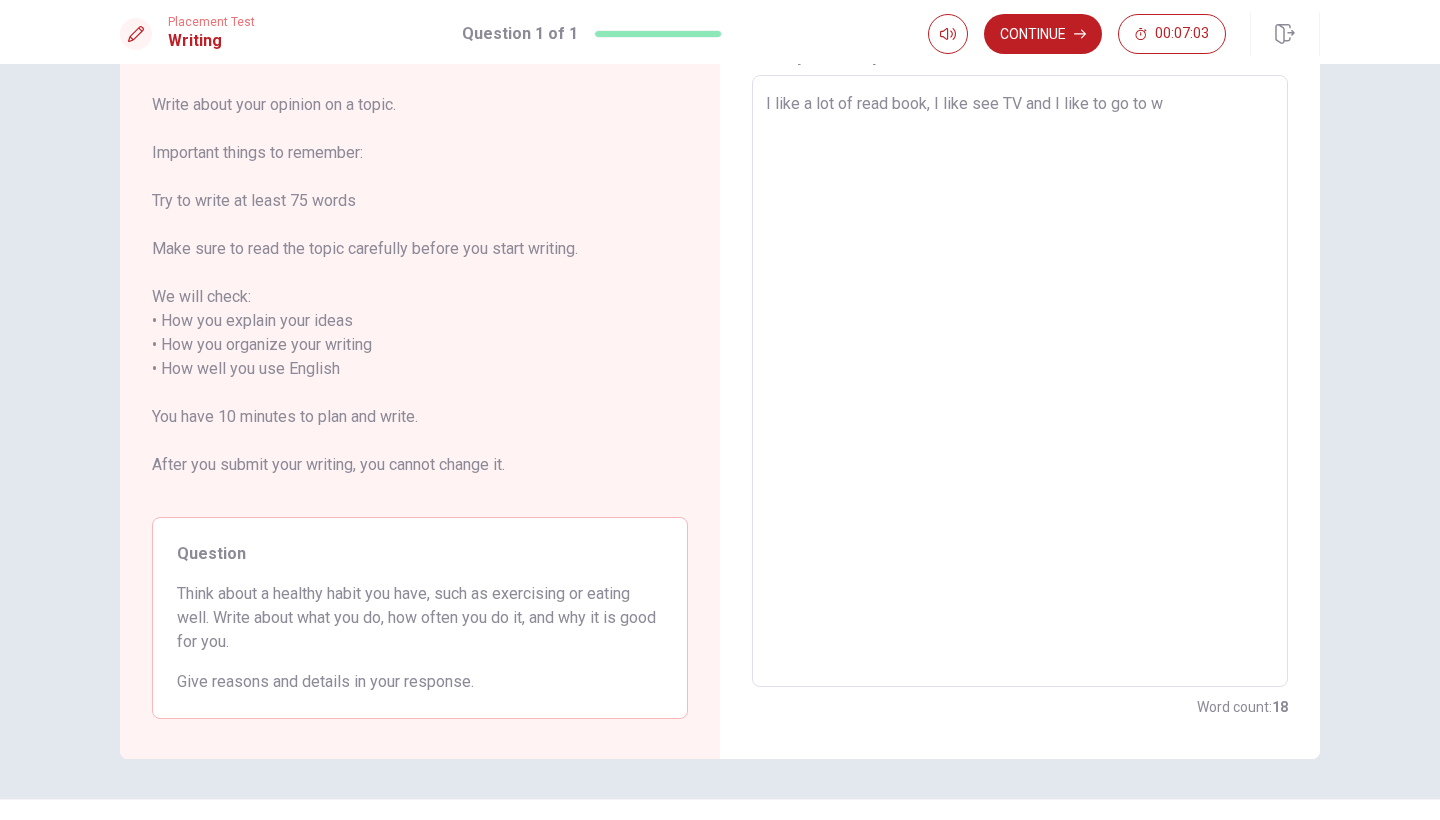 type on "I like a lot of read book, I like see TV and I like to go to wo" 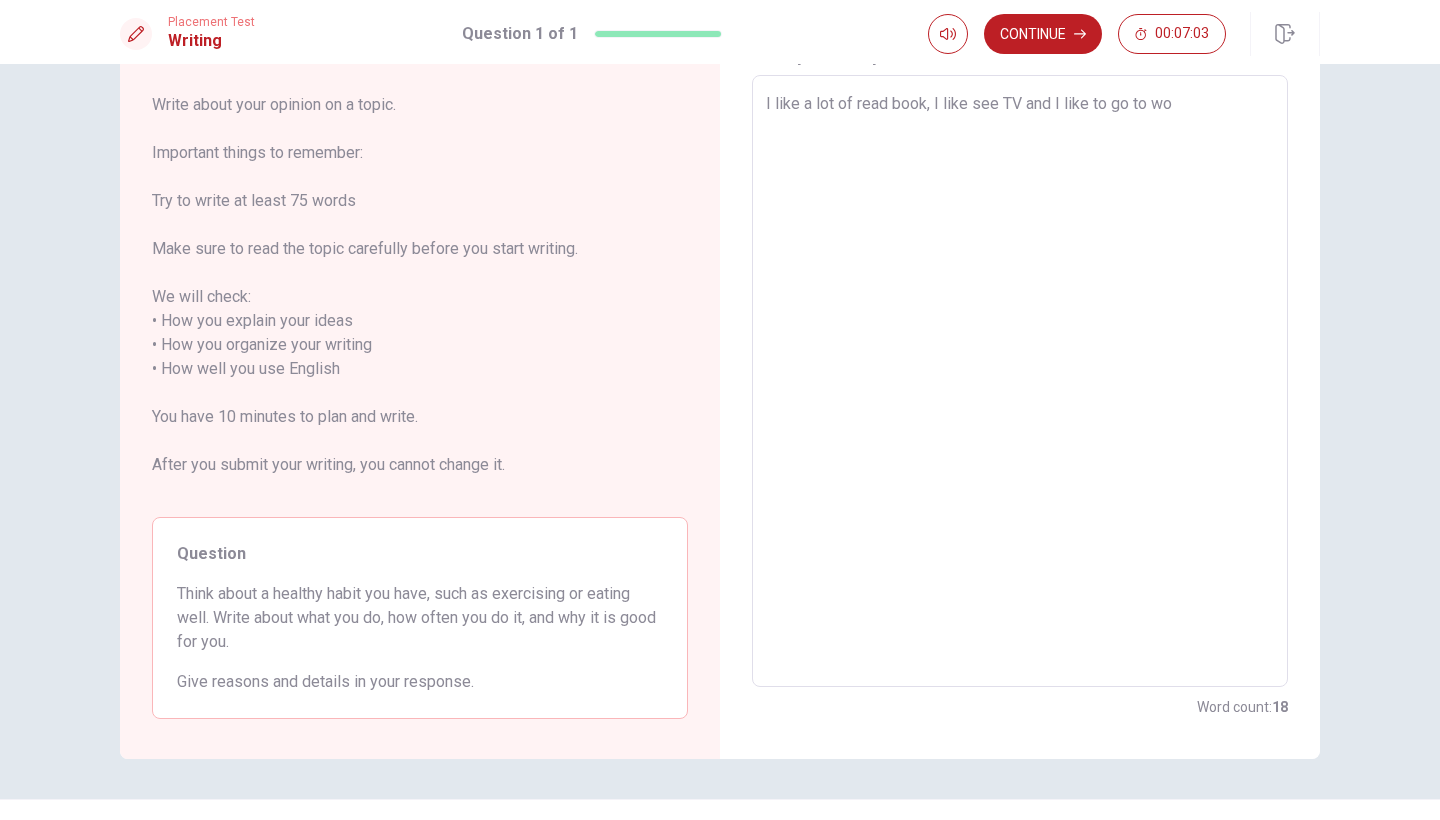 type on "x" 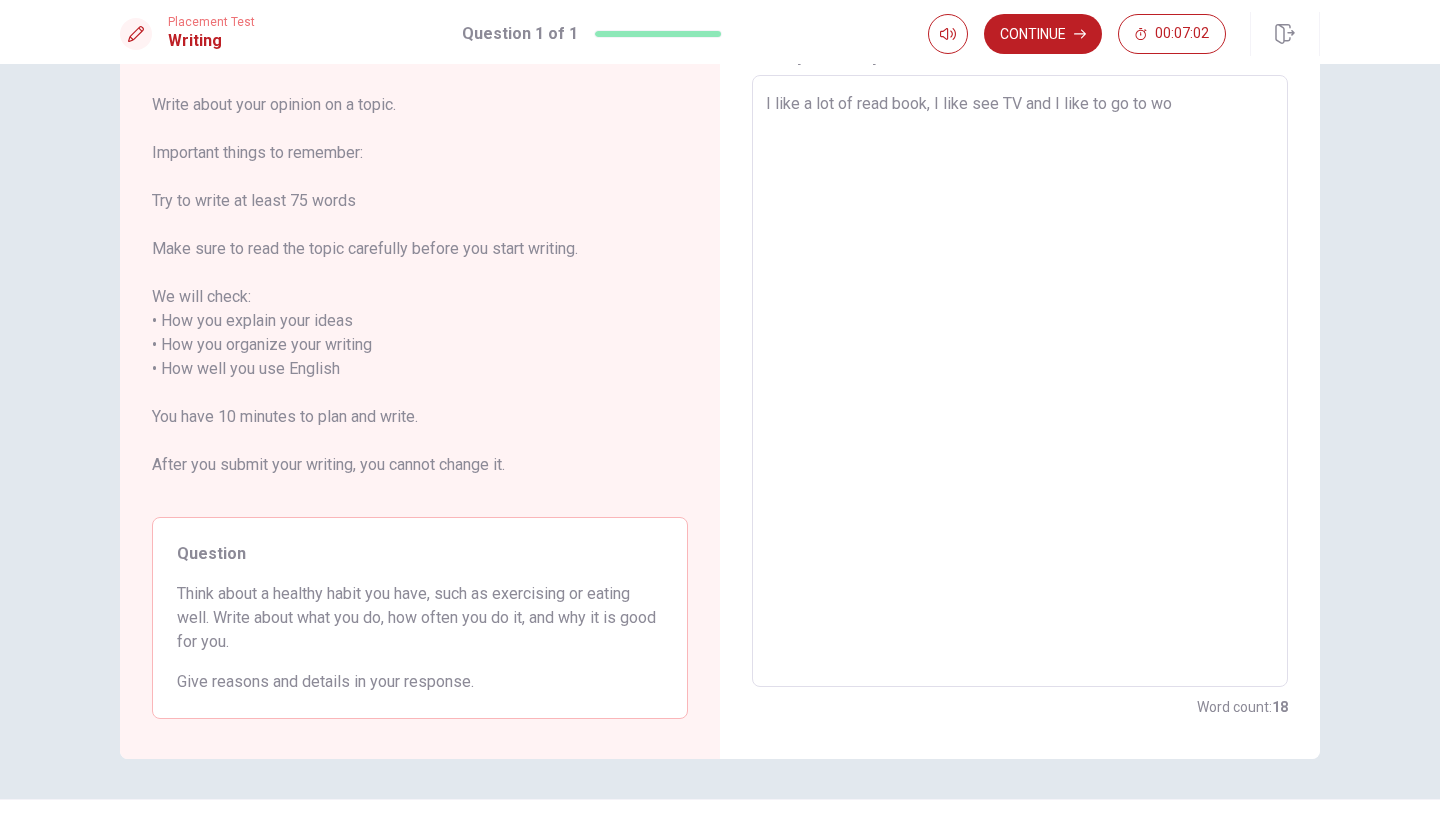 type on "I like a lot of read book, I like see TV and I like to go to wor" 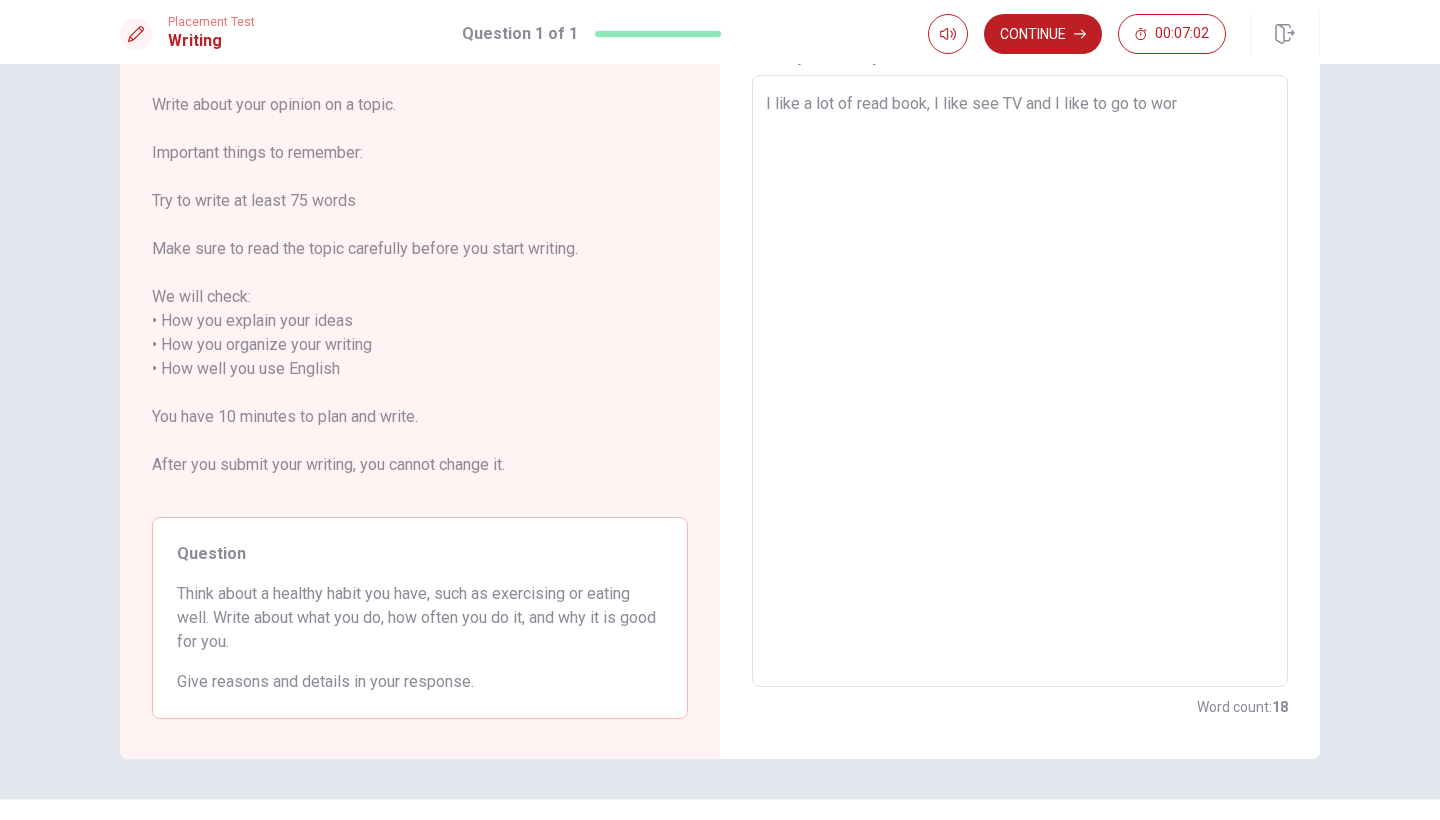 type on "x" 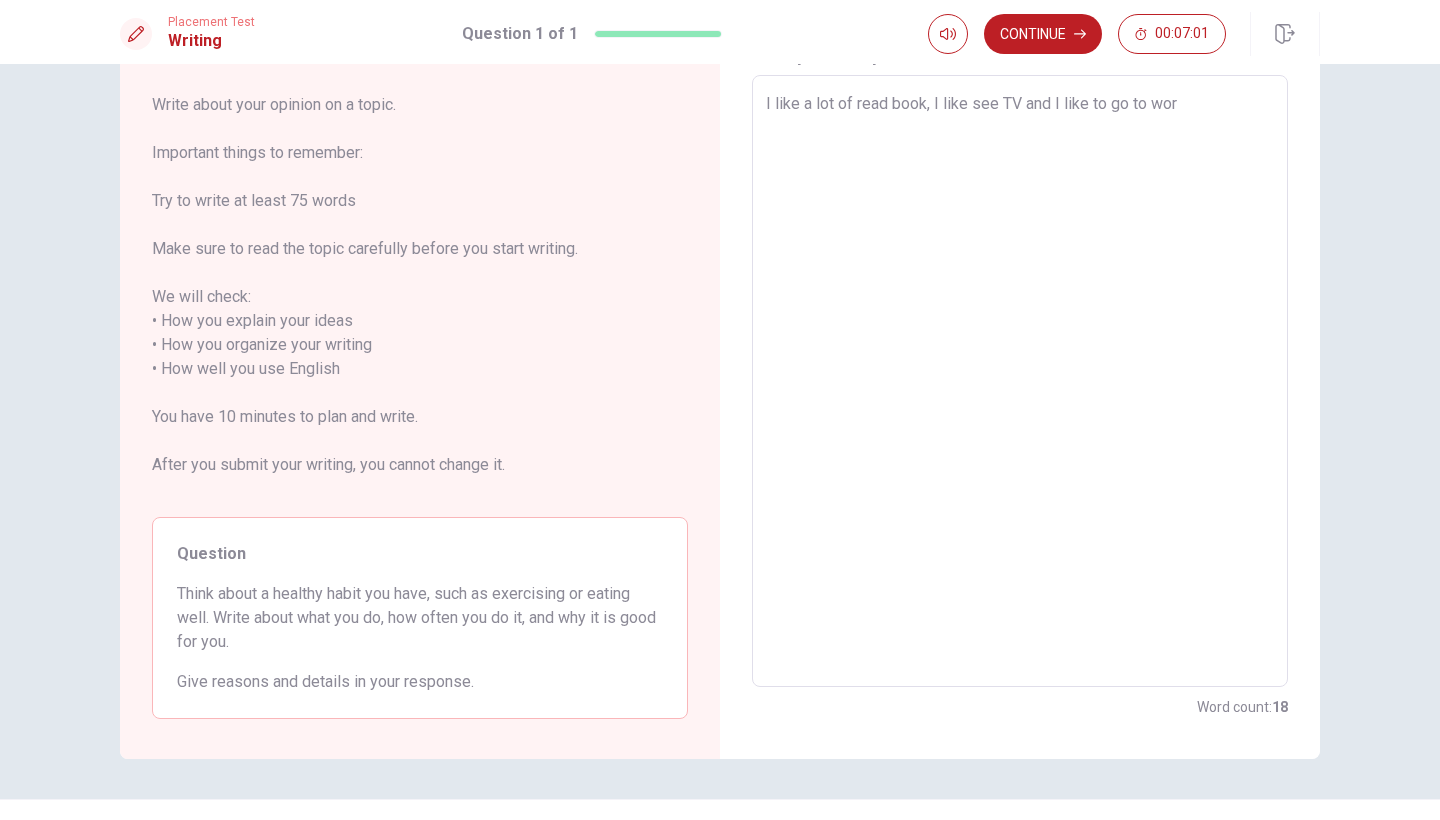 type on "I like a lot of read book, I like see TV and I like to go to wo" 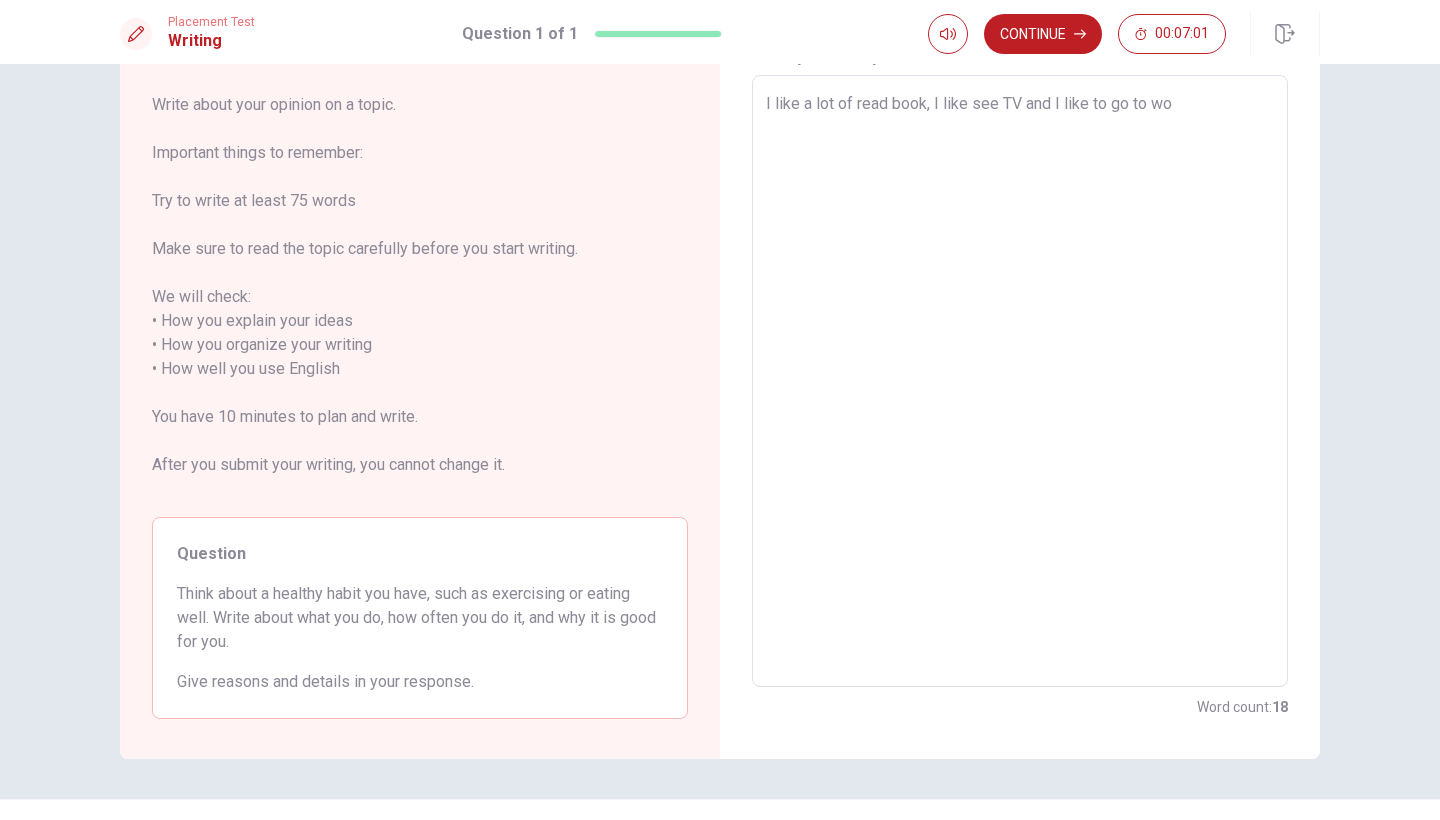 type on "x" 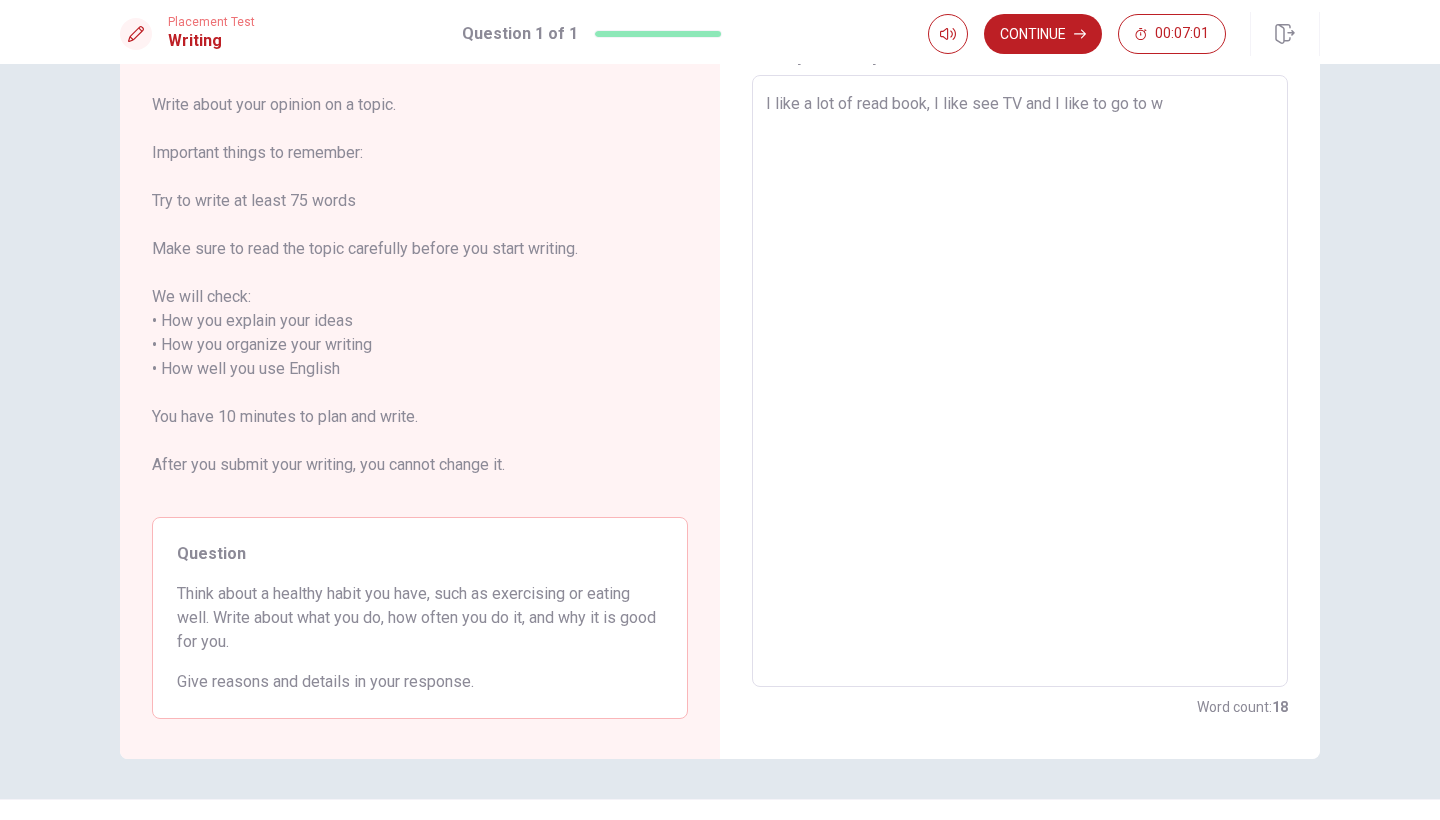 type on "x" 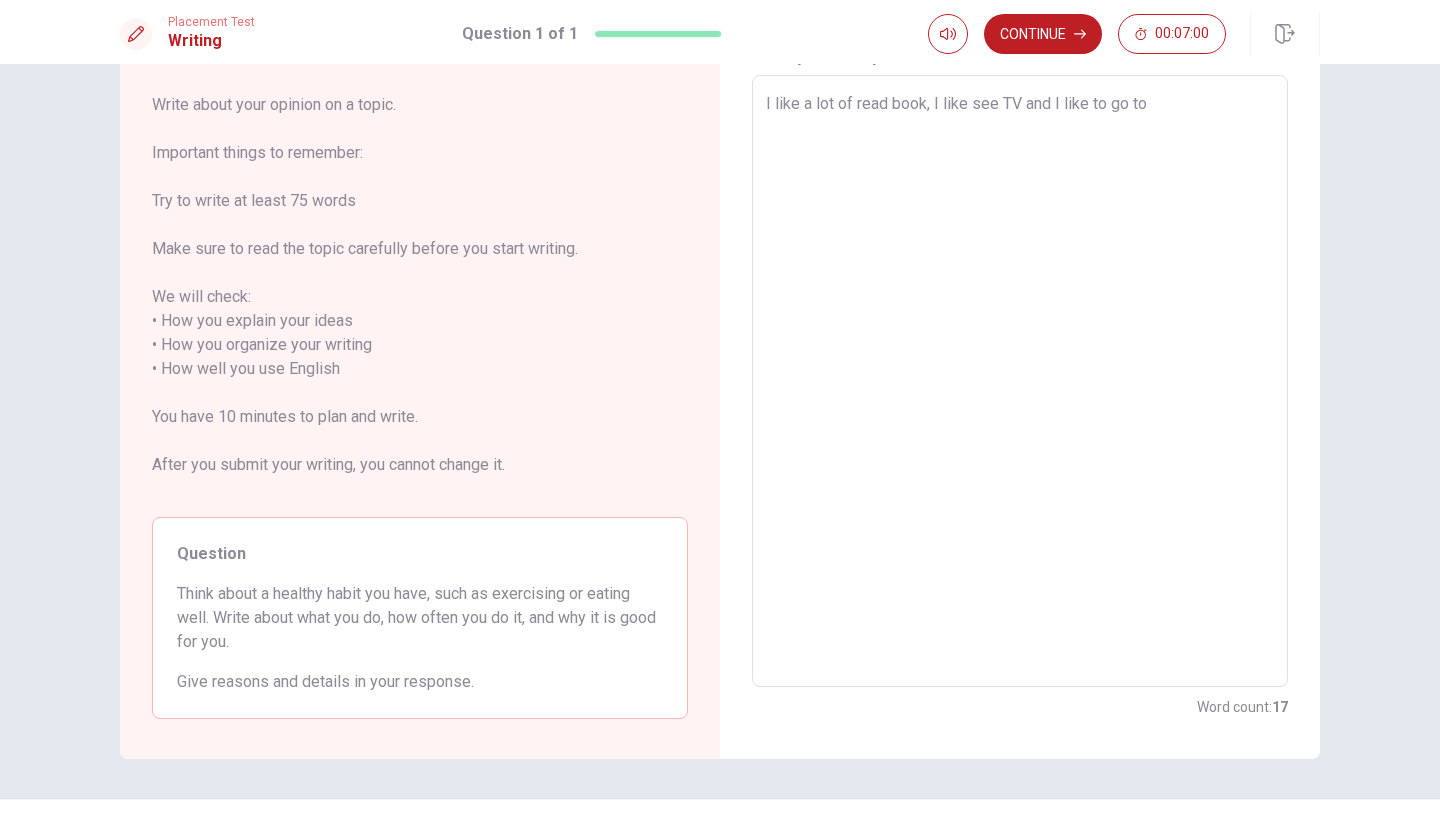 type on "x" 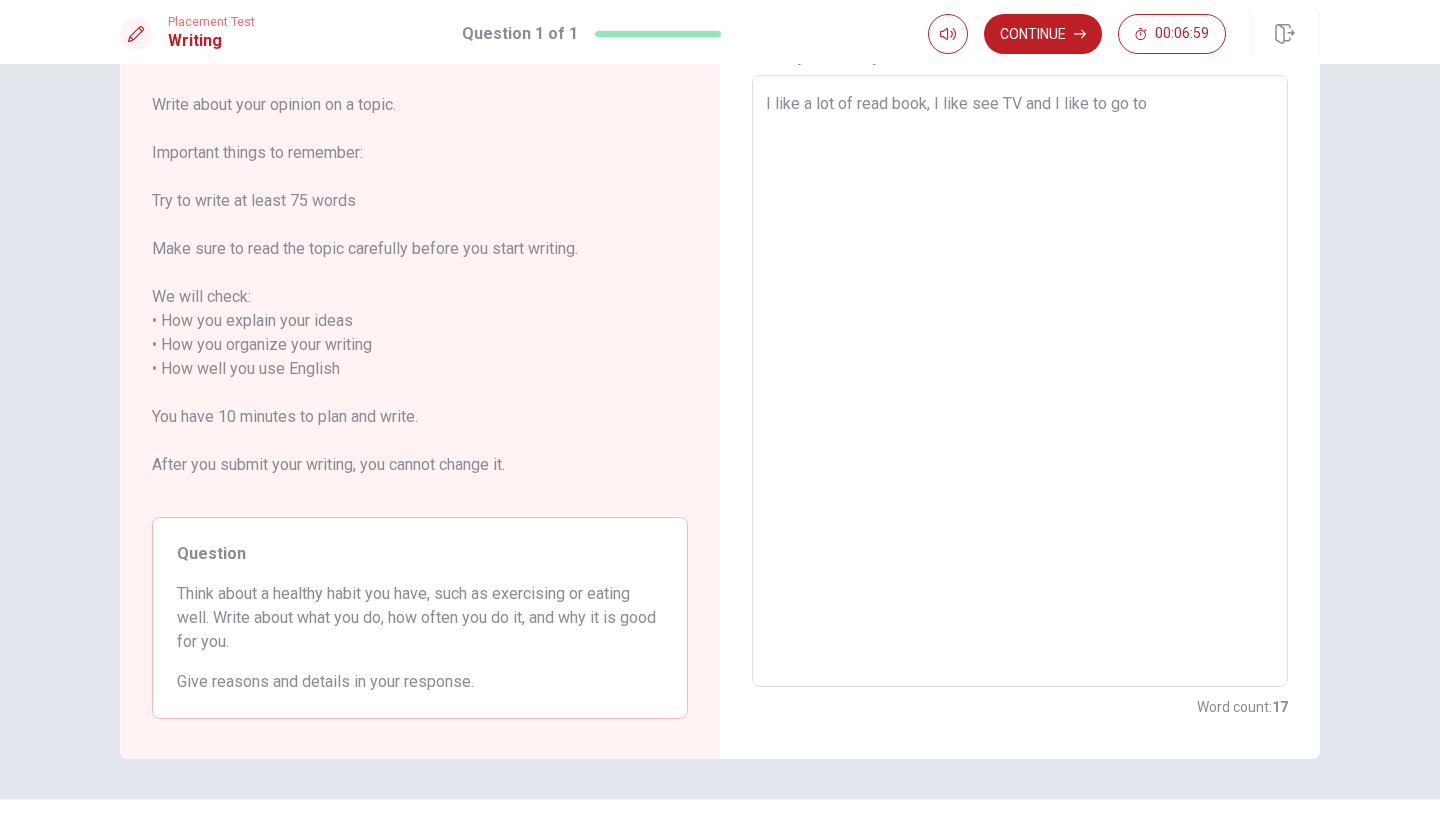type on "I like a lot of read book, I like see TV and I like to go to g" 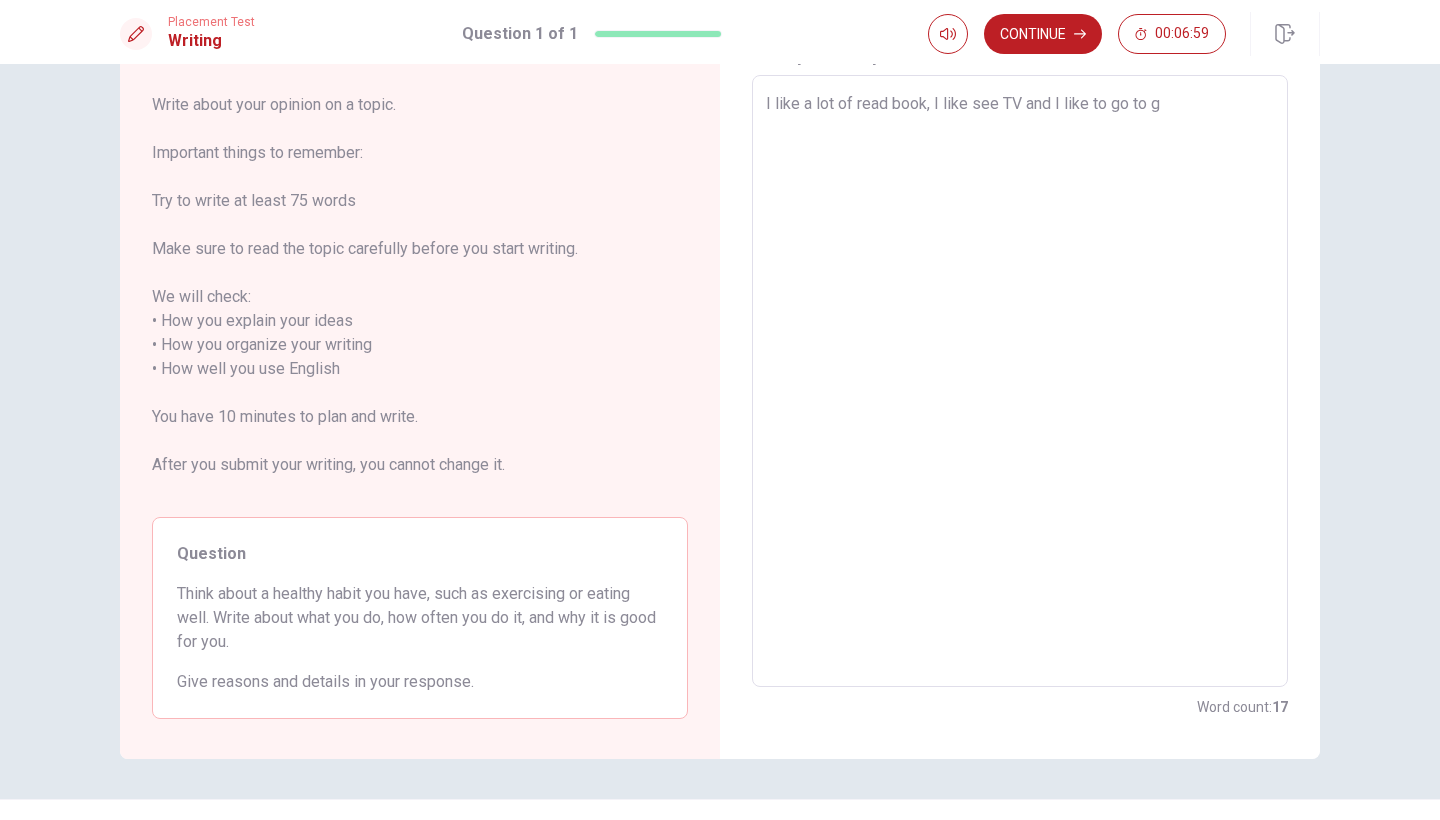 type 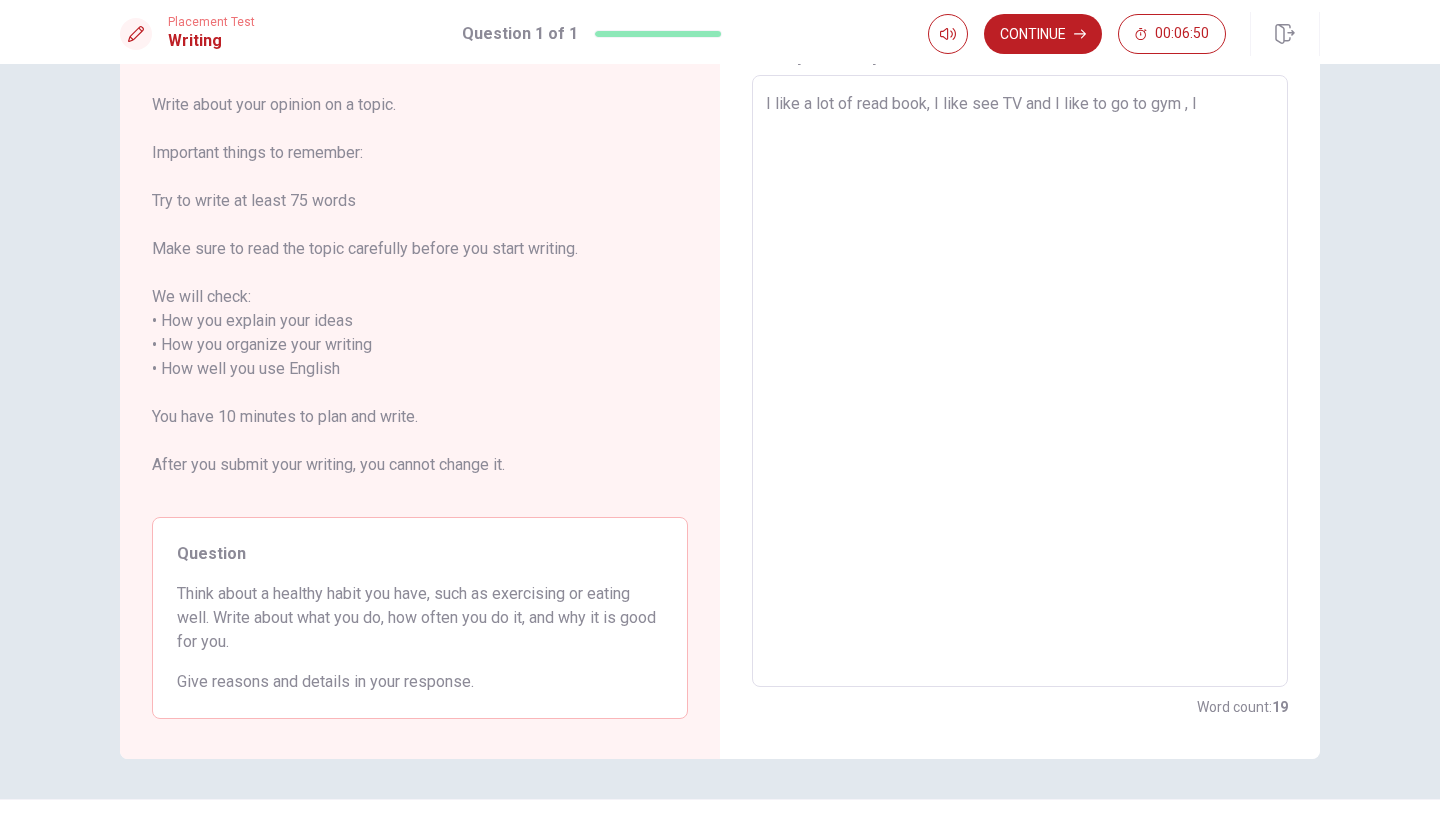 click on "I like a lot of read book, I like see TV and I like to go to gym , I" at bounding box center [1020, 381] 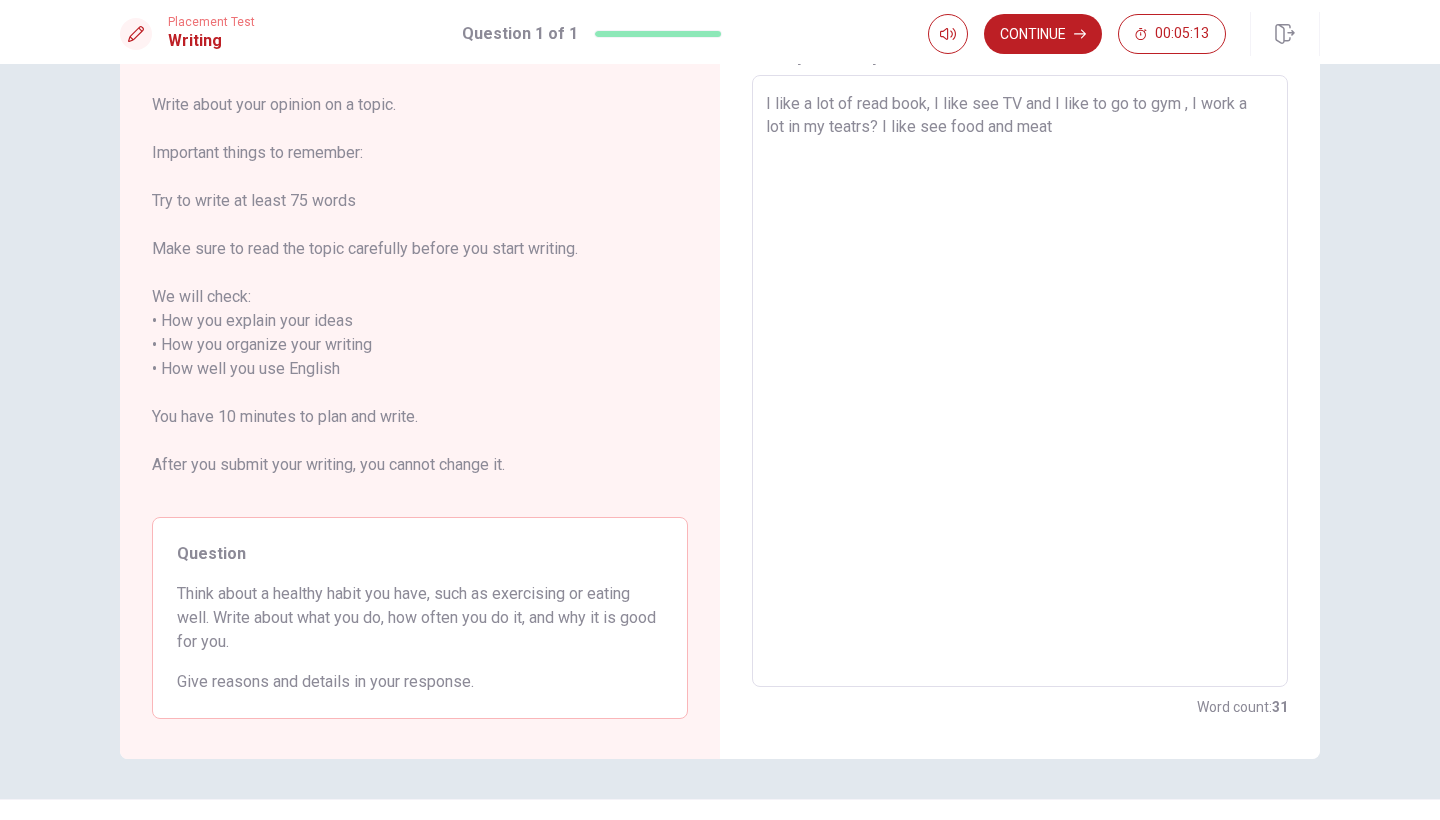 drag, startPoint x: 1011, startPoint y: 125, endPoint x: 987, endPoint y: 127, distance: 24.083189 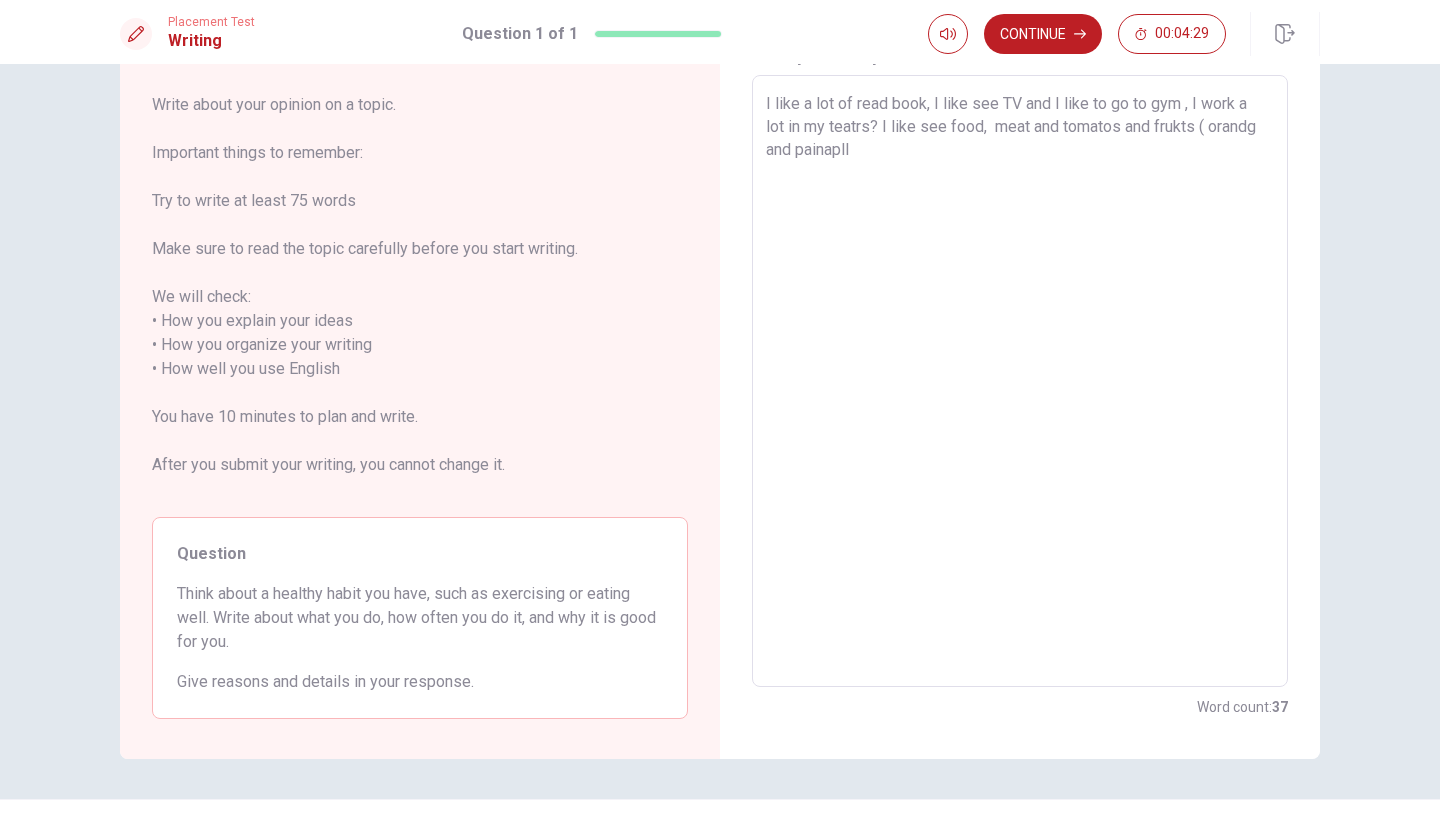 click on "I like a lot of read book, I like see TV and I like to go to gym , I work a lot in my teatrs? I like see food,  meat and tomatos and frukts ( orandg and painapll" at bounding box center (1020, 381) 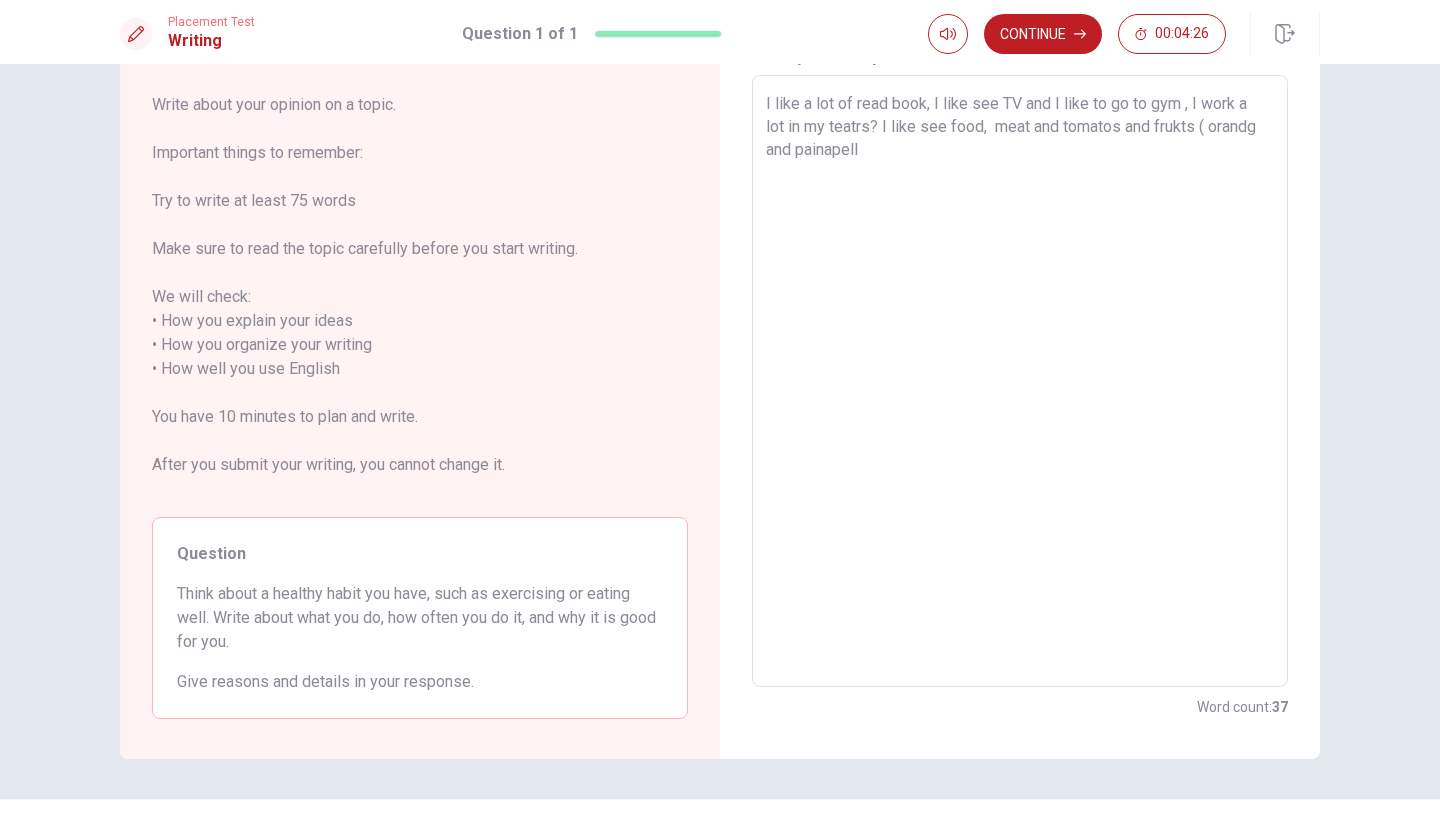 click on "I like a lot of read book, I like see TV and I like to go to gym , I work a lot in my teatrs? I like see food,  meat and tomatos and frukts ( orandg and painapell" at bounding box center [1020, 381] 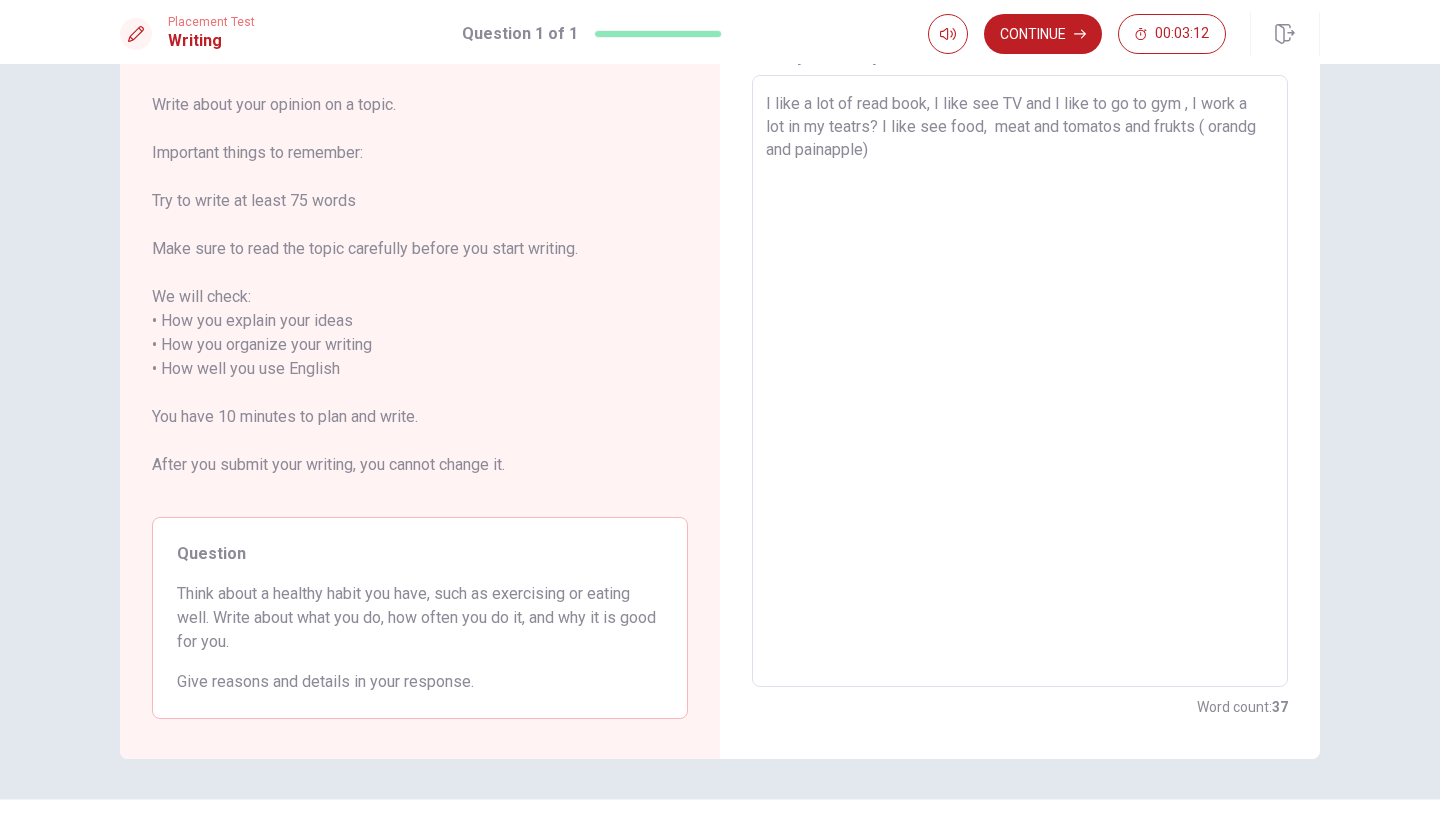 click on "I like a lot of read book, I like see TV and I like to go to gym , I work a lot in my teatrs? I like see food,  meat and tomatos and frukts ( orandg and painapple)" at bounding box center (1020, 381) 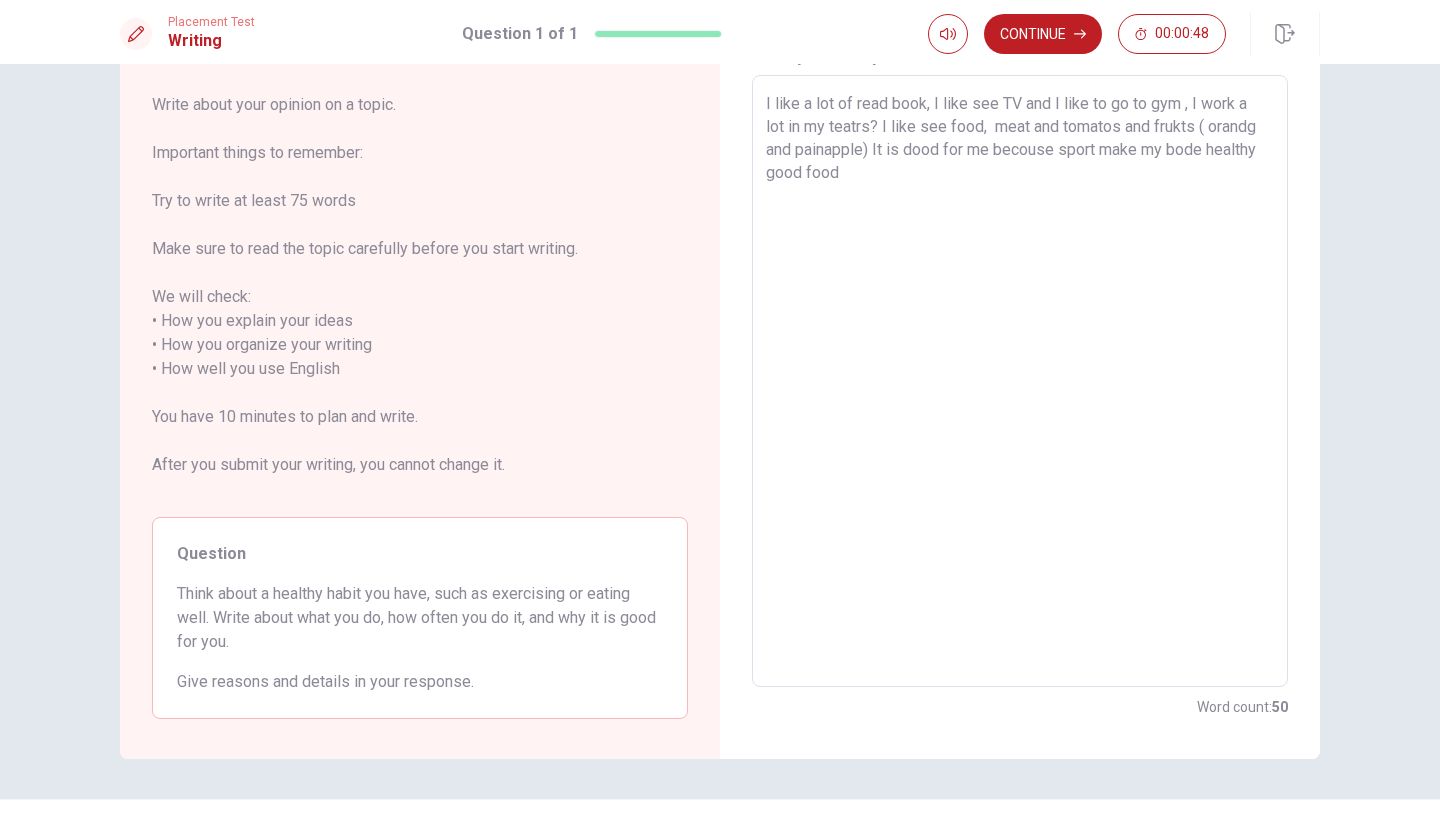 click on "I like a lot of read book, I like see TV and I like to go to gym , I work a lot in my teatrs? I like see food,  meat and tomatos and frukts ( orandg and painapple) It is dood for me becouse sport make my bode healthy good food" at bounding box center [1020, 381] 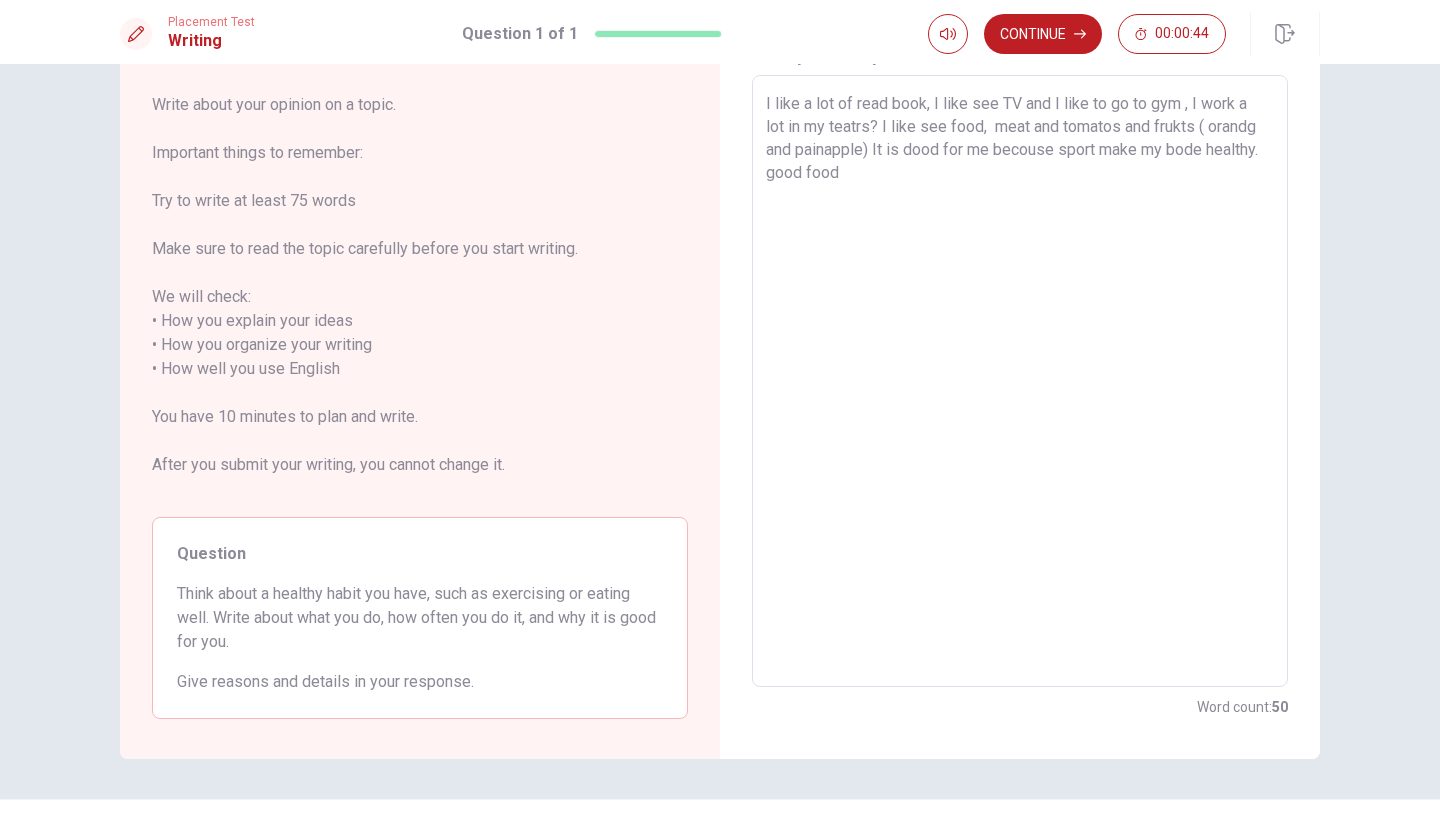 click on "I like a lot of read book, I like see TV and I like to go to gym , I work a lot in my teatrs? I like see food,  meat and tomatos and frukts ( orandg and painapple) It is dood for me becouse sport make my bode healthy.  good food" at bounding box center [1020, 381] 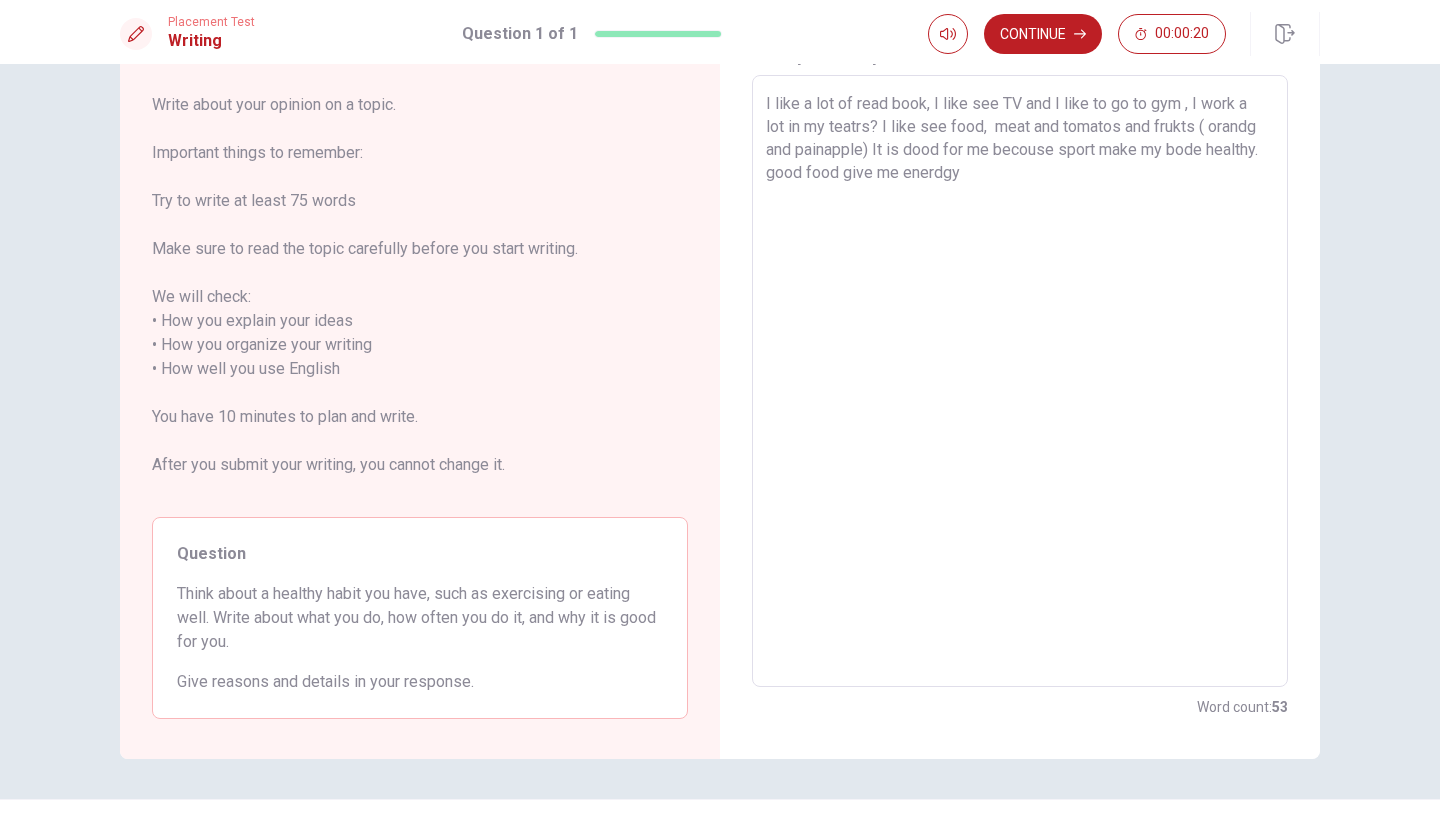 click on "I like a lot of read book, I like see TV and I like to go to gym , I work a lot in my teatrs? I like see food,  meat and tomatos and frukts ( orandg and painapple) It is dood for me becouse sport make my bode healthy.  good food give me enerdgy" at bounding box center (1020, 381) 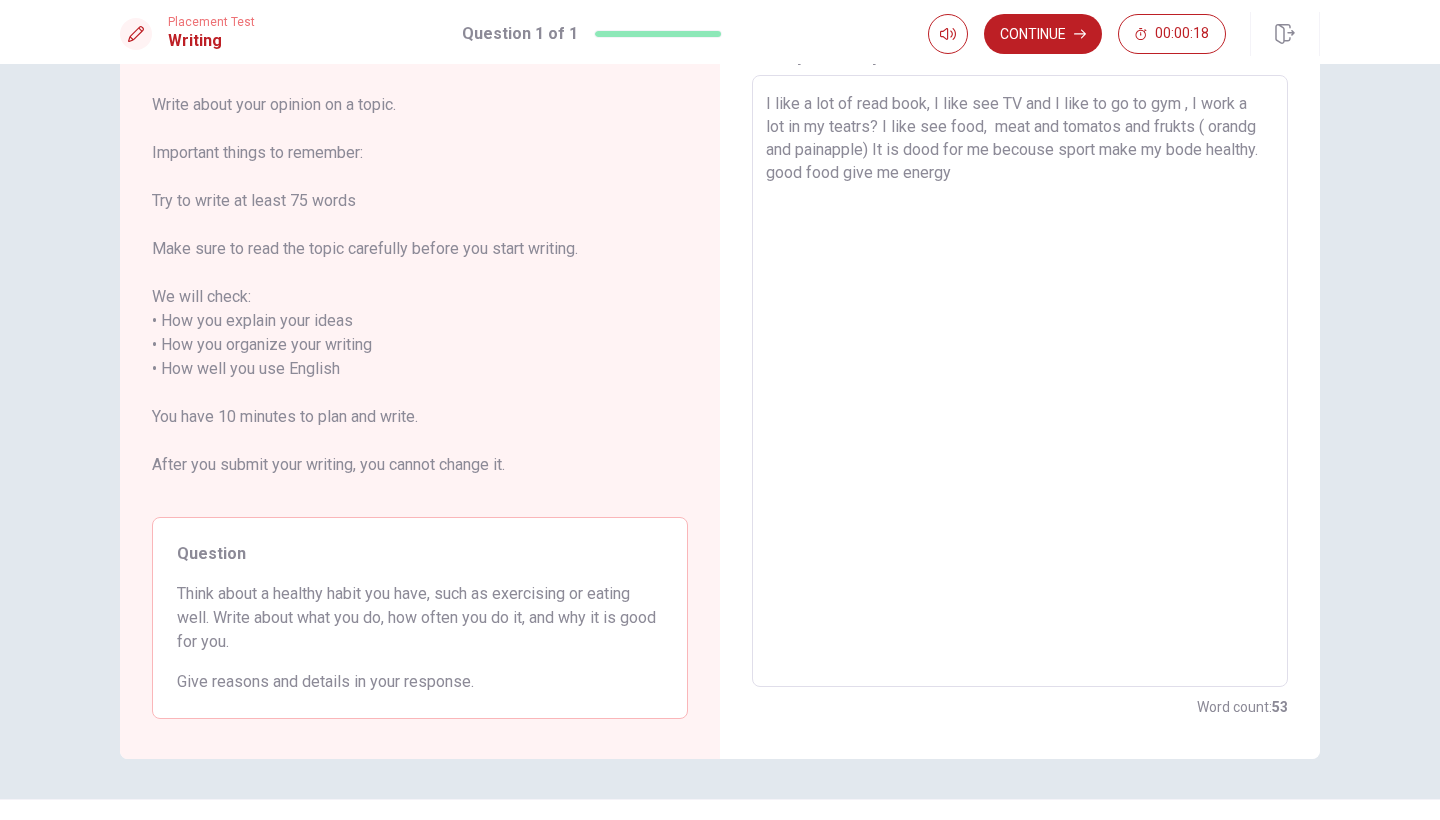 click on "I like a lot of read book, I like see TV and I like to go to gym , I work a lot in my teatrs? I like see food,  meat and tomatos and frukts ( orandg and painapple) It is dood for me becouse sport make my bode healthy.  good food give me energy" at bounding box center [1020, 381] 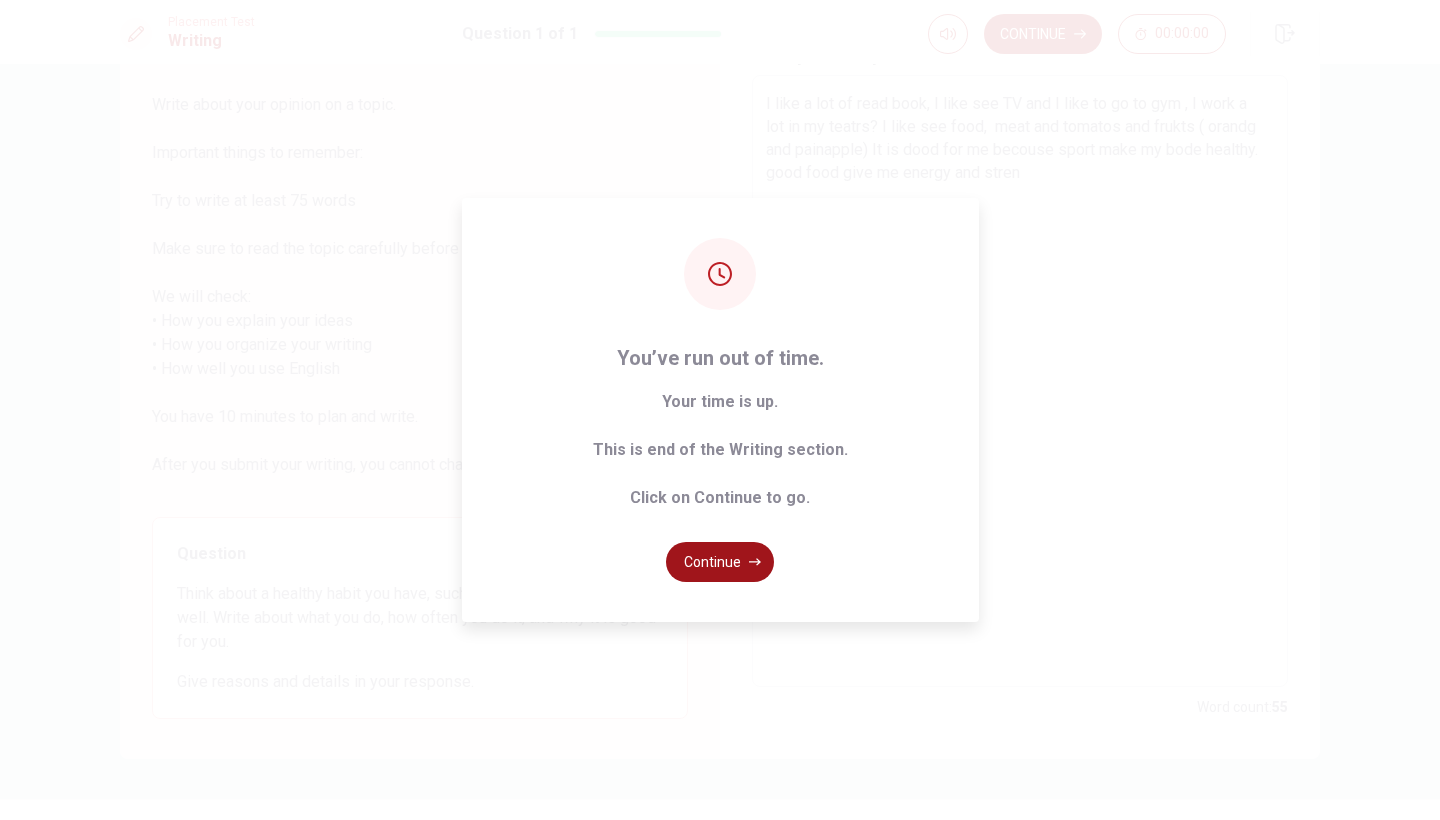 click on "Continue" at bounding box center [720, 562] 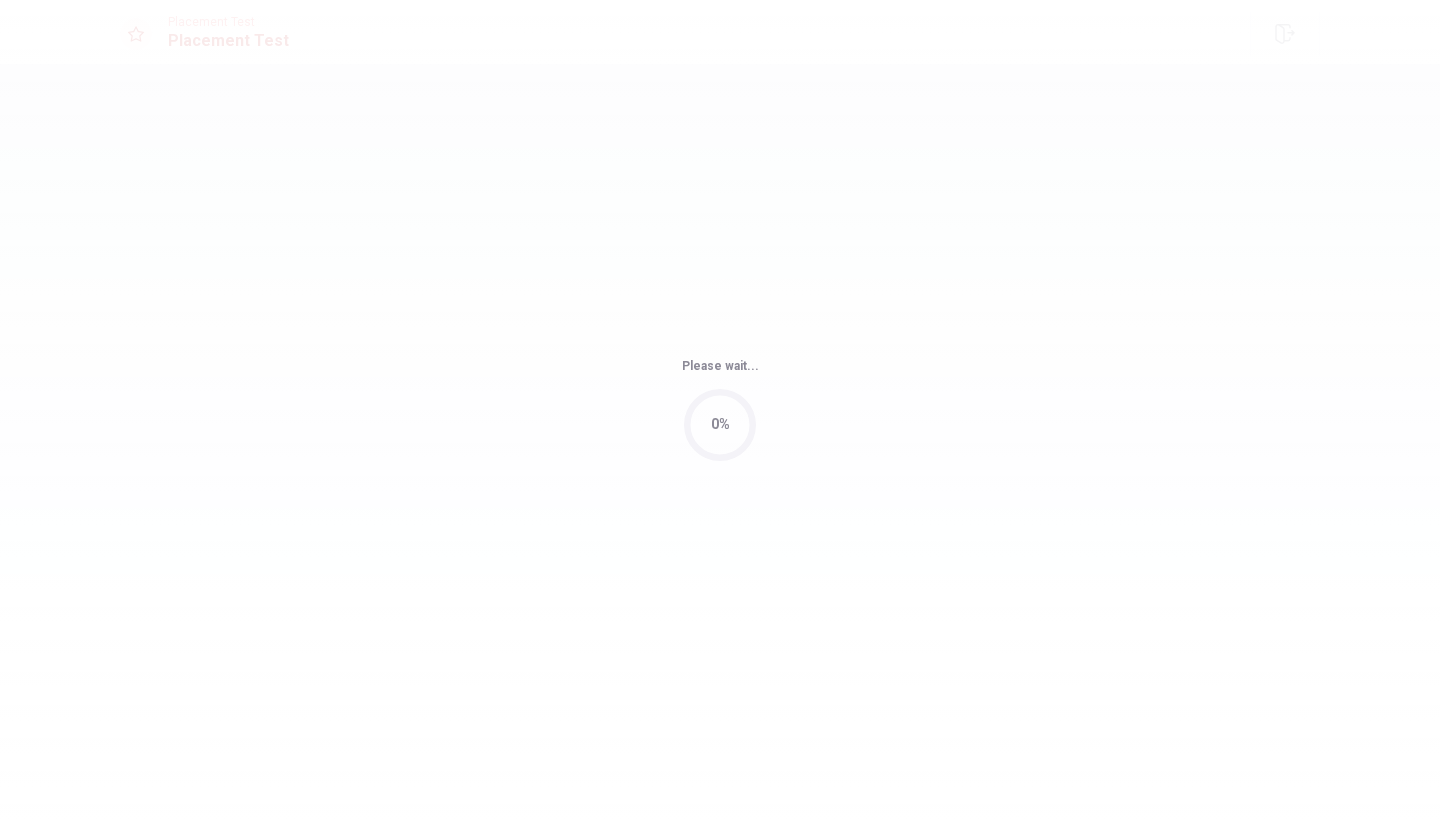 scroll, scrollTop: 0, scrollLeft: 0, axis: both 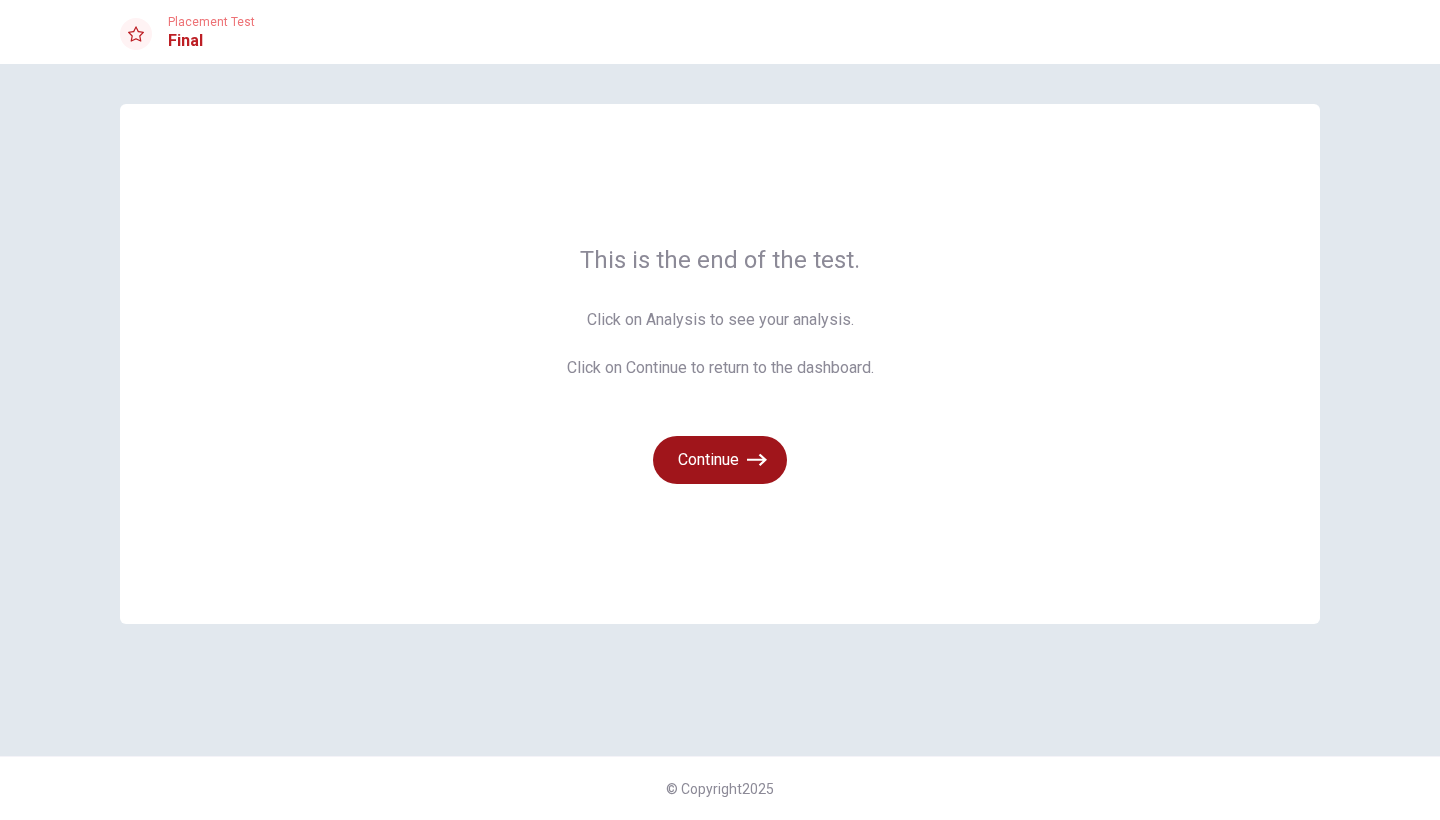click 